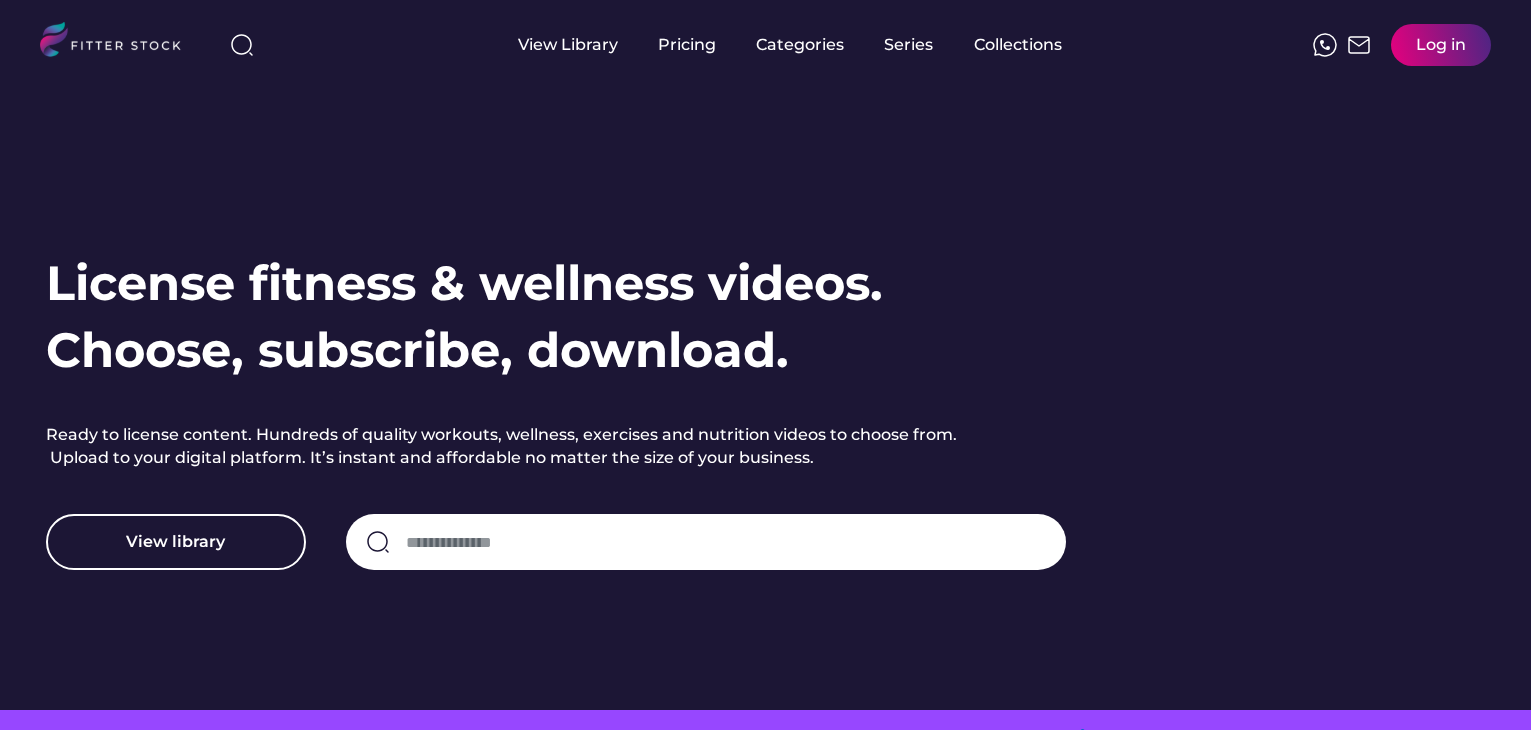 scroll, scrollTop: 0, scrollLeft: 0, axis: both 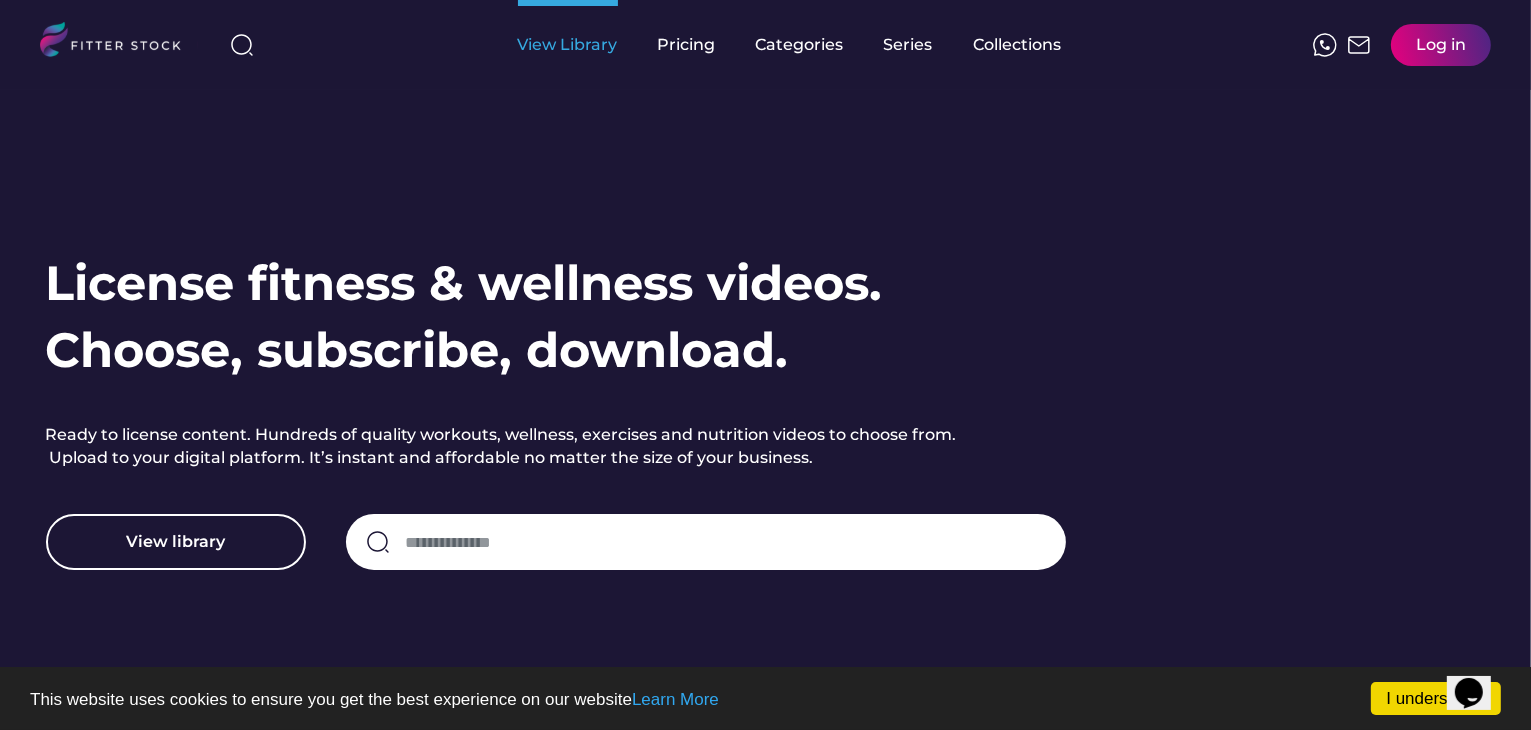 click on "View Library" at bounding box center (568, 45) 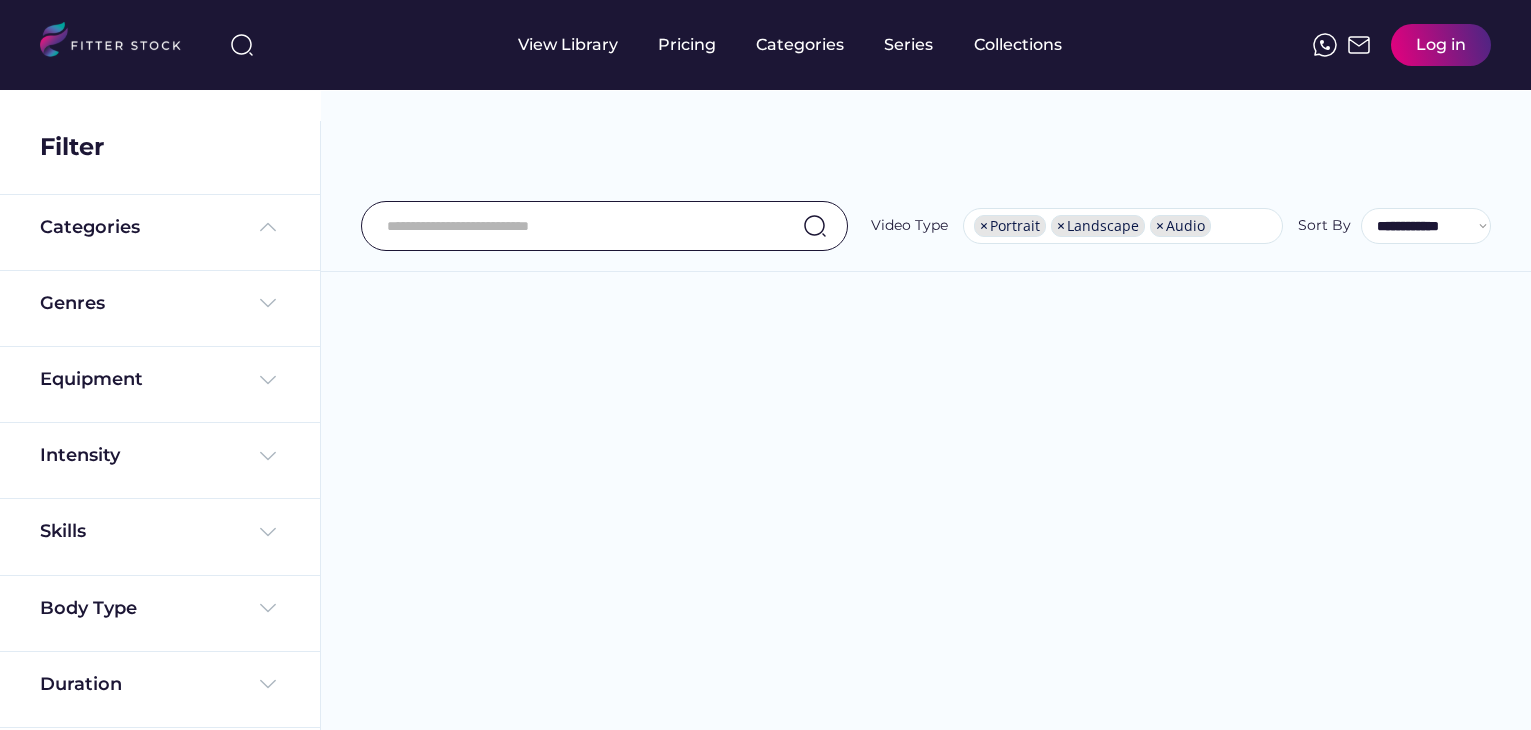 select on "**********" 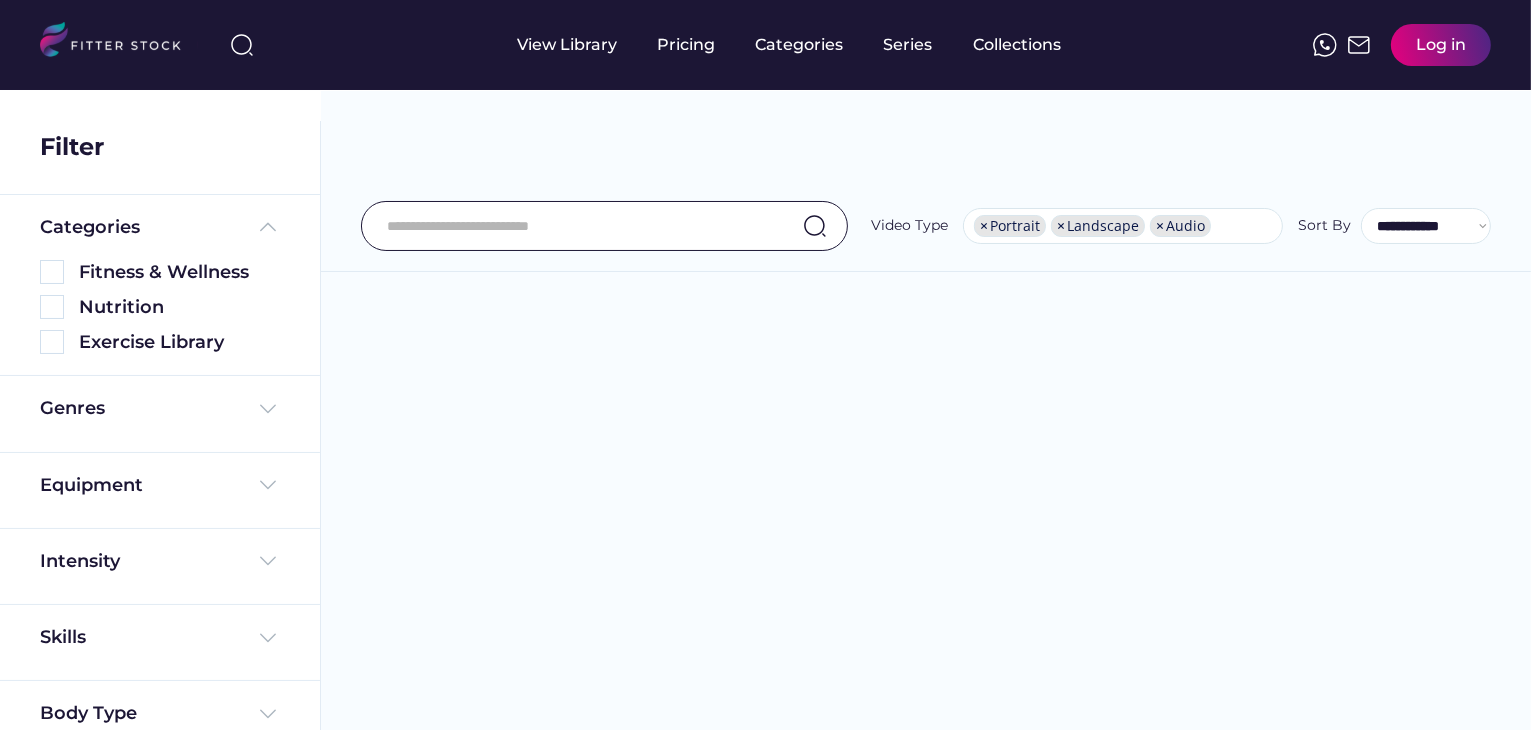 scroll, scrollTop: 0, scrollLeft: 0, axis: both 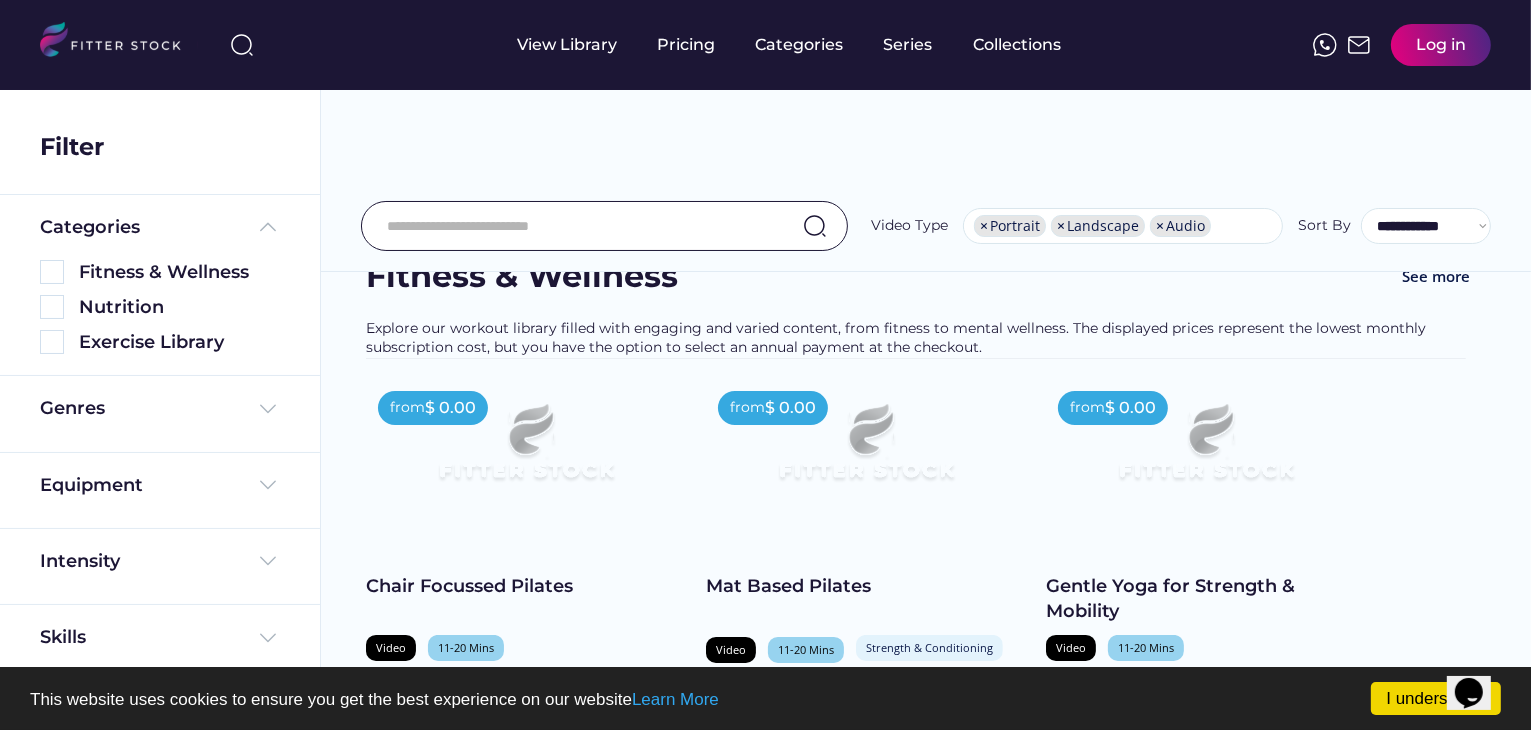 click at bounding box center (579, 226) 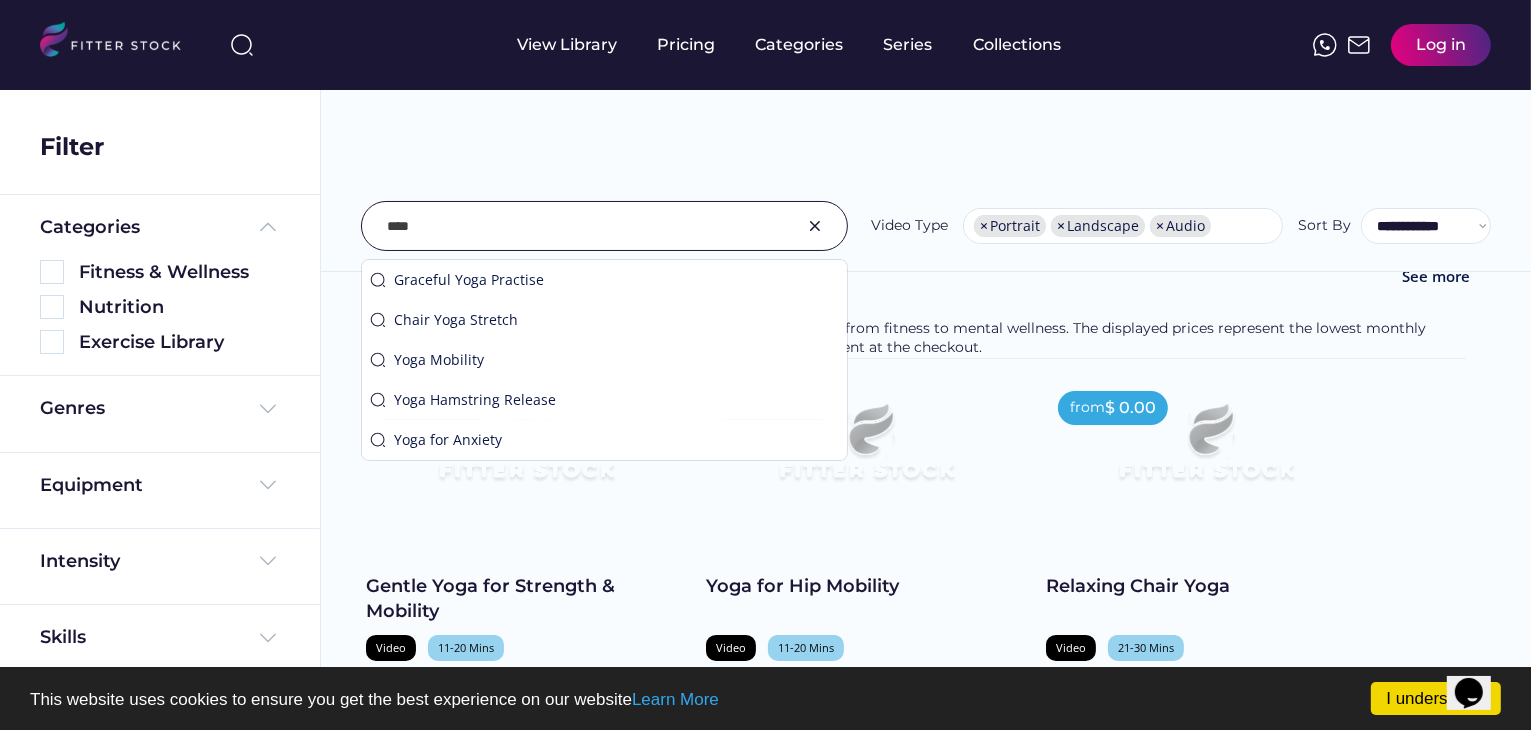 type on "****" 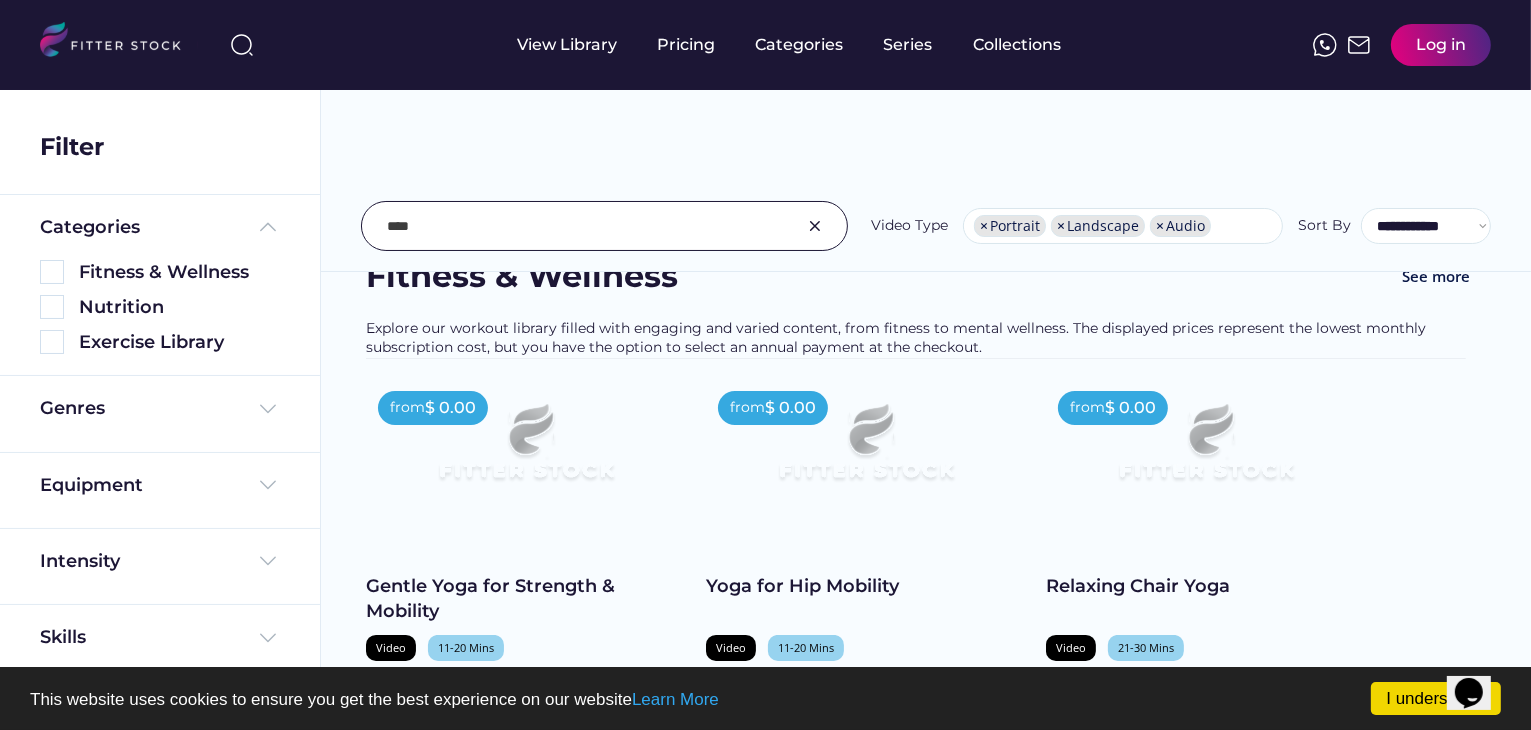 click on "**********" at bounding box center (926, 181) 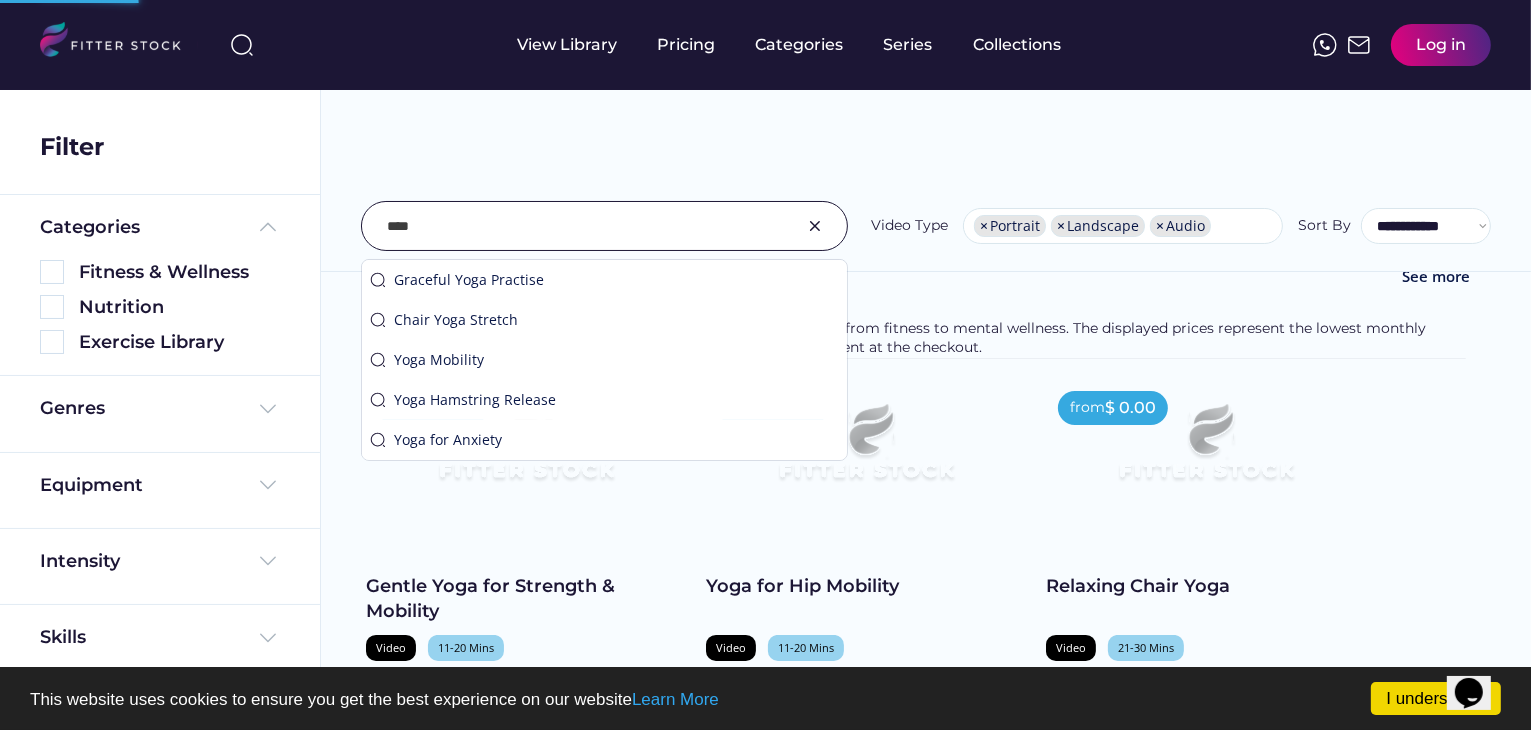 click at bounding box center (579, 226) 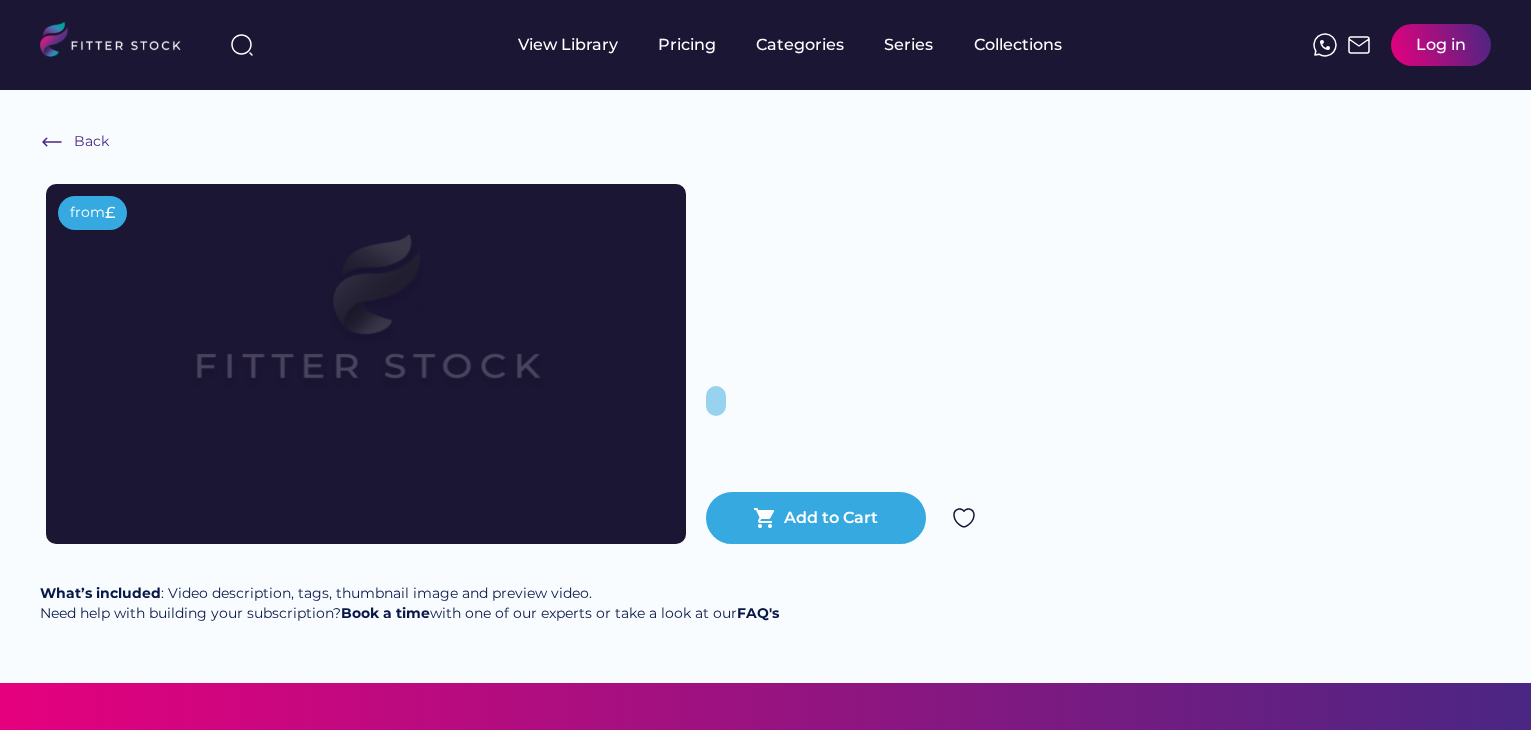 scroll, scrollTop: 0, scrollLeft: 0, axis: both 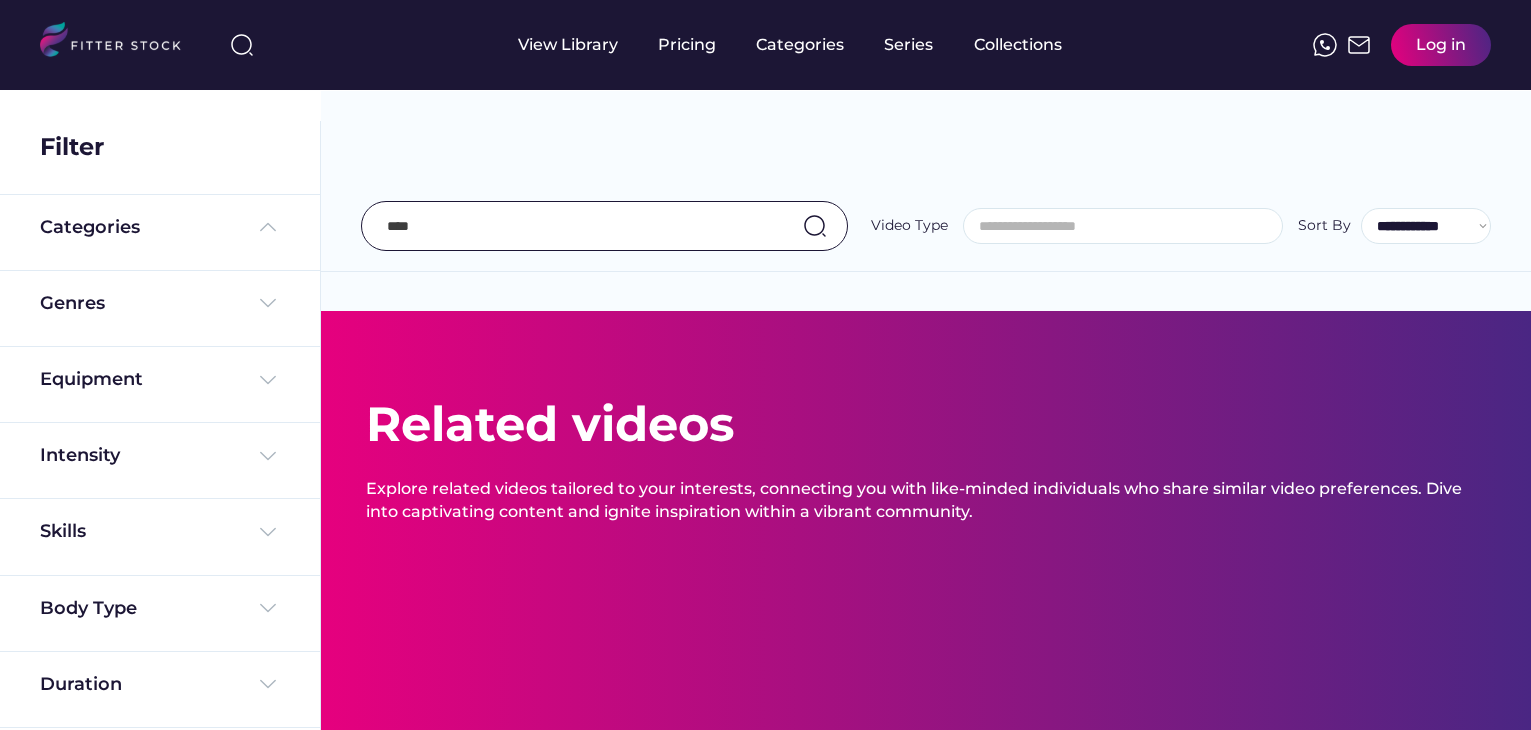 select 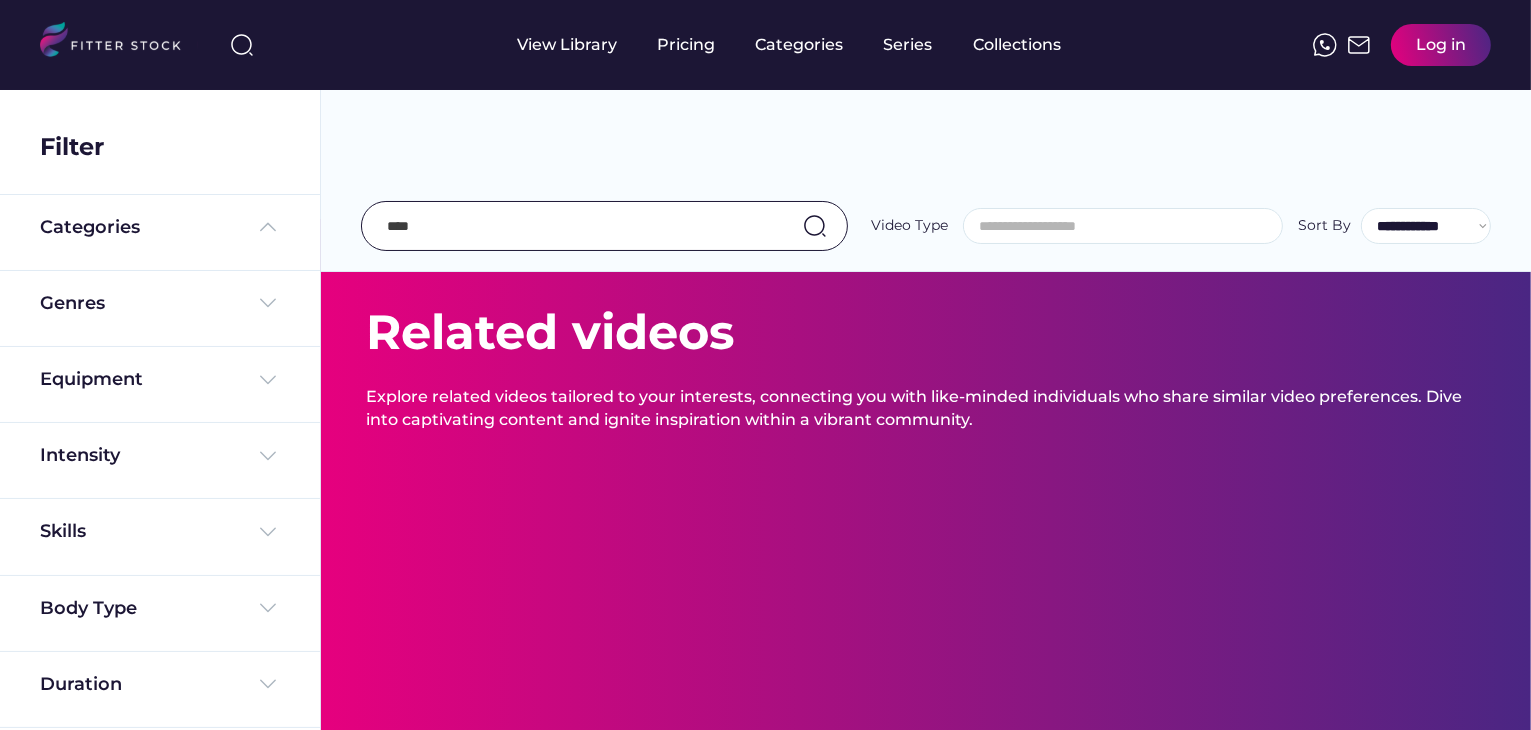 scroll, scrollTop: 0, scrollLeft: 0, axis: both 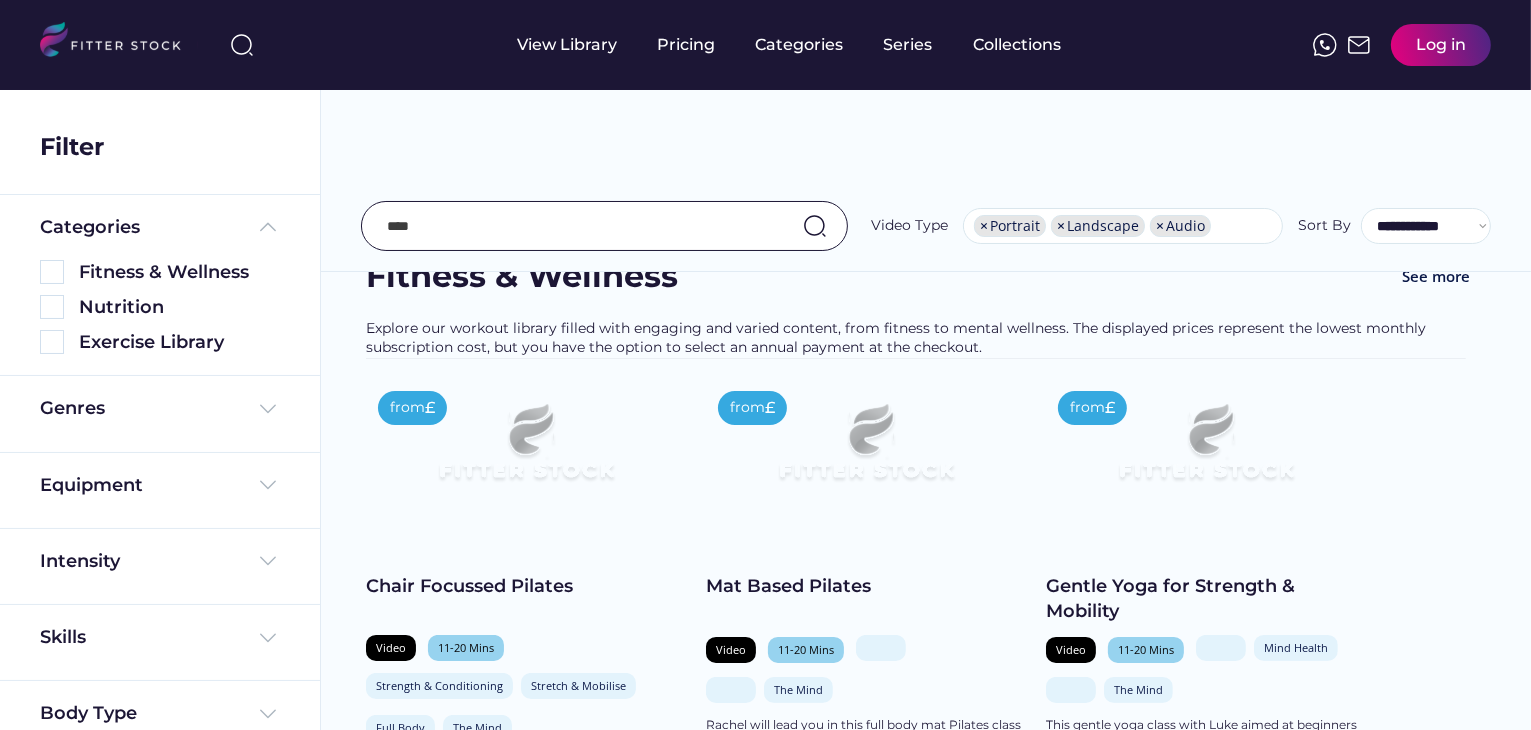 click at bounding box center [579, 226] 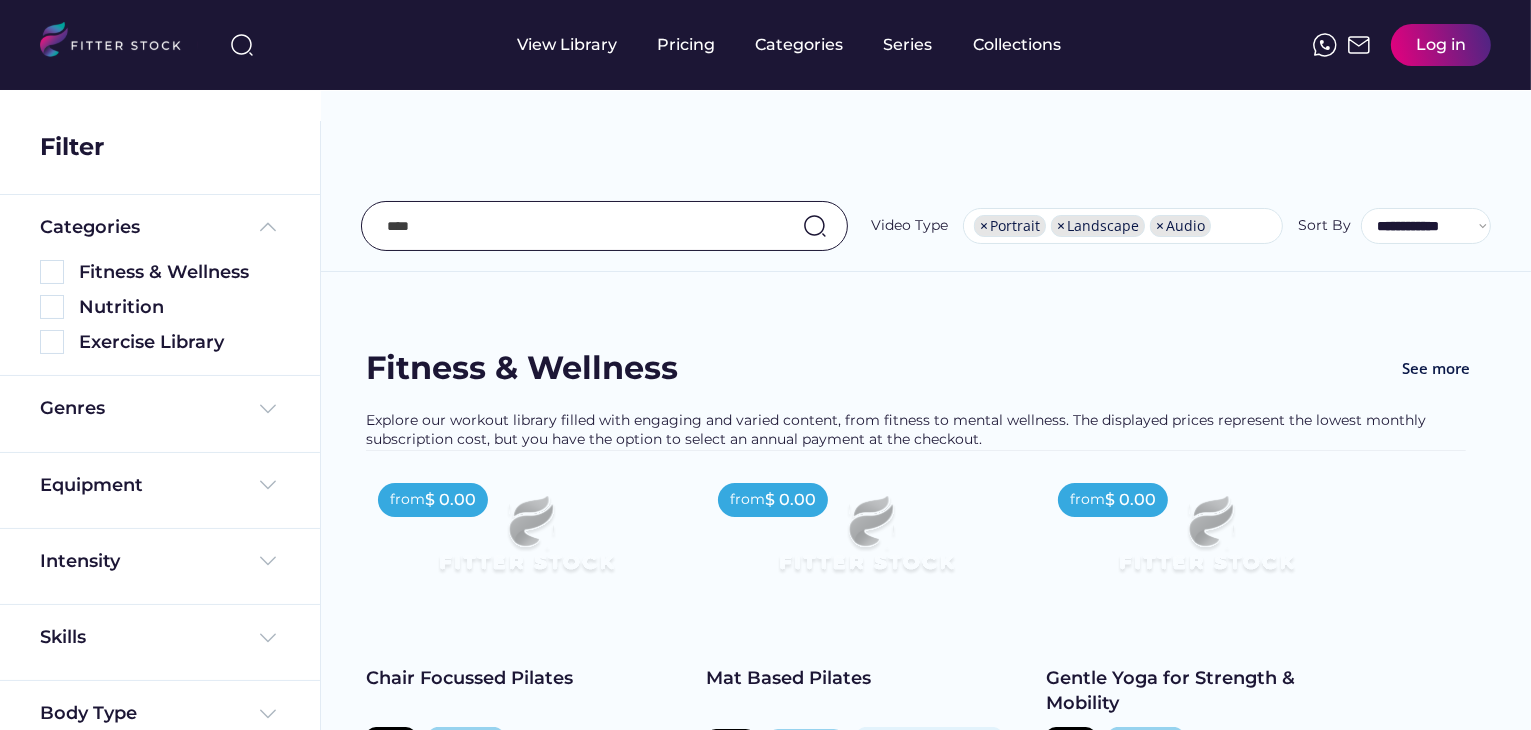 scroll, scrollTop: 34, scrollLeft: 0, axis: vertical 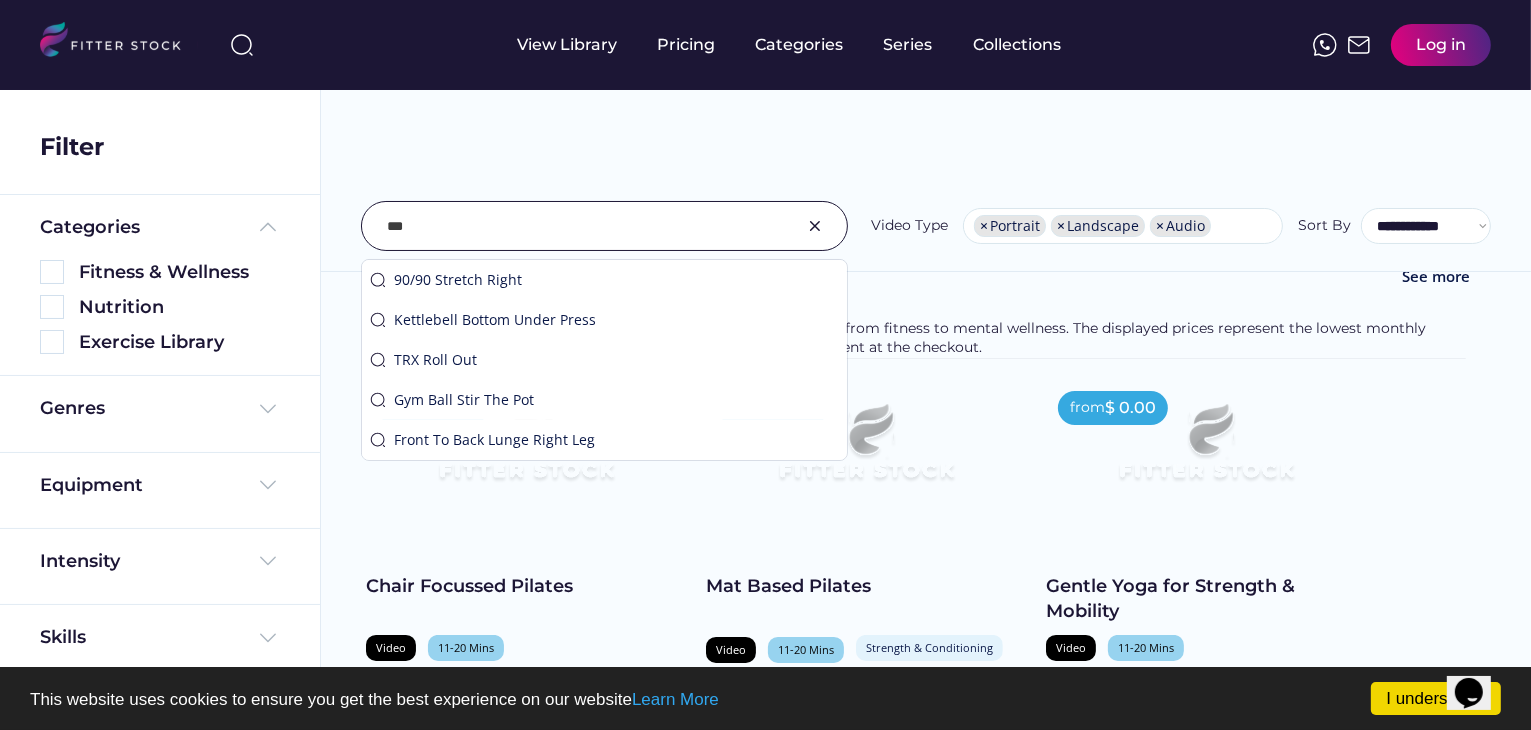 type on "****" 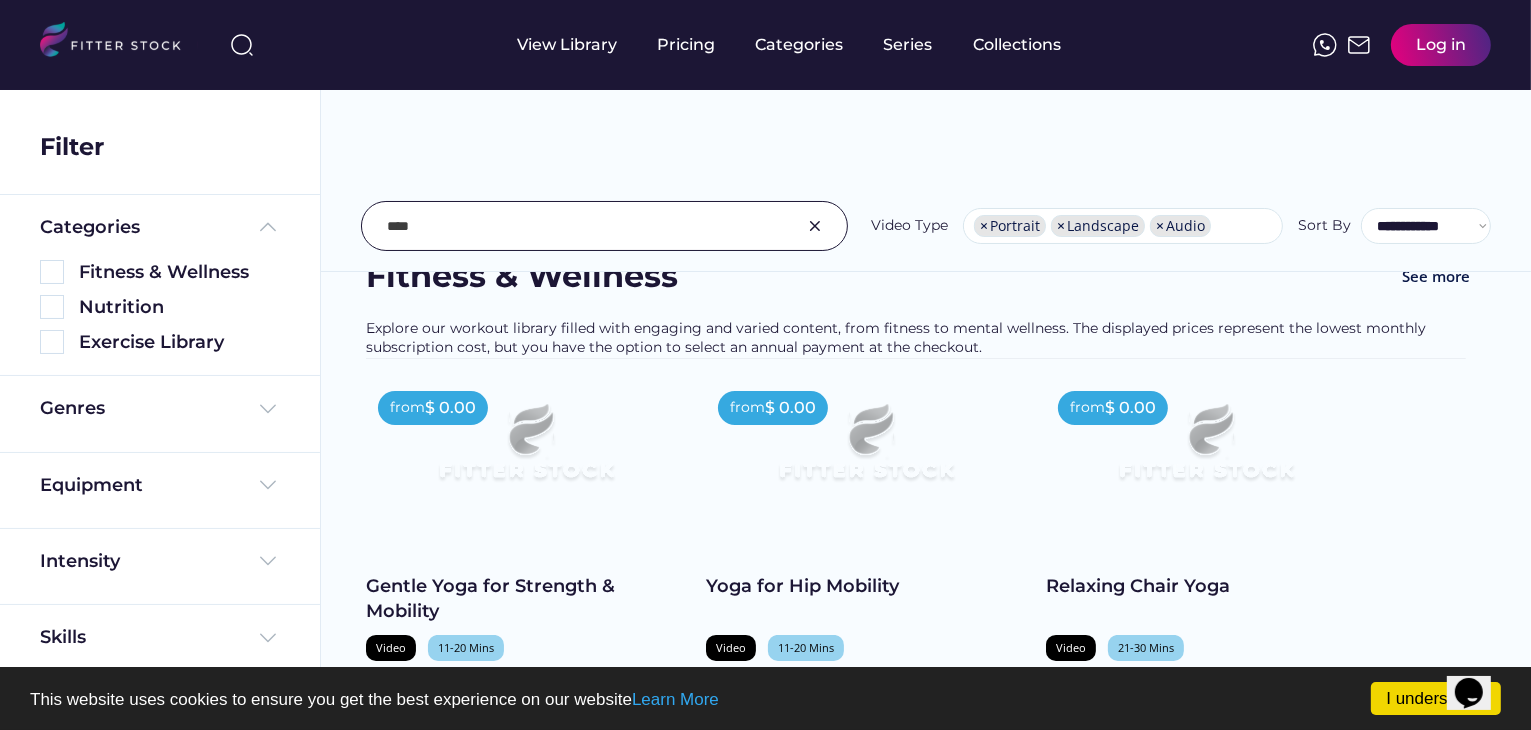 click on "I understand! This website uses cookies to ensure you get the best experience on our website  Learn More Cookie Consent plugin for the EU cookie law
We couldn’t find any video results for "". " " is the search keyword. Found 36 videos Fitness & Wellness See more  Explore our workout library filled with engaging and varied content, from fitness to mental wellness. The displayed prices represent the lowest monthly subscription cost, but you have the option to select an annual payment at the checkout. from  $ 0.00 Gentle Yoga for Strength & Mobility Video 11-20 Mins Stretch & Mobilise Mind Health Full Body The Mind This gentle yoga class with Luke aimed at beginners will break down some of the main standing poses...
shopping_cart
Add to Cart from  $ 0.00 Yoga for Hip Mobility Video 11-20 Mins Stretch & Mobilise Mind Health Lower Body The Mind
shopping_cart
Add to Cart from  $ 0.00 Relaxing Chair Yoga Video 21-30 Mins Full Body" at bounding box center [765, 273] 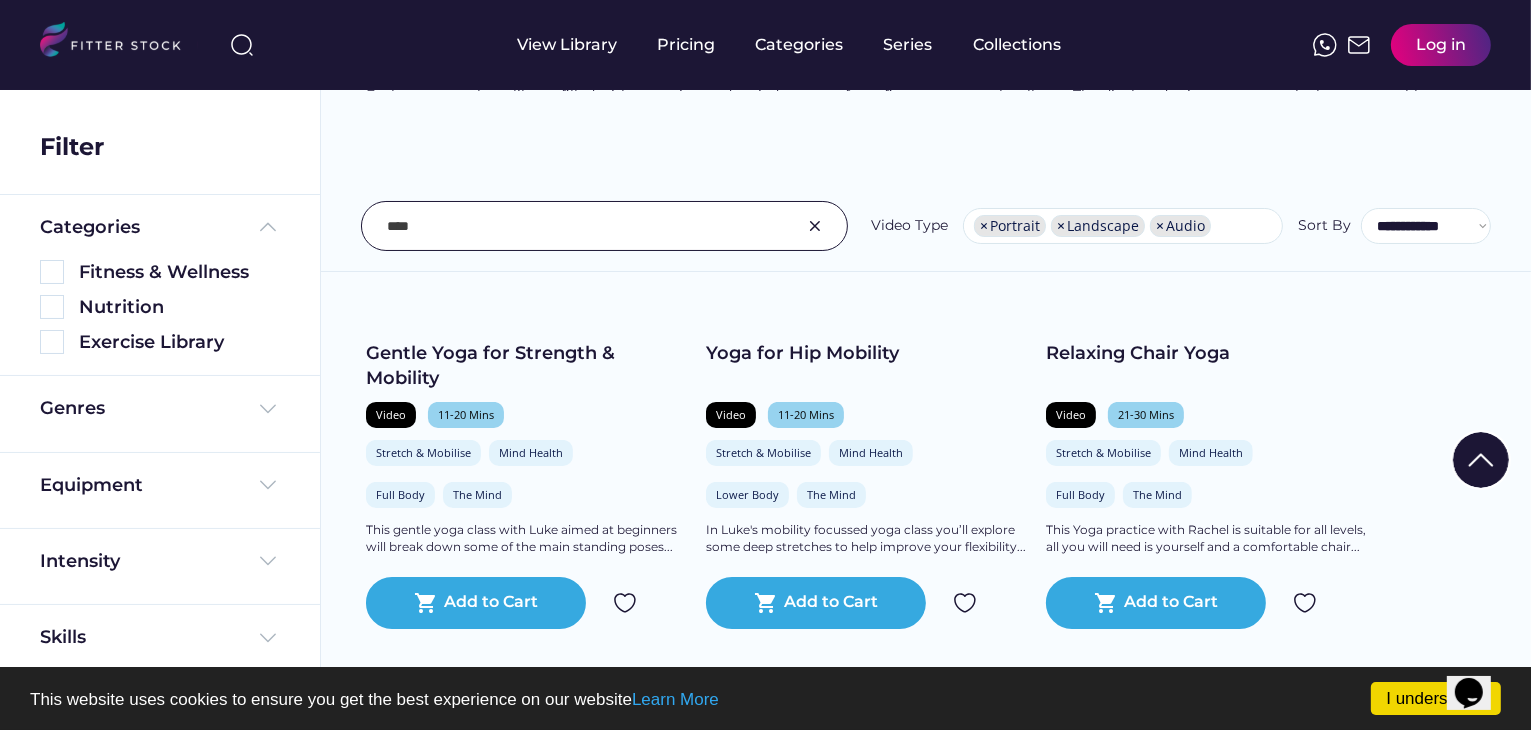 scroll, scrollTop: 327, scrollLeft: 0, axis: vertical 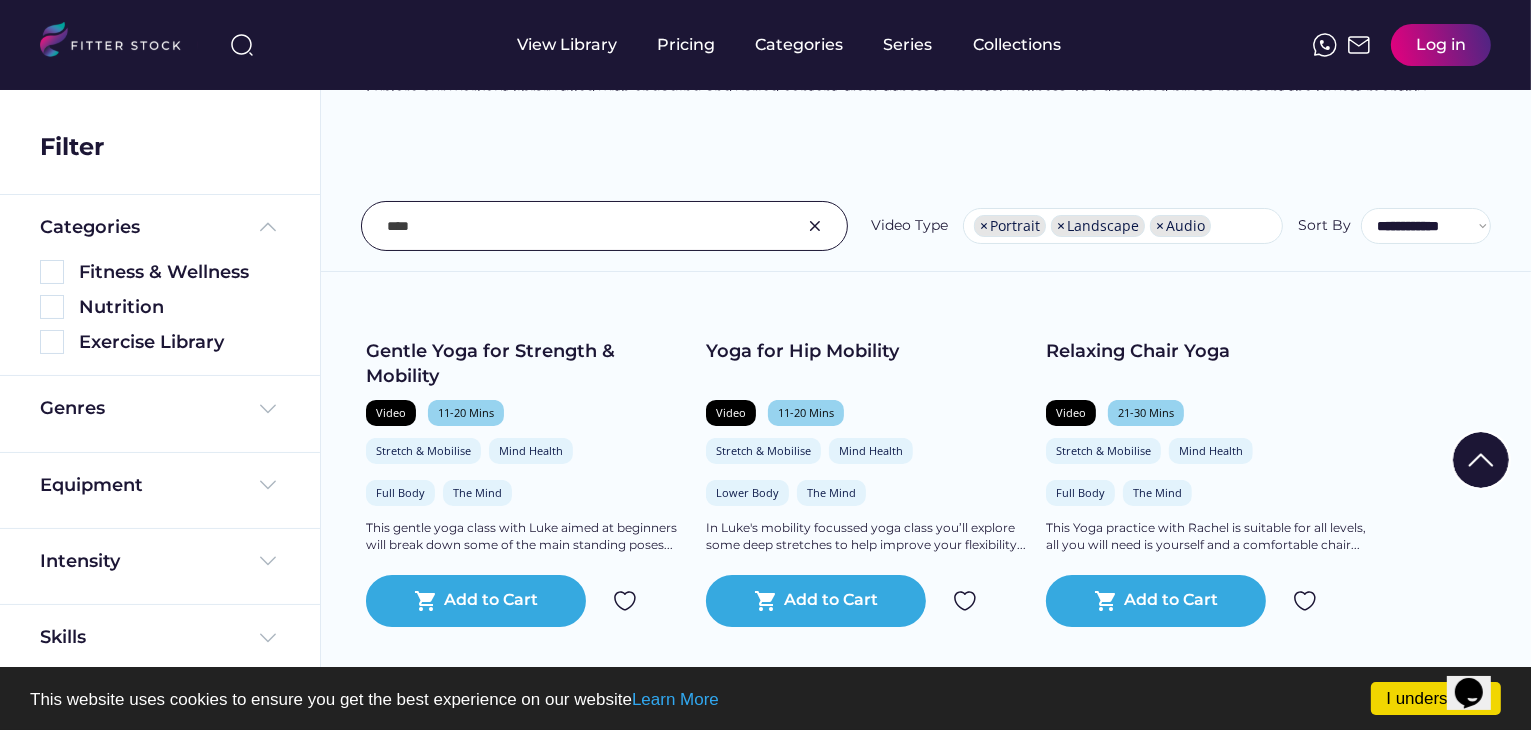 click at bounding box center (815, 226) 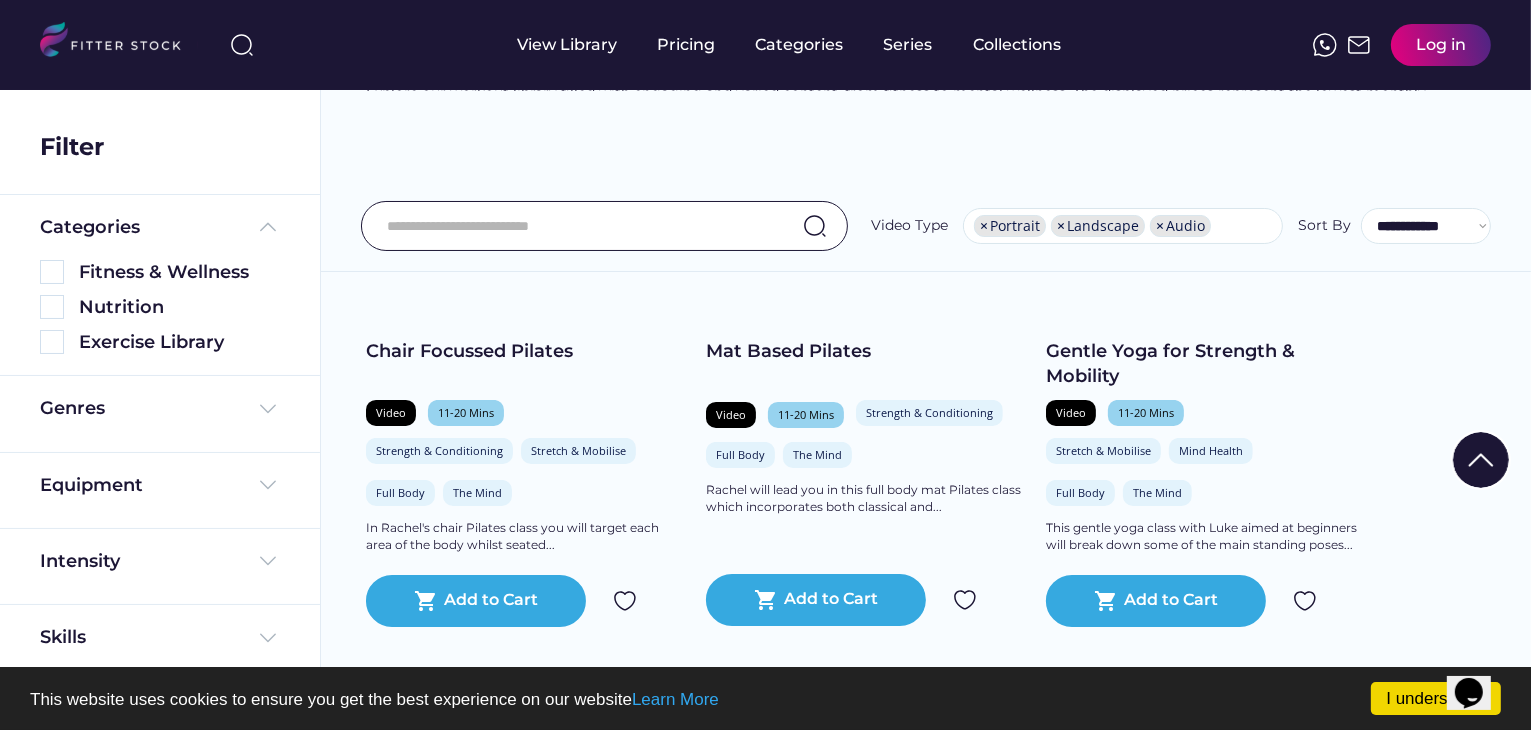 click at bounding box center (579, 226) 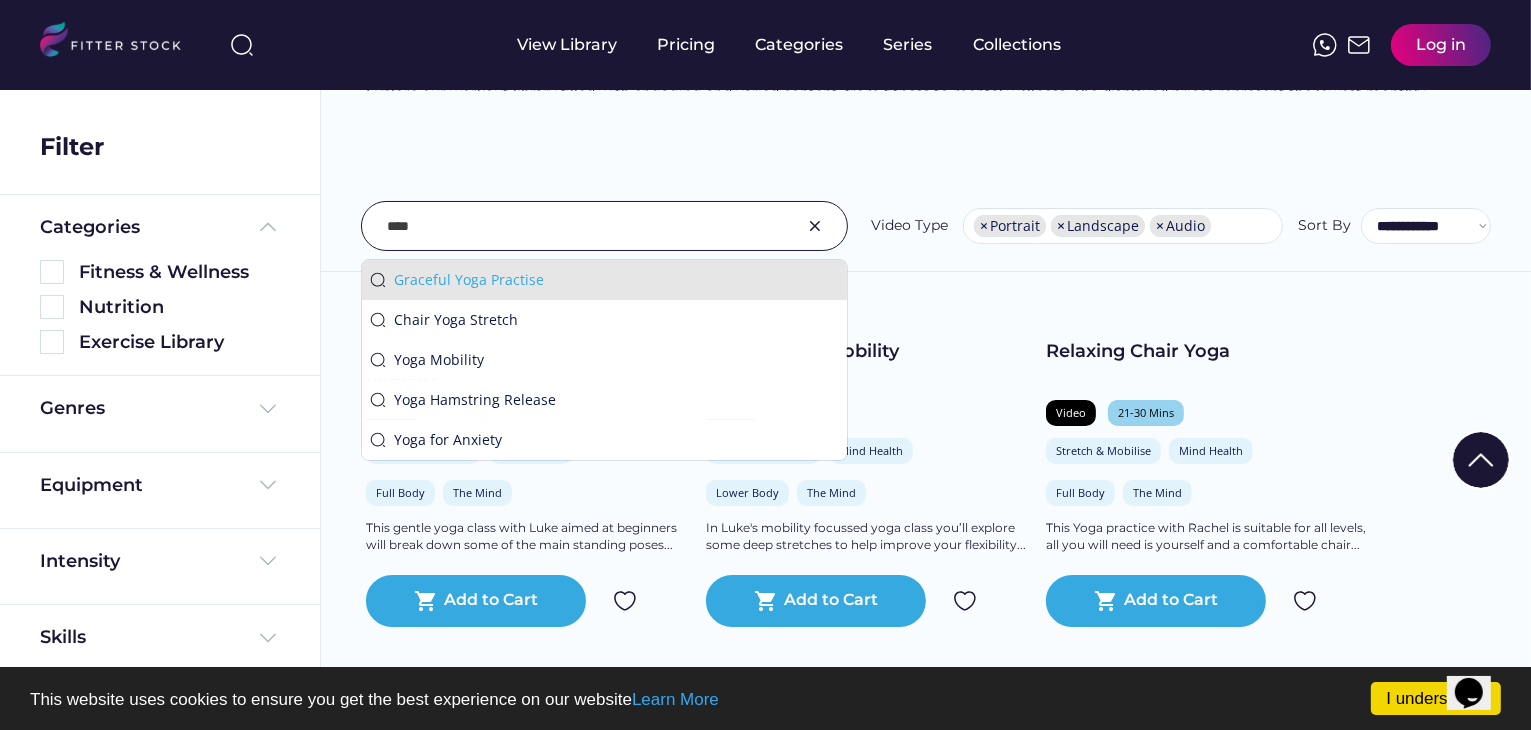 type on "****" 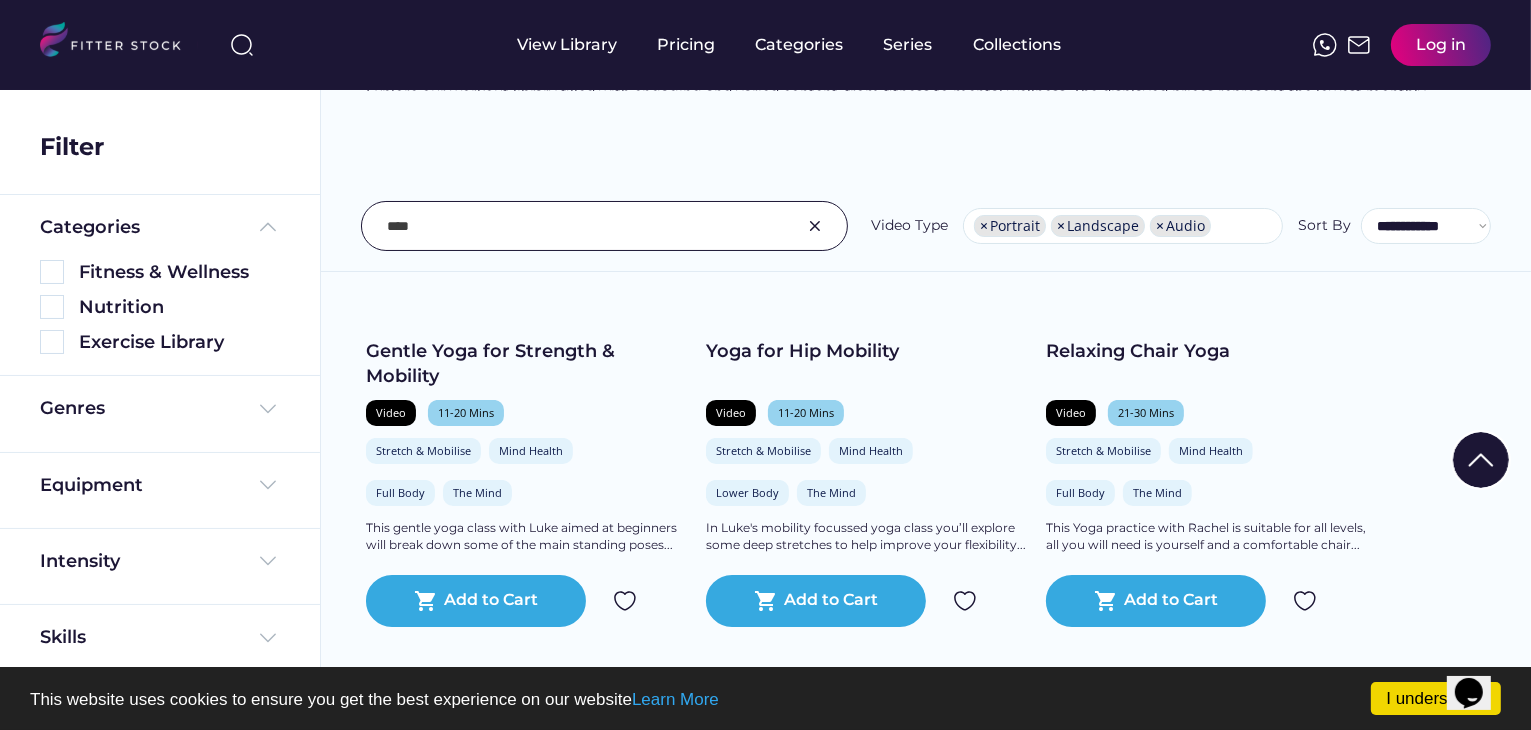 click on "I understand! This website uses cookies to ensure you get the best experience on our website  Learn More Cookie Consent plugin for the EU cookie law
We couldn’t find any video results for "". " " is the search keyword. Found 36 videos Fitness & Wellness See more  Explore our workout library filled with engaging and varied content, from fitness to mental wellness. The displayed prices represent the lowest monthly subscription cost, but you have the option to select an annual payment at the checkout. from  $ 0.00 Gentle Yoga for Strength & Mobility Video 11-20 Mins Stretch & Mobilise Mind Health Full Body The Mind This gentle yoga class with Luke aimed at beginners will break down some of the main standing poses...
shopping_cart
Add to Cart from  $ 0.00 Yoga for Hip Mobility Video 11-20 Mins Stretch & Mobilise Mind Health Lower Body The Mind
shopping_cart
Add to Cart from  $ 0.00 Relaxing Chair Yoga Video 21-30 Mins Full Body" at bounding box center (765, 38) 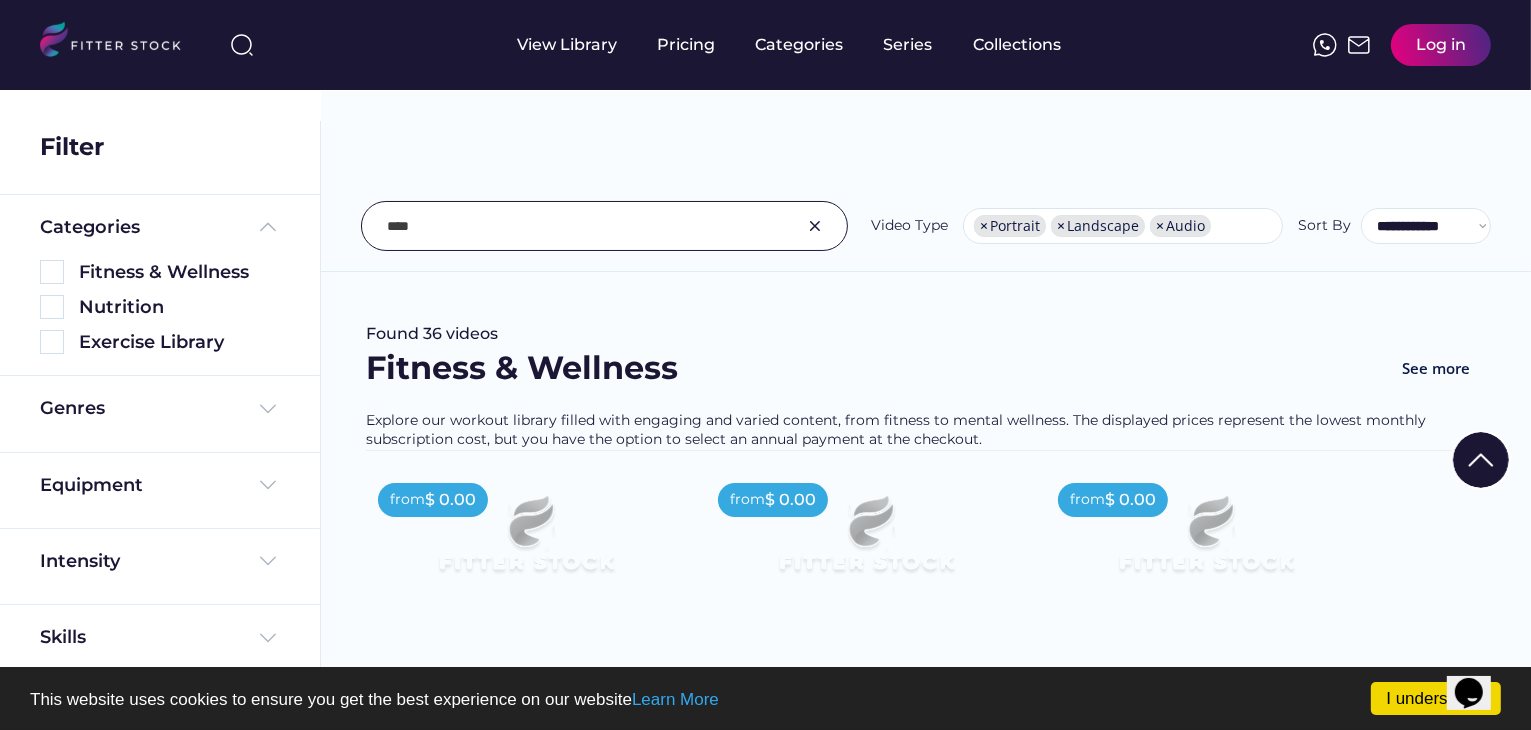 scroll, scrollTop: 312, scrollLeft: 0, axis: vertical 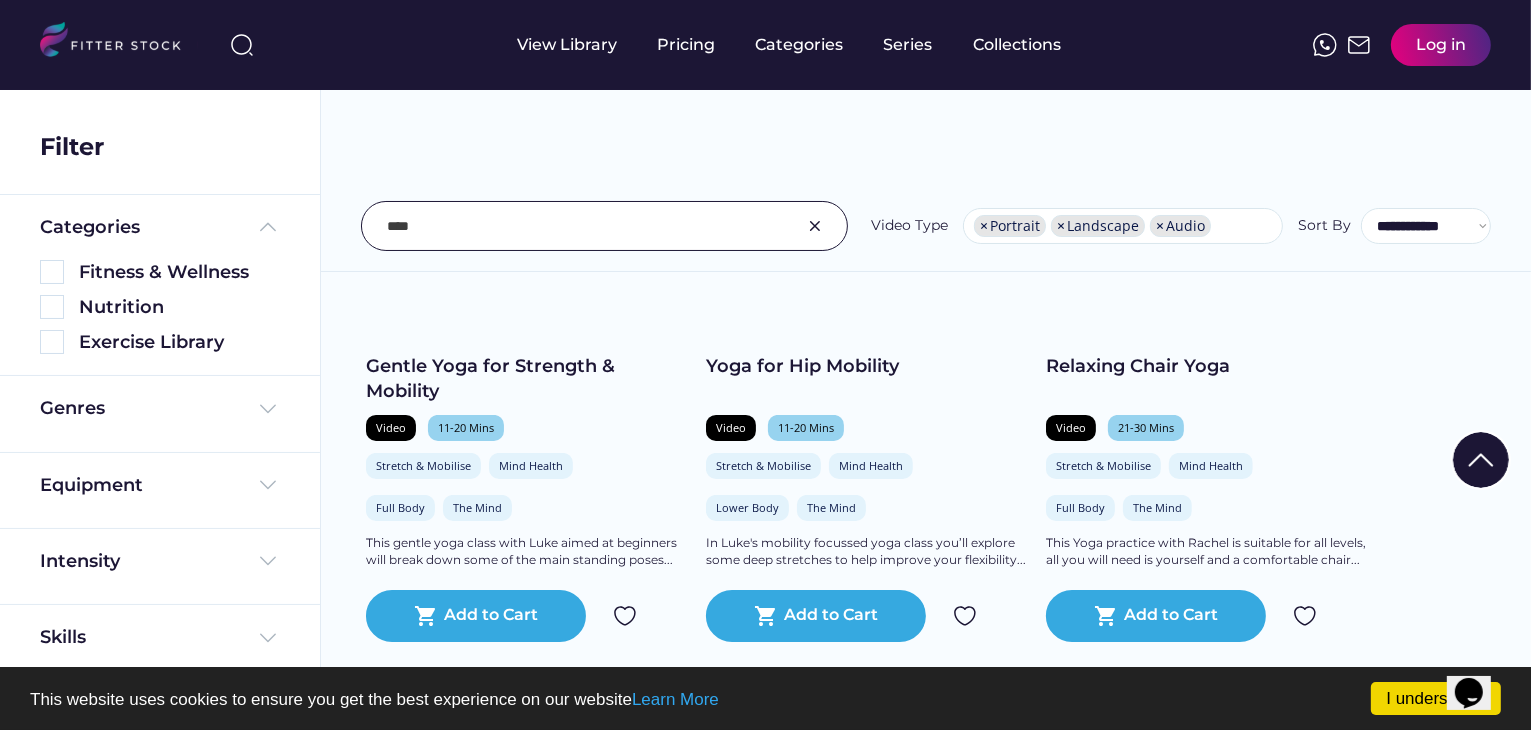 click at bounding box center (815, 226) 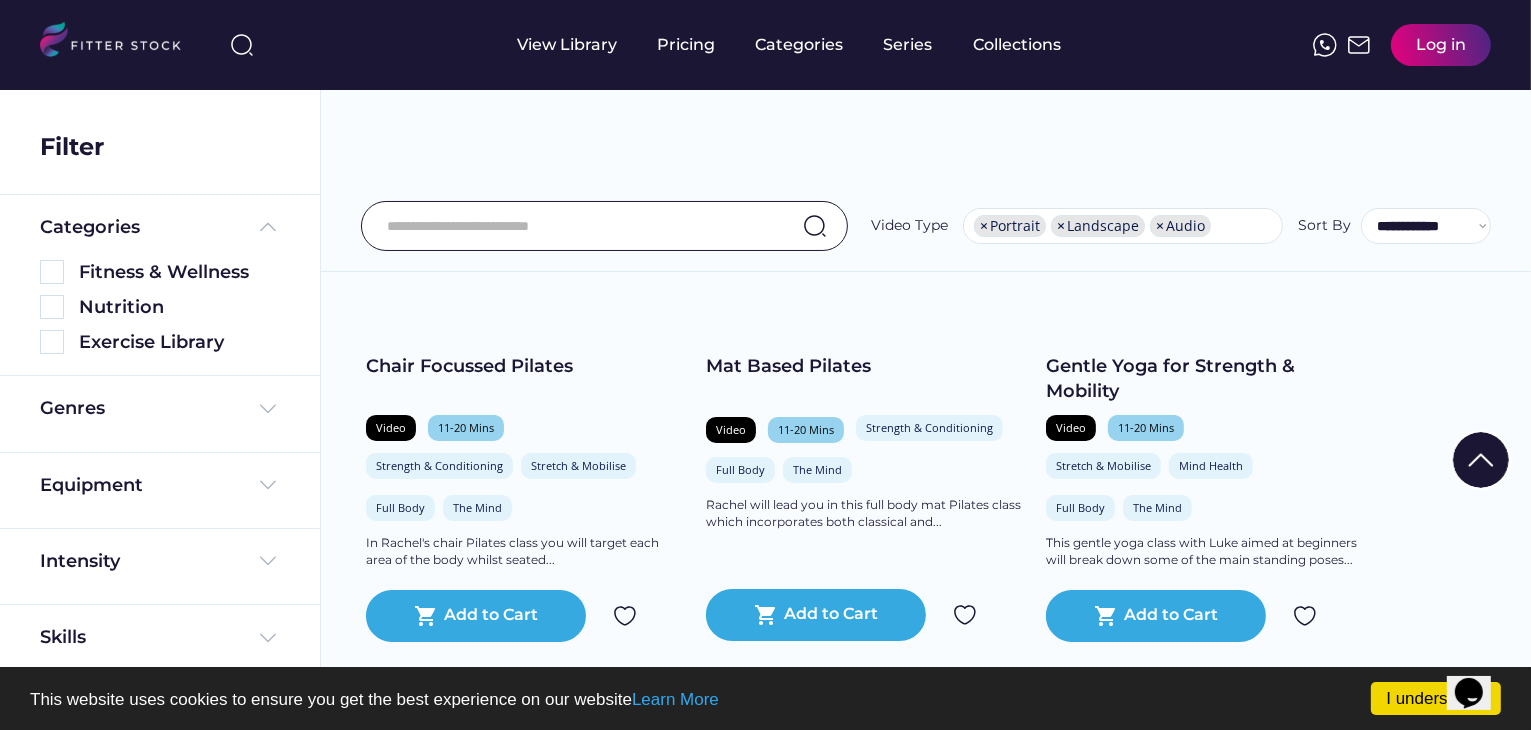 click on "**********" at bounding box center (926, 181) 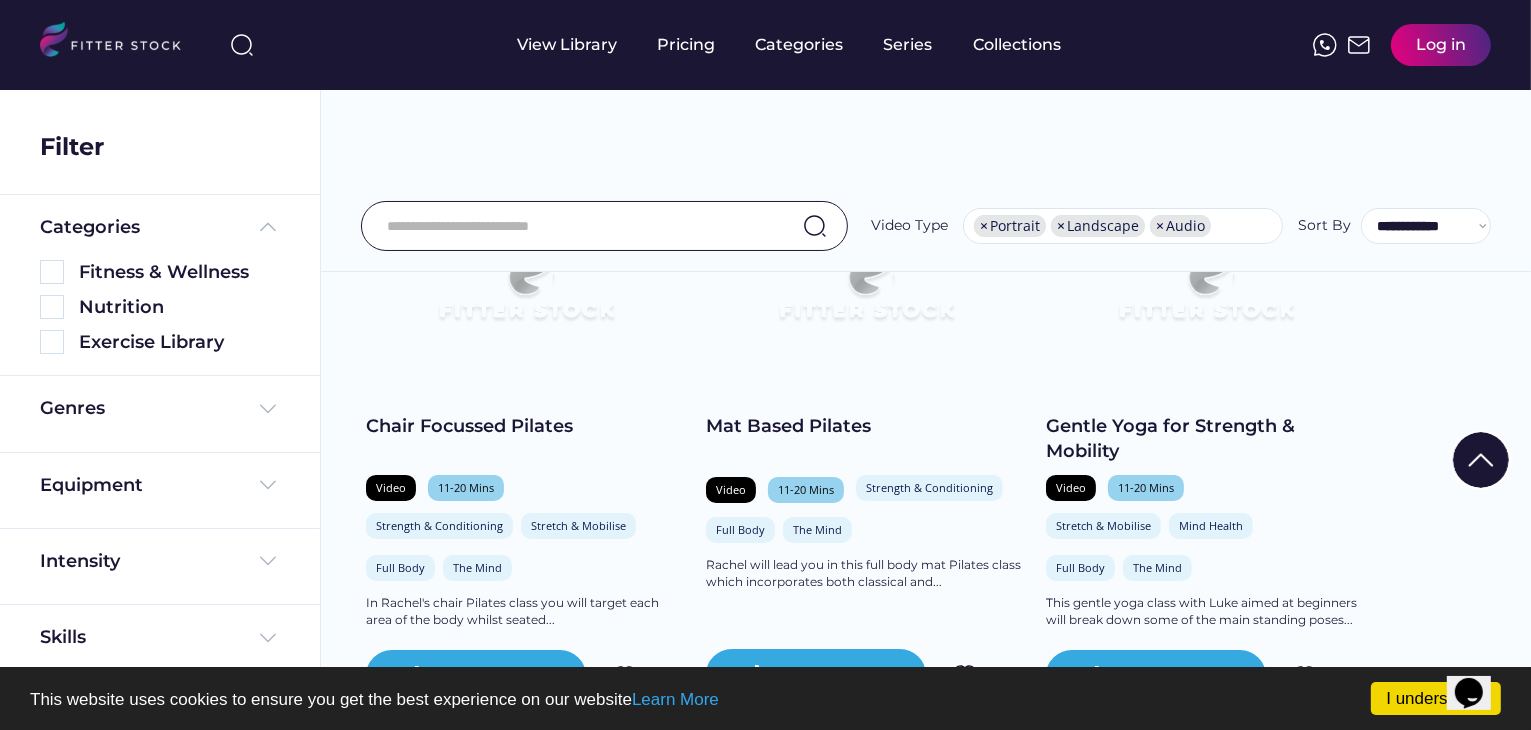 scroll, scrollTop: 236, scrollLeft: 0, axis: vertical 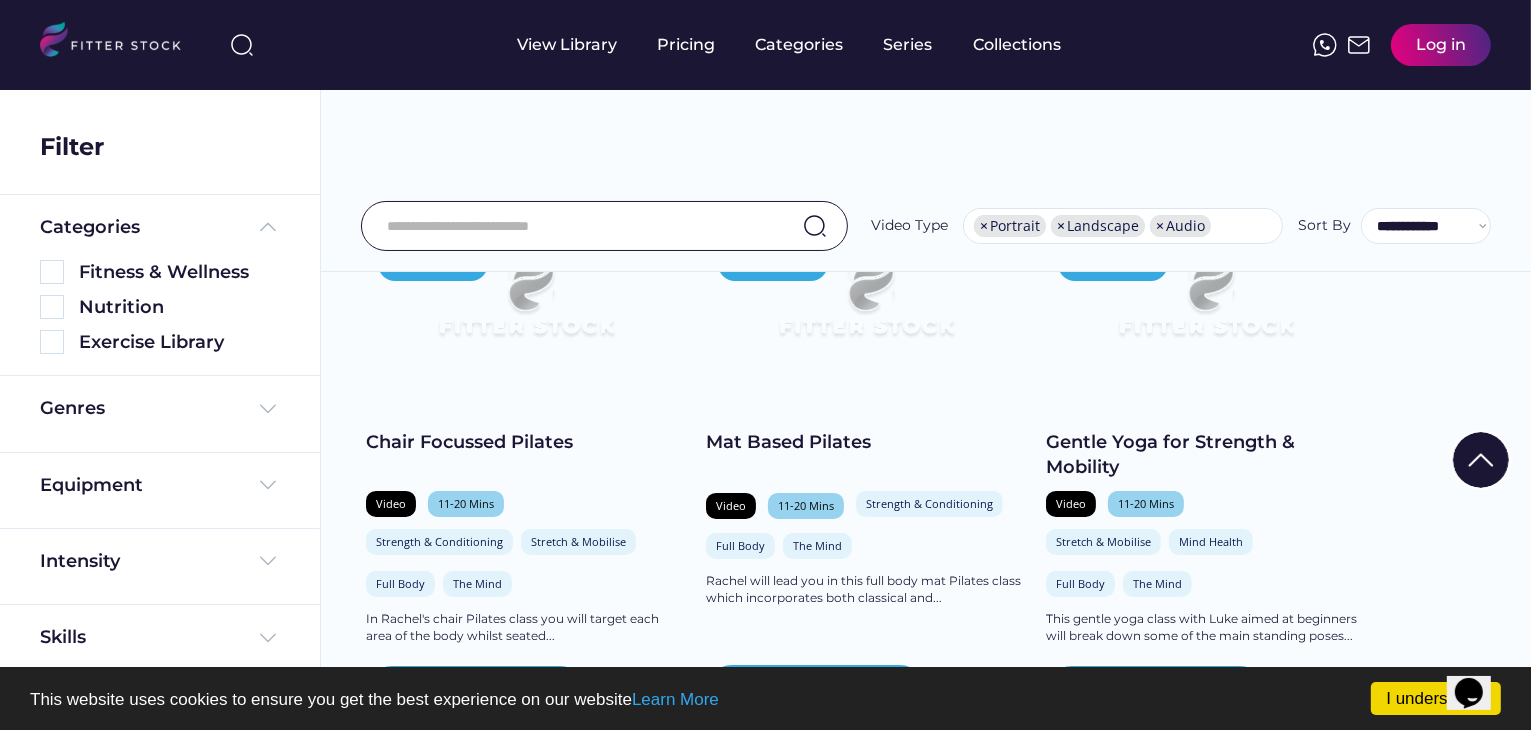 click at bounding box center [579, 226] 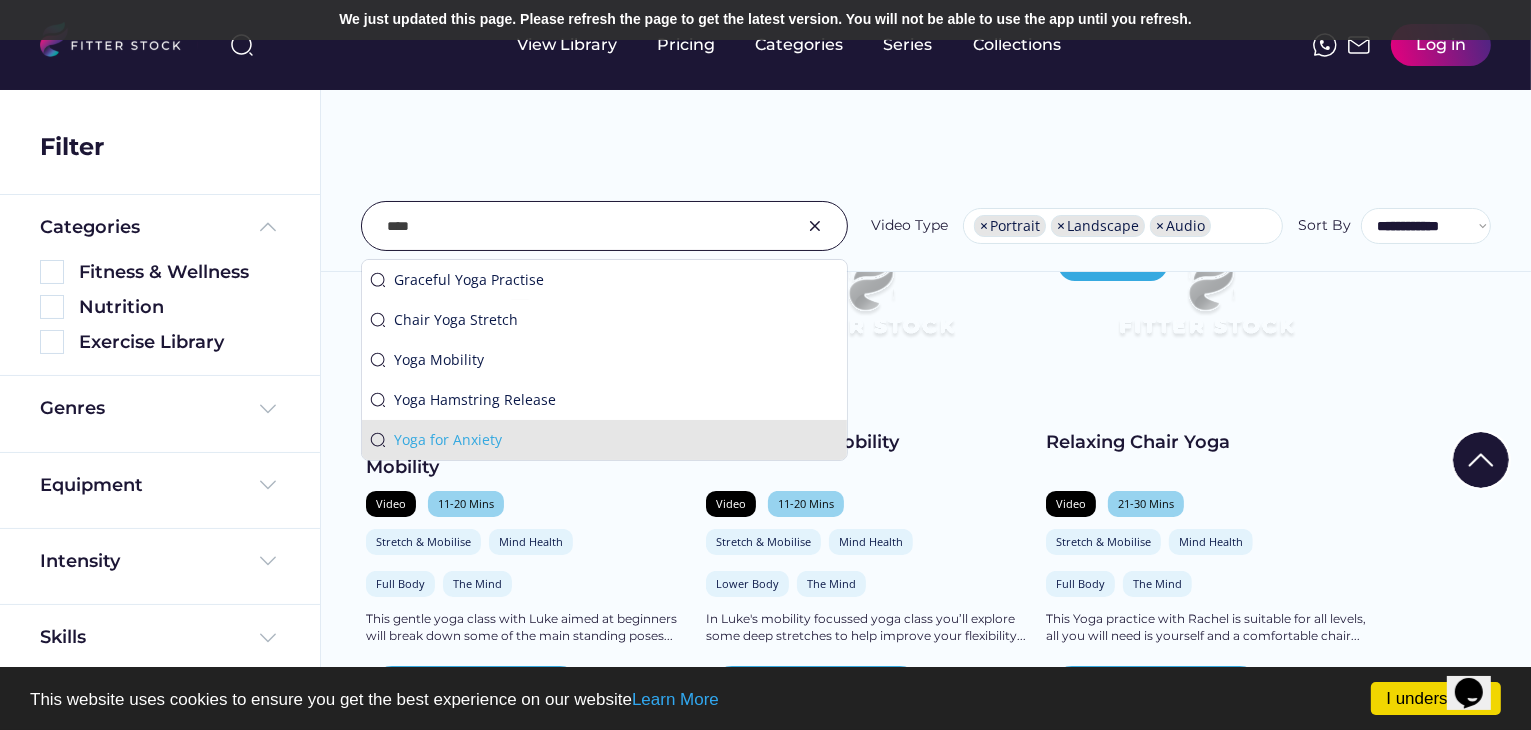 type on "****" 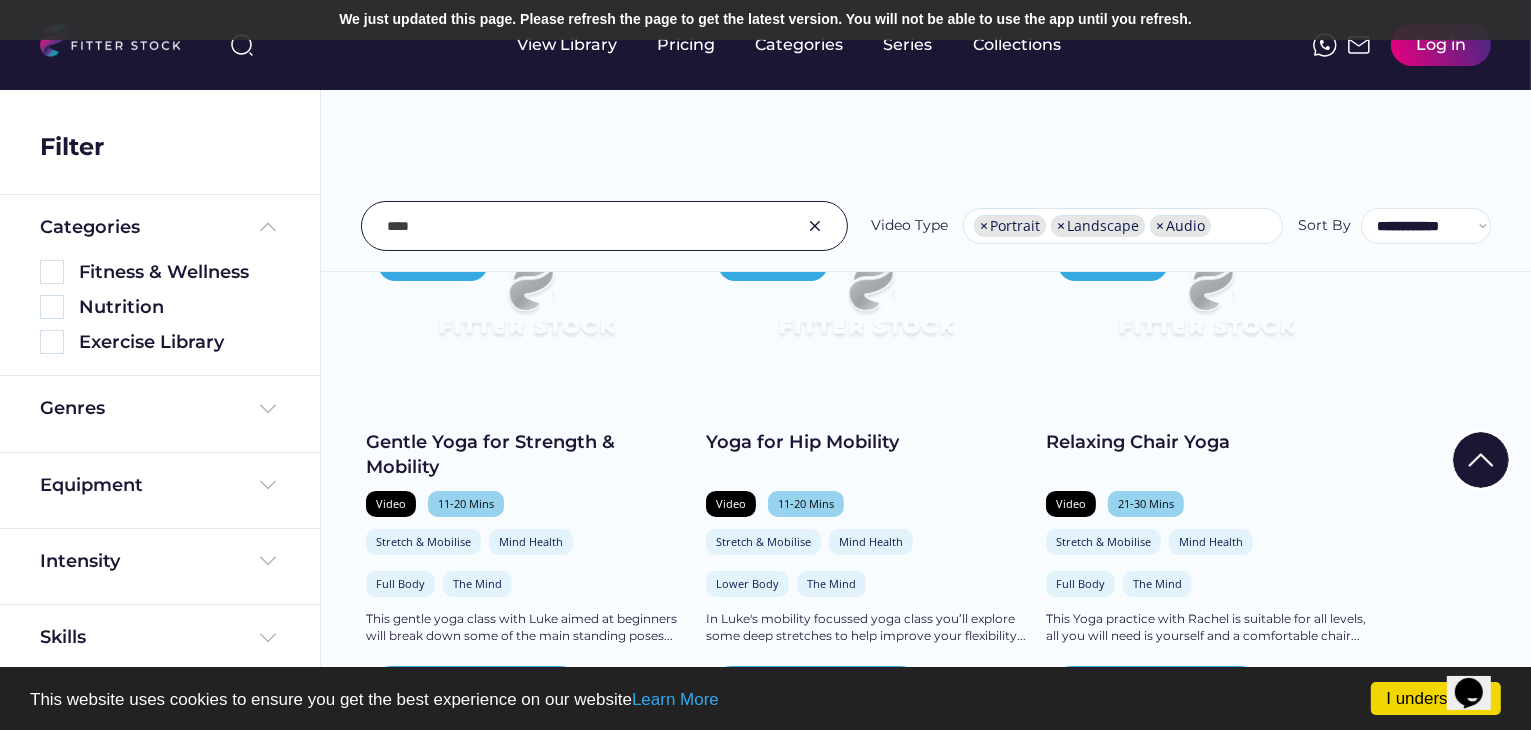 click on "I understand! This website uses cookies to ensure you get the best experience on our website  Learn More Cookie Consent plugin for the EU cookie law
We couldn’t find any video results for "". " " is the search keyword. Found 36 videos Fitness & Wellness See more  Explore our workout library filled with engaging and varied content, from fitness to mental wellness. The displayed prices represent the lowest monthly subscription cost, but you have the option to select an annual payment at the checkout. from  $ 0.00 Gentle Yoga for Strength & Mobility Video 11-20 Mins Stretch & Mobilise Mind Health Full Body The Mind This gentle yoga class with Luke aimed at beginners will break down some of the main standing poses...
shopping_cart
Add to Cart from  $ 0.00 Yoga for Hip Mobility Video 11-20 Mins Stretch & Mobilise Mind Health Lower Body The Mind
shopping_cart
Add to Cart from  $ 0.00 Relaxing Chair Yoga Video 21-30 Mins Full Body" at bounding box center [765, 129] 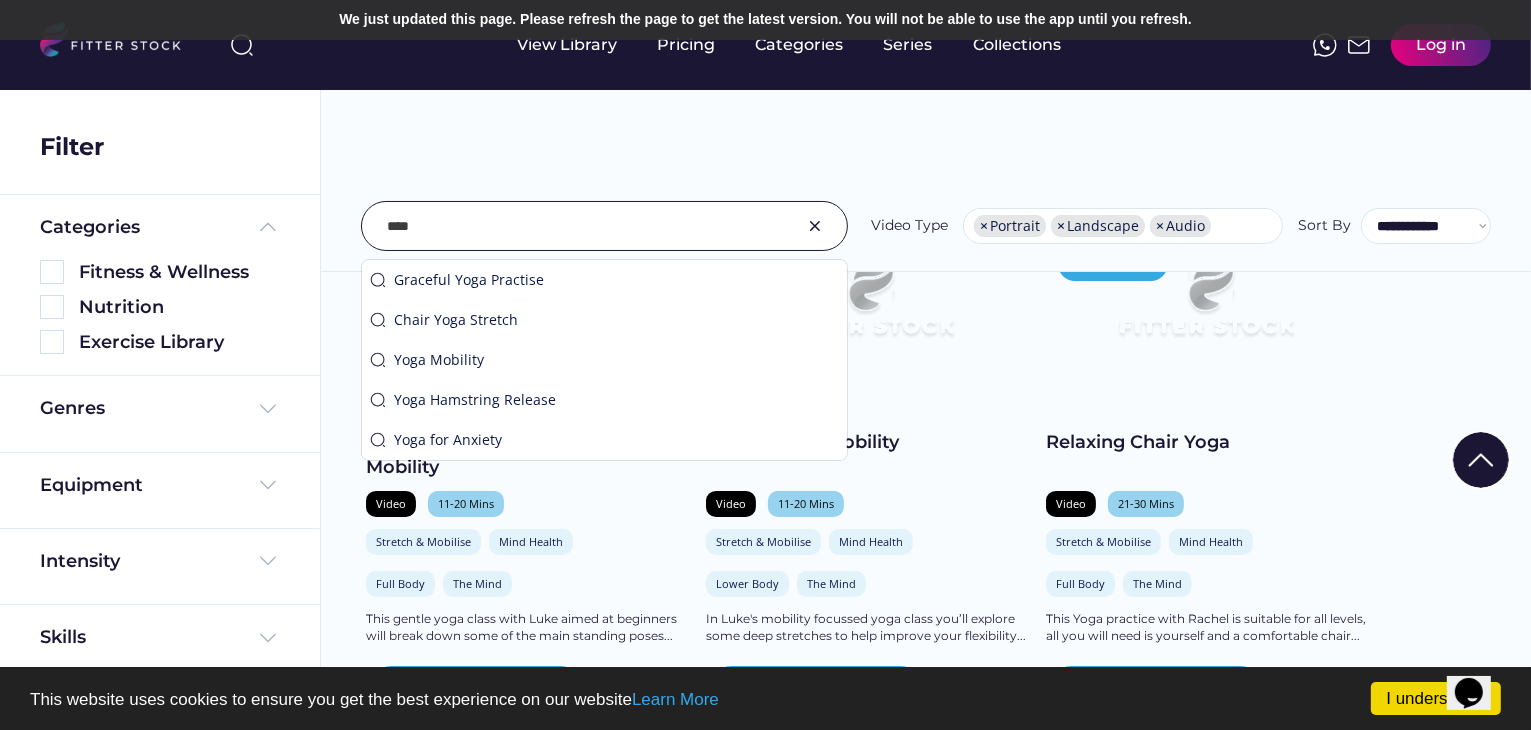 click at bounding box center (579, 226) 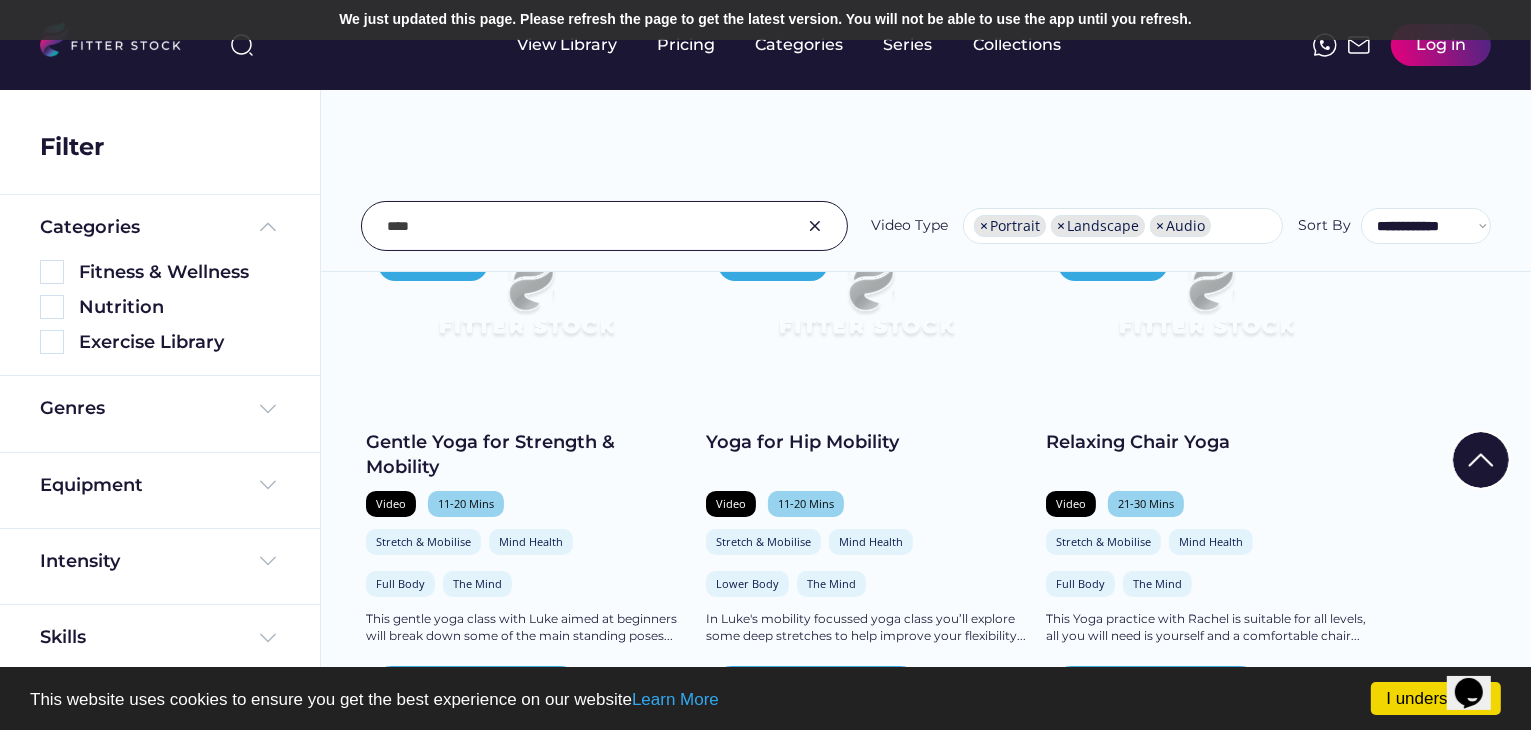 click on "I understand! This website uses cookies to ensure you get the best experience on our website  Learn More Cookie Consent plugin for the EU cookie law
We couldn’t find any video results for "". " " is the search keyword. Found 36 videos Fitness & Wellness See more  Explore our workout library filled with engaging and varied content, from fitness to mental wellness. The displayed prices represent the lowest monthly subscription cost, but you have the option to select an annual payment at the checkout. from  $ 0.00 Gentle Yoga for Strength & Mobility Video 11-20 Mins Stretch & Mobilise Mind Health Full Body The Mind This gentle yoga class with Luke aimed at beginners will break down some of the main standing poses...
shopping_cart
Add to Cart from  $ 0.00 Yoga for Hip Mobility Video 11-20 Mins Stretch & Mobilise Mind Health Lower Body The Mind
shopping_cart
Add to Cart from  $ 0.00 Relaxing Chair Yoga Video 21-30 Mins Full Body" at bounding box center [765, 129] 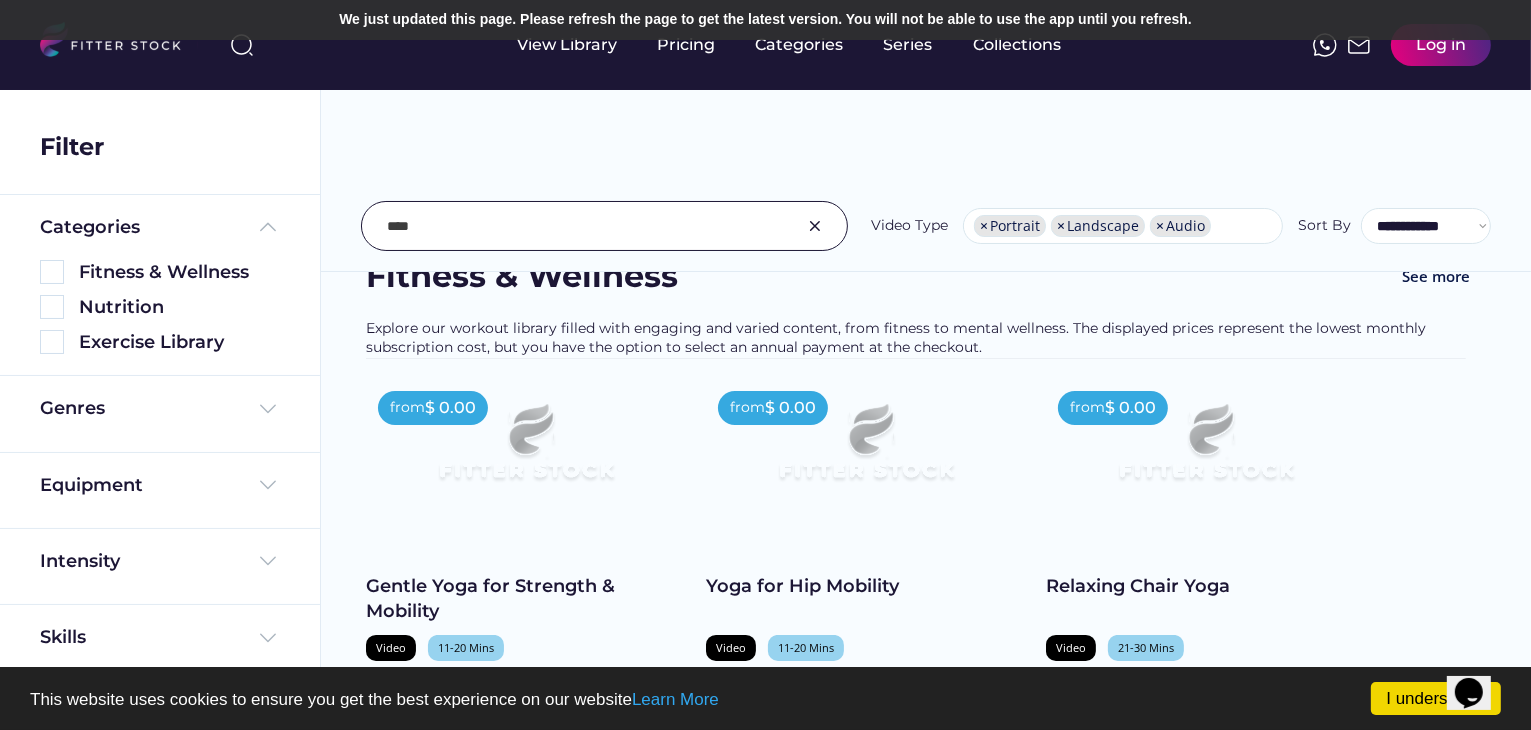 scroll, scrollTop: 0, scrollLeft: 0, axis: both 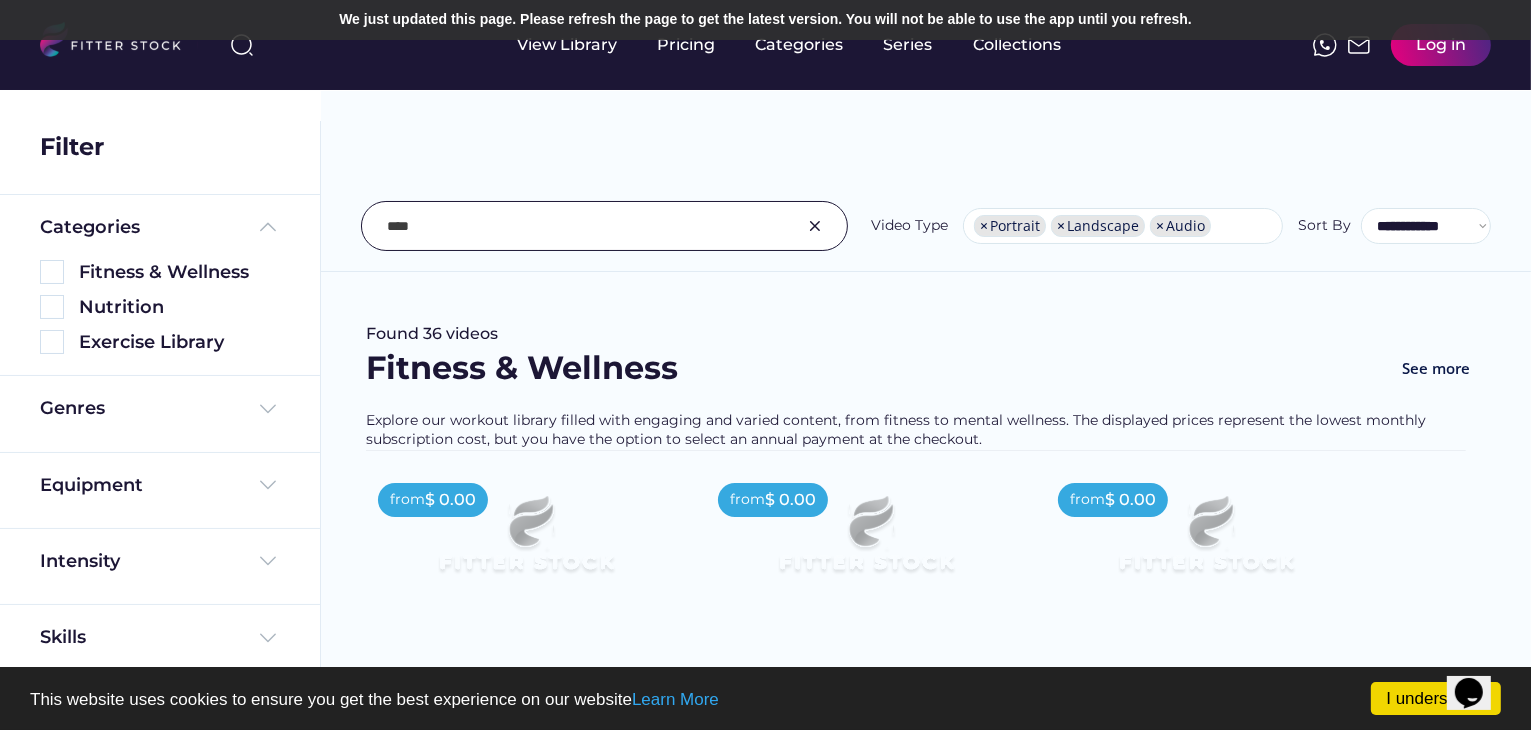 click at bounding box center (579, 226) 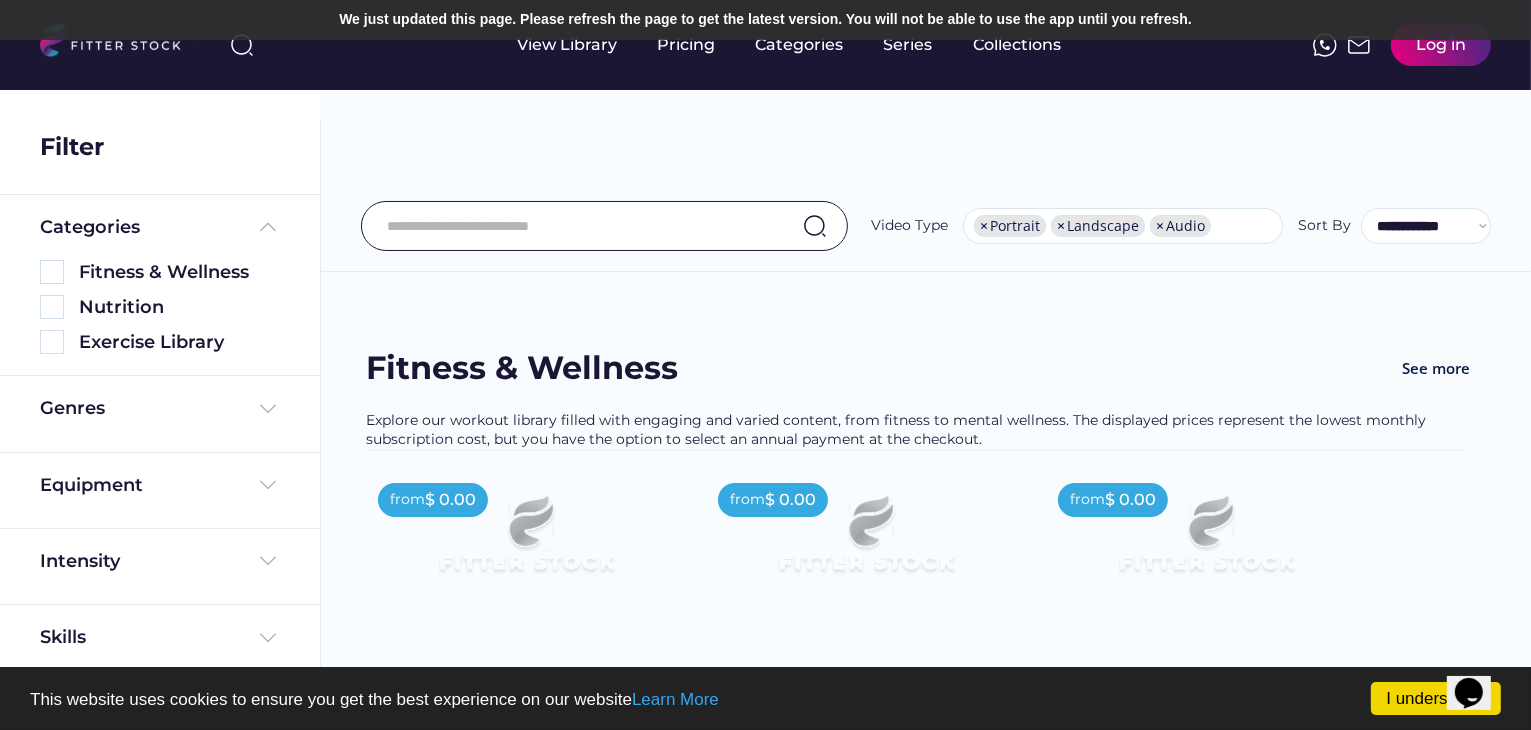 click at bounding box center [579, 226] 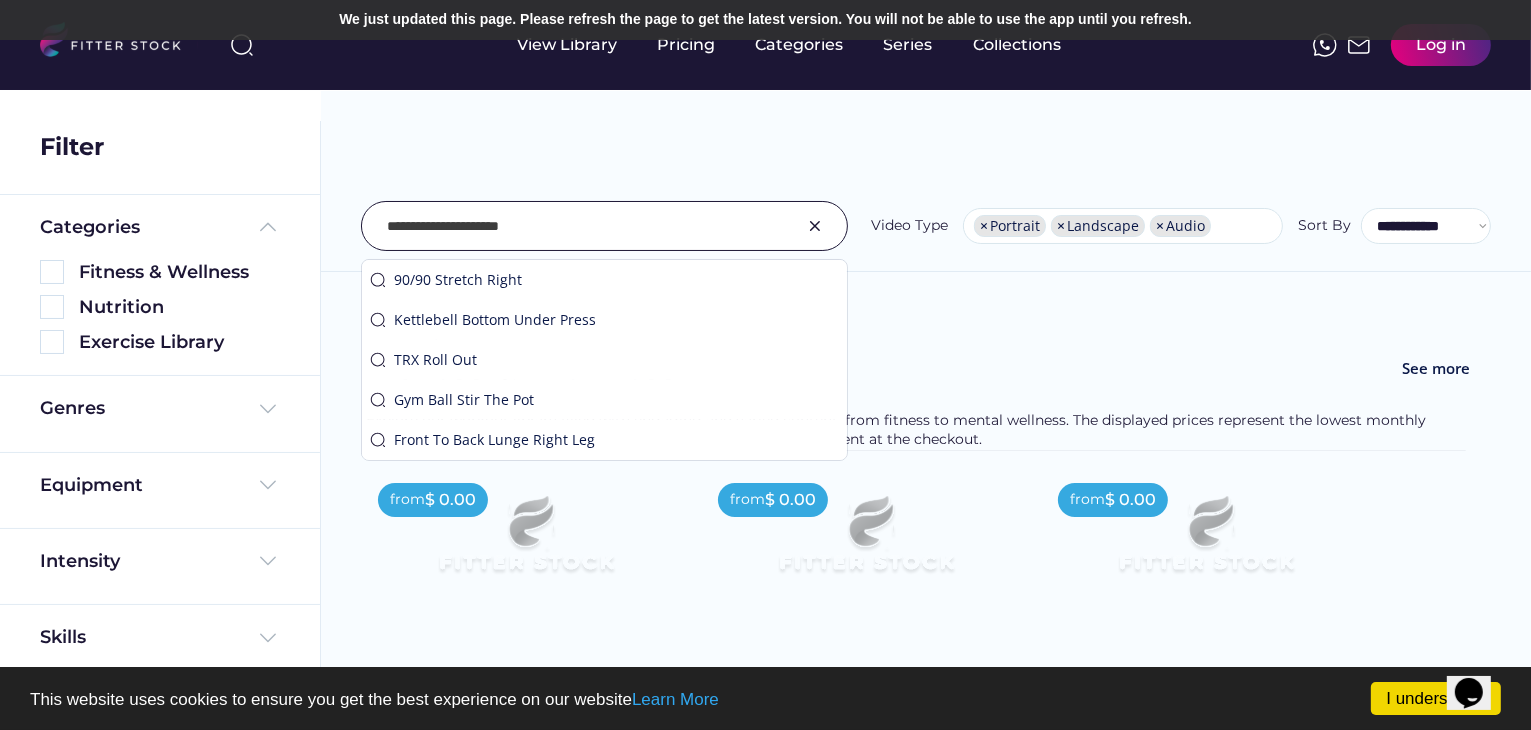 type on "**********" 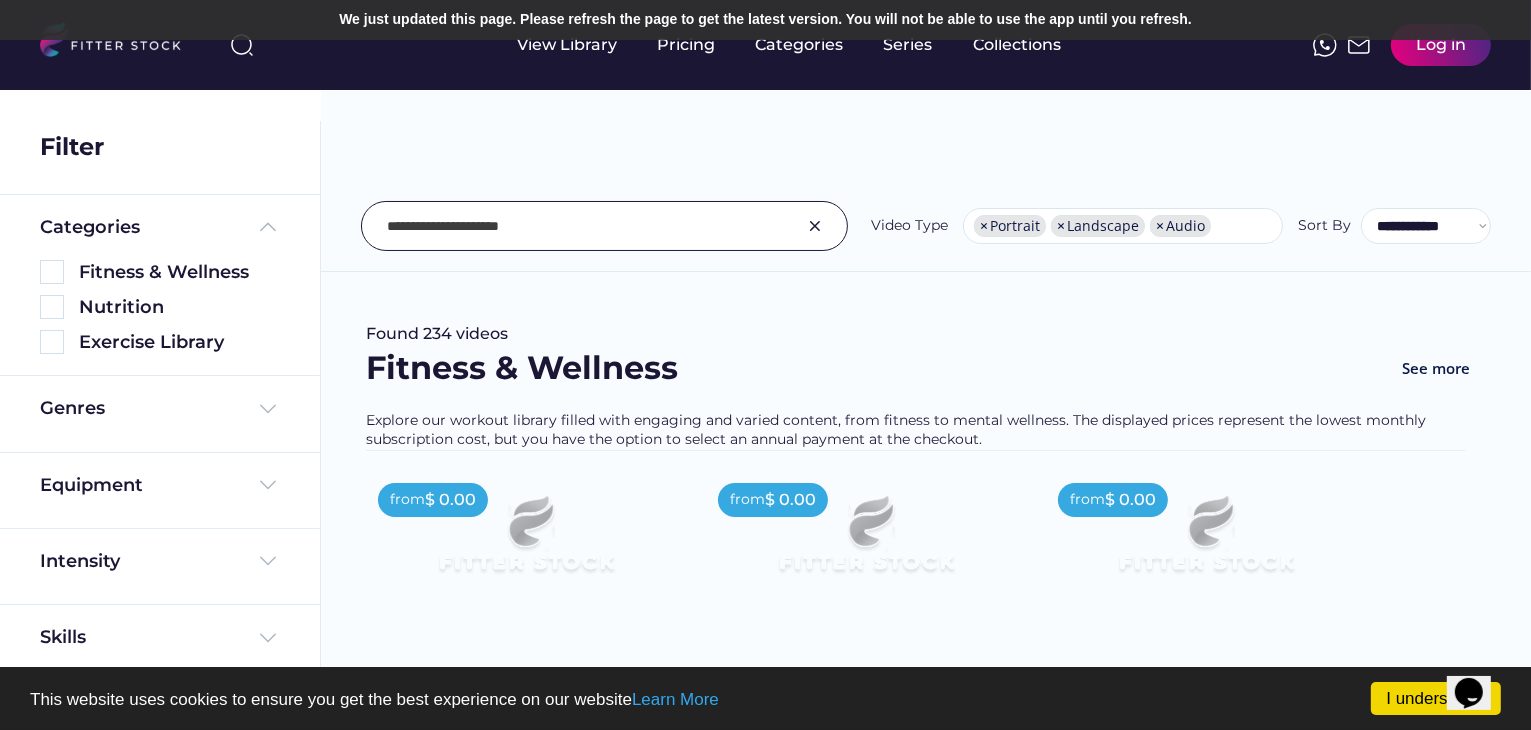 click at bounding box center (815, 226) 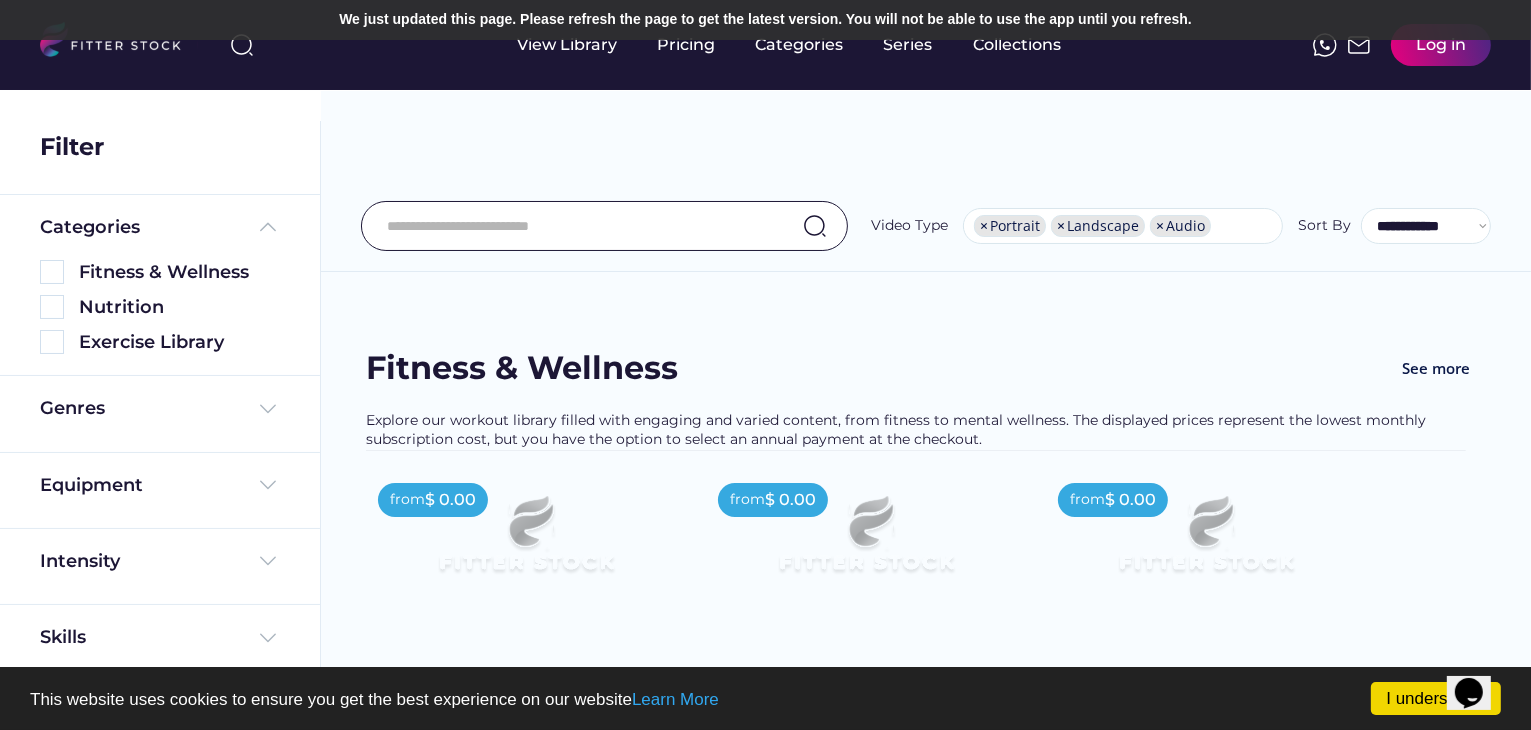 click at bounding box center (579, 226) 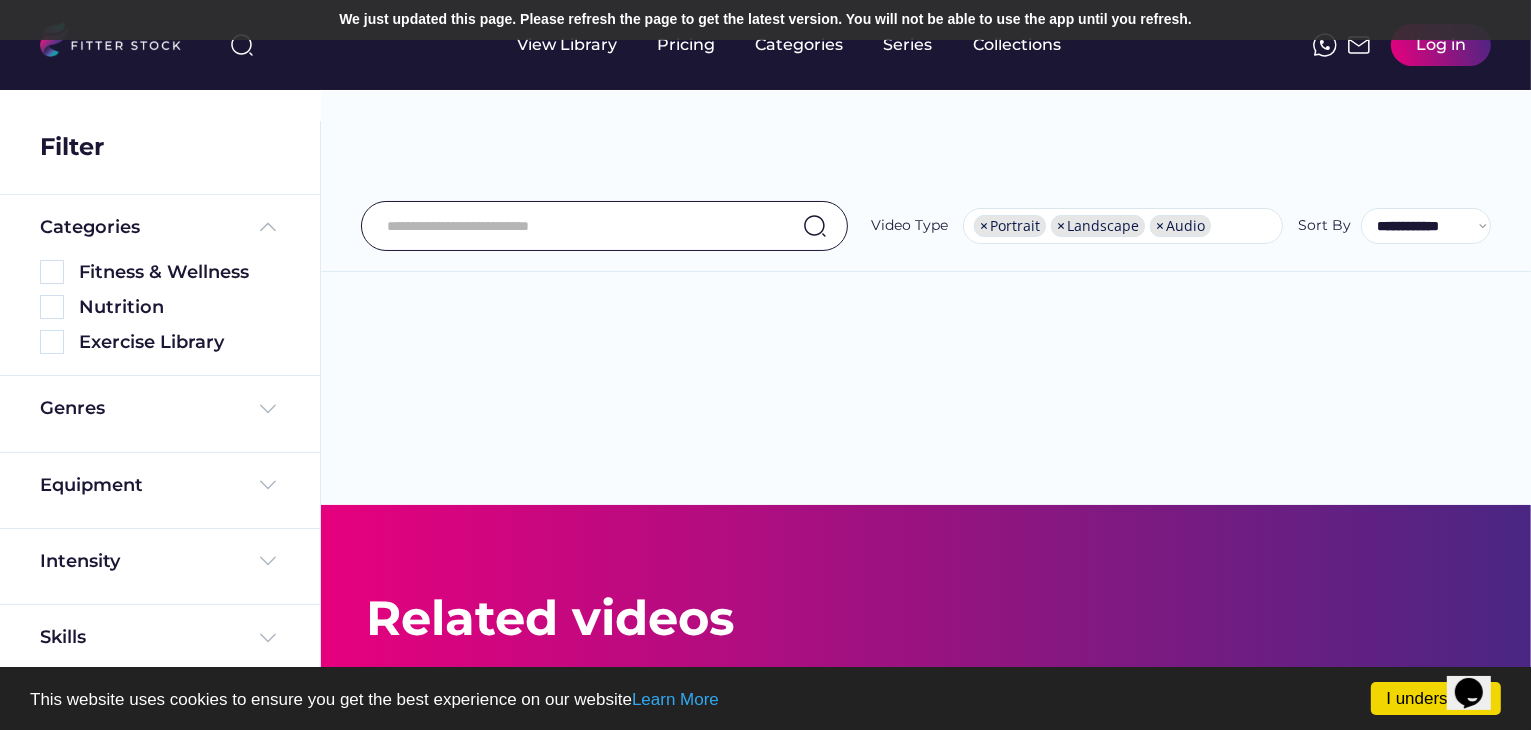 paste on "**********" 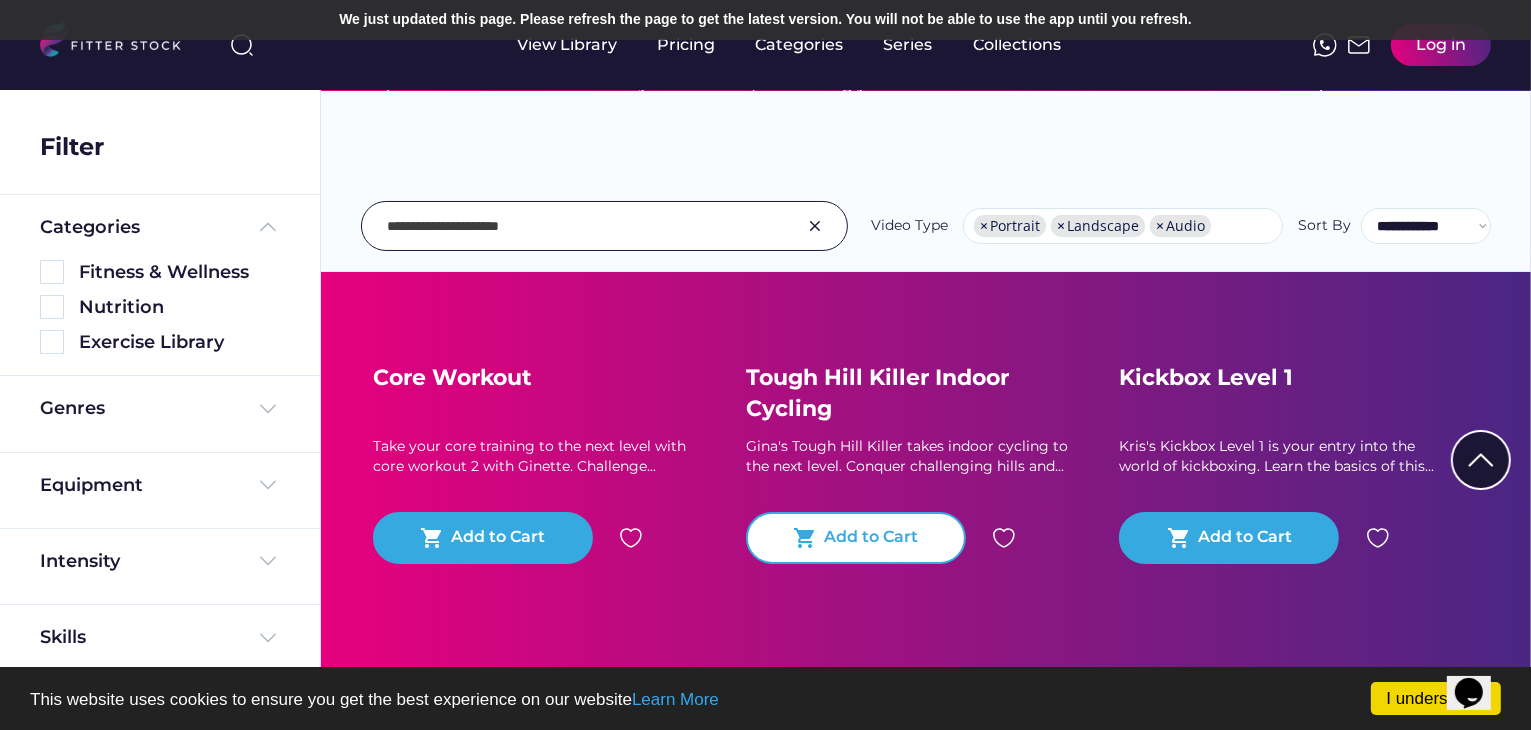 scroll, scrollTop: 0, scrollLeft: 0, axis: both 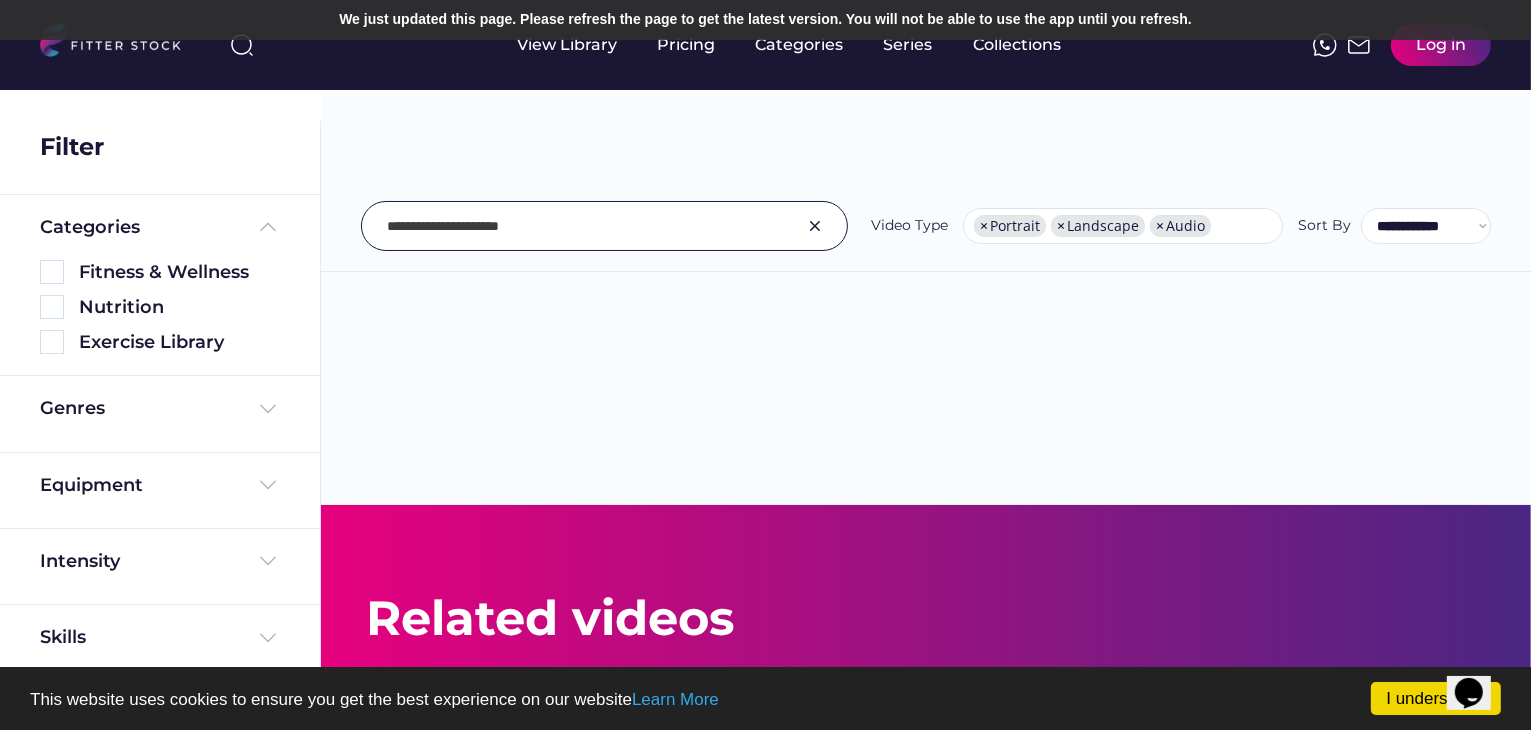 type on "**********" 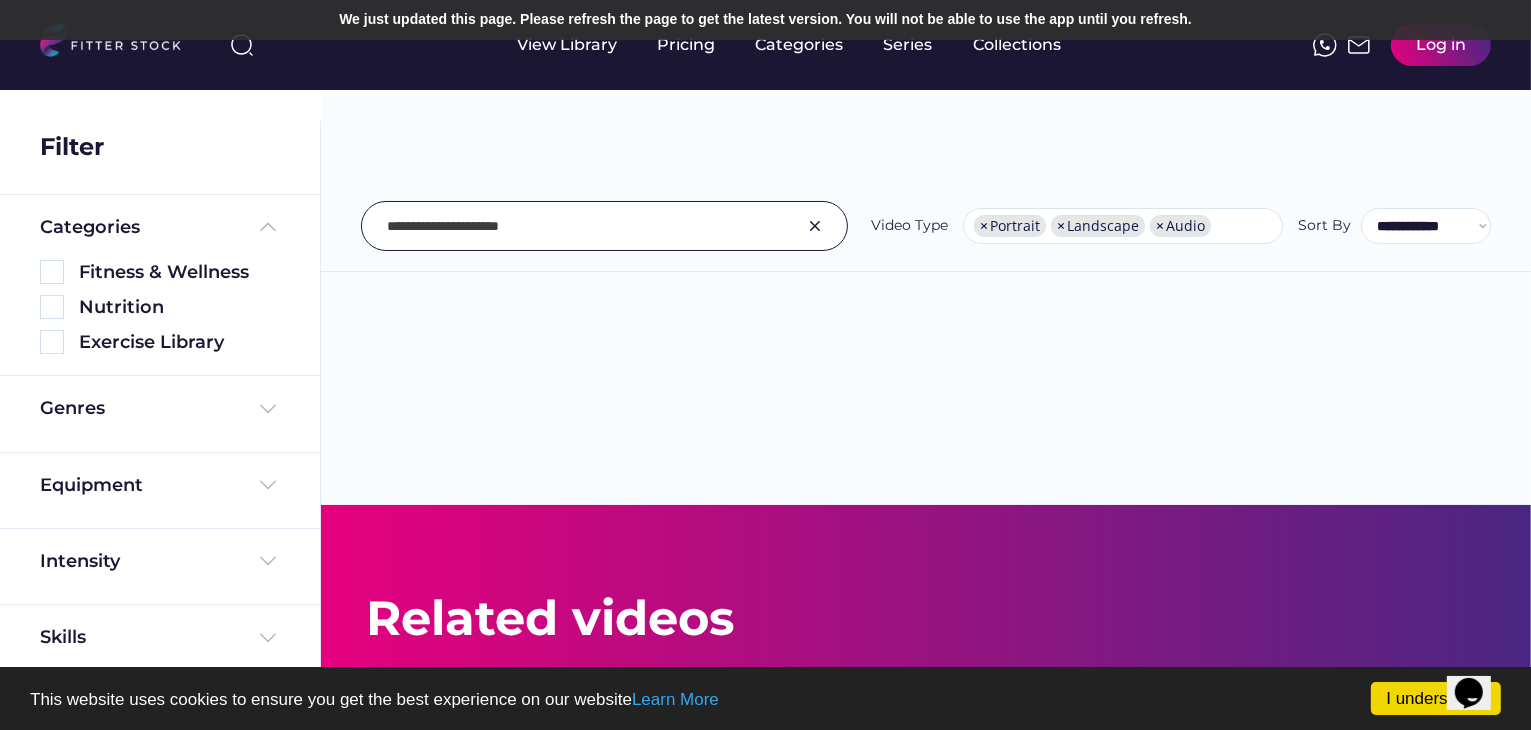 click at bounding box center (815, 226) 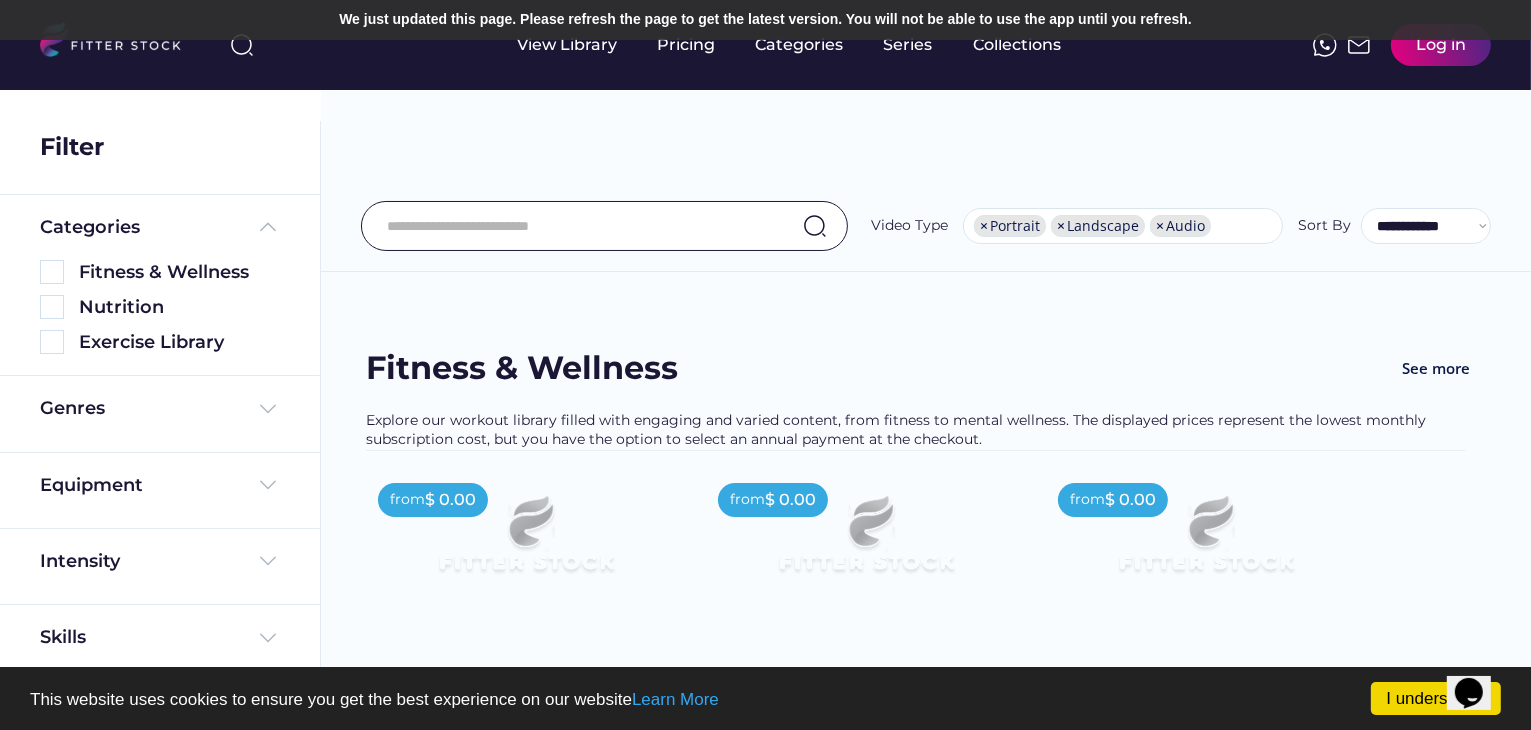 click on "**********" at bounding box center (926, 181) 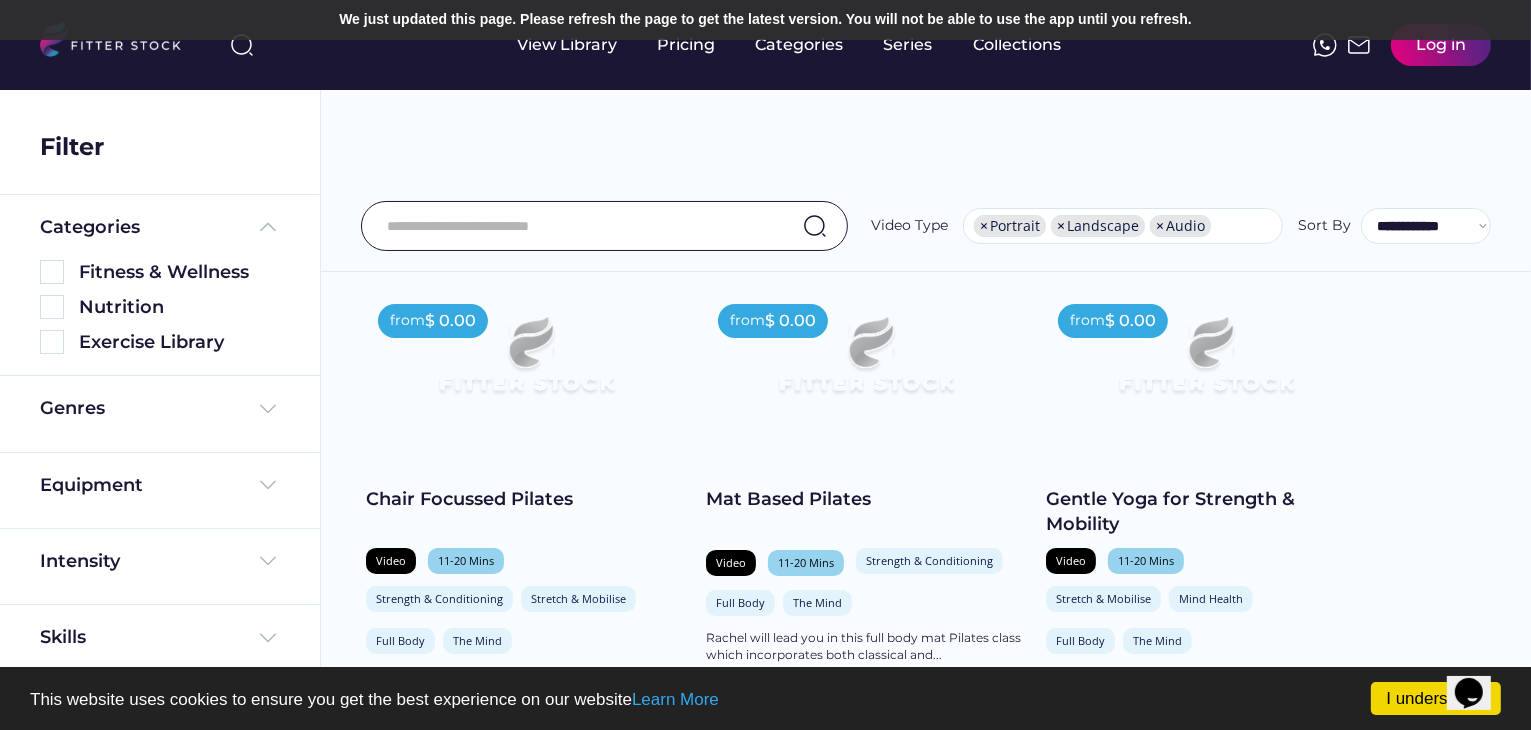 scroll, scrollTop: 0, scrollLeft: 0, axis: both 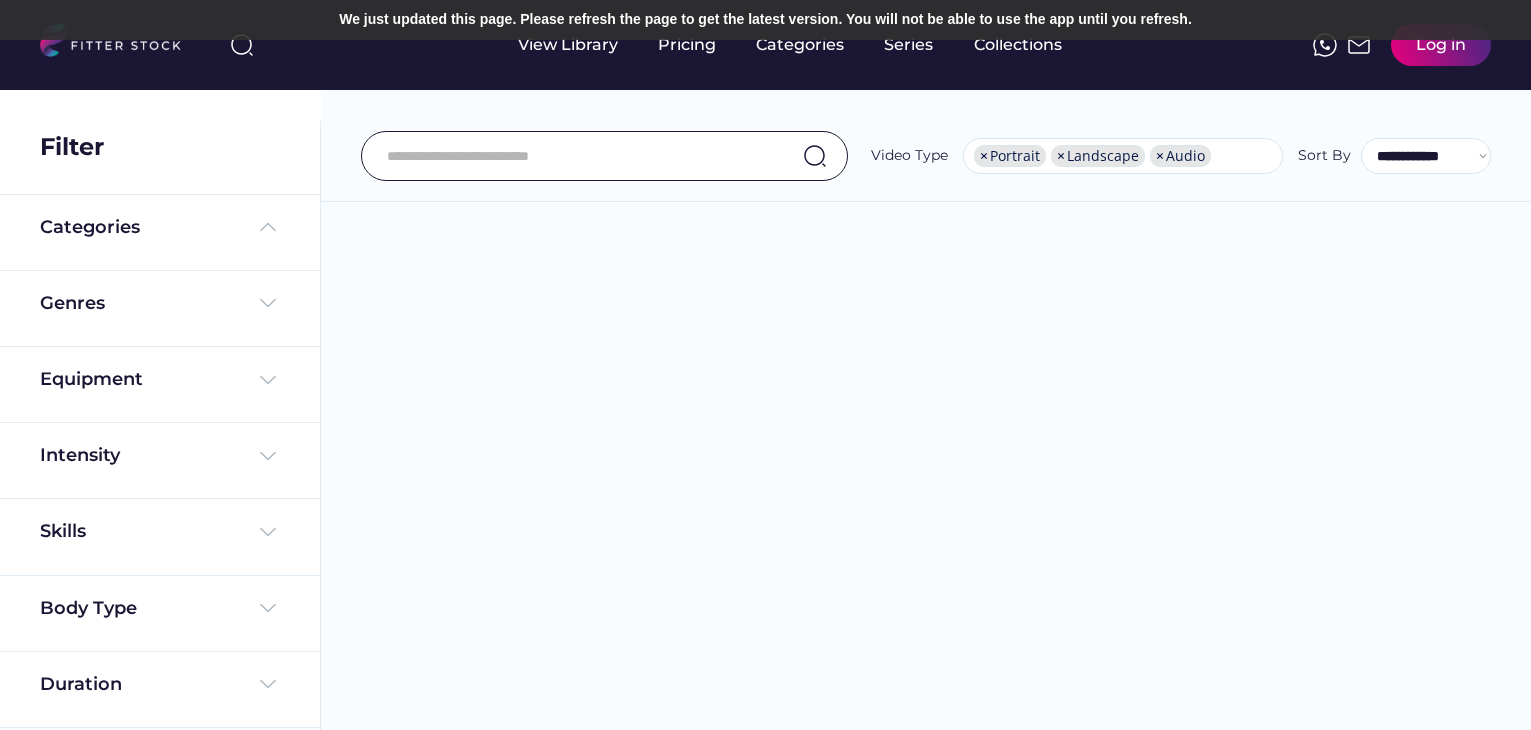 select on "**********" 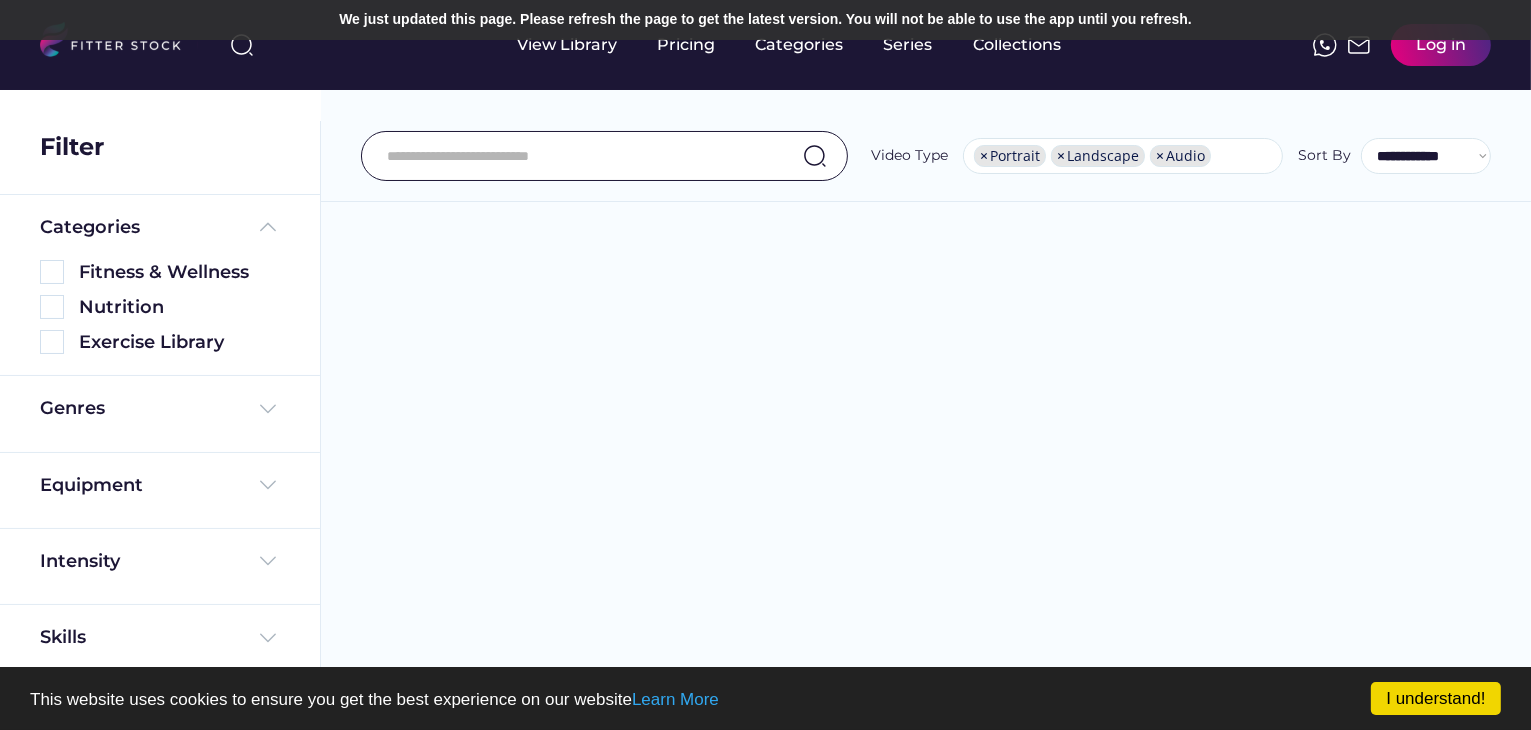 scroll, scrollTop: 34, scrollLeft: 0, axis: vertical 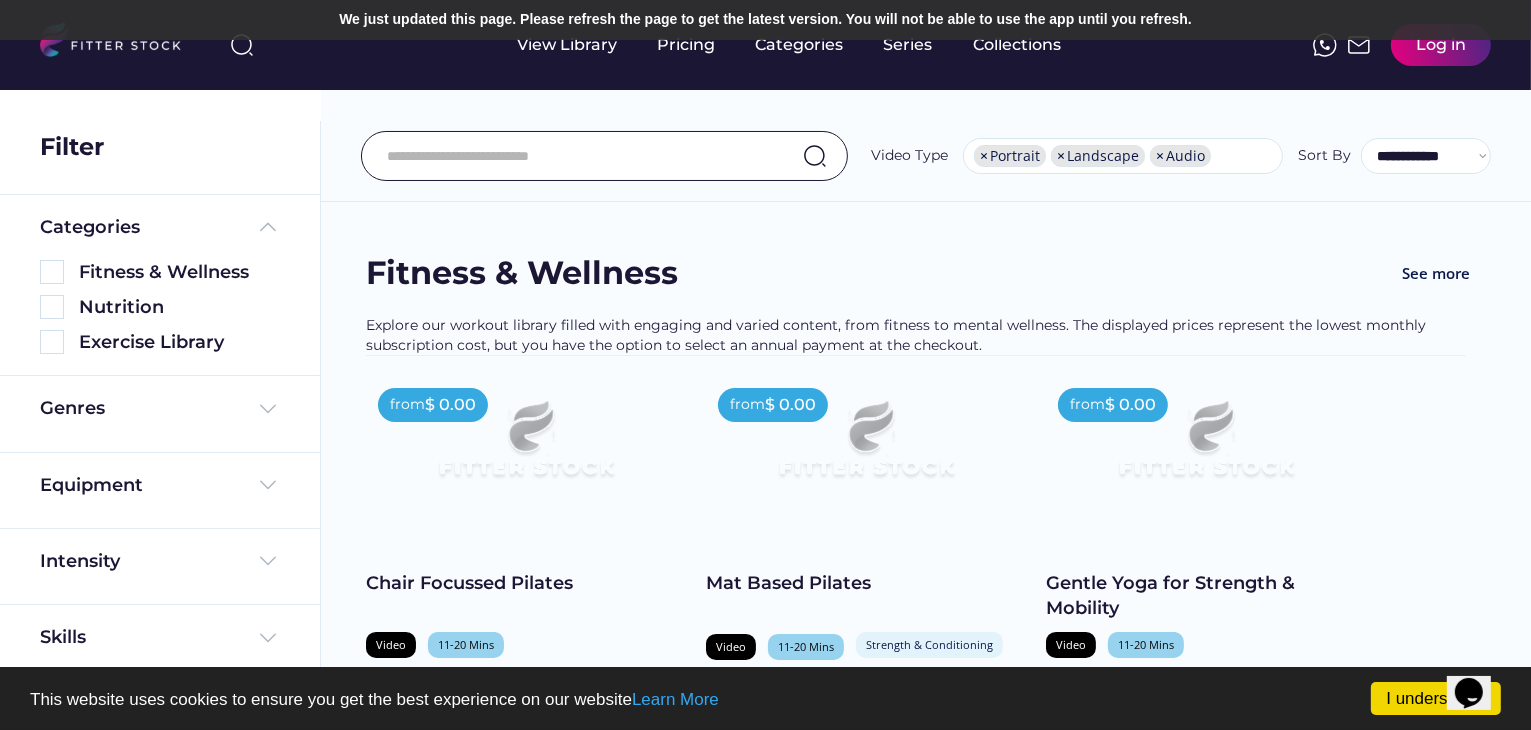 click at bounding box center (579, 156) 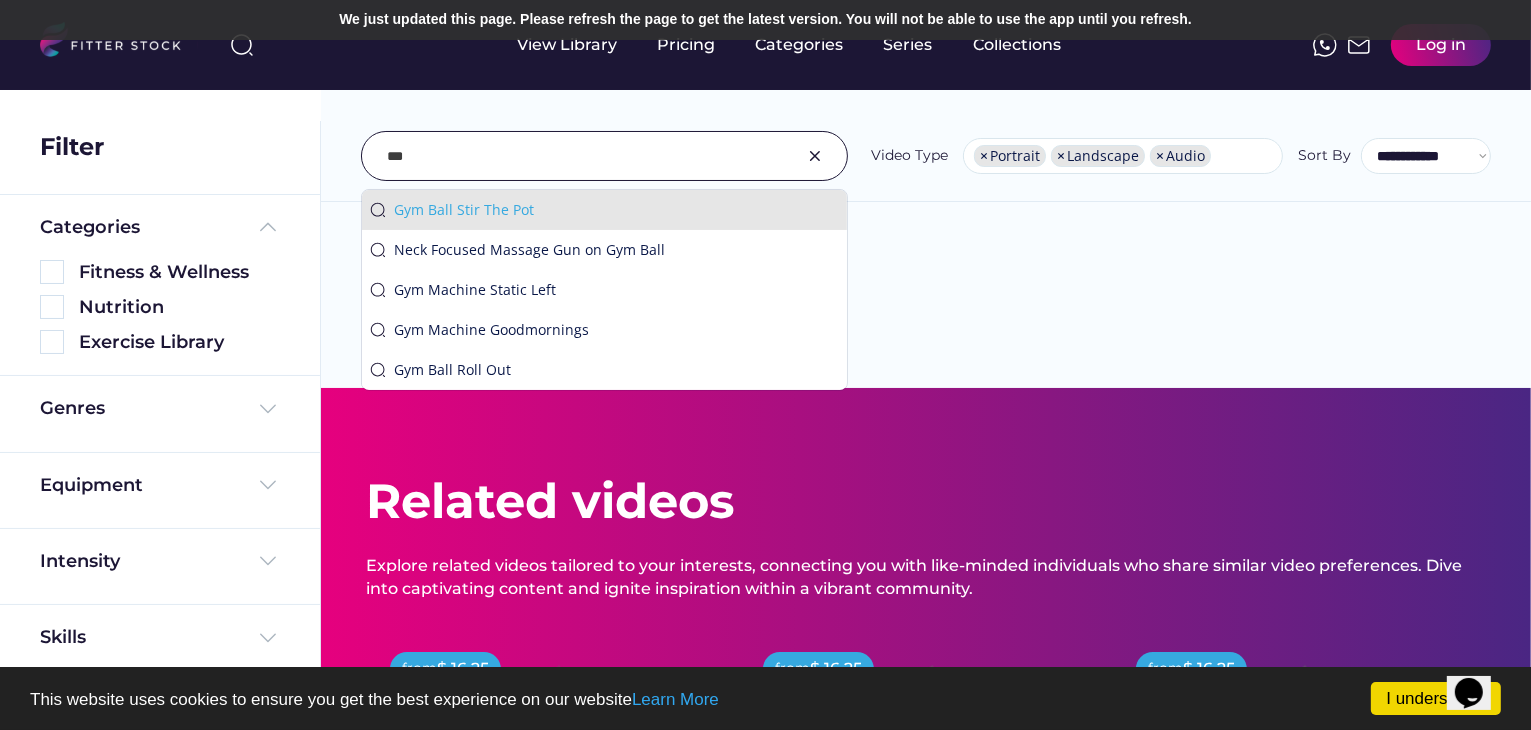 type on "***" 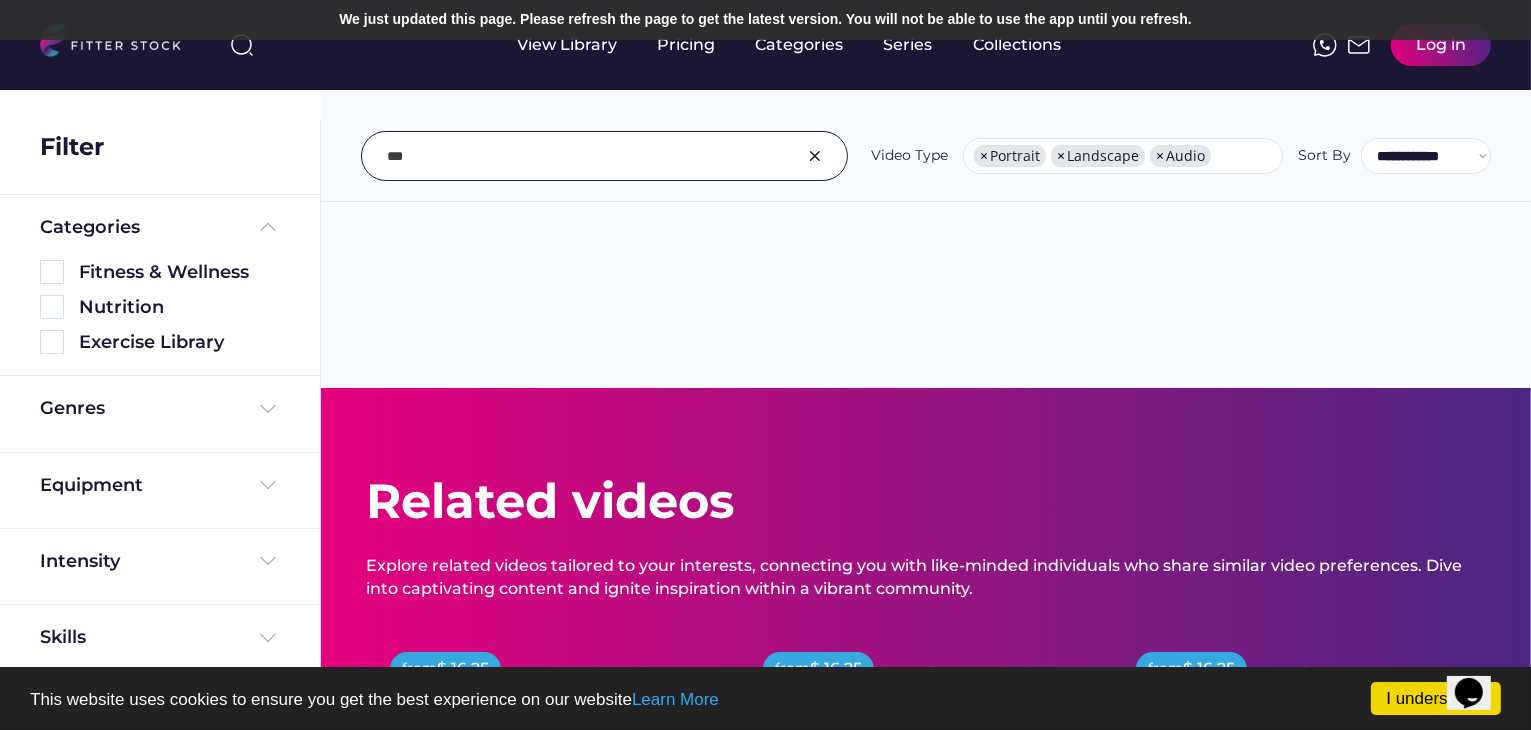 click on "**********" at bounding box center (926, 111) 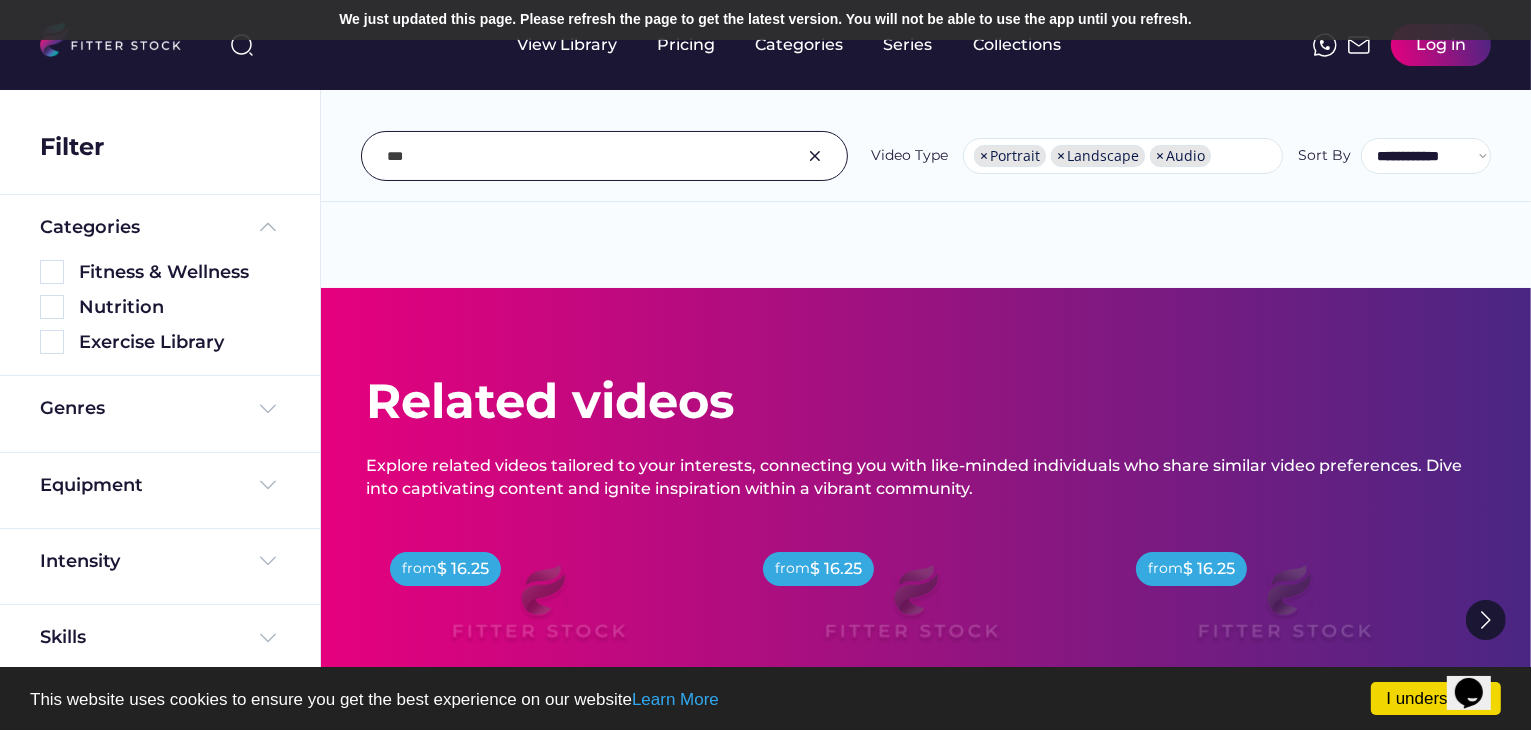 scroll, scrollTop: 0, scrollLeft: 0, axis: both 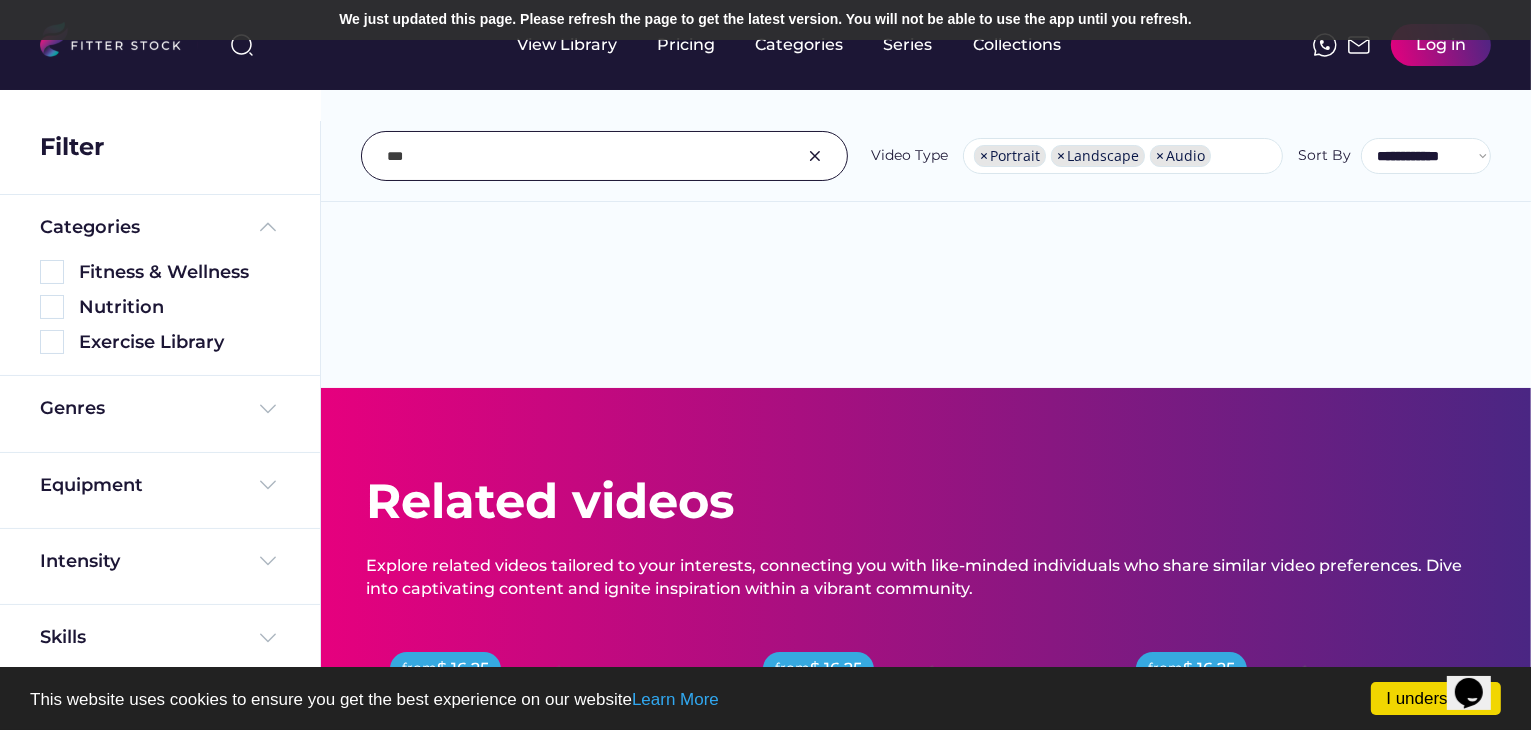 click at bounding box center [815, 156] 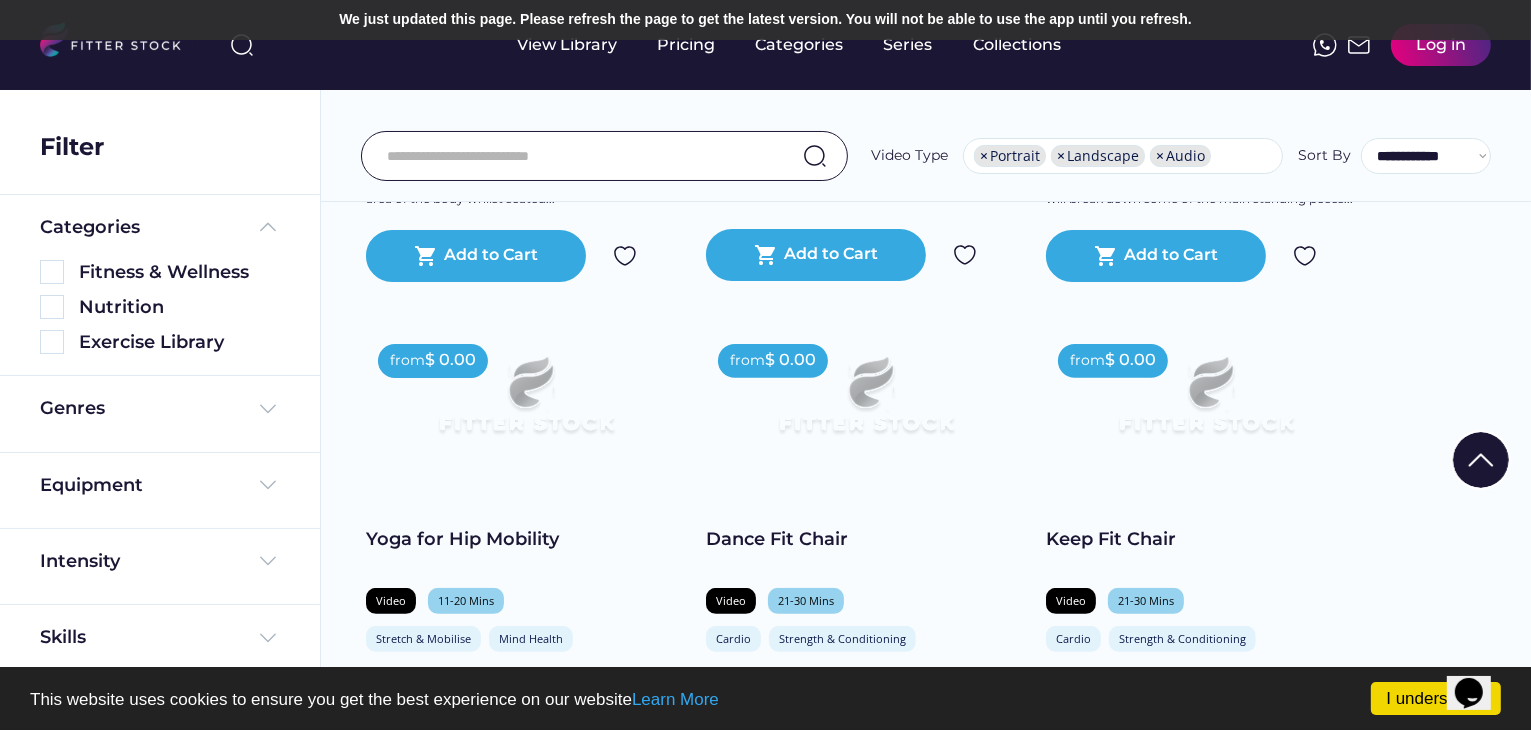 scroll, scrollTop: 0, scrollLeft: 0, axis: both 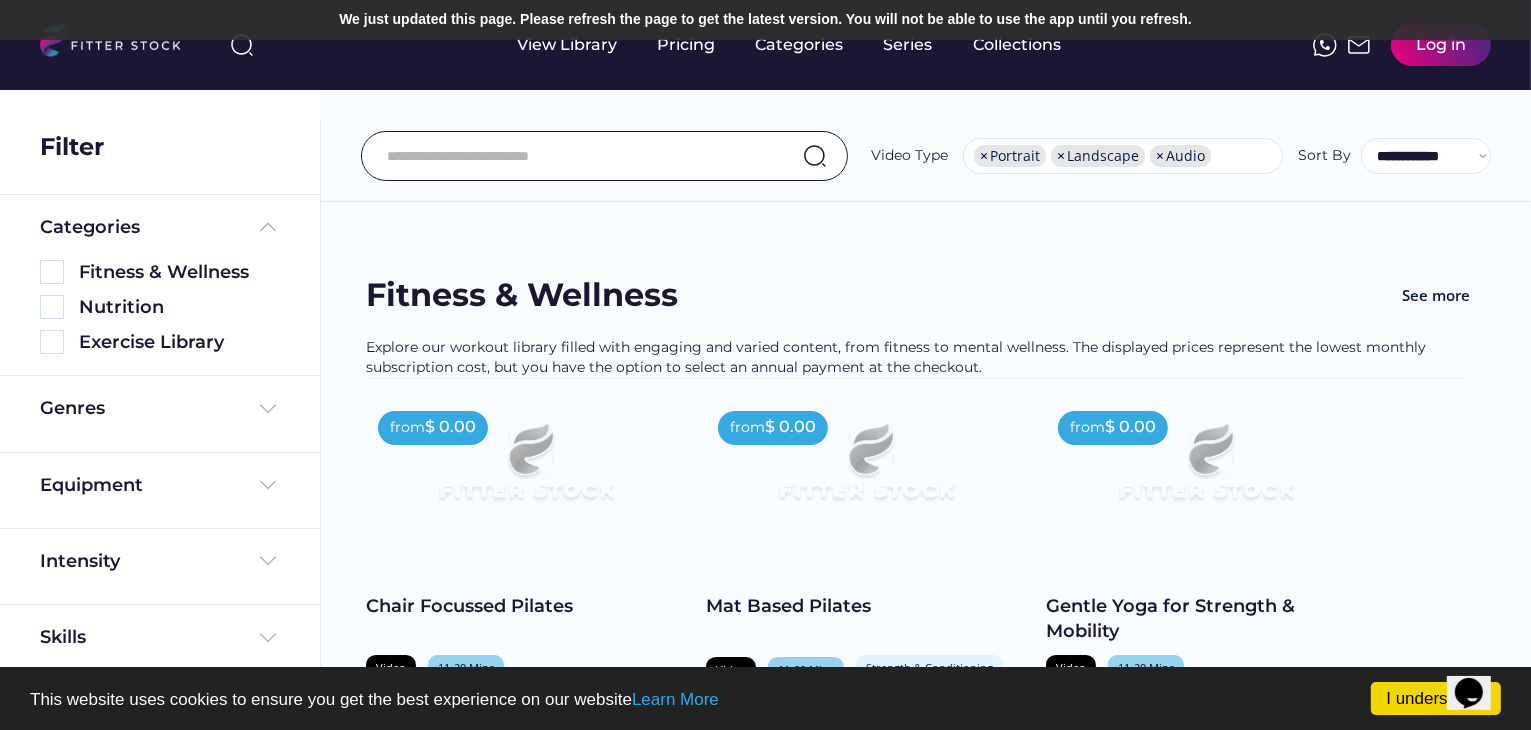 click at bounding box center [579, 156] 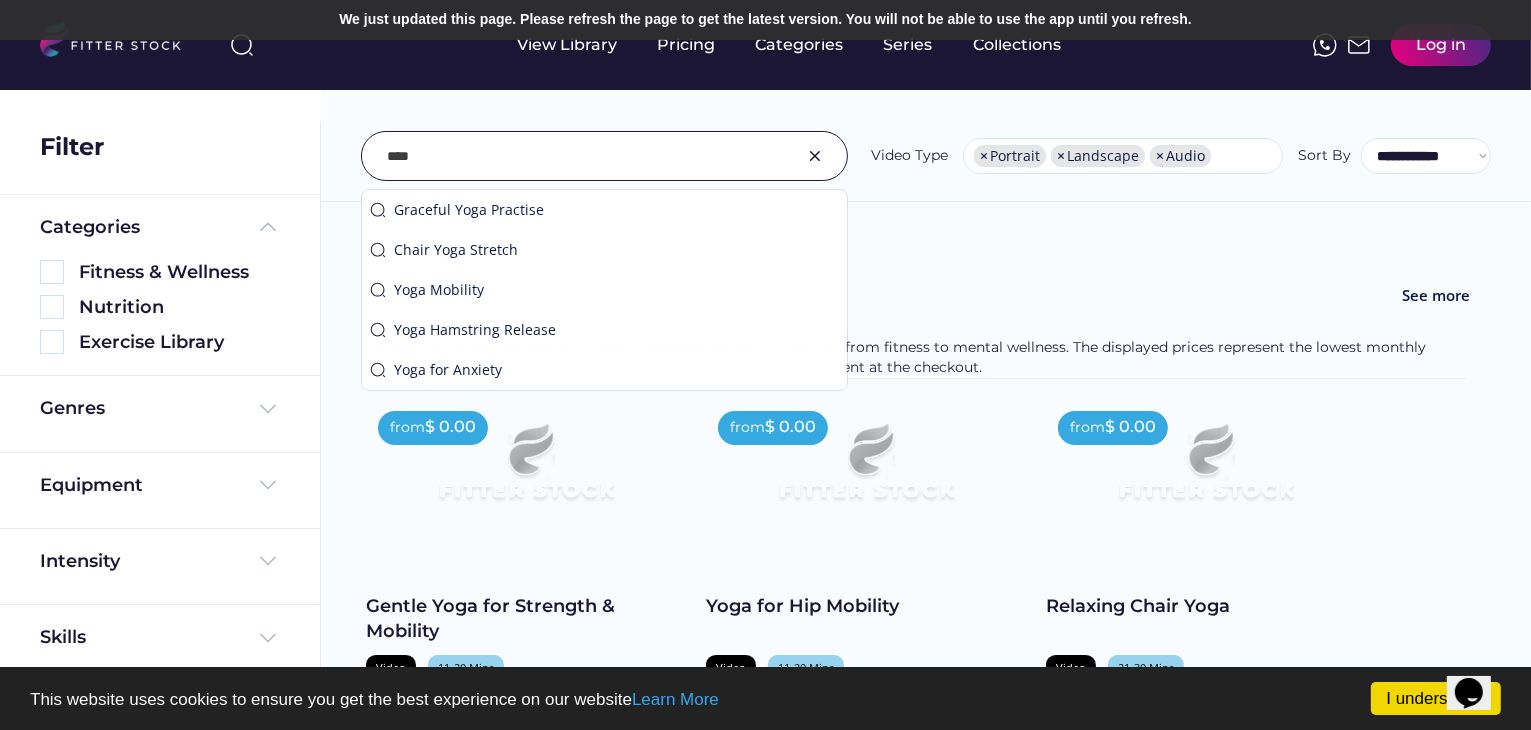 type on "****" 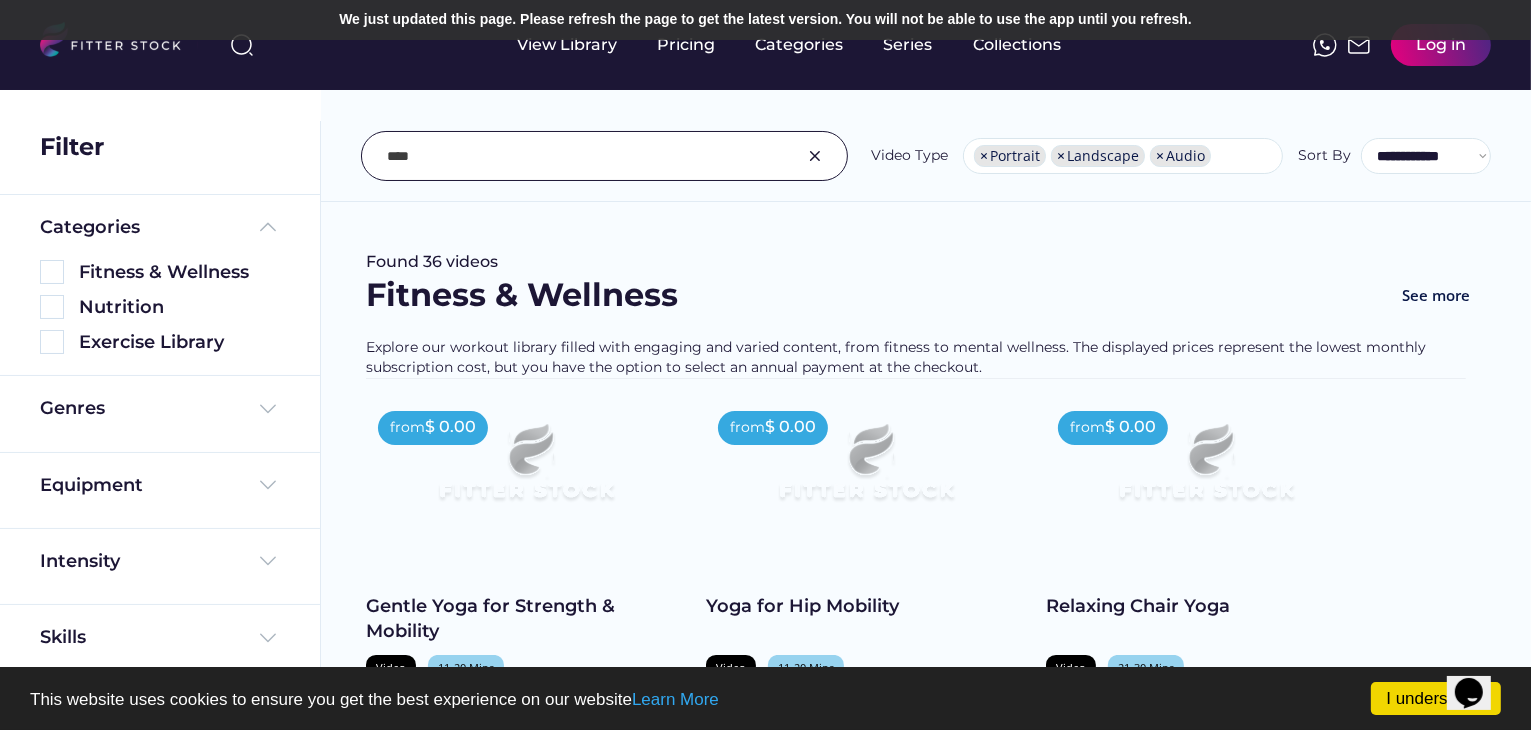 click on "Found 36 videos Fitness & Wellness See more  Explore our workout library filled with engaging and varied content, from fitness to mental wellness. The displayed prices represent the lowest monthly subscription cost, but you have the option to select an annual payment at the checkout. from  $ 0.00 Gentle Yoga for Strength & Mobility Video 11-20 Mins Stretch & Mobilise Mind Health Full Body The Mind This gentle yoga class with Luke aimed at beginners will break down some of the main standing poses...
shopping_cart
Add to Cart from  $ 0.00 Yoga for Hip Mobility Video 11-20 Mins Stretch & Mobilise Mind Health Lower Body The Mind In Luke's mobility focussed yoga class you’ll explore some deep stretches to help improve your flexibility...
shopping_cart
Add to Cart from  $ 0.00 Relaxing Chair Yoga Video 21-30 Mins Stretch & Mobilise Mind Health Full Body The Mind
shopping_cart
Add to Cart from  $ 0.00 Power Dumbbell Yoga: Get Started Video" at bounding box center [926, 881] 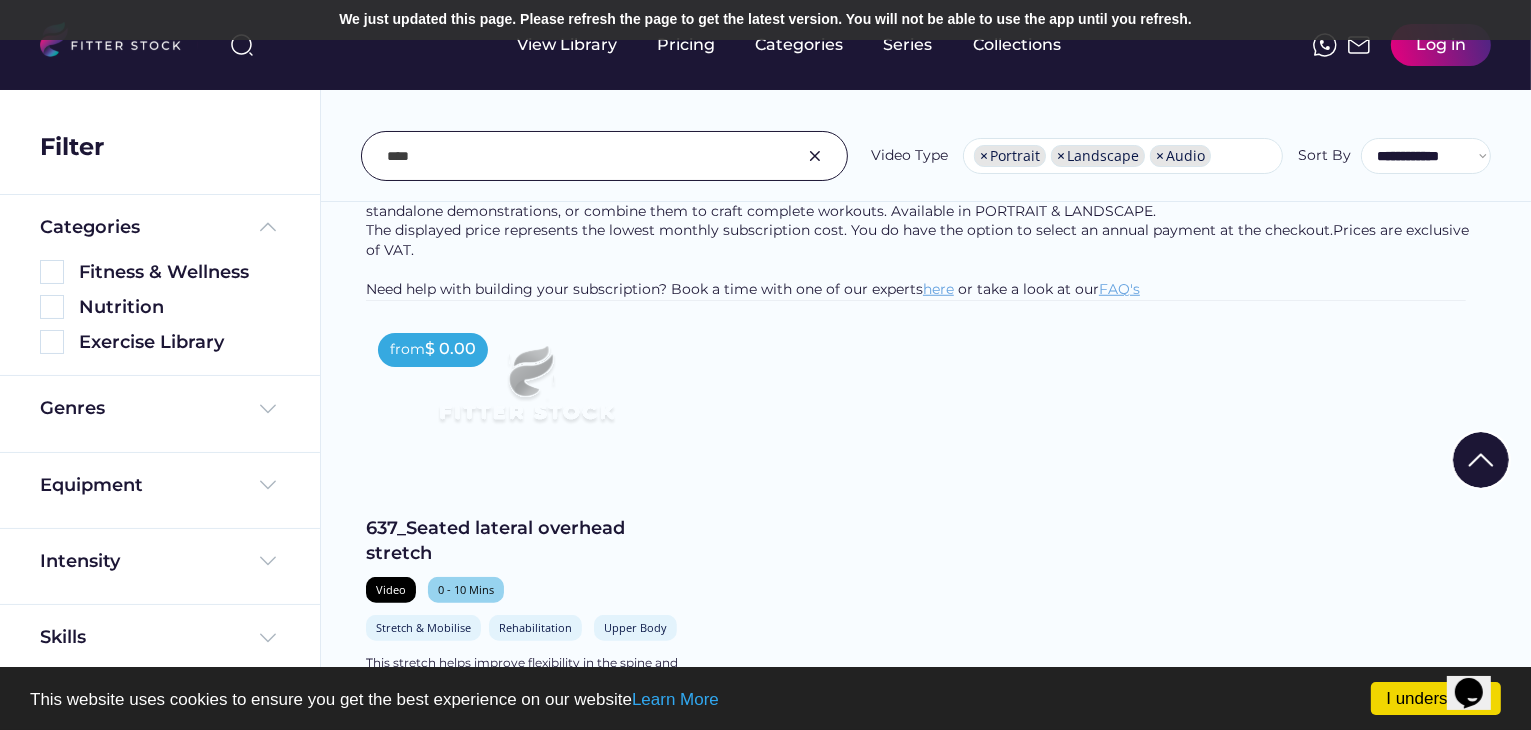 scroll, scrollTop: 1200, scrollLeft: 0, axis: vertical 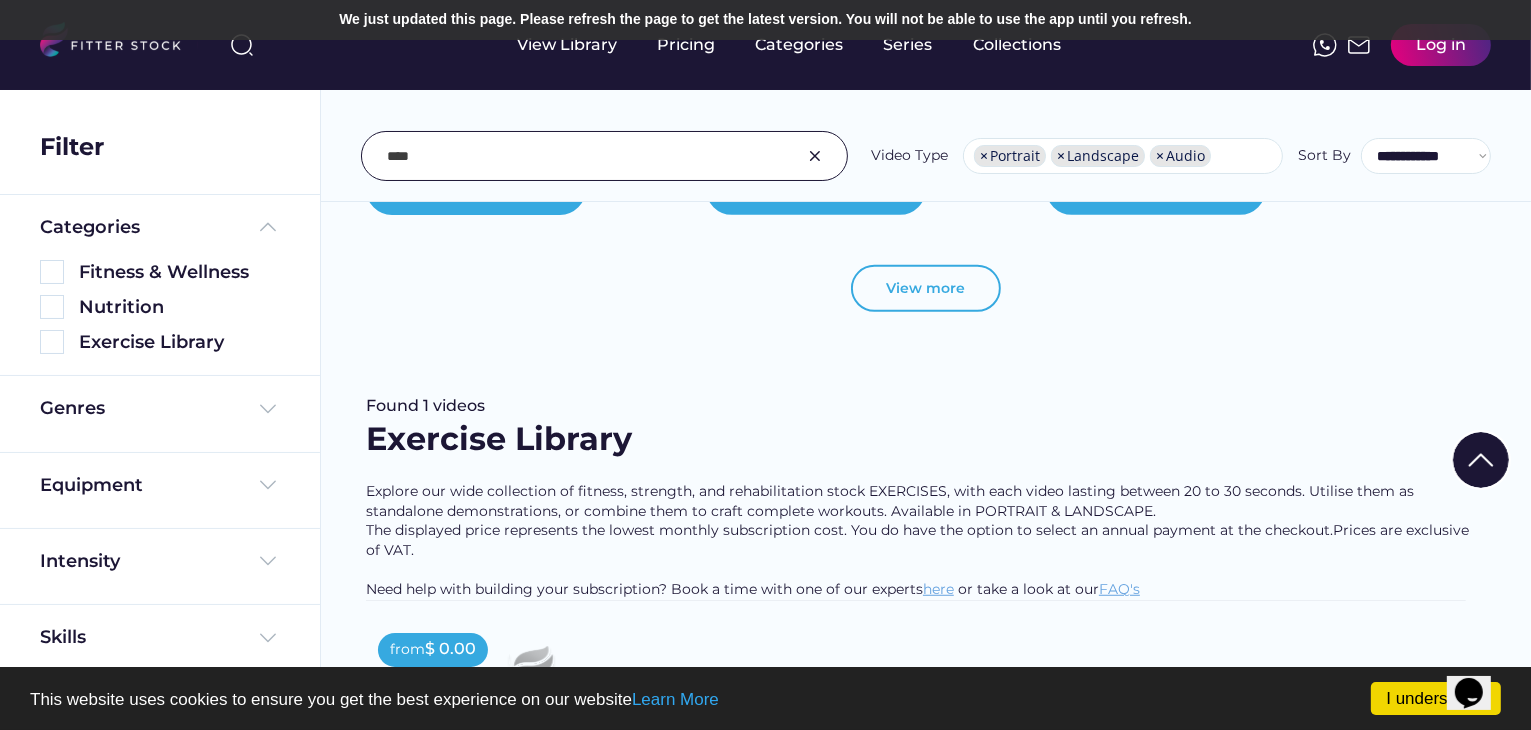 click on "View more" at bounding box center [926, 289] 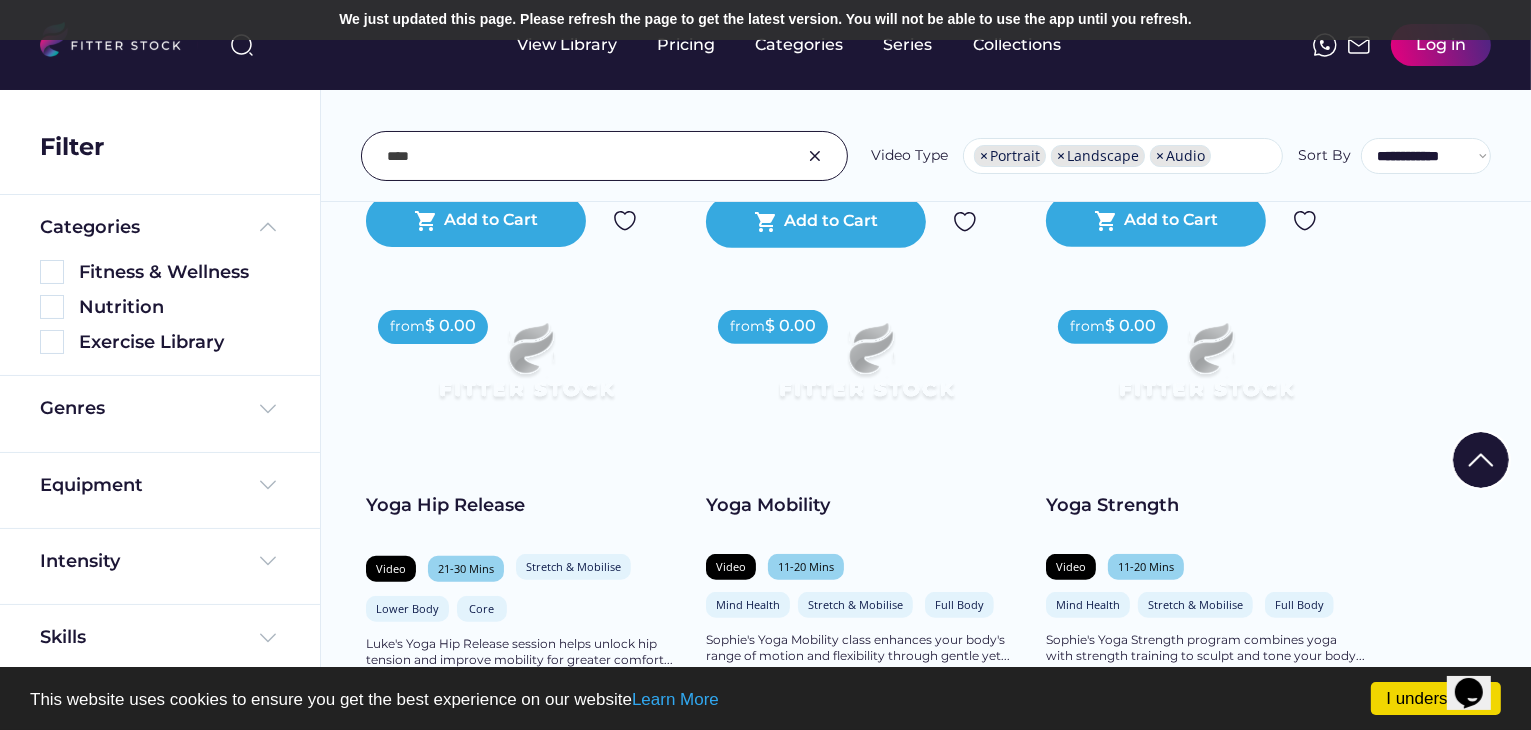scroll, scrollTop: 2200, scrollLeft: 0, axis: vertical 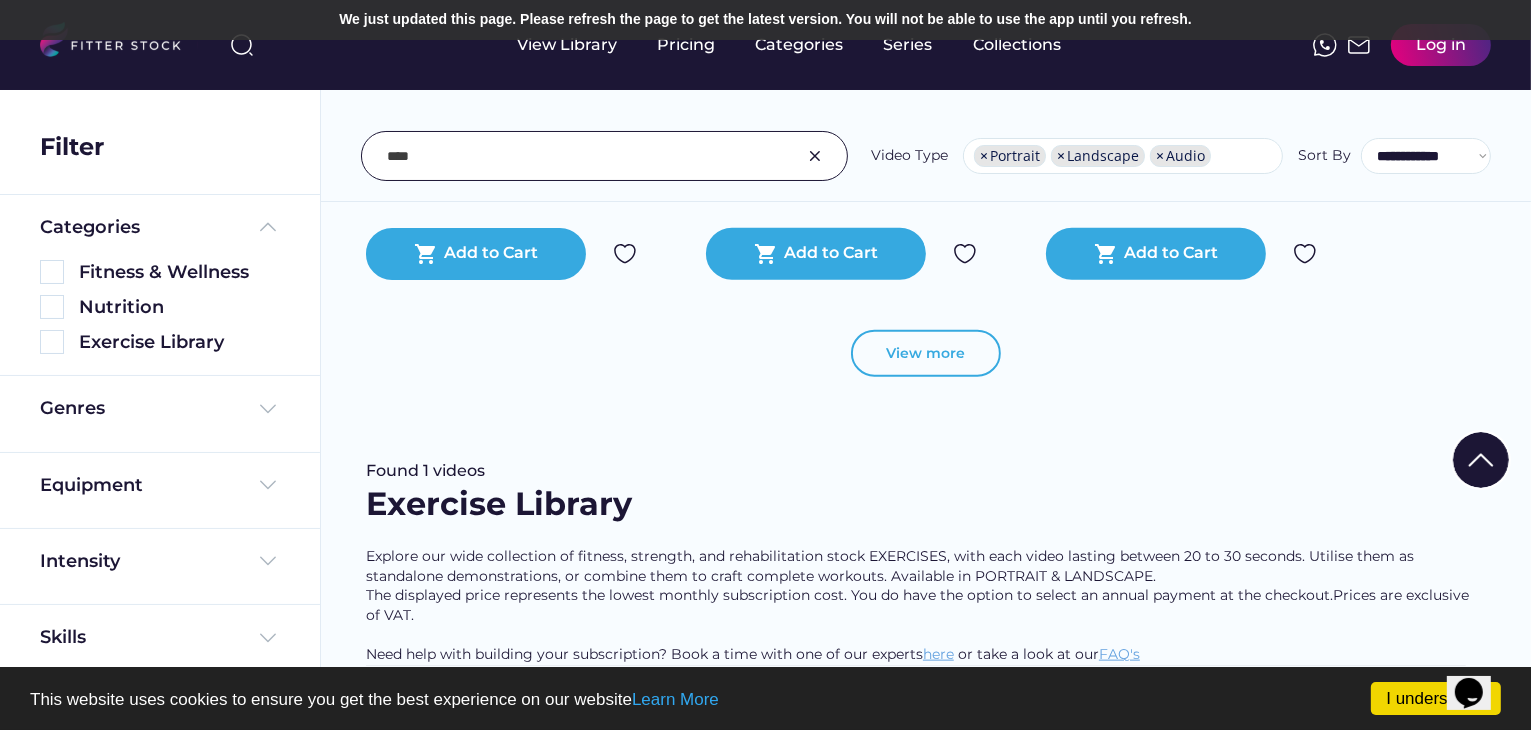 click on "View more" at bounding box center (926, 354) 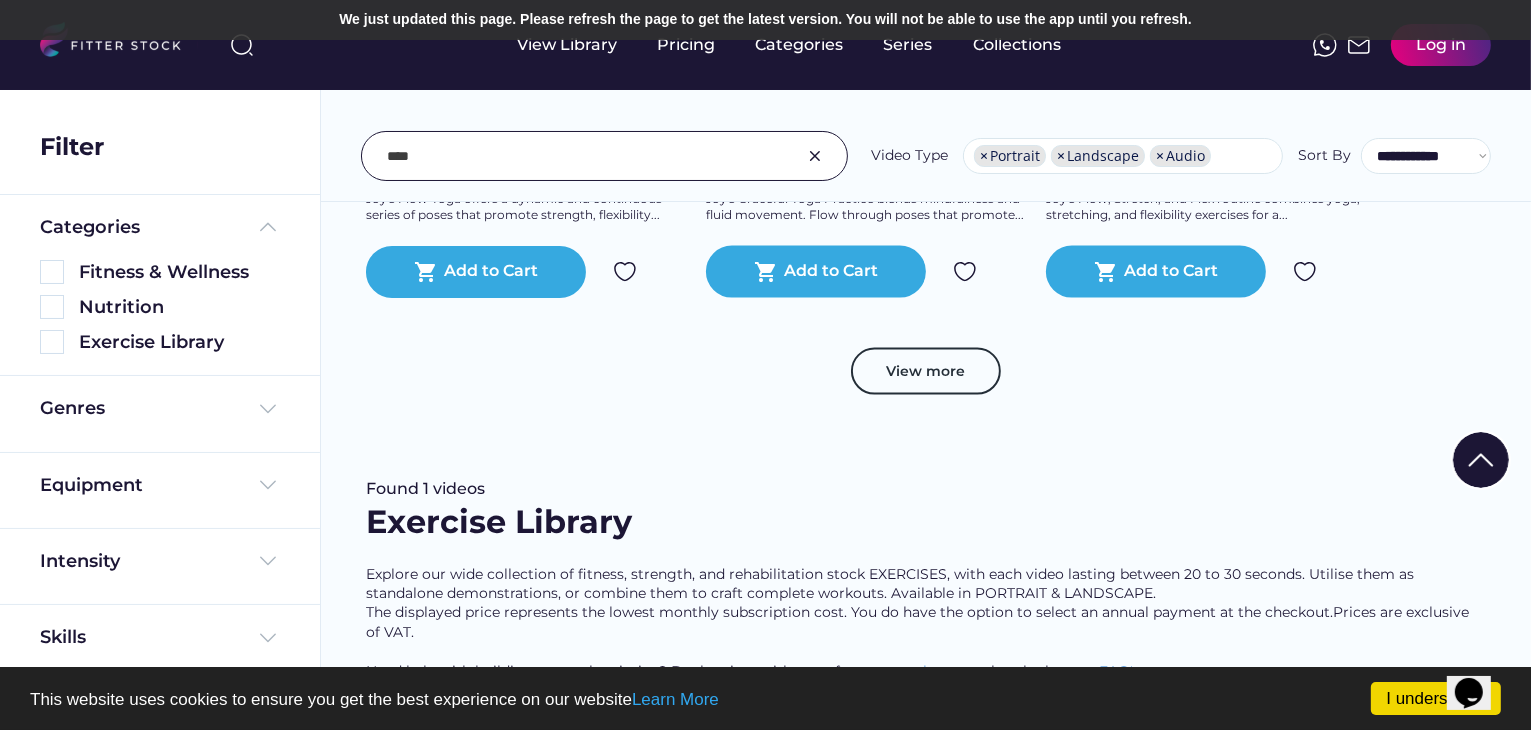 scroll, scrollTop: 3300, scrollLeft: 0, axis: vertical 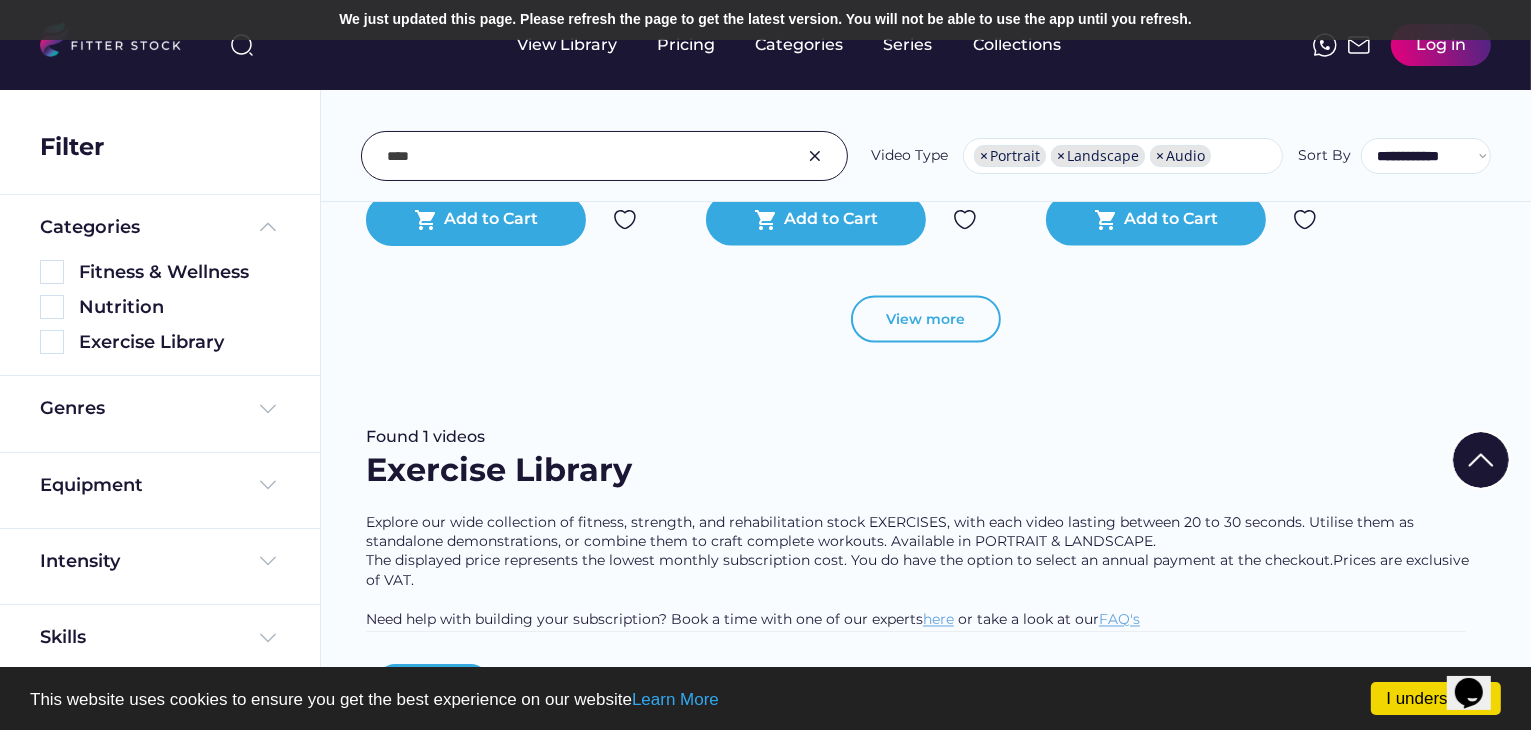 click on "View more" at bounding box center (926, 320) 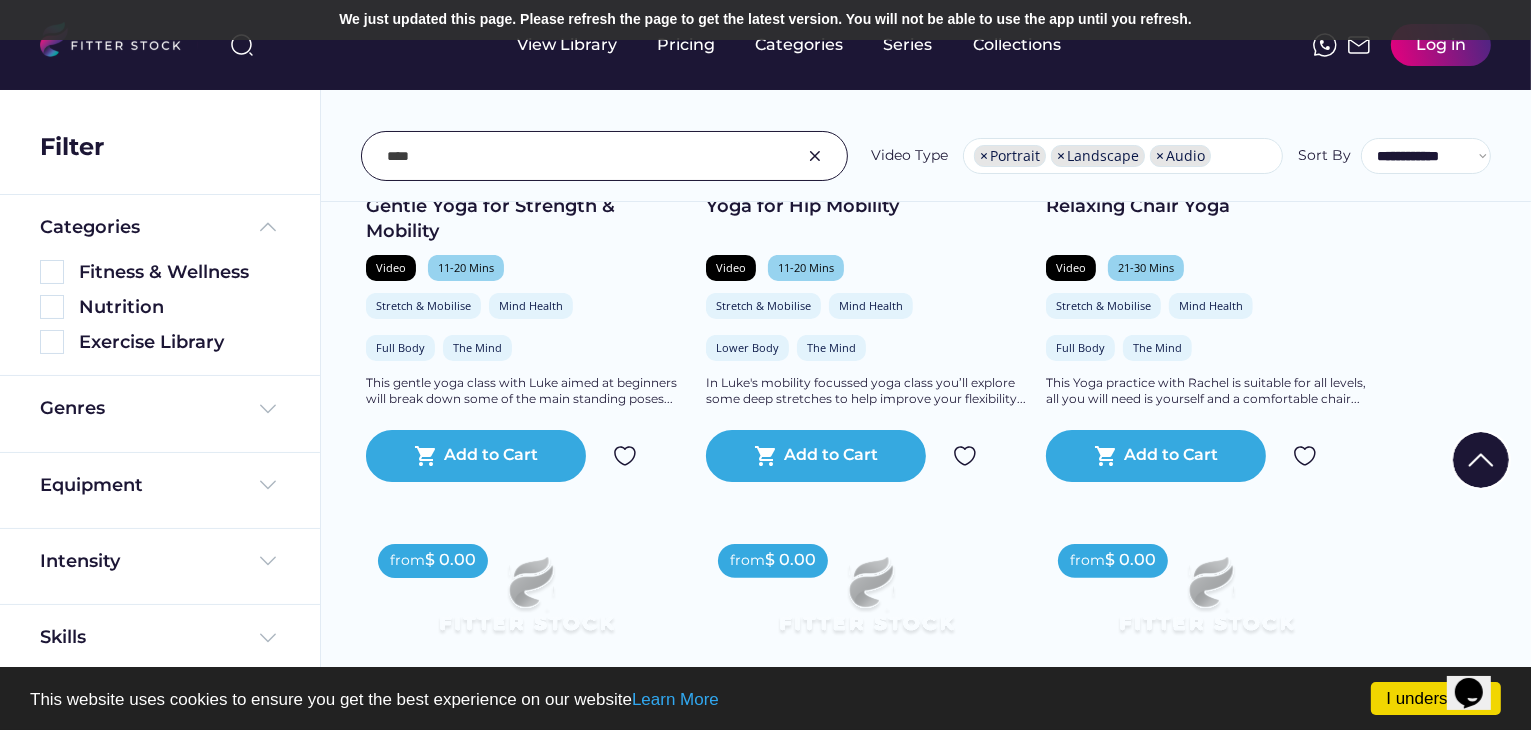 scroll, scrollTop: 0, scrollLeft: 0, axis: both 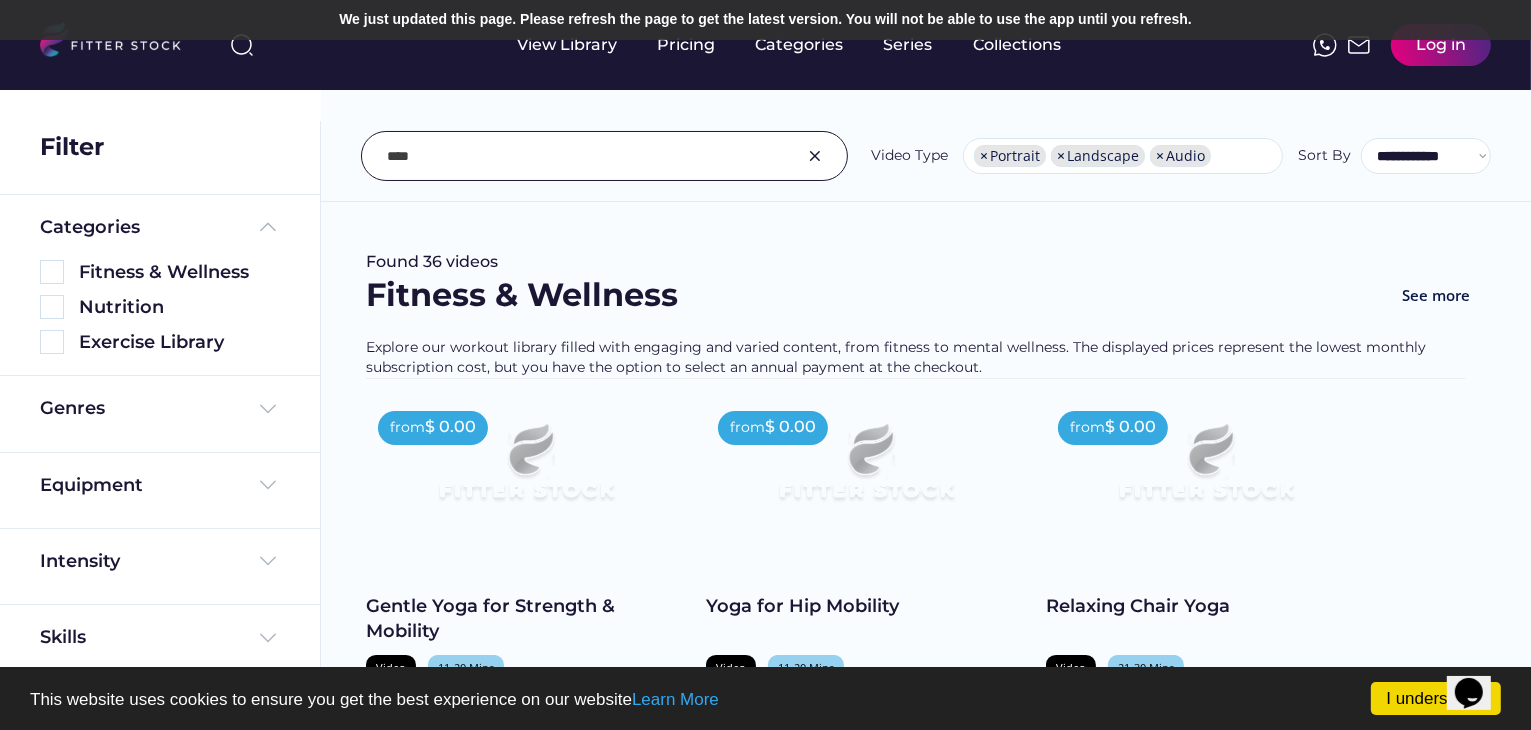 click at bounding box center (815, 156) 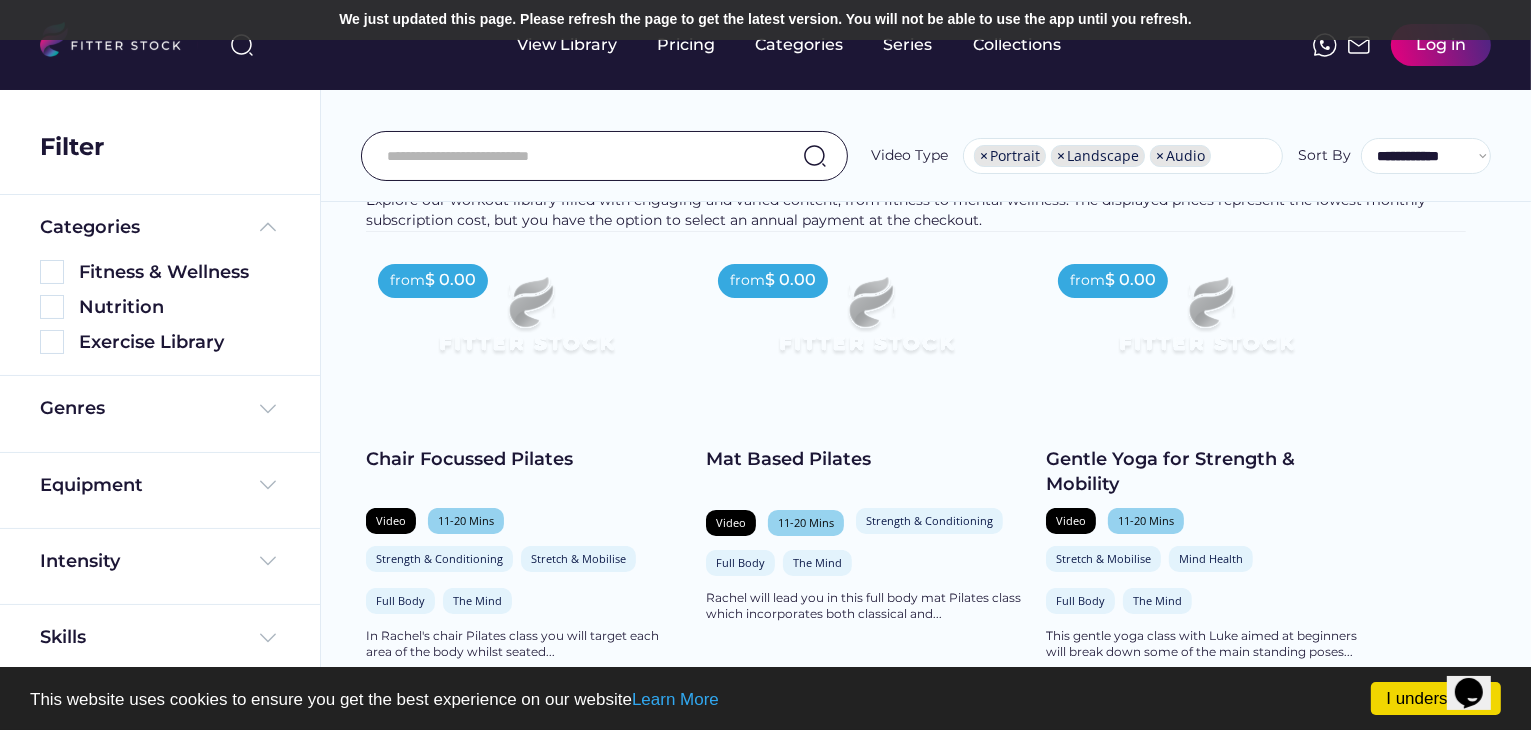 scroll, scrollTop: 0, scrollLeft: 0, axis: both 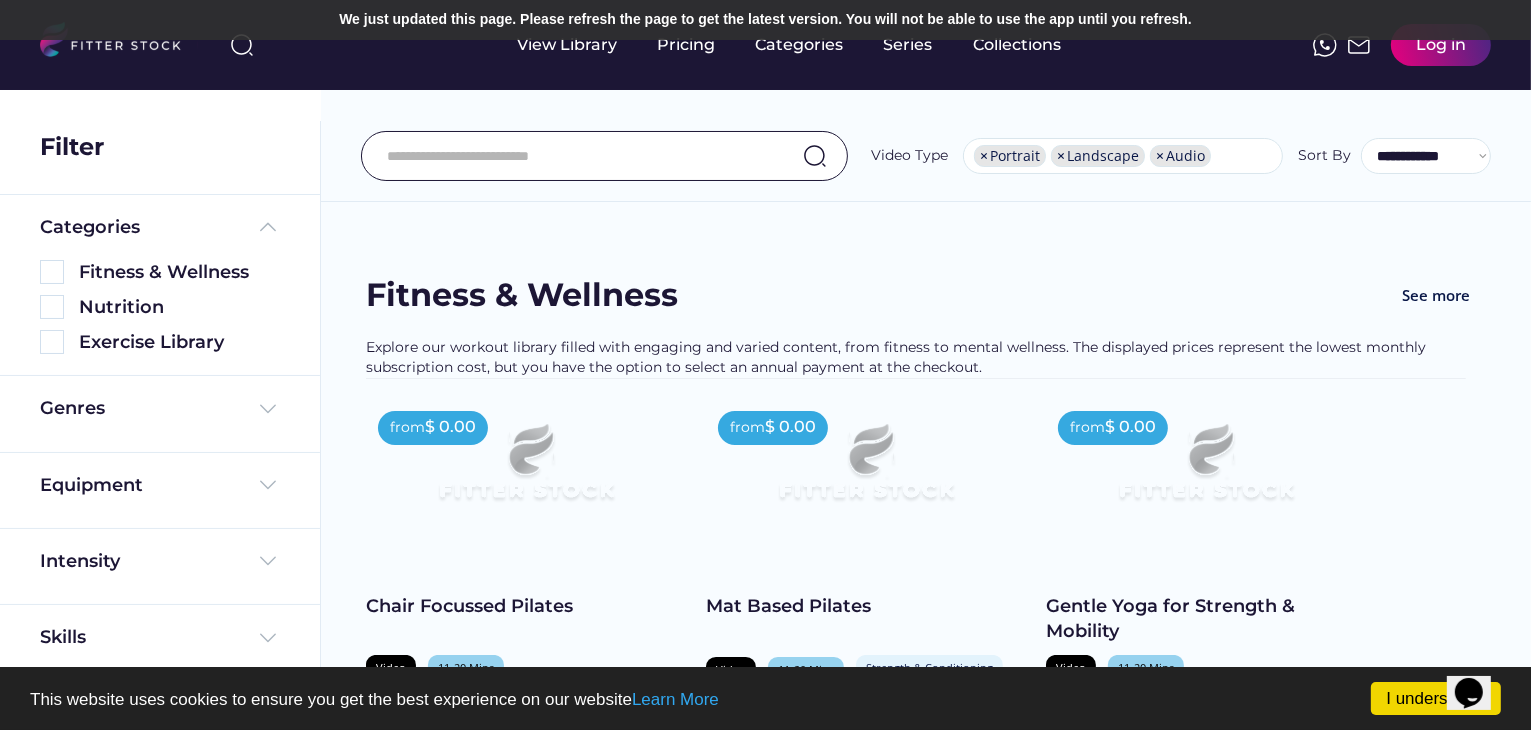 click on "×" at bounding box center [984, 156] 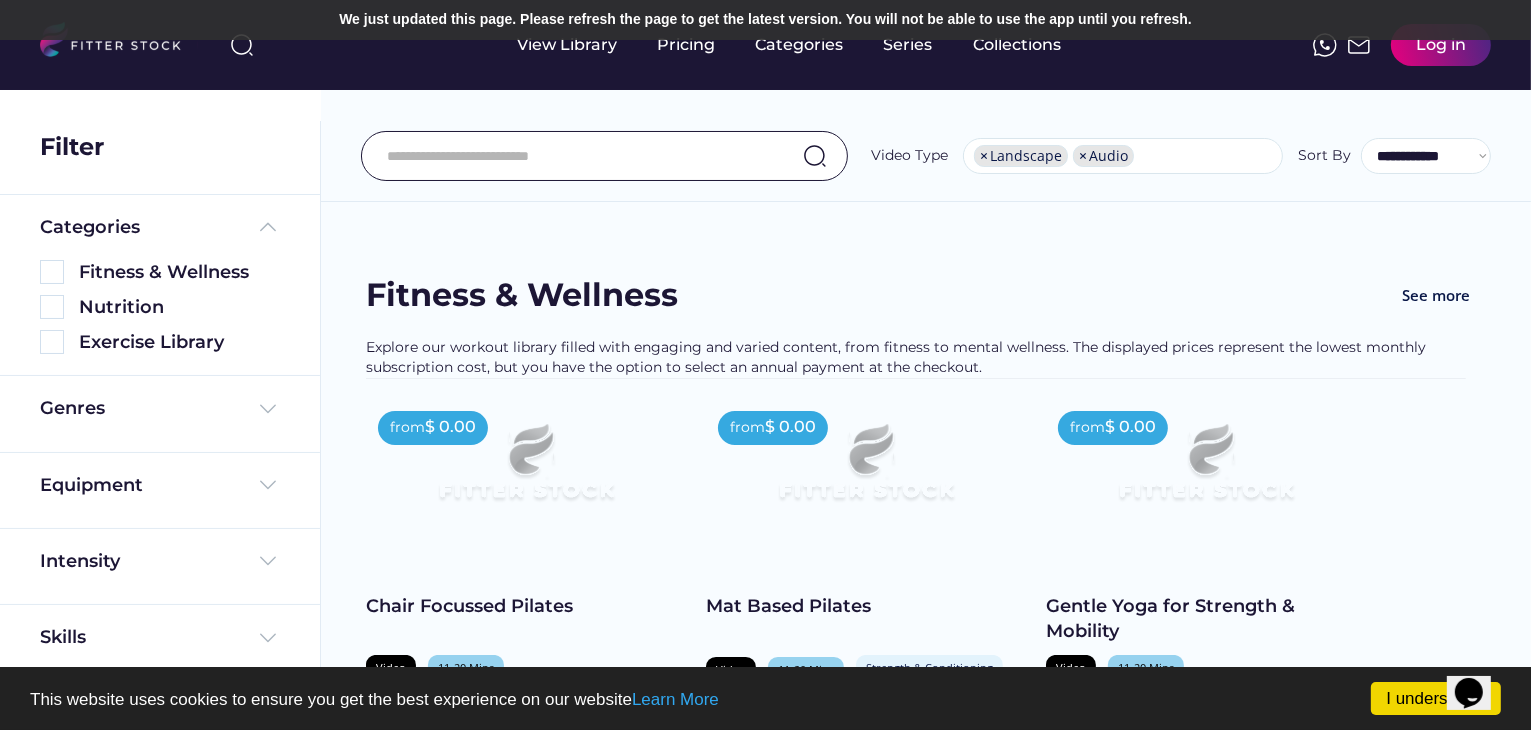 click on "×" at bounding box center (984, 156) 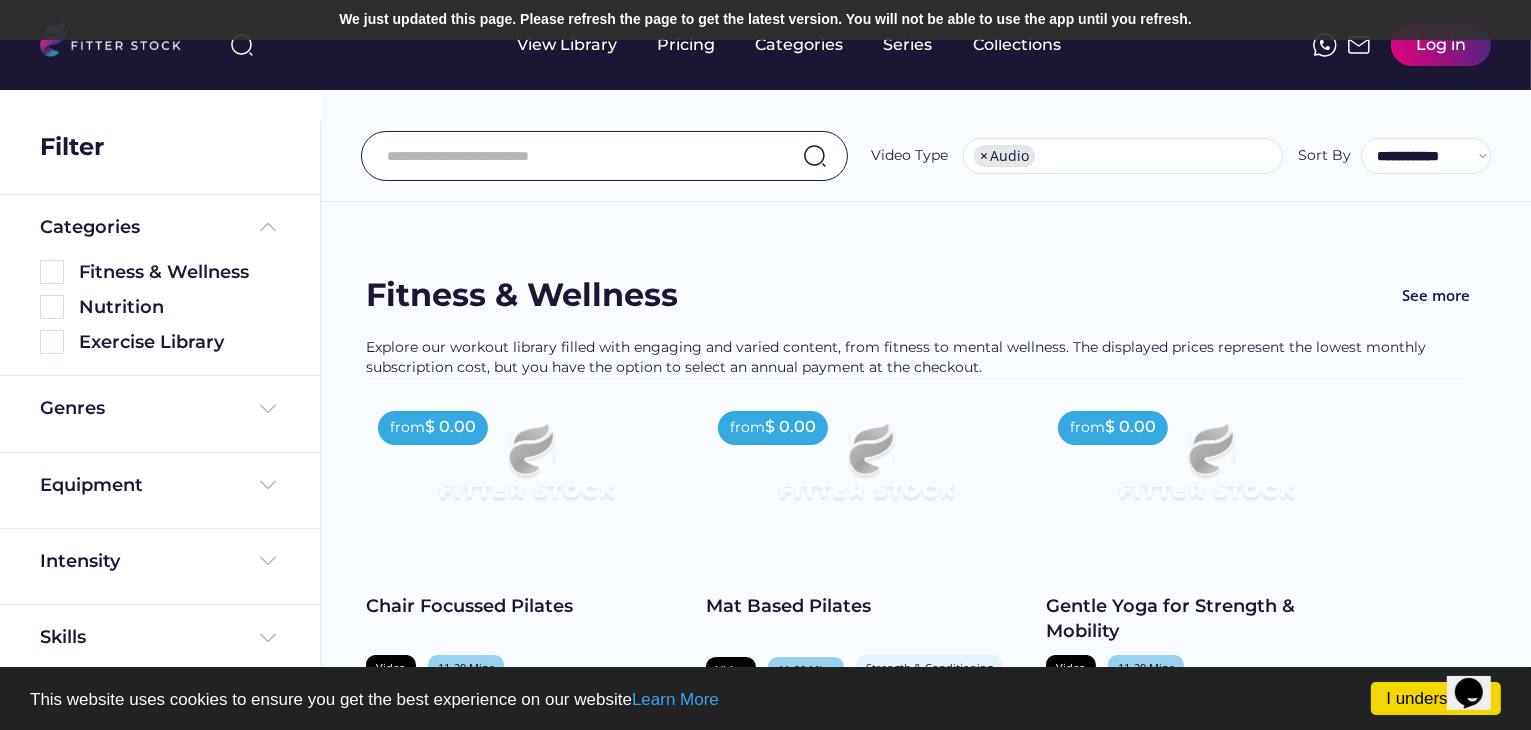 click on "×" at bounding box center [984, 156] 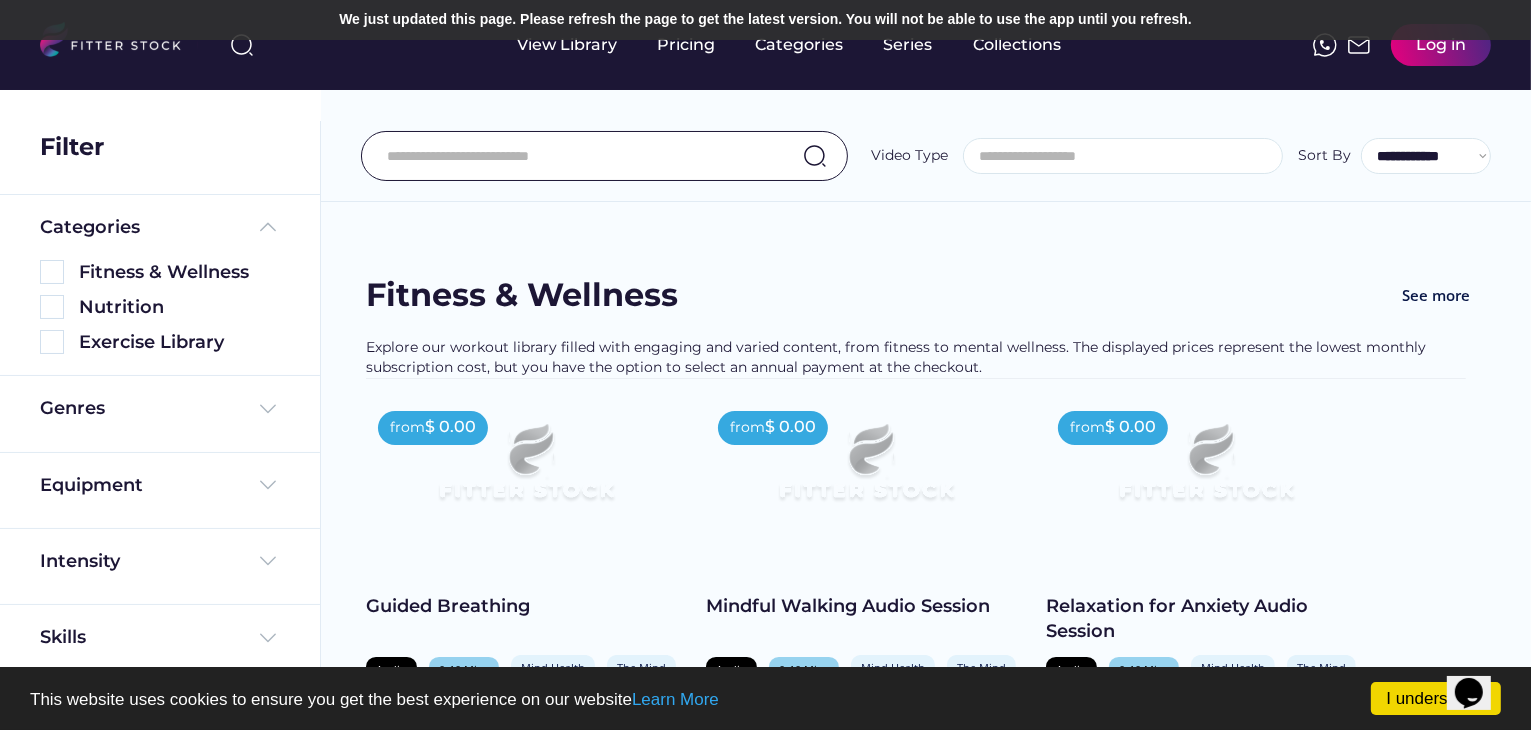 click on "Found 25 videos Fitness & Wellness See more  Explore our workout library filled with engaging and varied content, from fitness to mental wellness. The displayed prices represent the lowest monthly subscription cost, but you have the option to select an annual payment at the checkout. from  $ 0.00 Guided Breathing Audio 0-10 Mins Mind Health Stretch & Mobilise The Mind The Mind
shopping_cart
Add to Cart from  $ 0.00 Mindful Walking Audio Session Audio 0-10 Mins Mind Health Mind Health The Mind The Mind Sophie will guide you to in becoming more aware of your surroundings. This mindful walking session is...
shopping_cart
Add to Cart from  $ 0.00 Relaxation for Anxiety Audio Session Audio 0-10 Mins Mind Health Mind Health The Mind The Mind Find relief from anxiety with Sophie's relaxation audio session. Immerse yourself in soothing...
shopping_cart
Add to Cart from  $ 0.00 Yoga Nidra Audio Session Audio 0-10 Mins Mind Health Mind Health" at bounding box center (925, 3550) 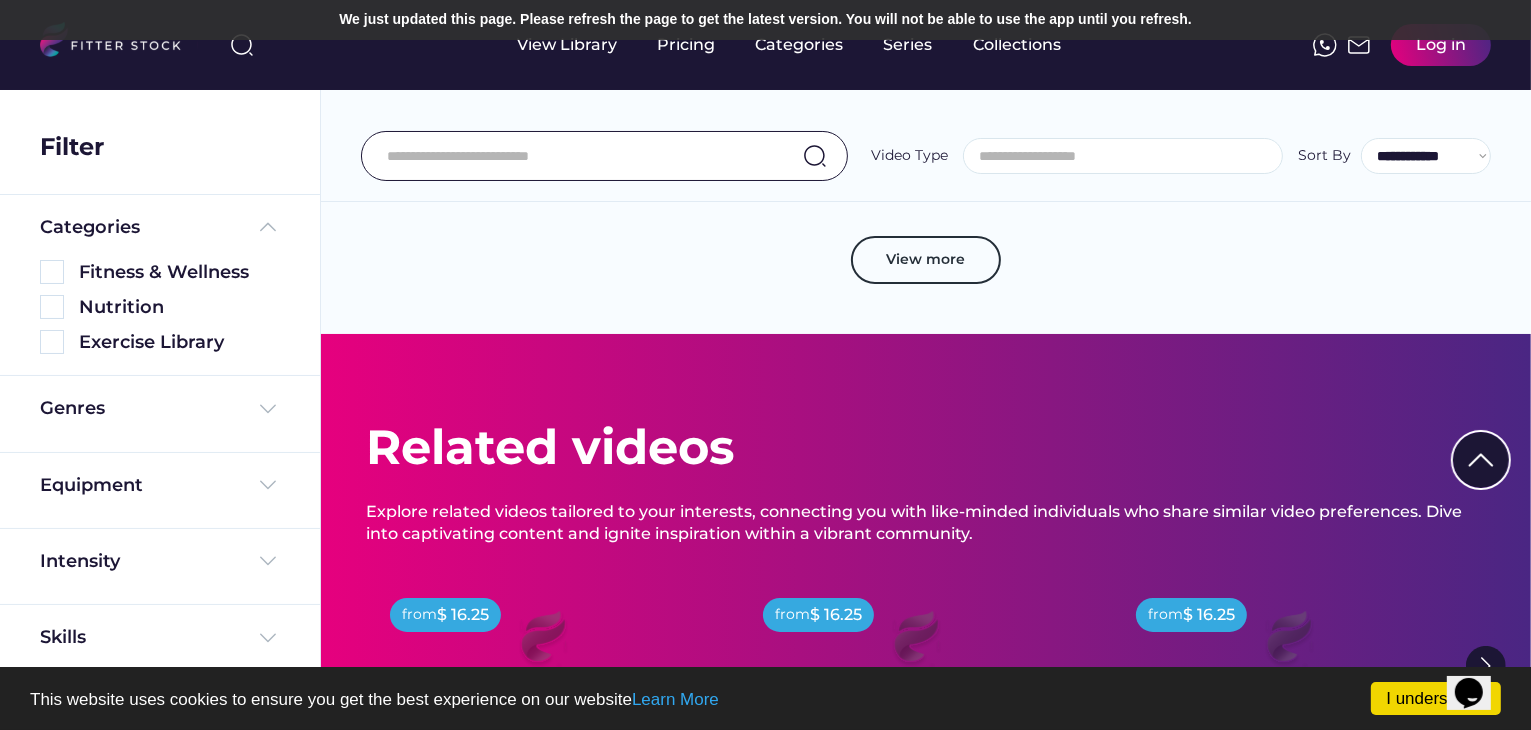 scroll, scrollTop: 6900, scrollLeft: 0, axis: vertical 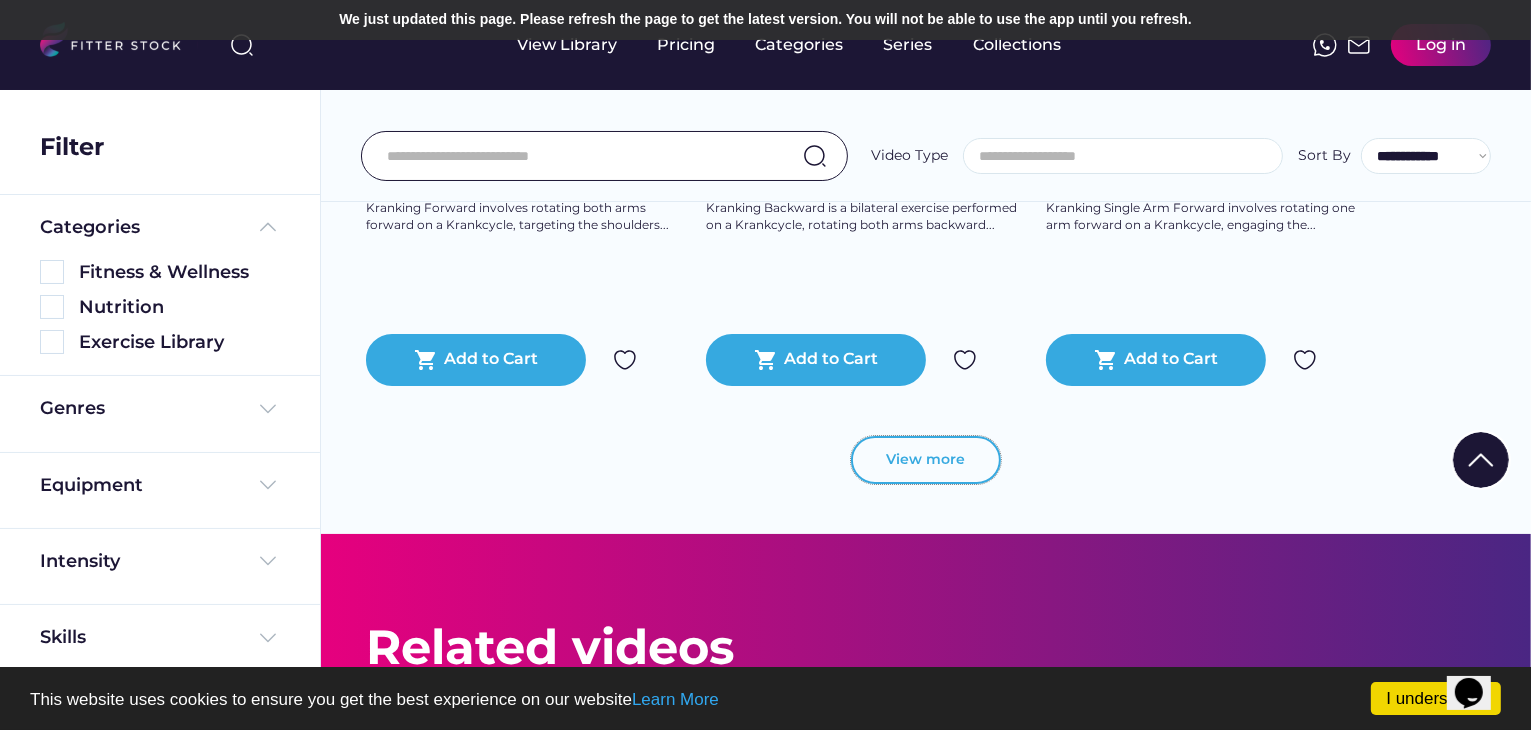 click on "View more" at bounding box center [926, 460] 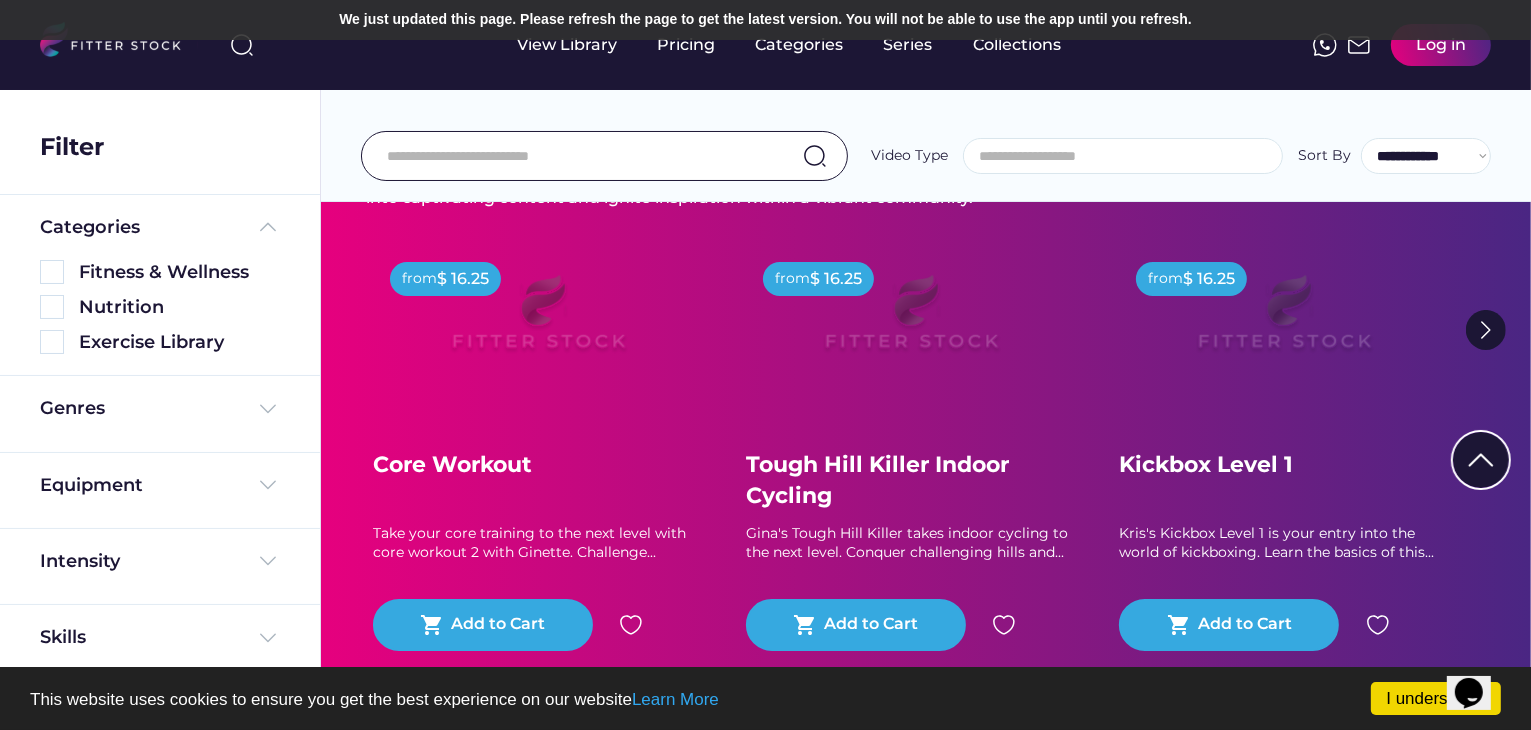 scroll, scrollTop: 7800, scrollLeft: 0, axis: vertical 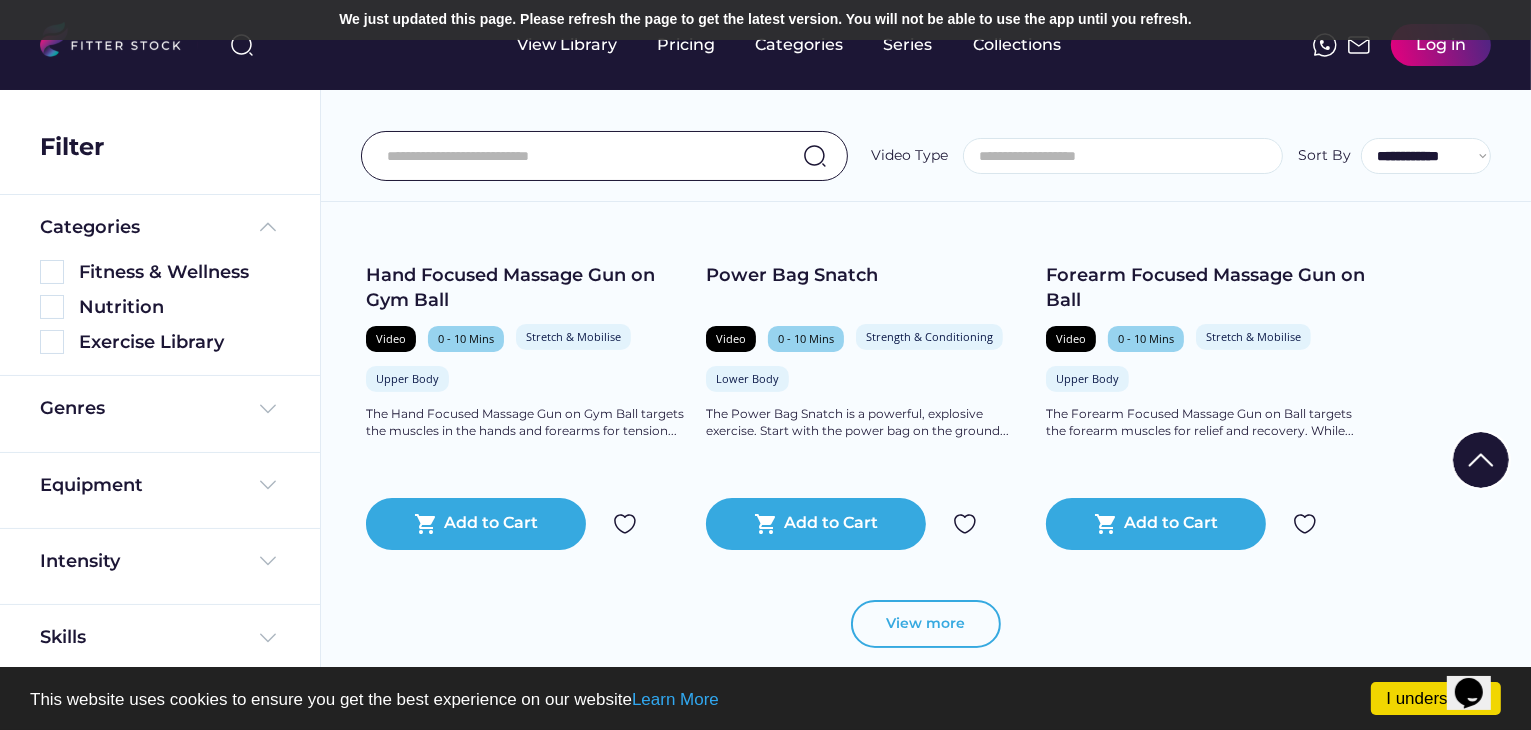 click on "View more" at bounding box center [926, 624] 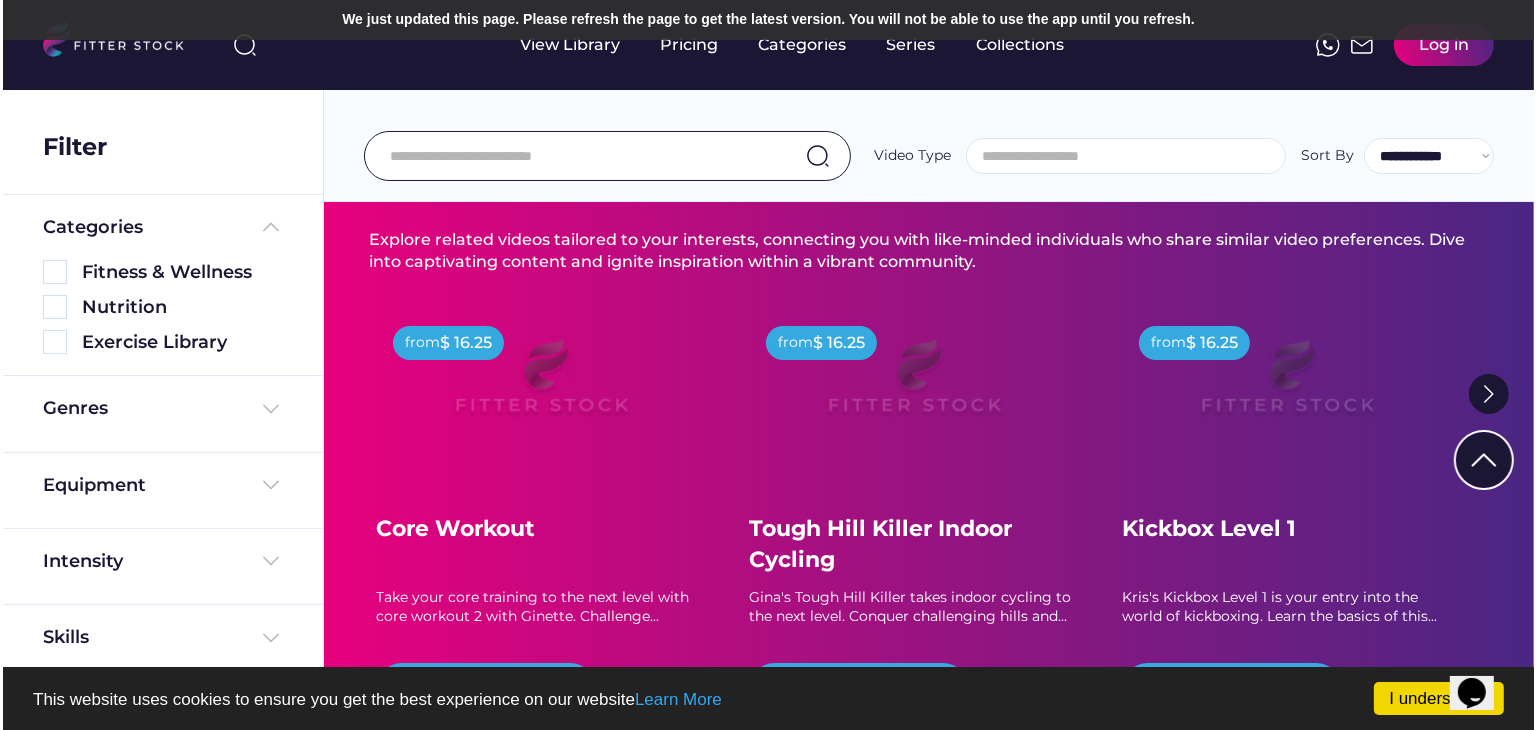 scroll, scrollTop: 8800, scrollLeft: 0, axis: vertical 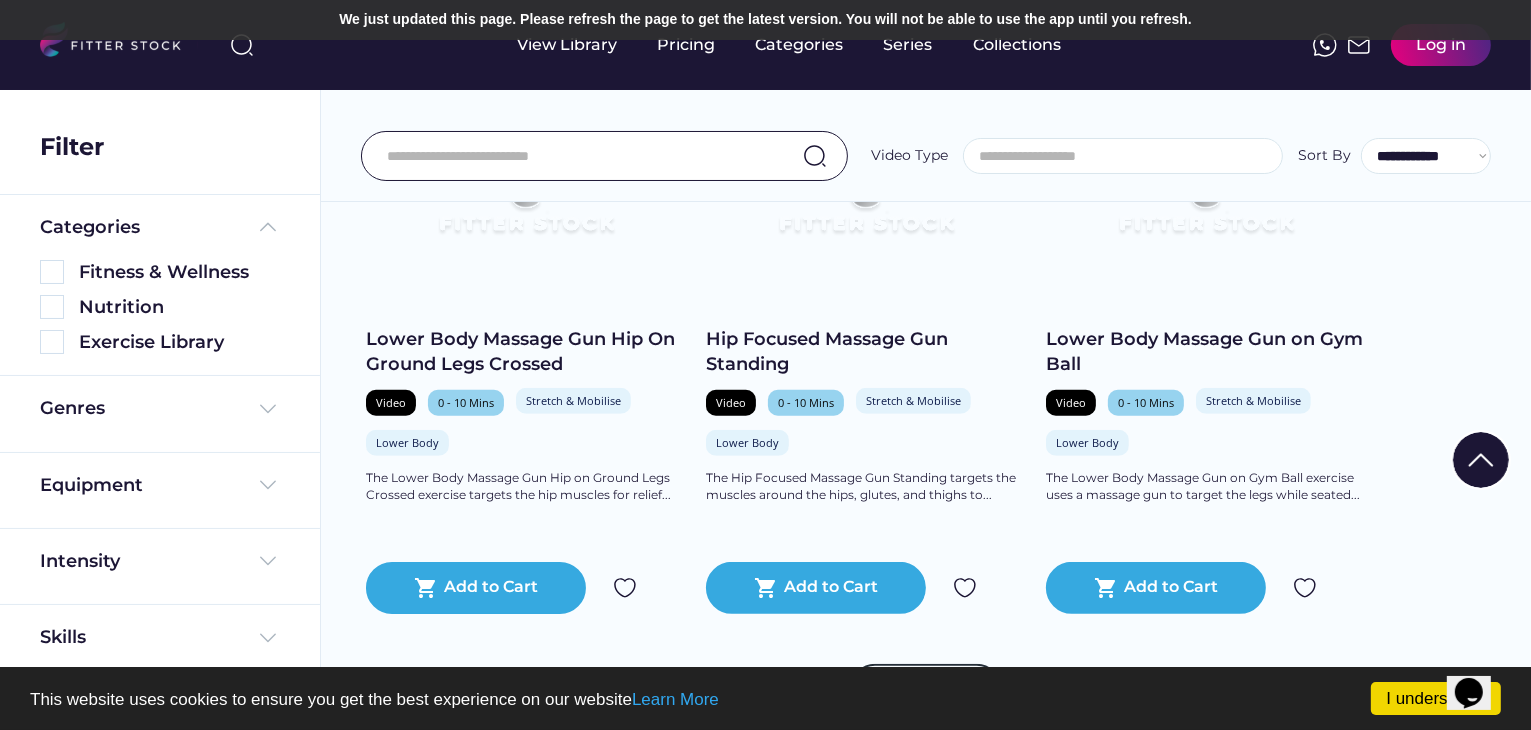 click at bounding box center [965, 588] 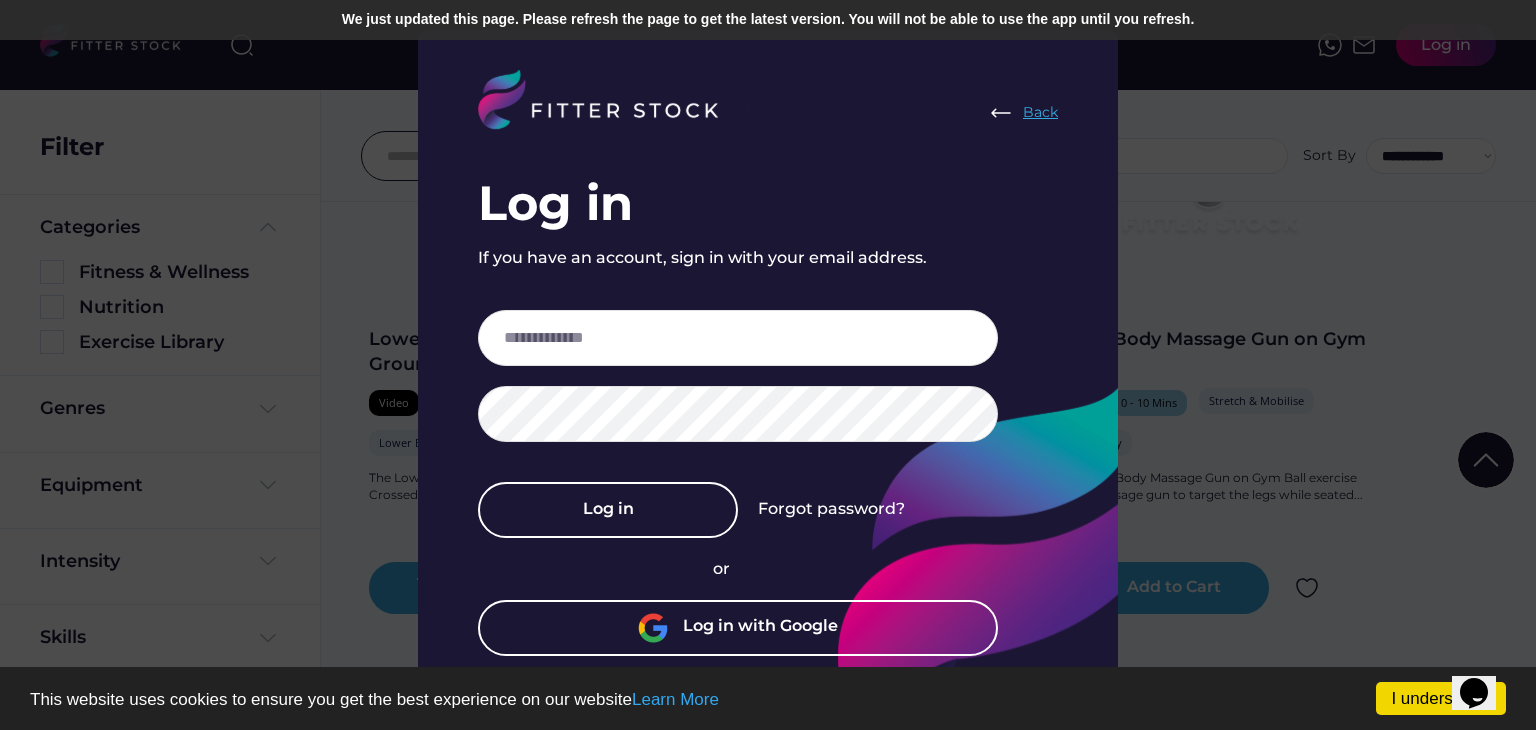 click on "Back" at bounding box center (1040, 113) 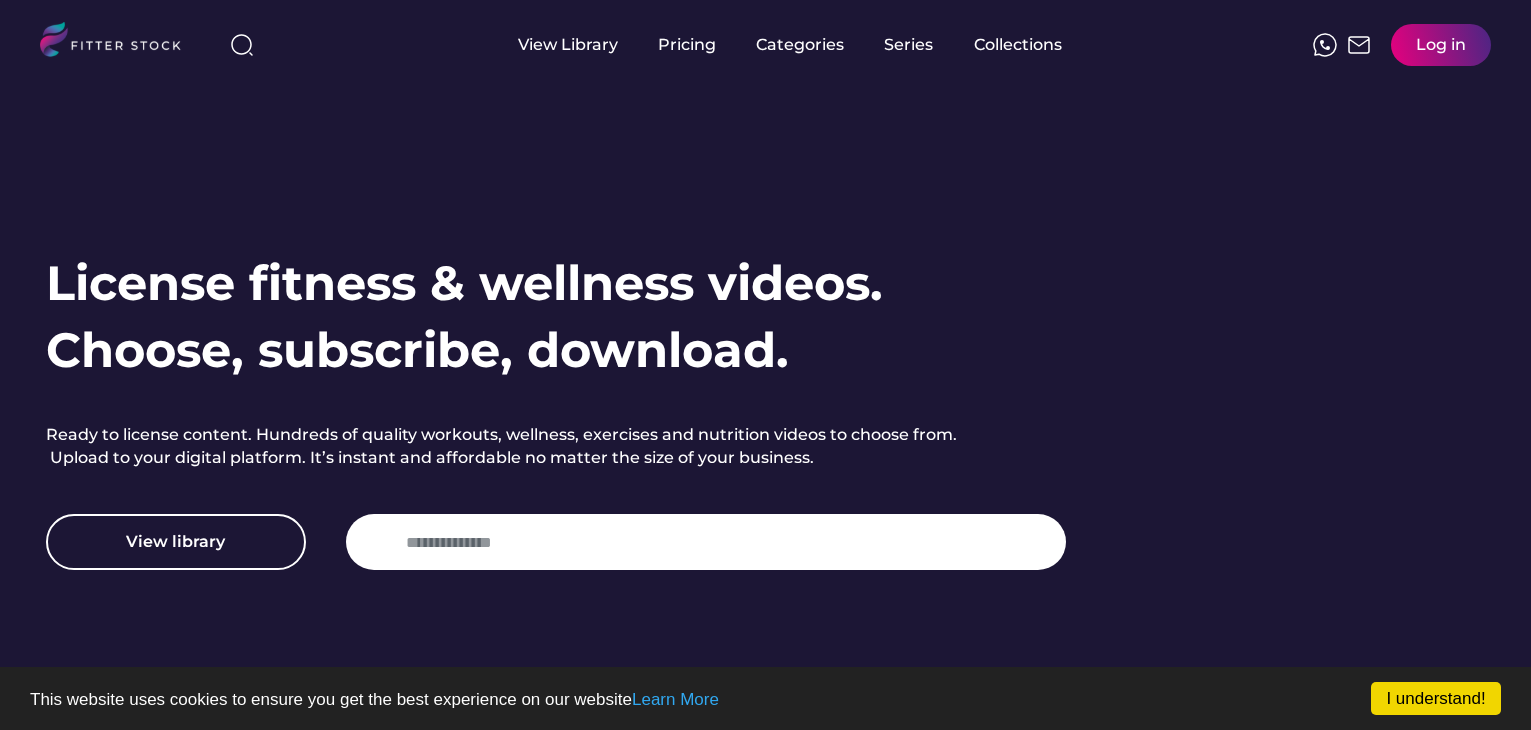 scroll, scrollTop: 0, scrollLeft: 0, axis: both 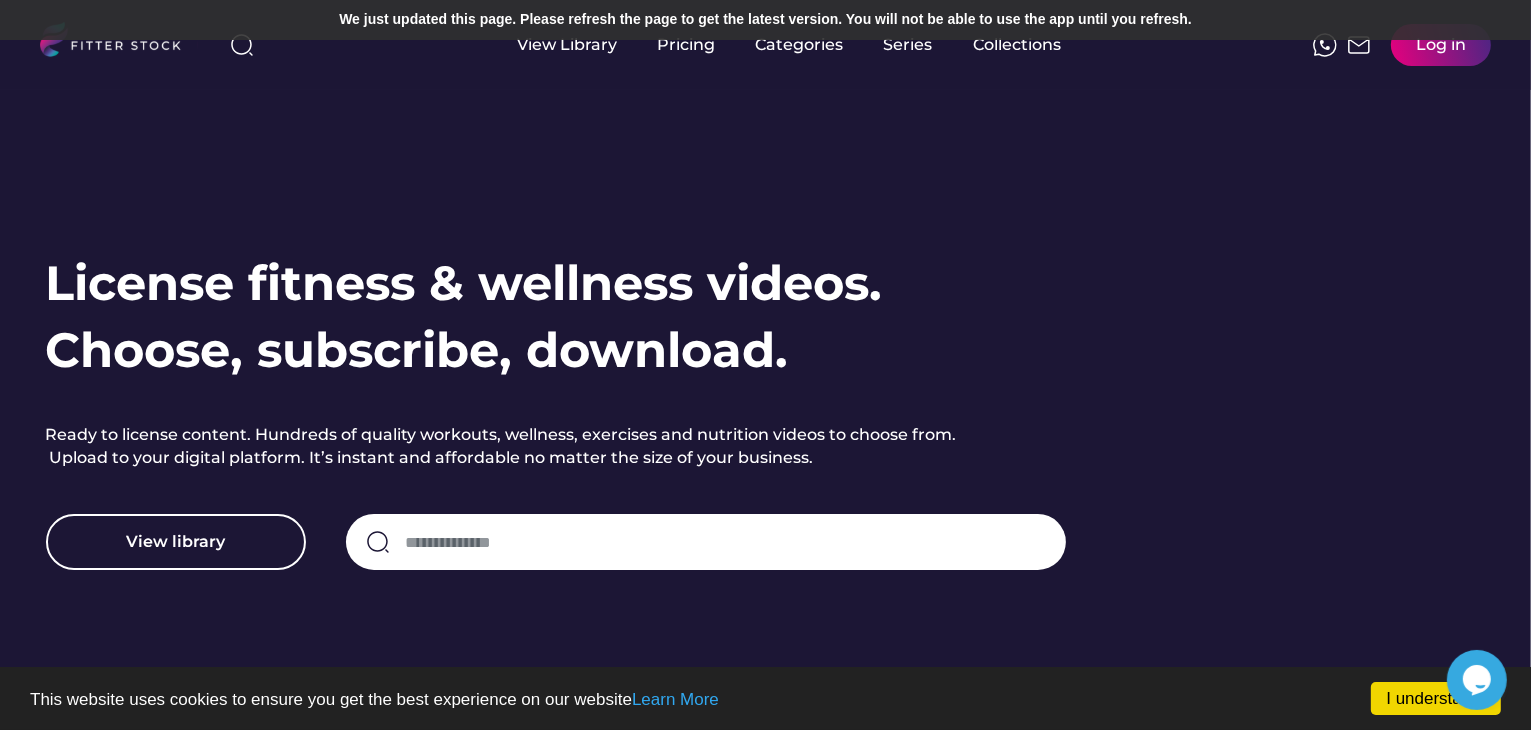 click on "License fitness & wellness videos.
Choose, subscribe, download. Ready to license content. Hundreds of quality workouts, wellness, exercises and nutrition videos to choose from.  Upload to your digital platform. It’s instant and affordable no matter the size of your business.  View library" at bounding box center [766, 410] 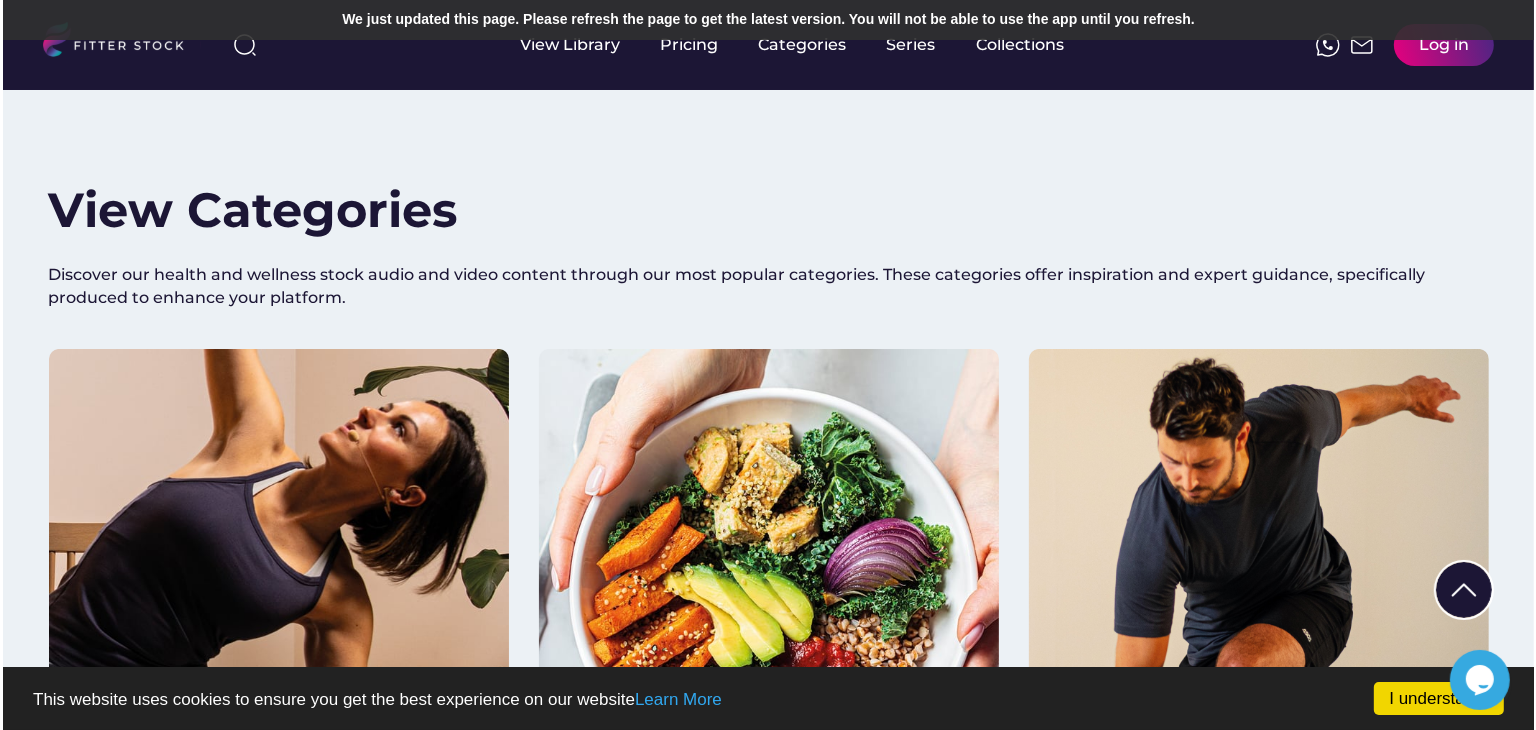 scroll, scrollTop: 1200, scrollLeft: 0, axis: vertical 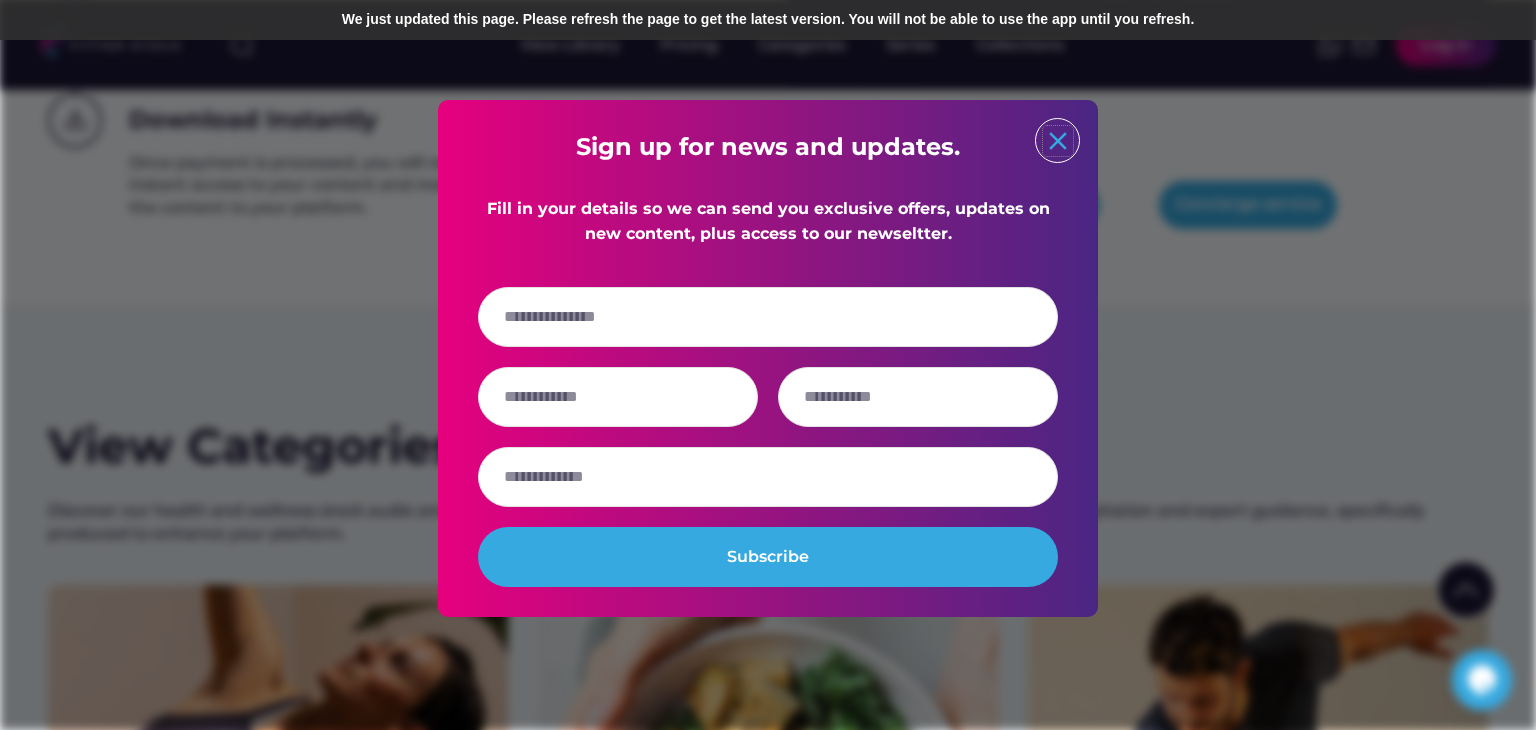 click on "close" 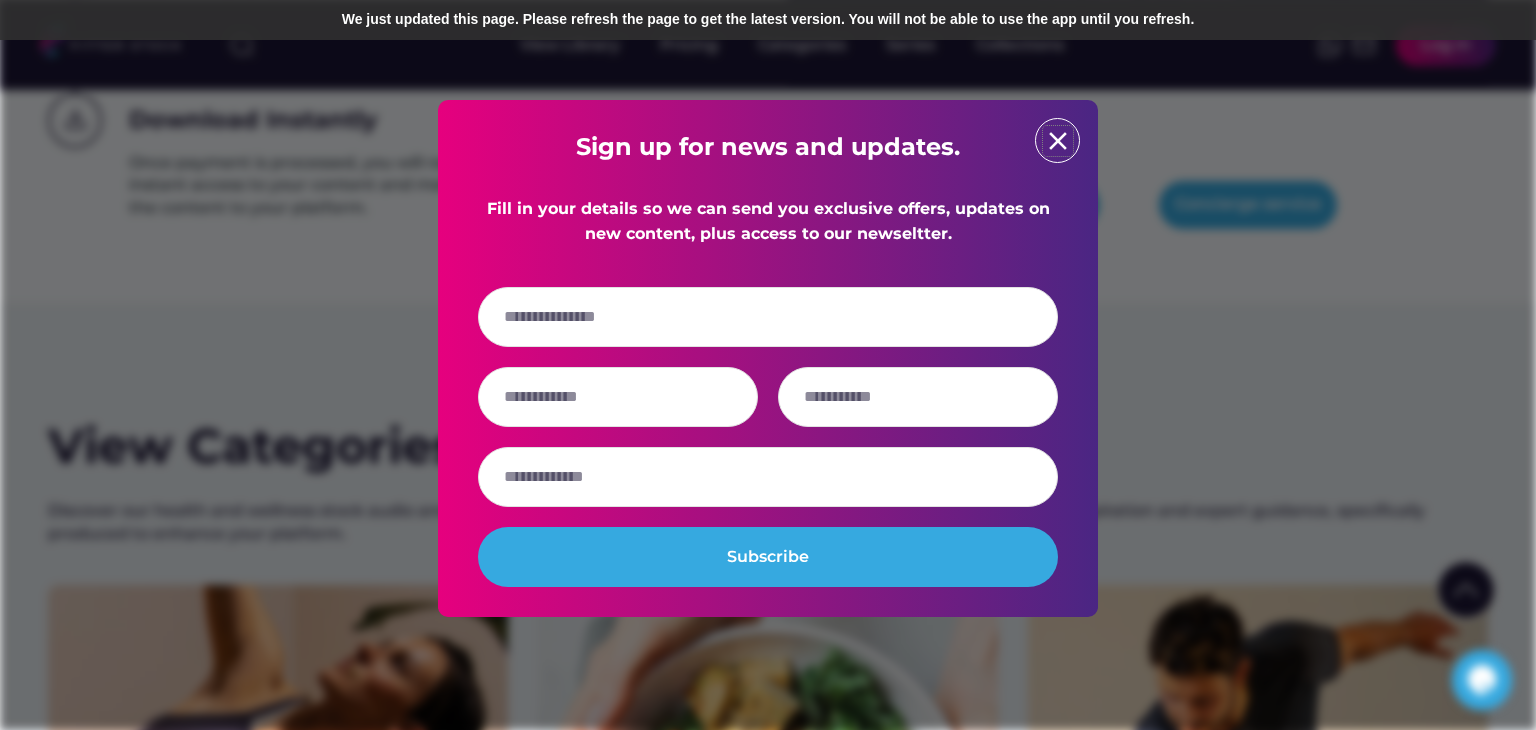 type 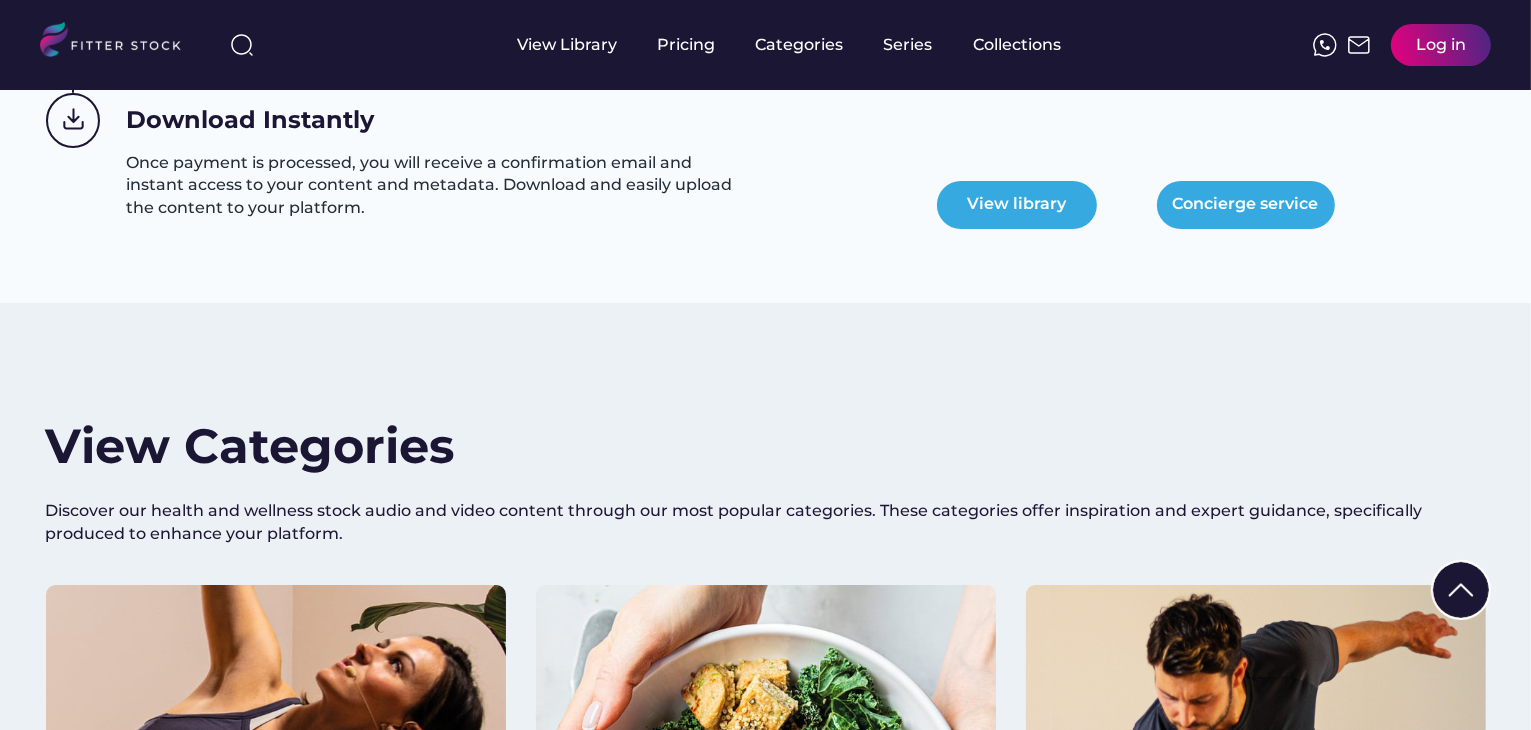 scroll, scrollTop: 0, scrollLeft: 0, axis: both 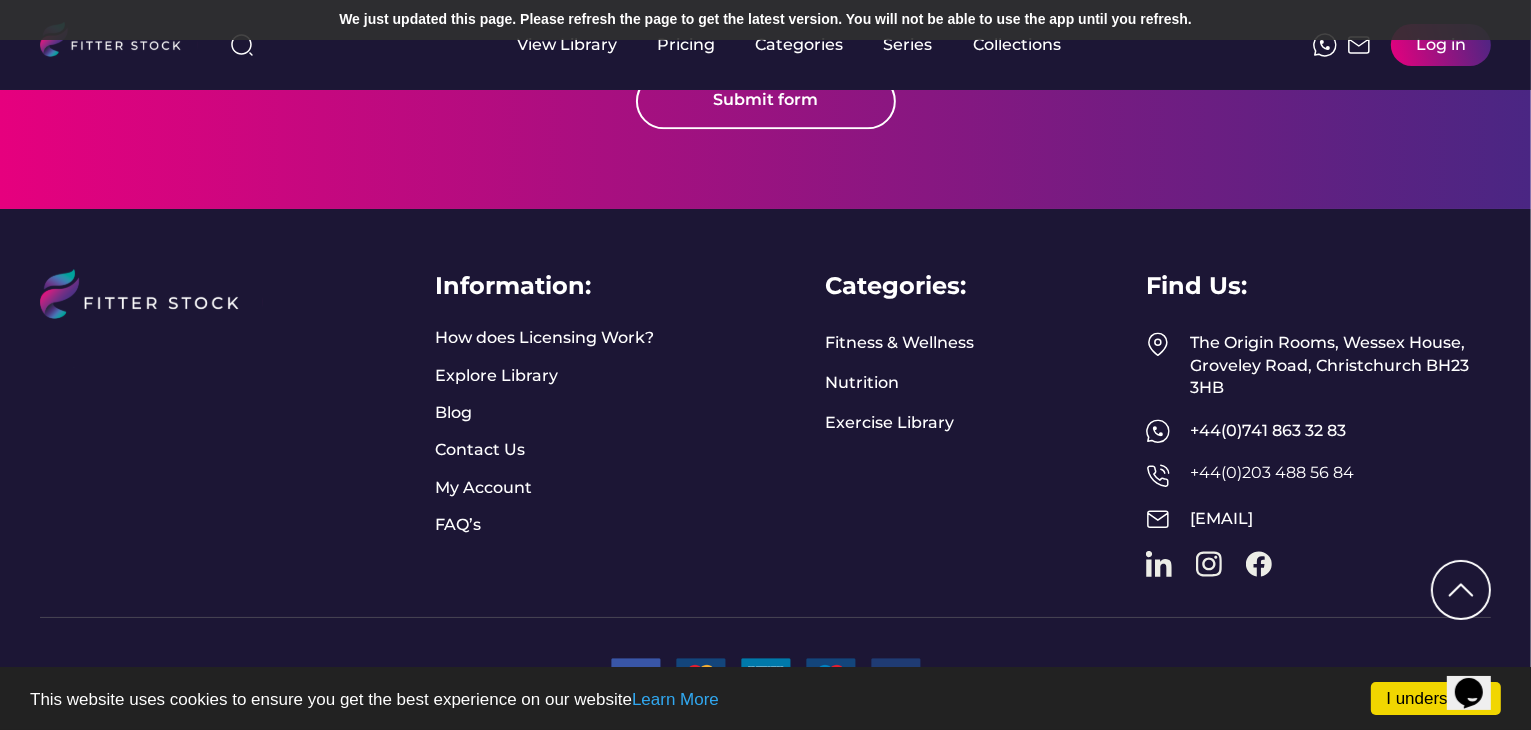 click on "Information: How does Licensing Work? Explore Library Blog Contact Us My Account FAQ’s Categories: Fitness & Wellness Nutrition Exercise Library Find Us: The Origin Rooms, [ADDRESS], [POSTCODE] [PHONE] [PHONE] [EMAIL]" at bounding box center (765, 414) 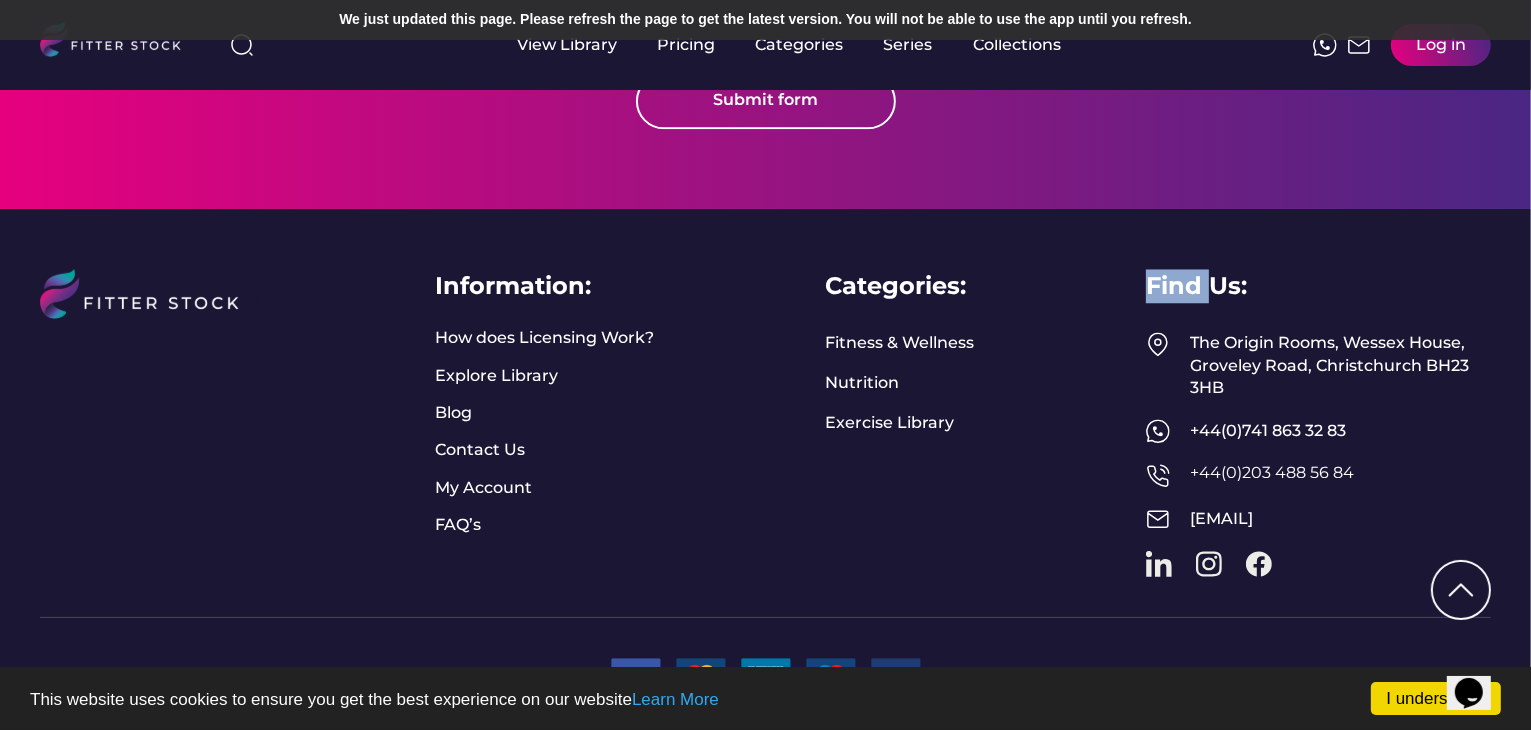 click on "Information: How does Licensing Work? Explore Library Blog Contact Us My Account FAQ’s Categories: Fitness & Wellness Nutrition Exercise Library Find Us: The Origin Rooms, [ADDRESS], [POSTCODE] [PHONE] [PHONE] [EMAIL]" at bounding box center [765, 414] 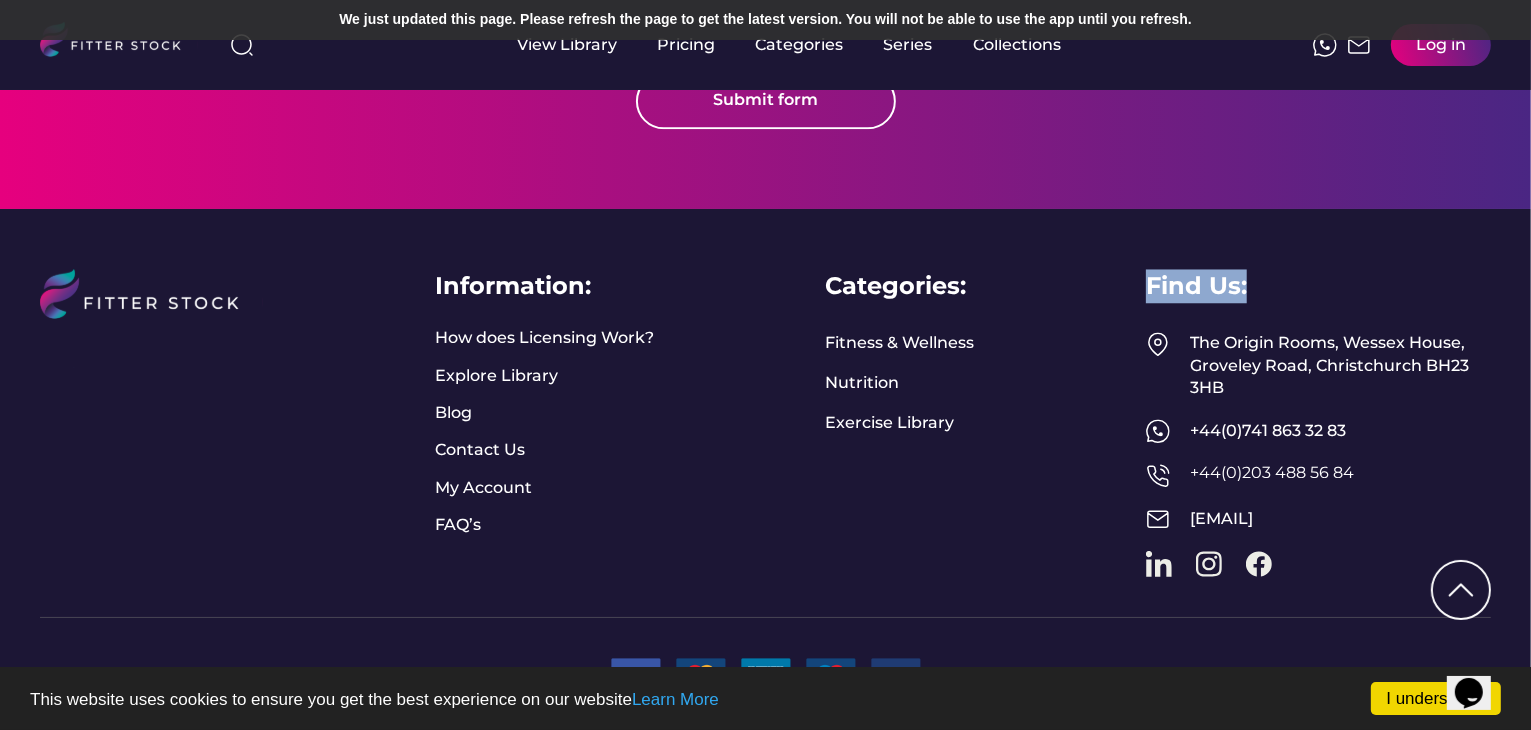 click on "Information: How does Licensing Work? Explore Library Blog Contact Us My Account FAQ’s Categories: Fitness & Wellness Nutrition Exercise Library Find Us: The Origin Rooms, [ADDRESS], [POSTCODE] [PHONE] [PHONE] [EMAIL]" at bounding box center [765, 414] 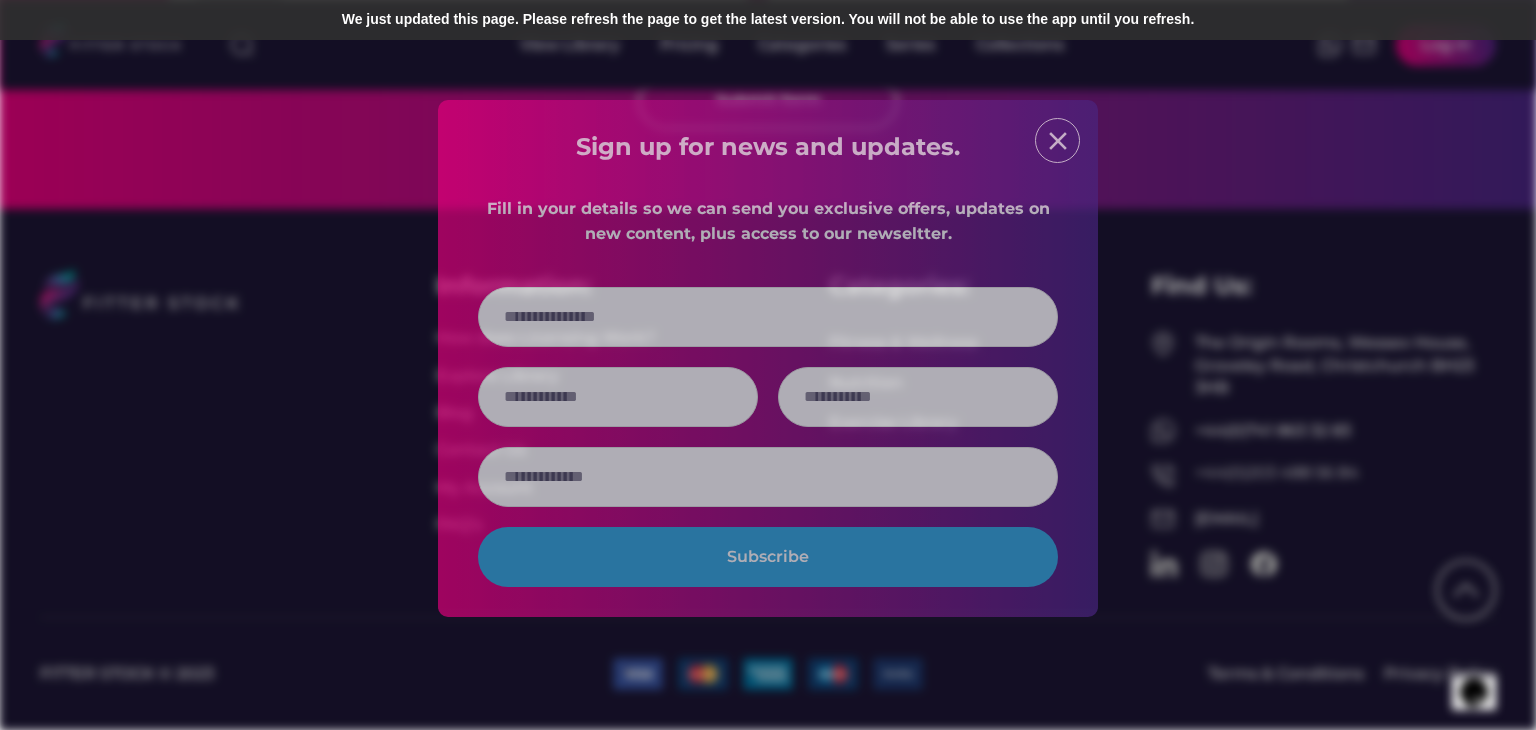 click at bounding box center (768, 365) 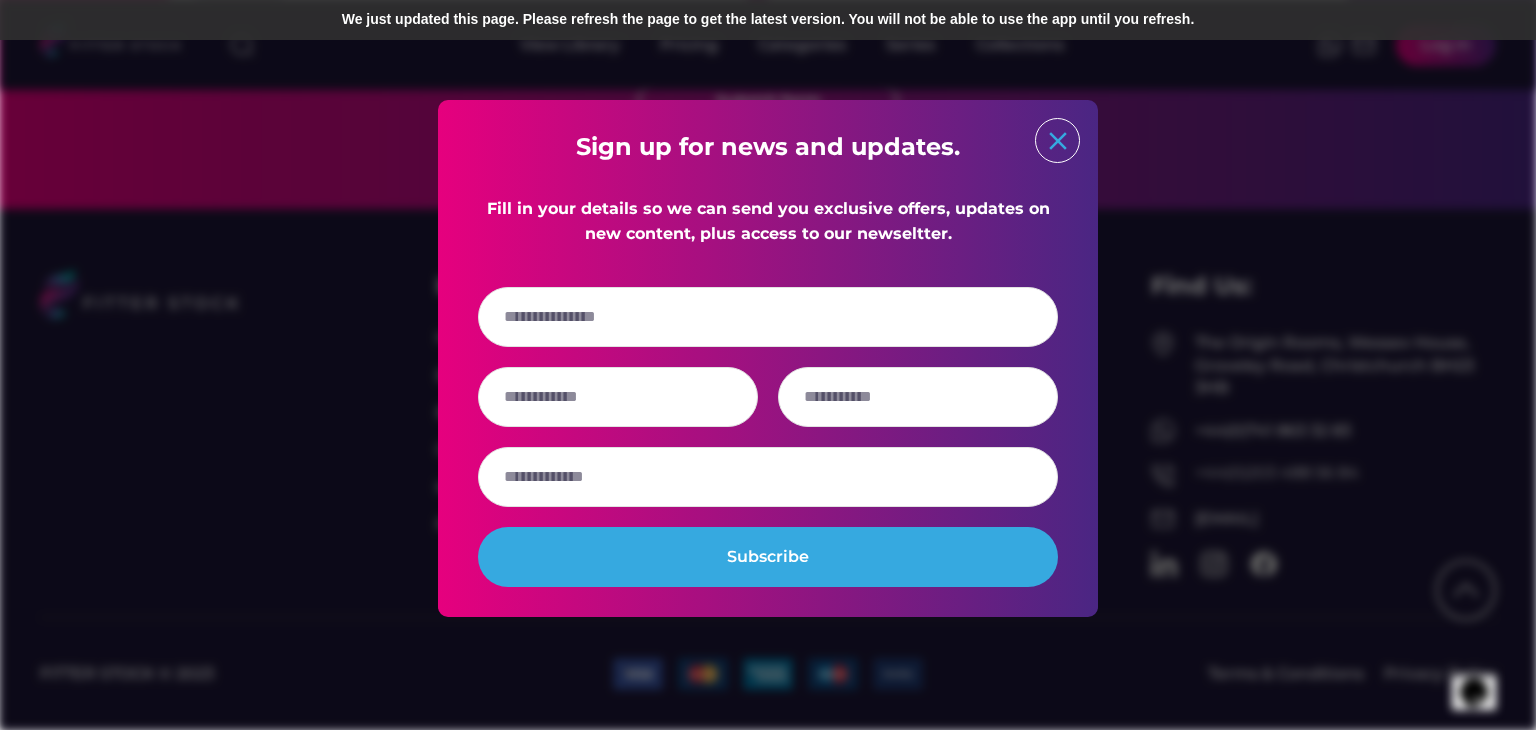 click on "close" 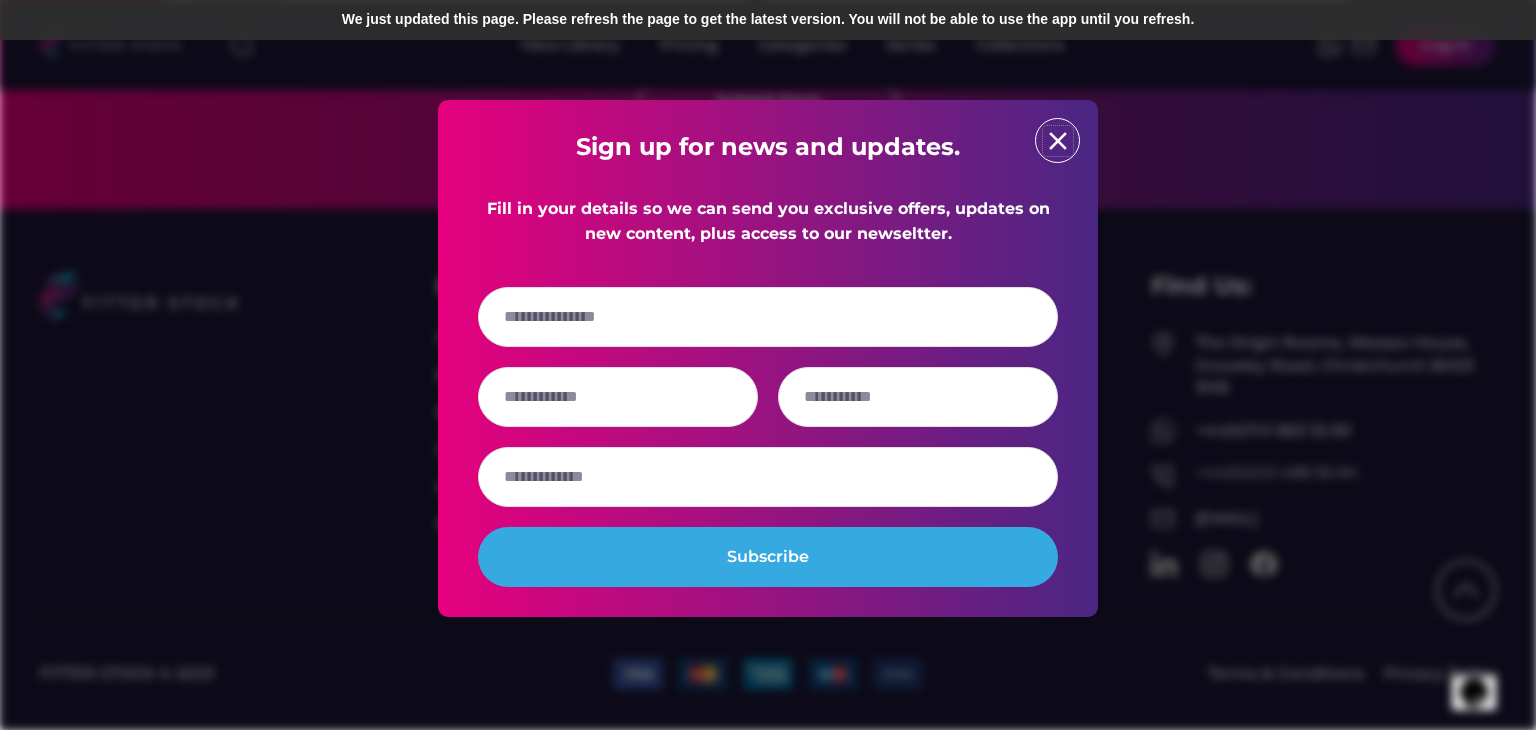 type 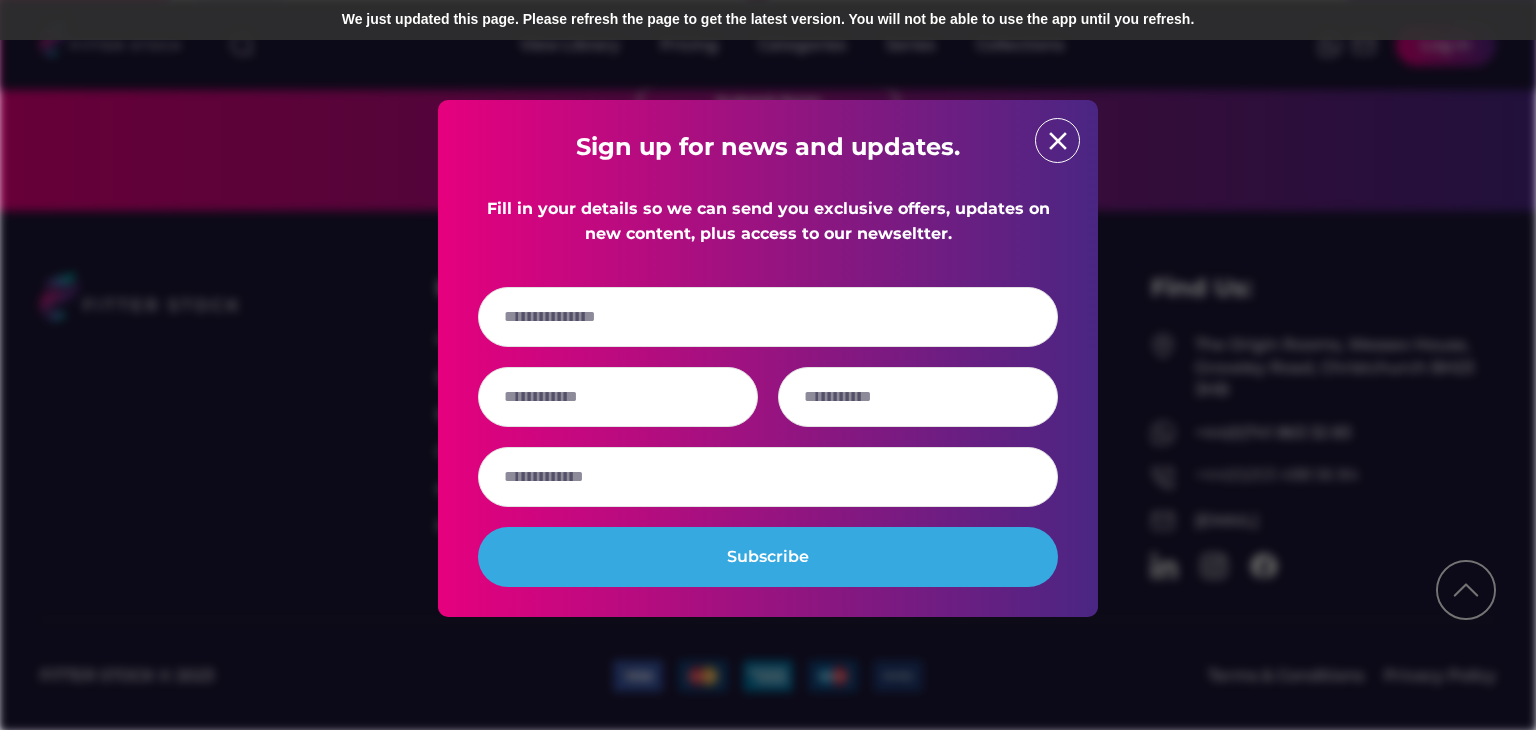 scroll, scrollTop: 5331, scrollLeft: 0, axis: vertical 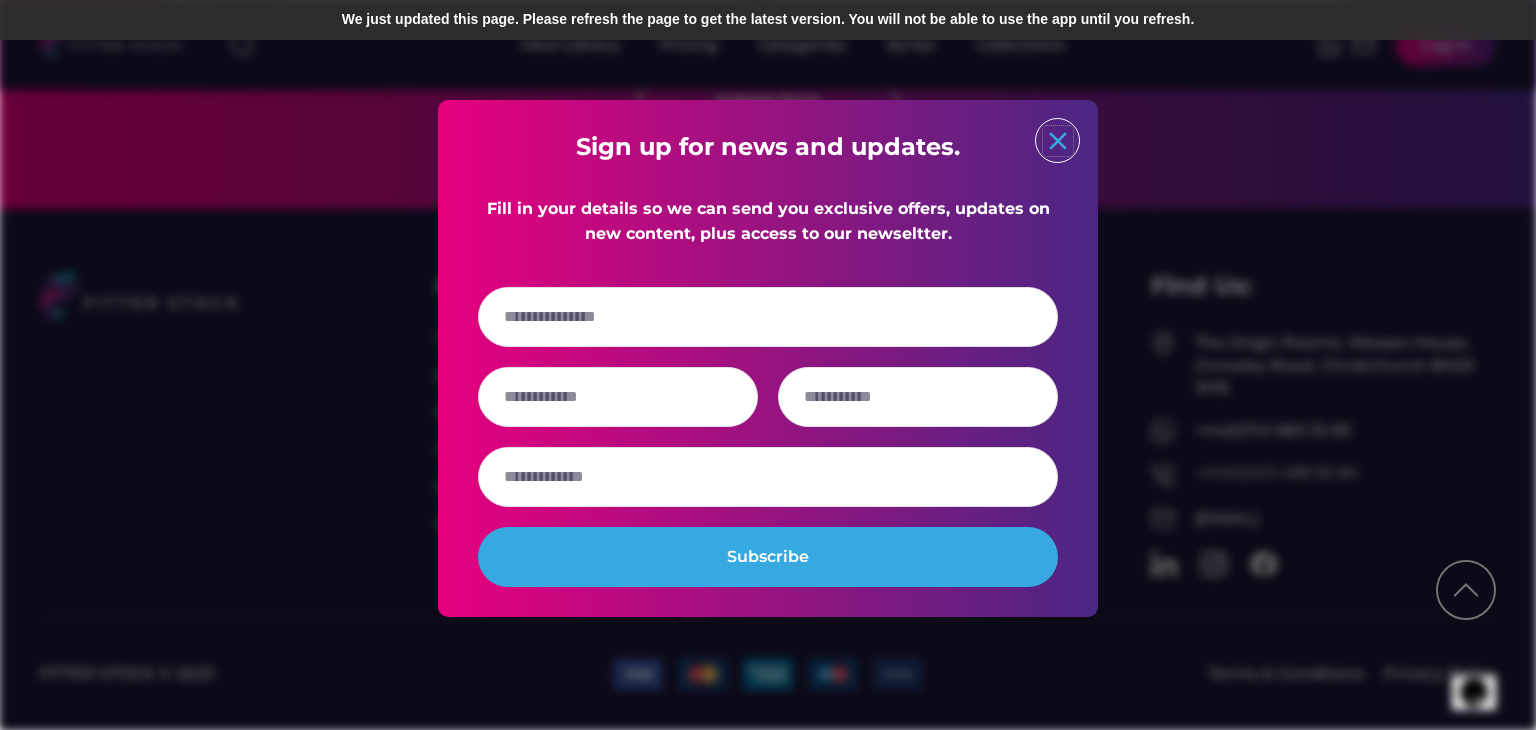 click on "close" 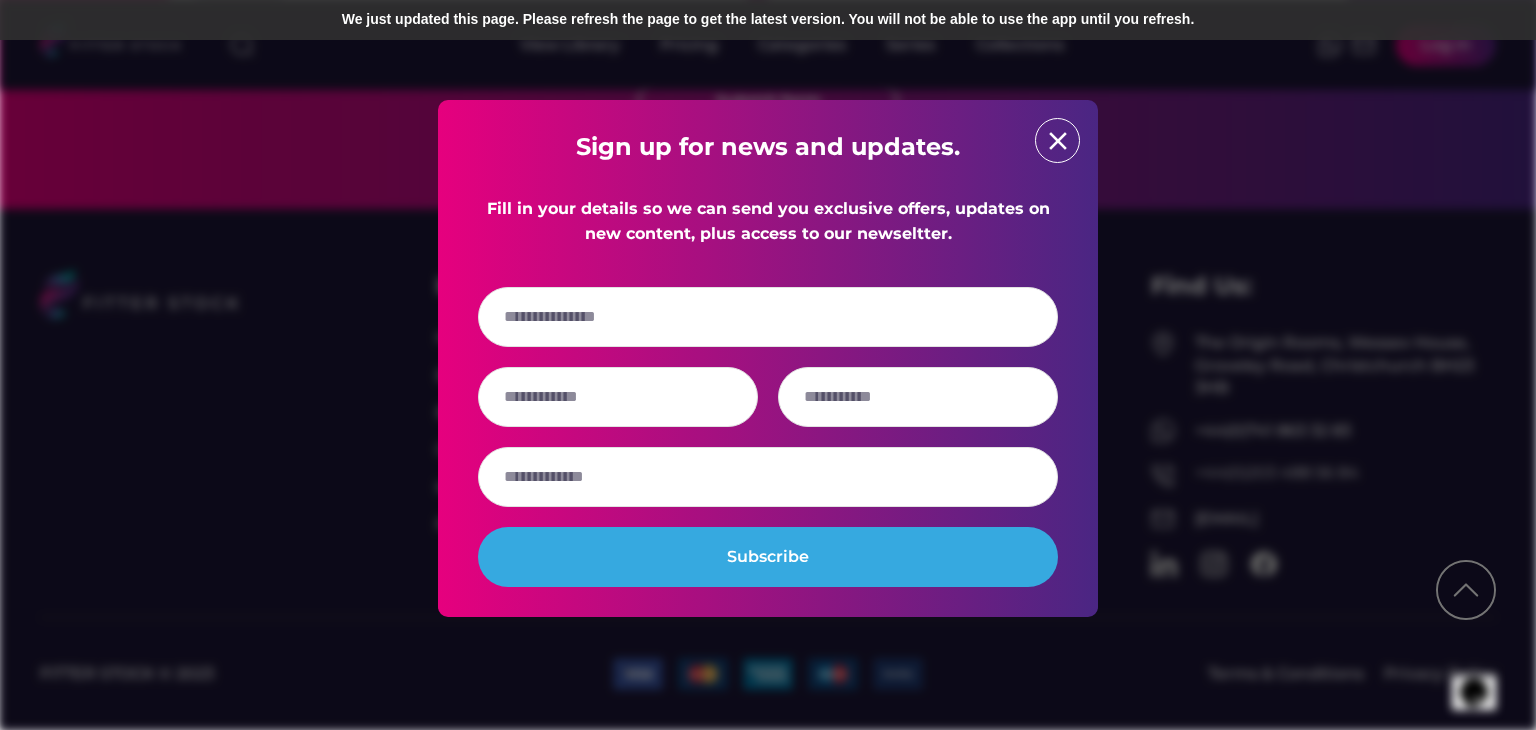type 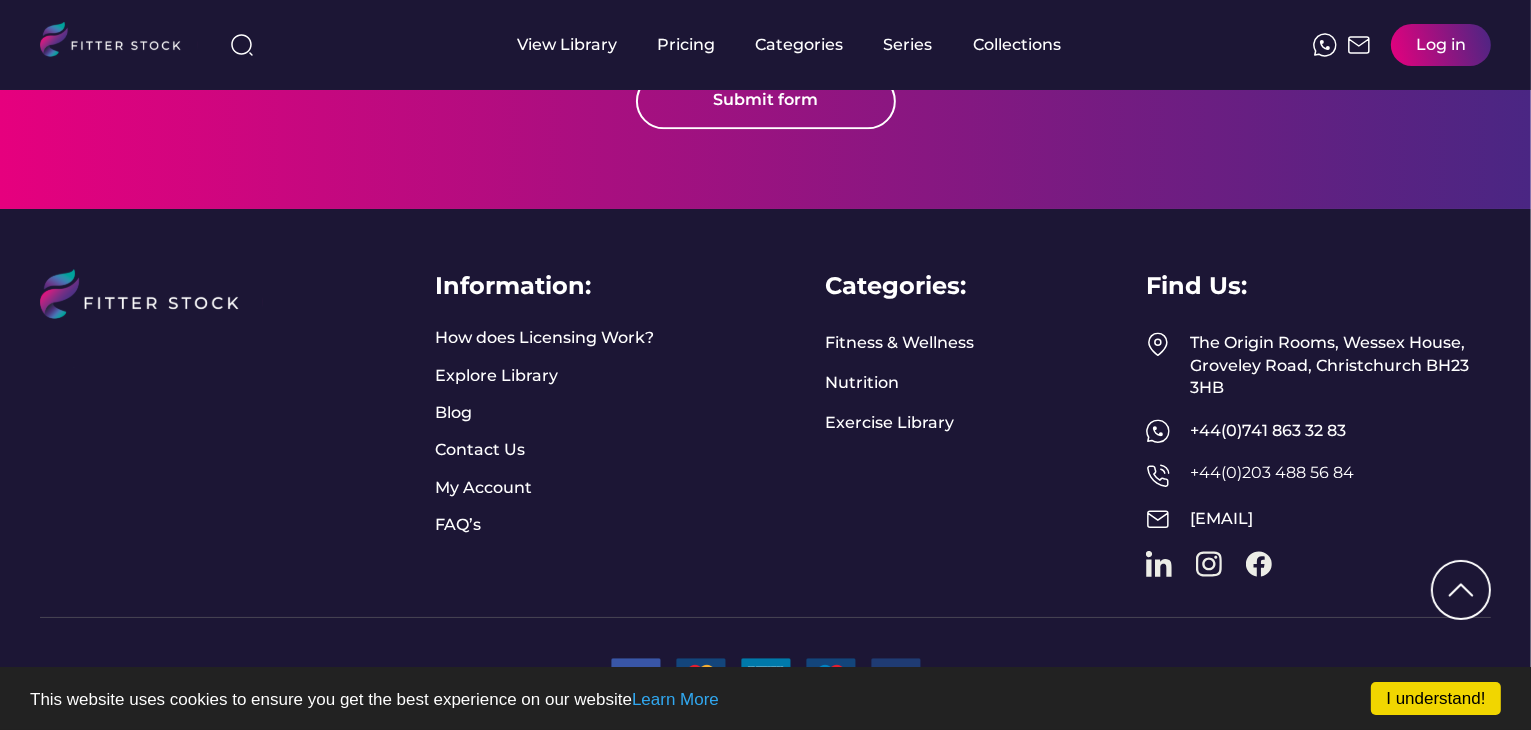 scroll, scrollTop: 5331, scrollLeft: 0, axis: vertical 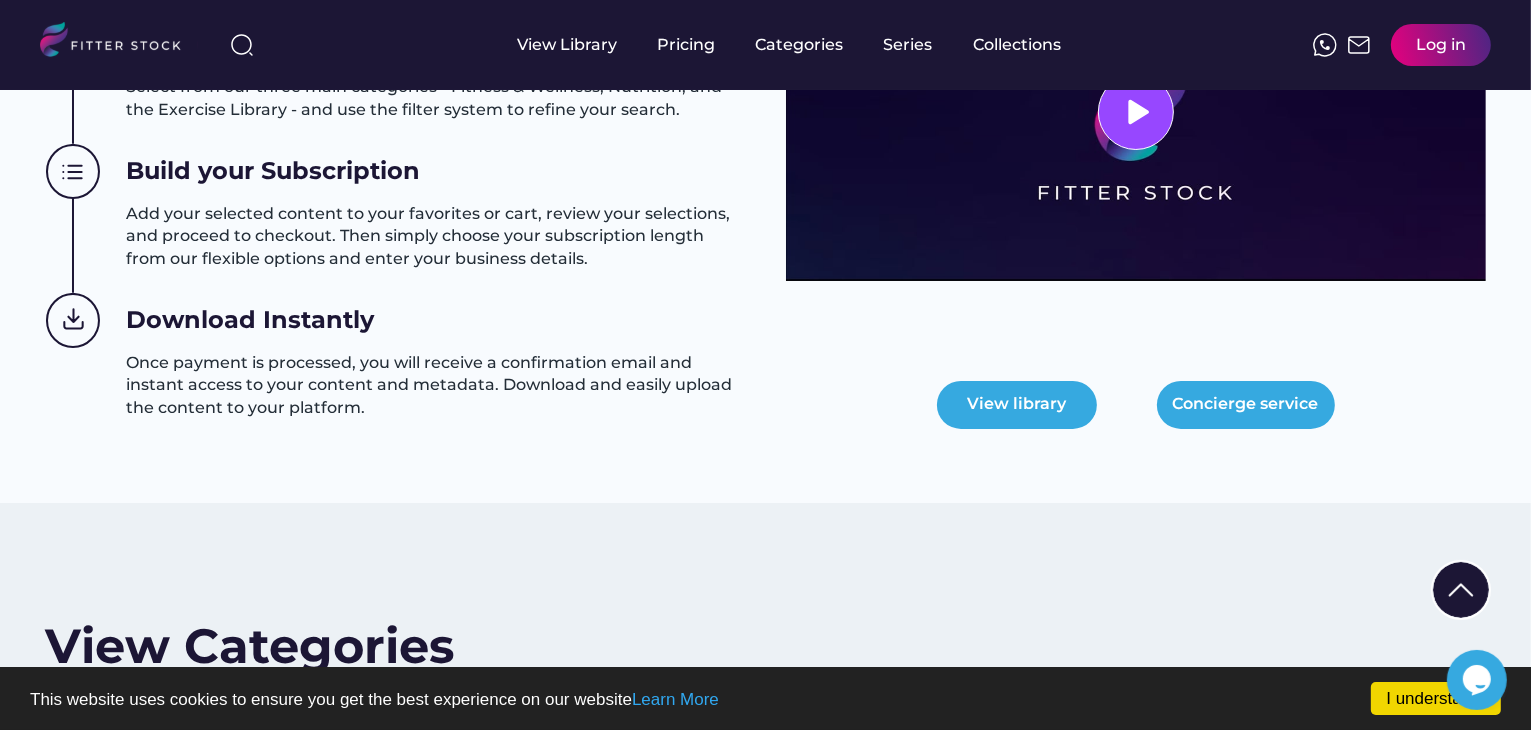 click on "View library Concierge service" at bounding box center [1136, 186] 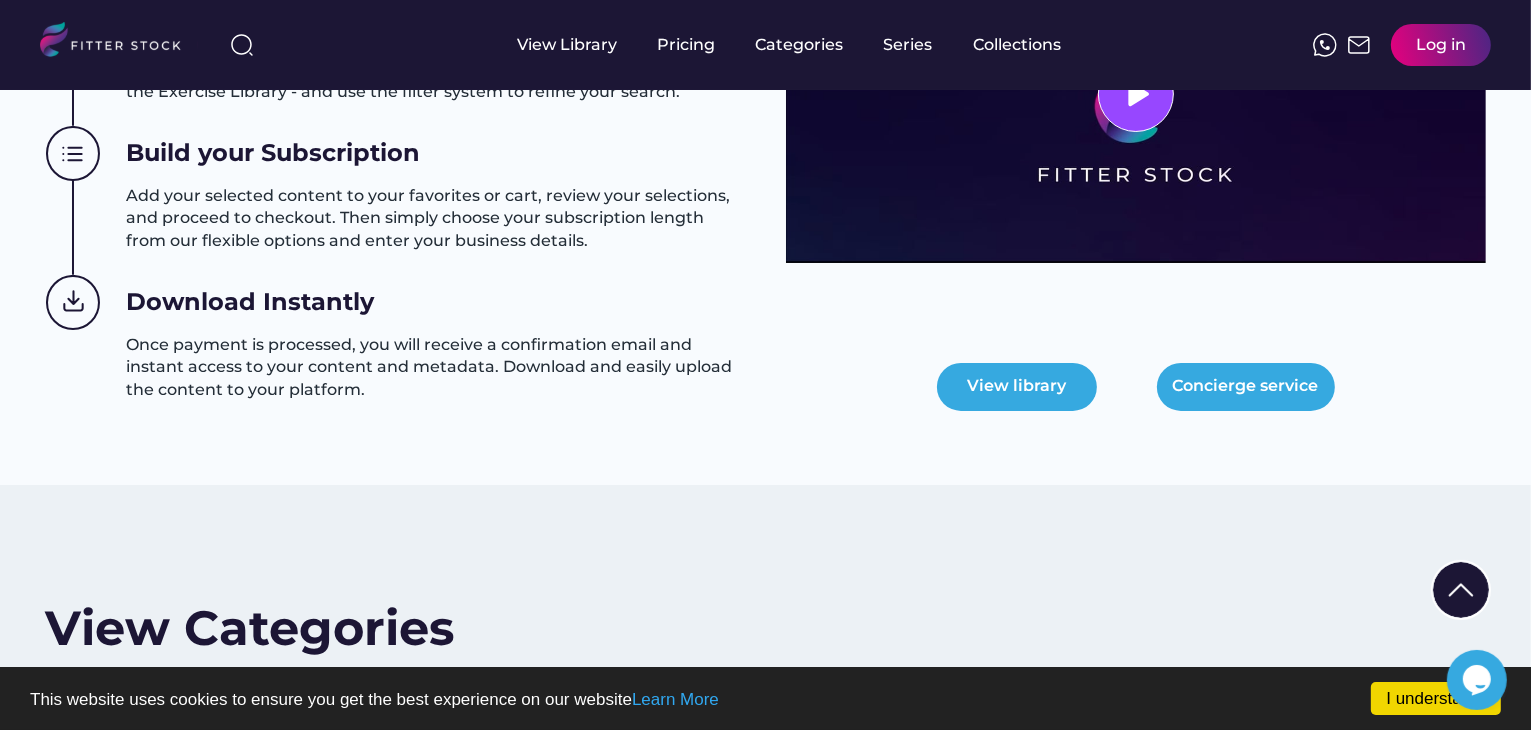 scroll, scrollTop: 1700, scrollLeft: 0, axis: vertical 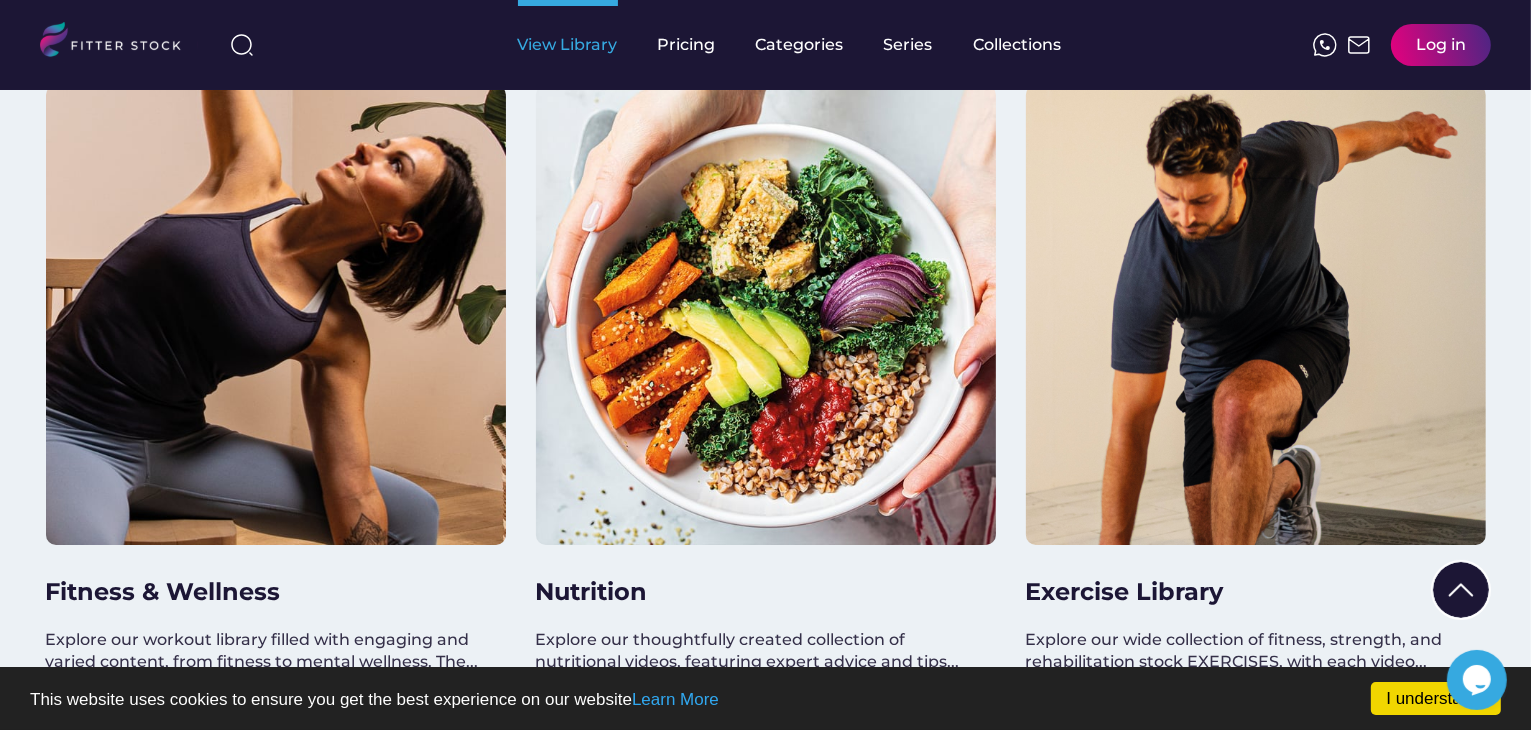 click on "View Library" at bounding box center [568, 45] 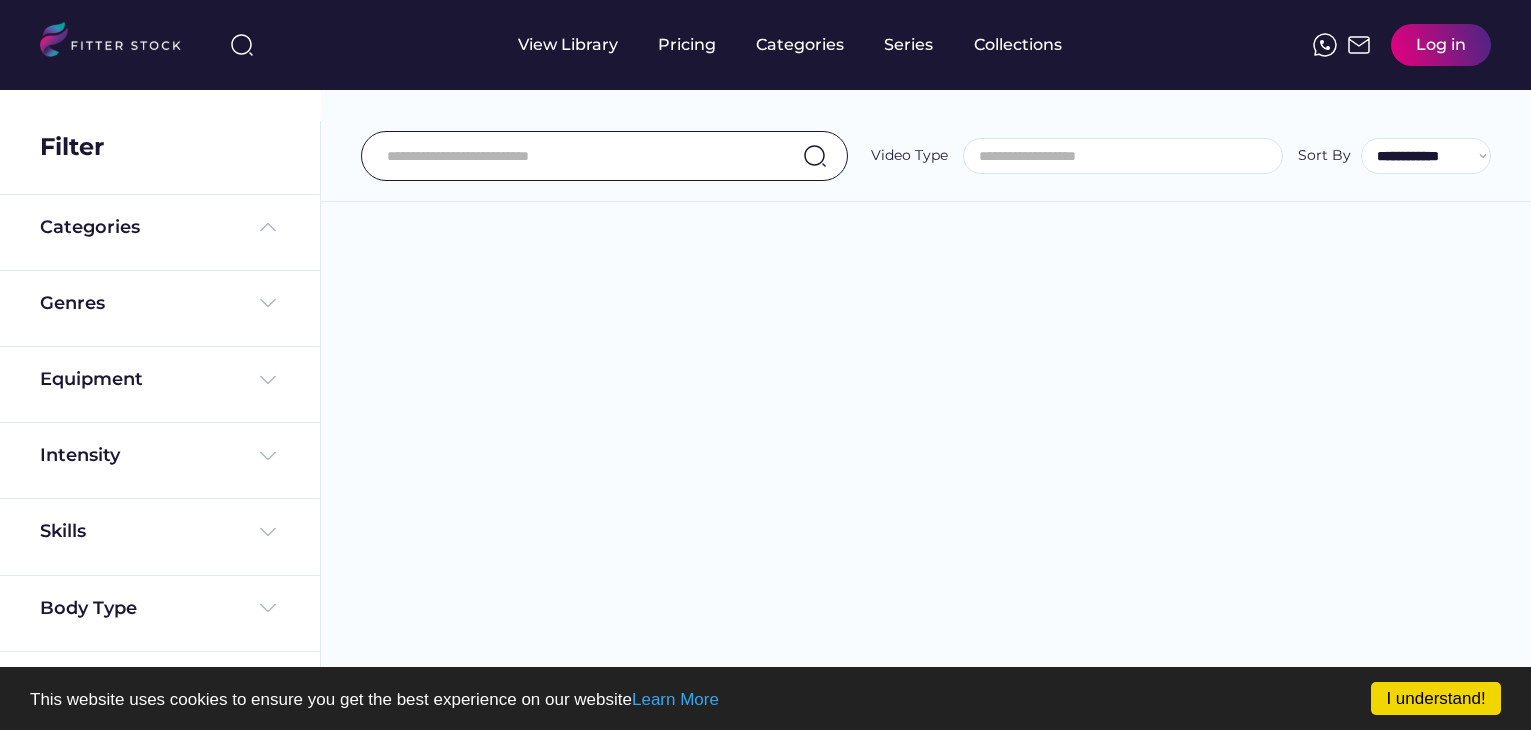 select 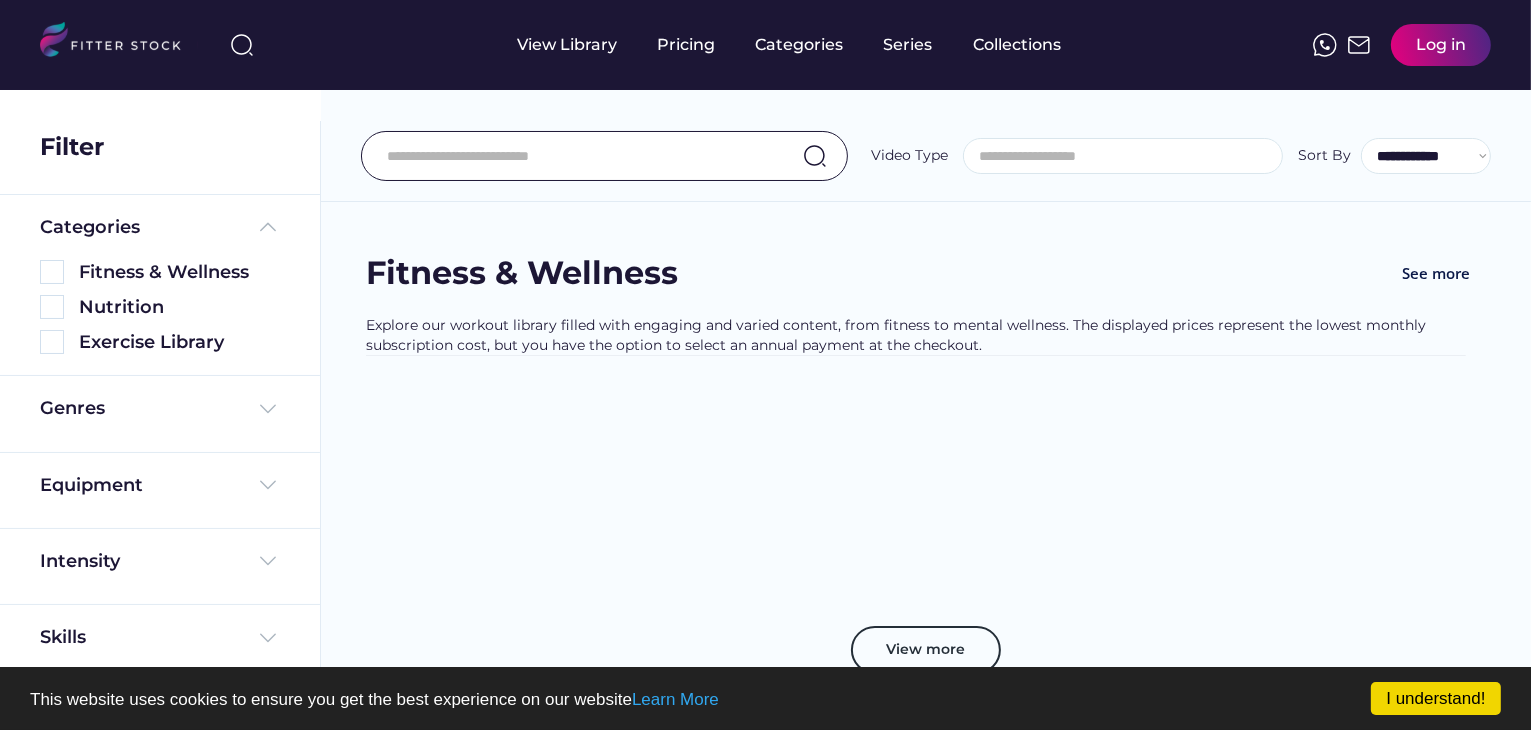 scroll, scrollTop: 0, scrollLeft: 0, axis: both 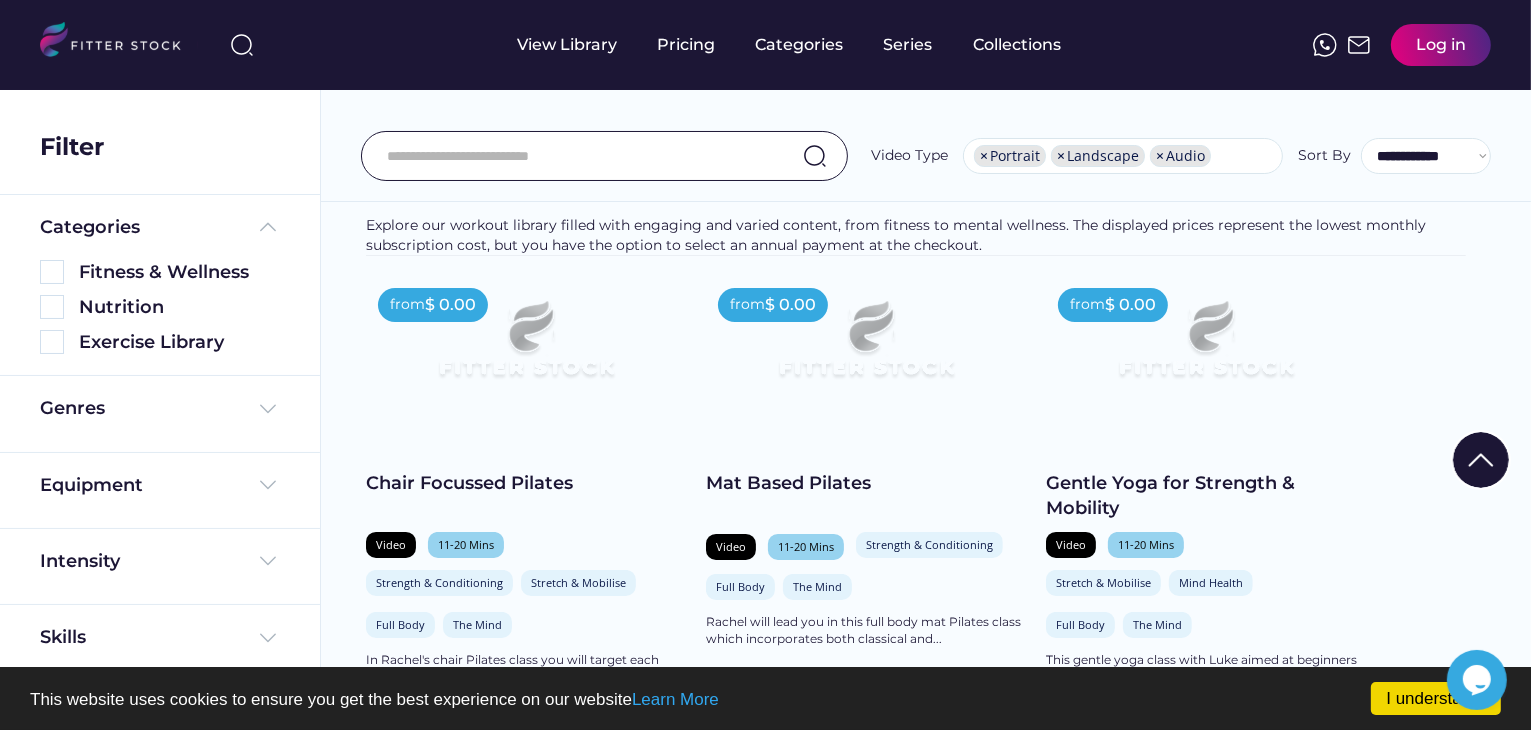 click at bounding box center (526, 348) 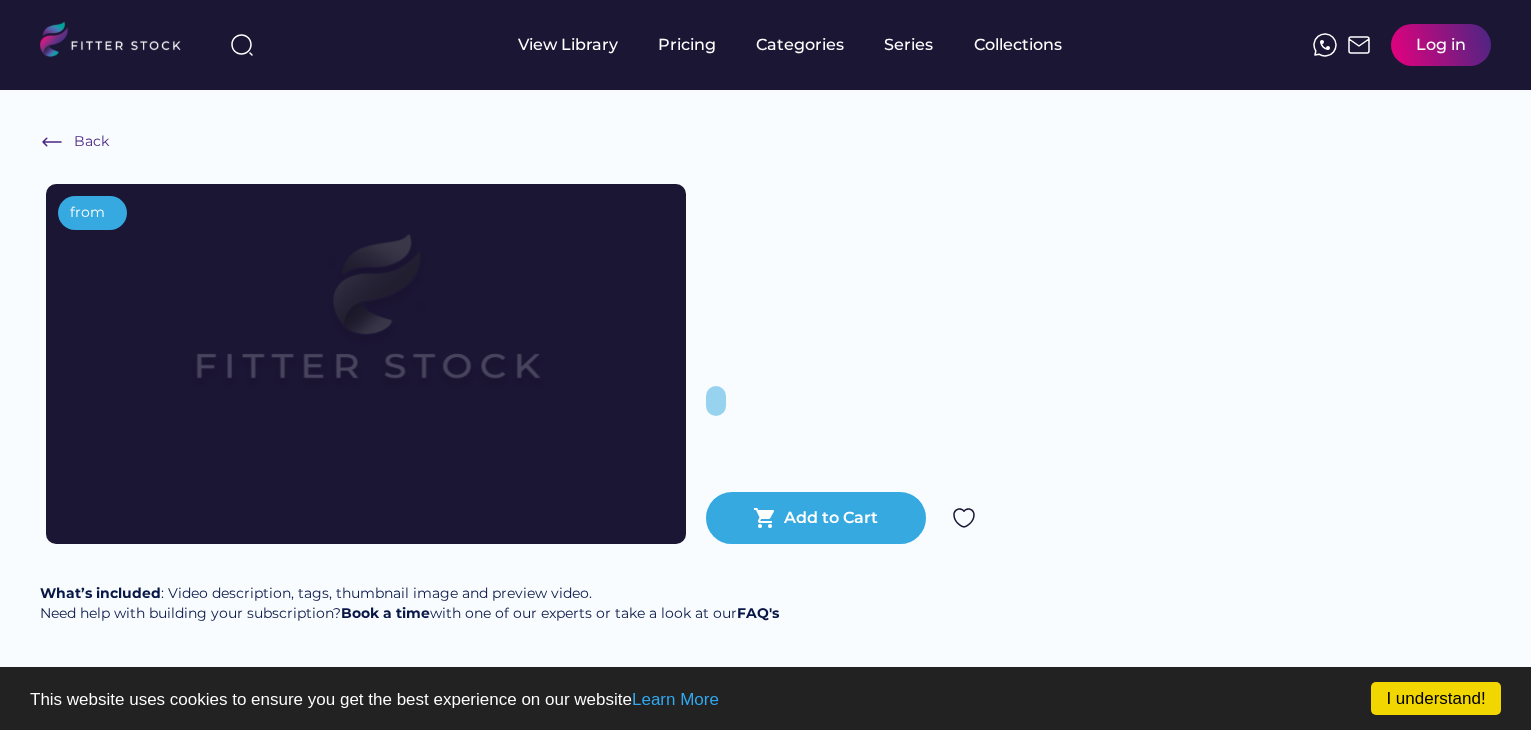 scroll, scrollTop: 0, scrollLeft: 0, axis: both 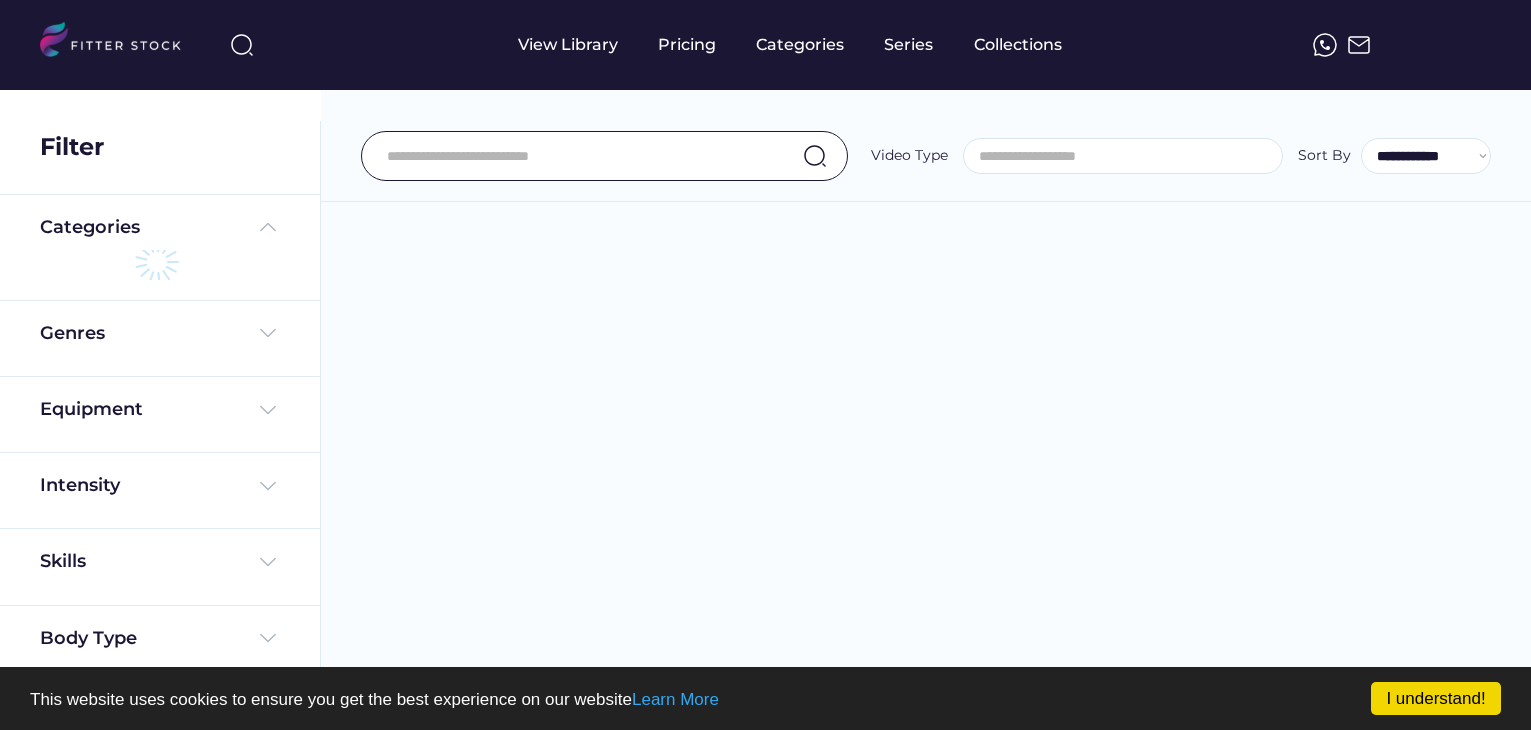 select 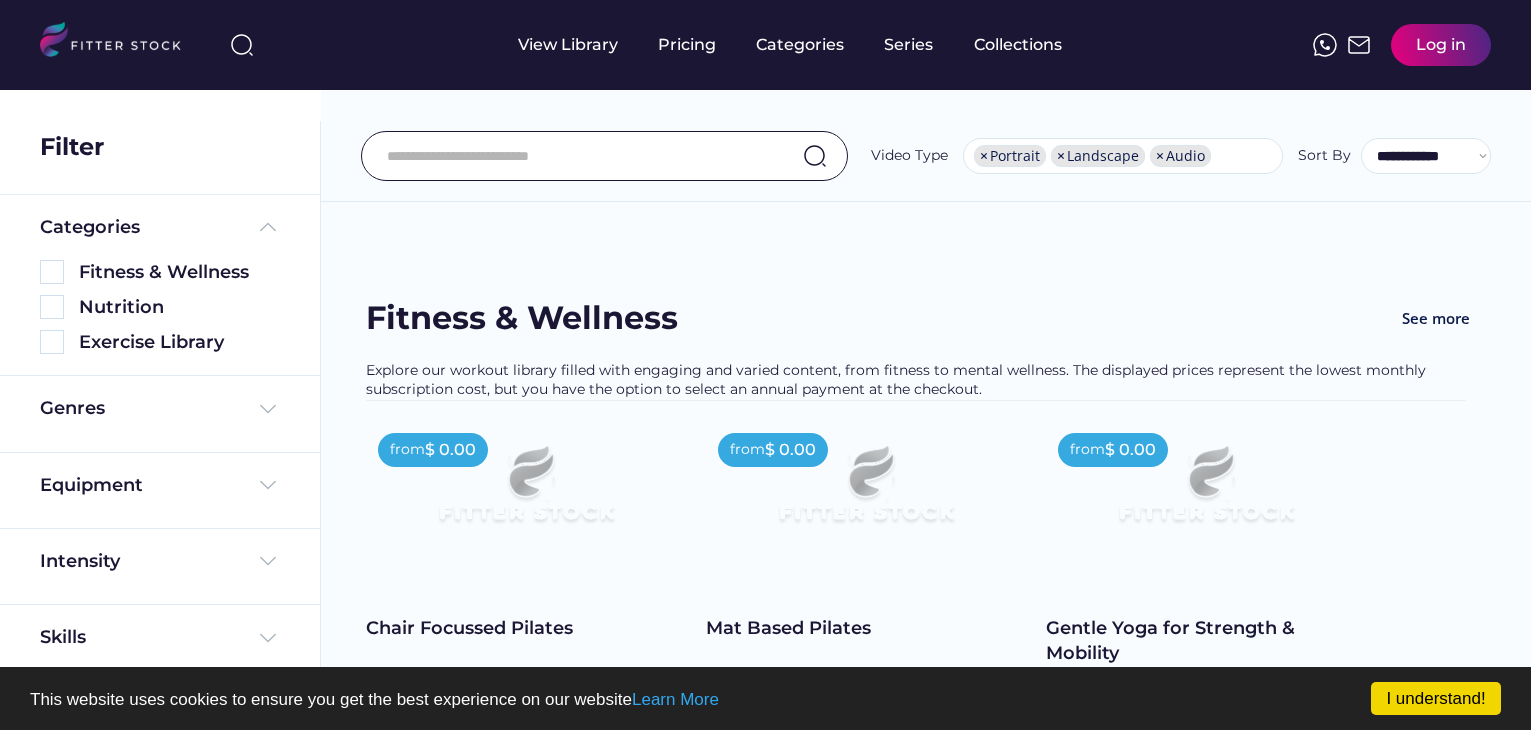 select on "**********" 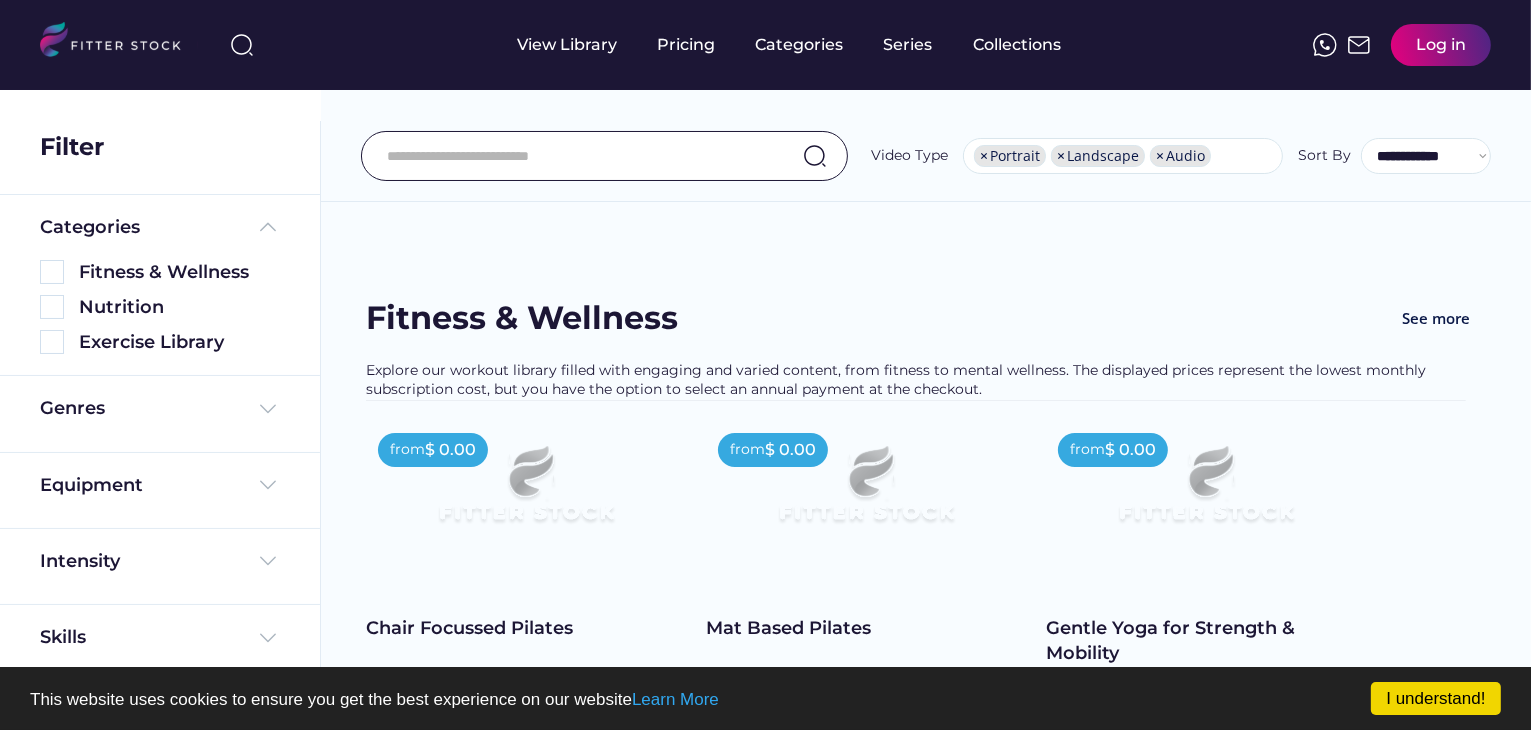 scroll, scrollTop: 34, scrollLeft: 0, axis: vertical 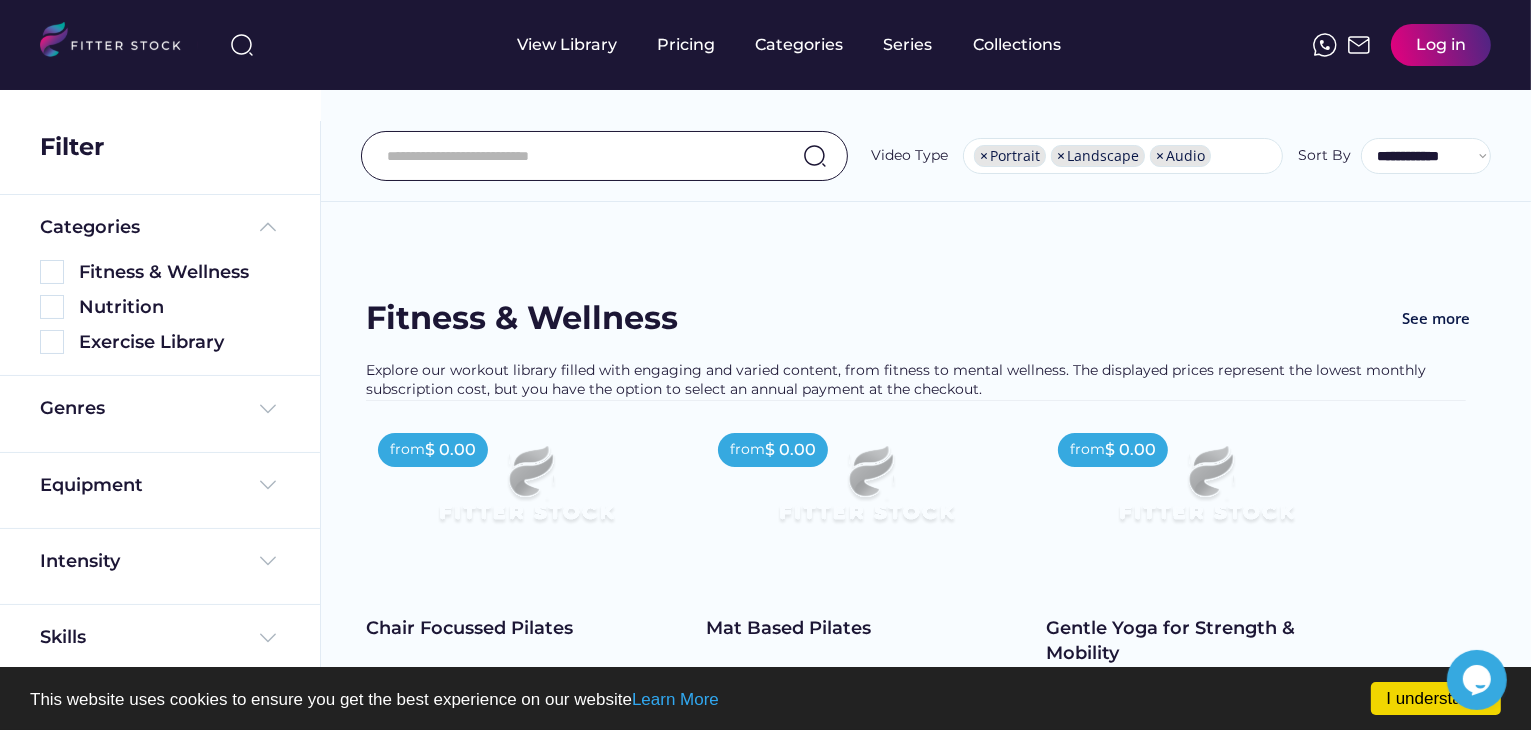 click at bounding box center (579, 156) 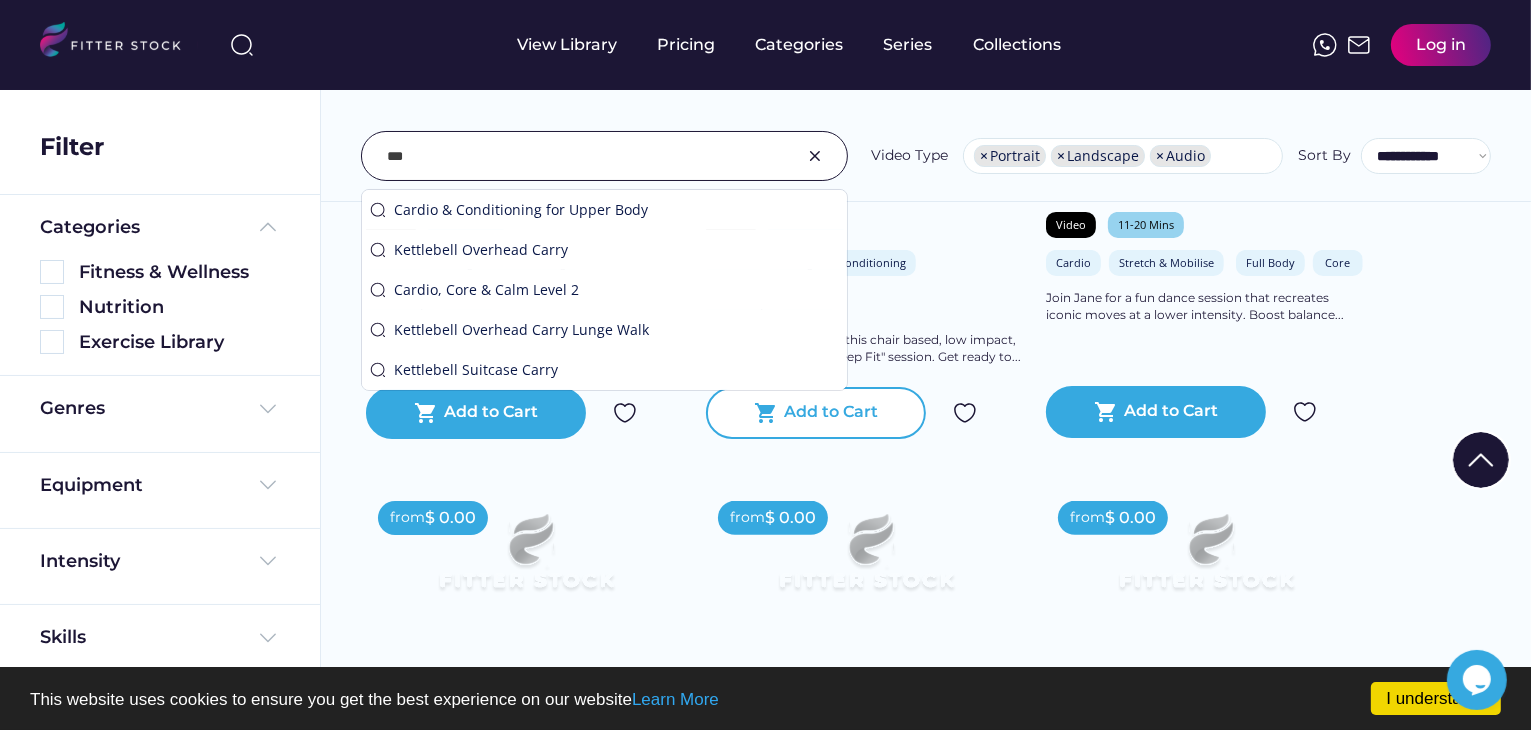 scroll, scrollTop: 500, scrollLeft: 0, axis: vertical 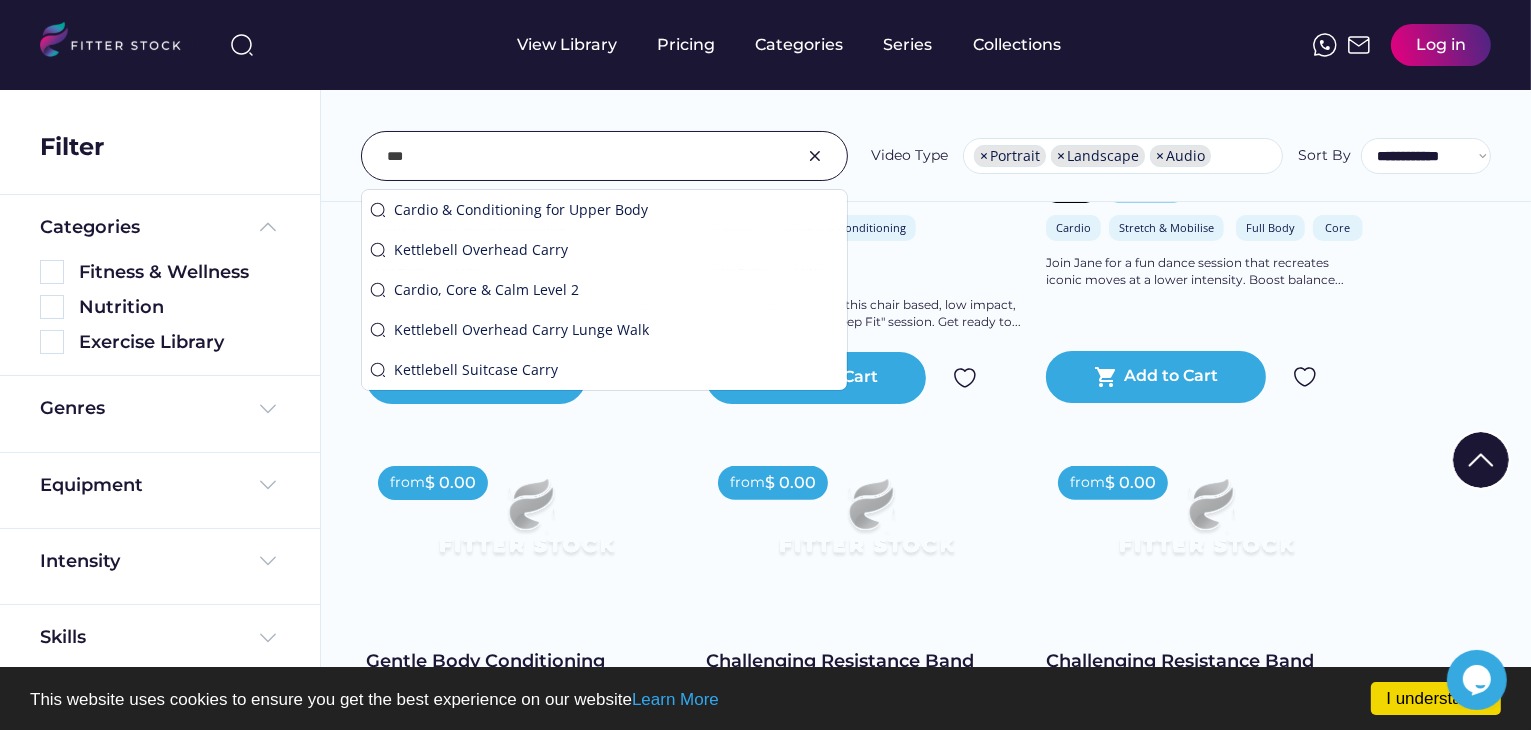 type on "***" 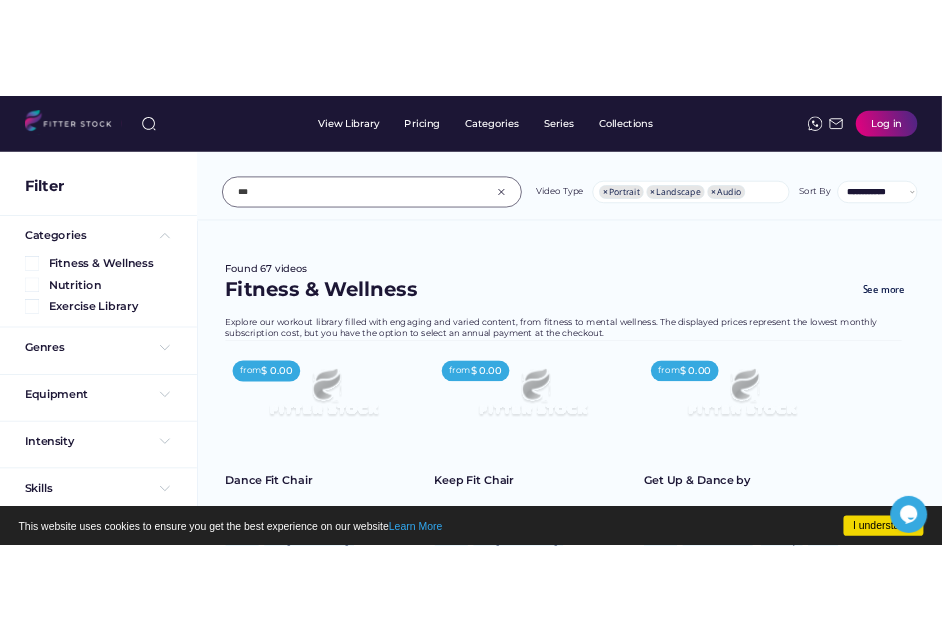 scroll, scrollTop: 0, scrollLeft: 0, axis: both 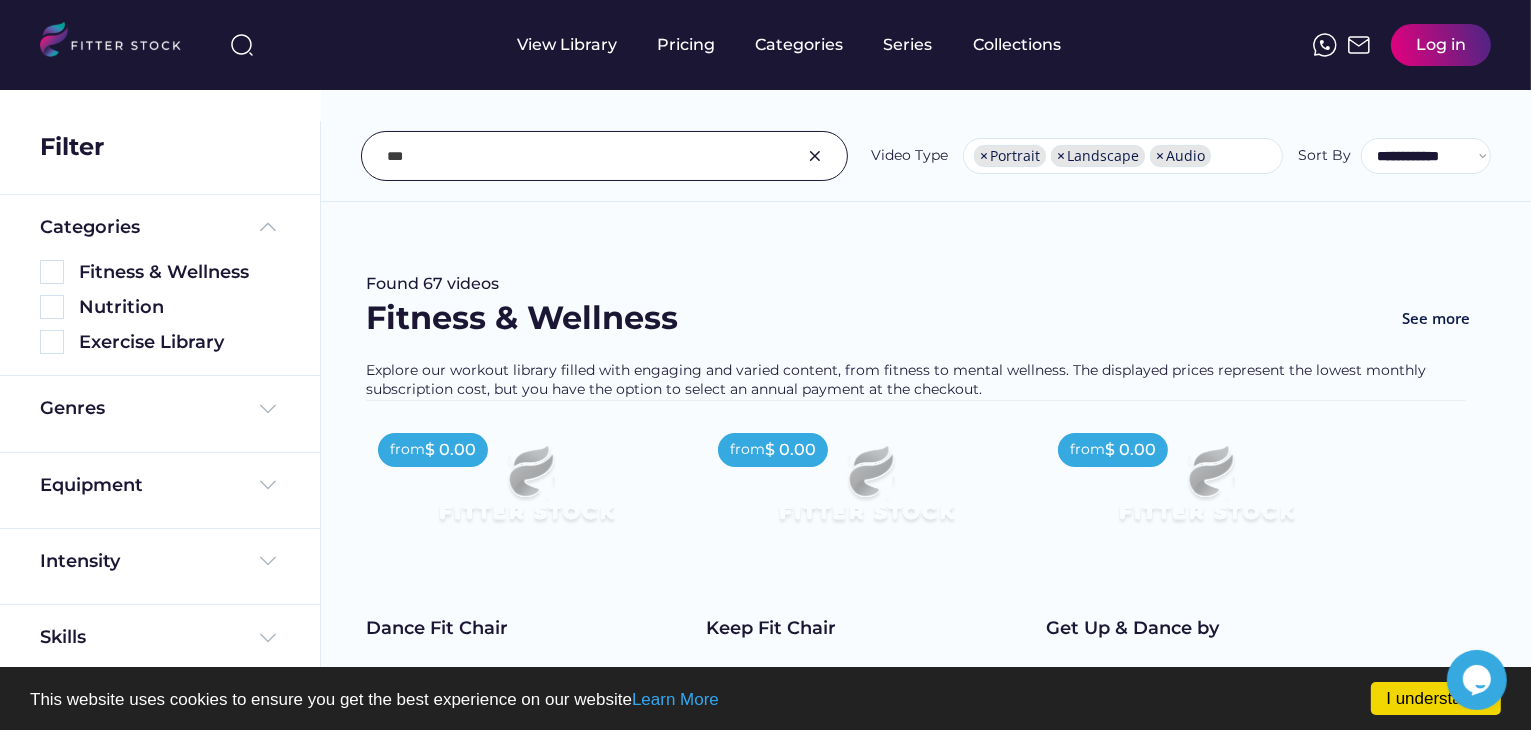 click at bounding box center (815, 156) 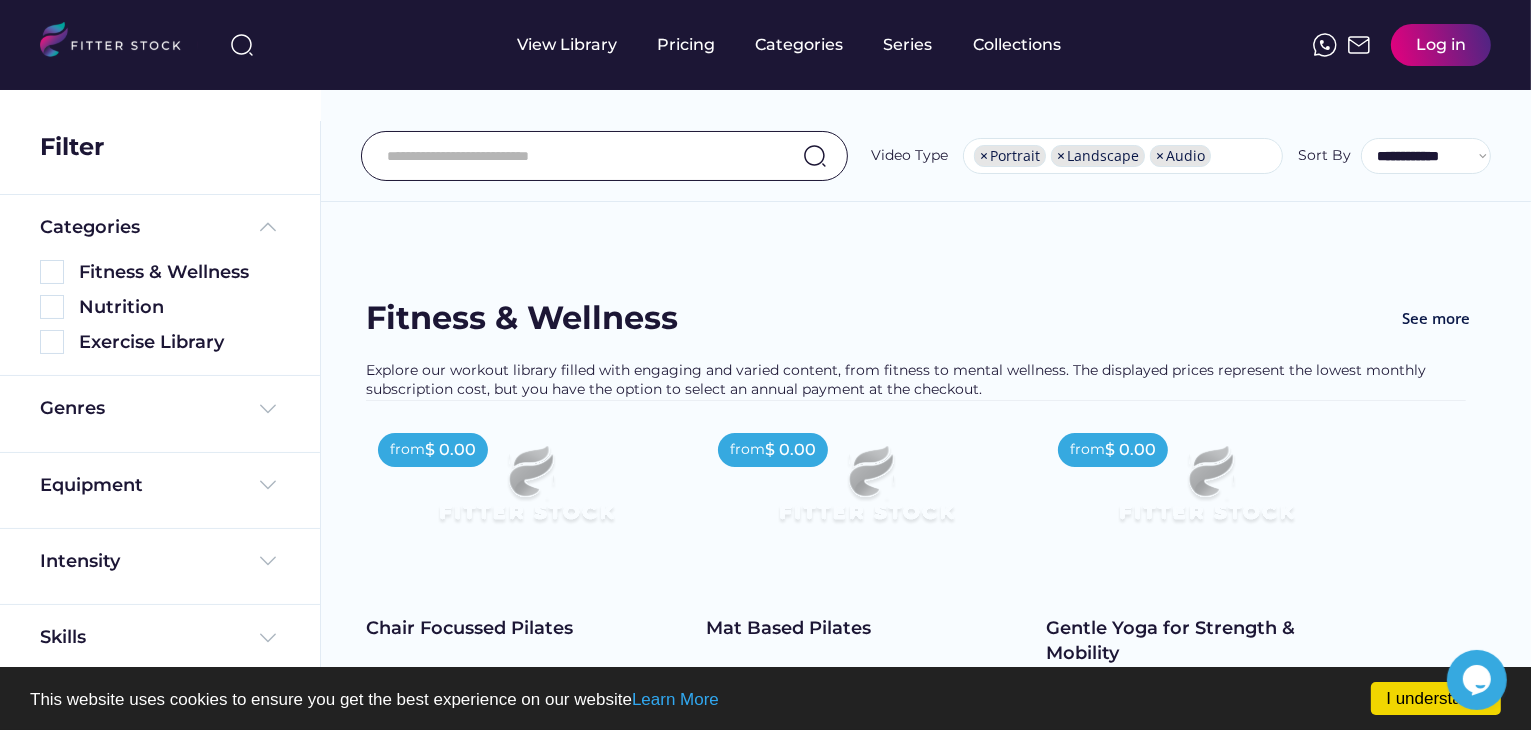 click at bounding box center (579, 156) 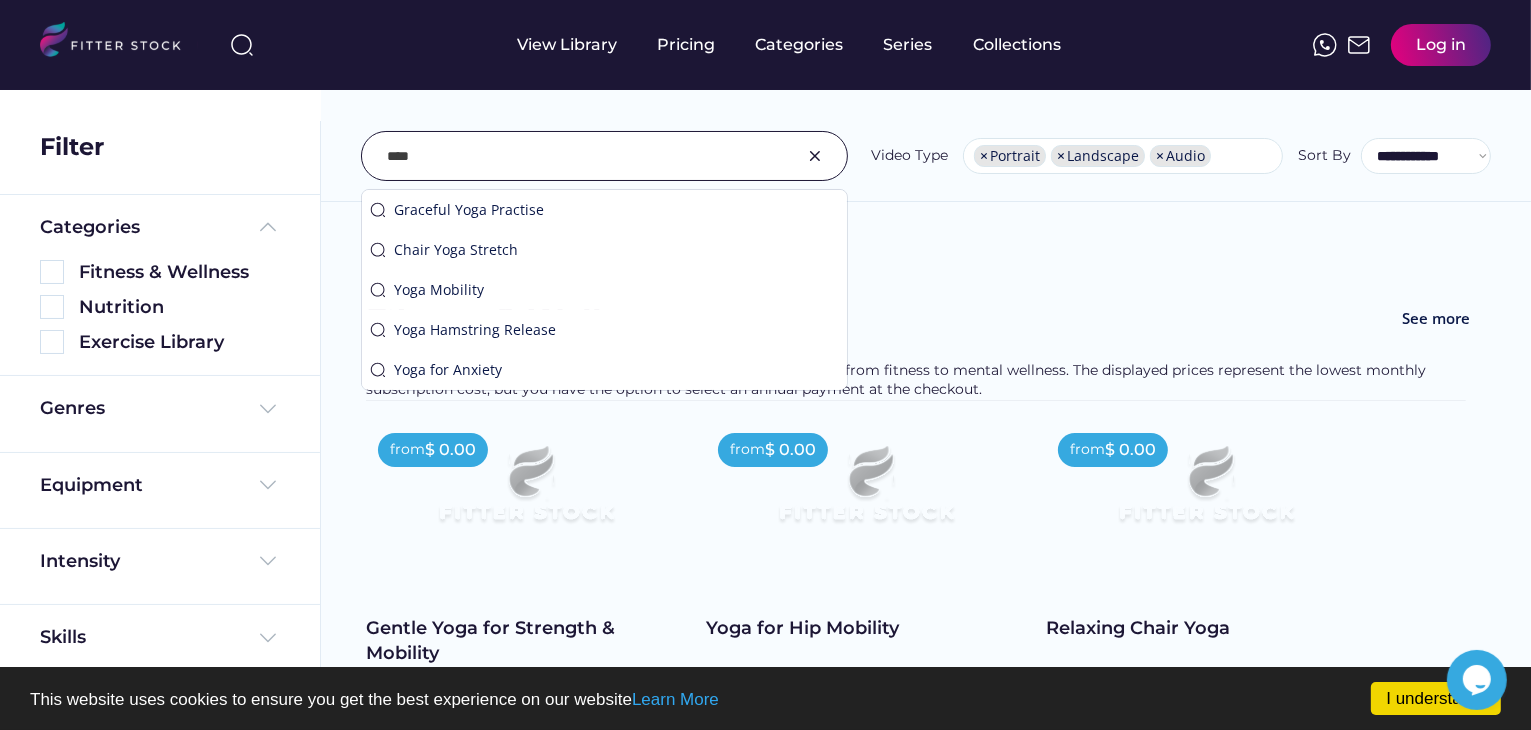 type on "****" 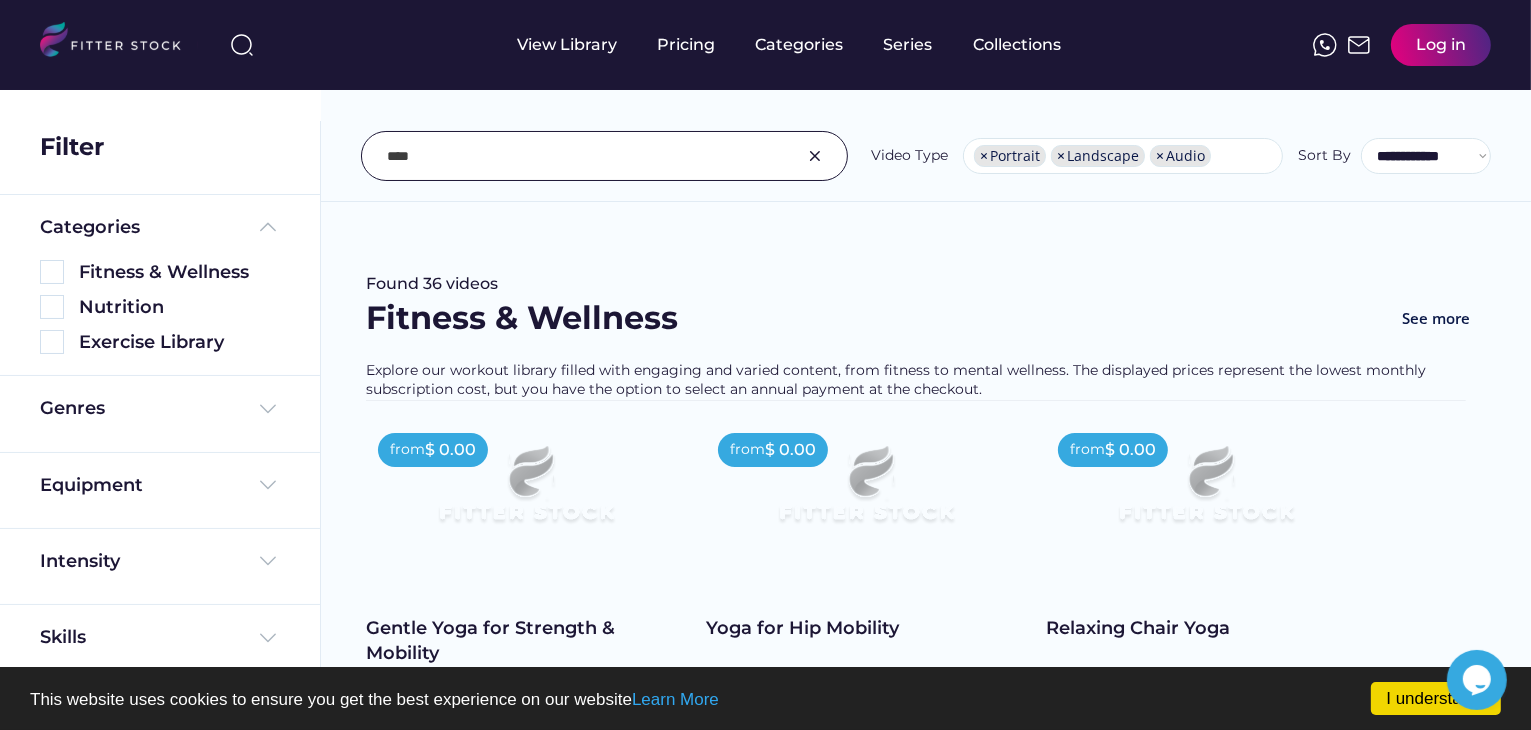 click on "**********" at bounding box center [926, 111] 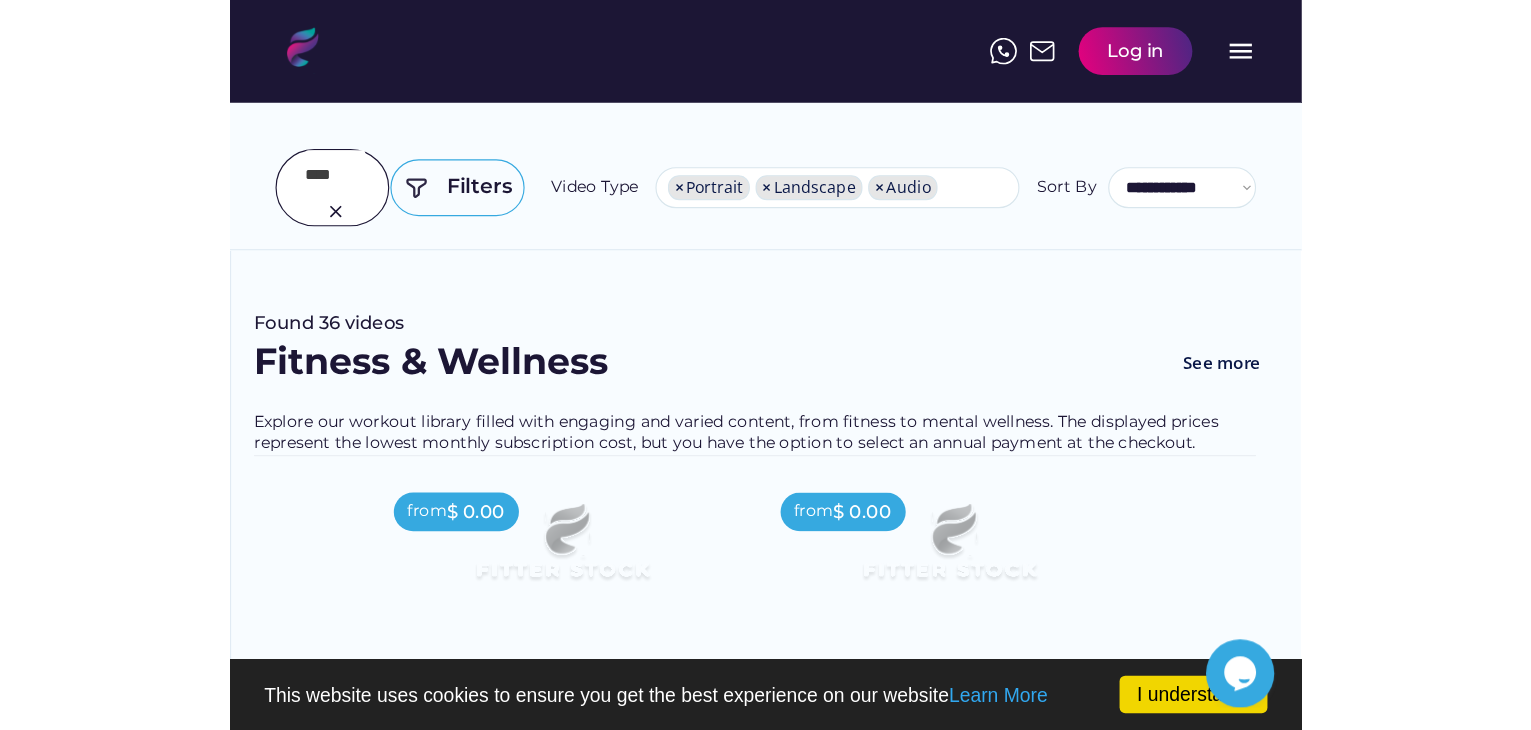 scroll, scrollTop: 700, scrollLeft: 0, axis: vertical 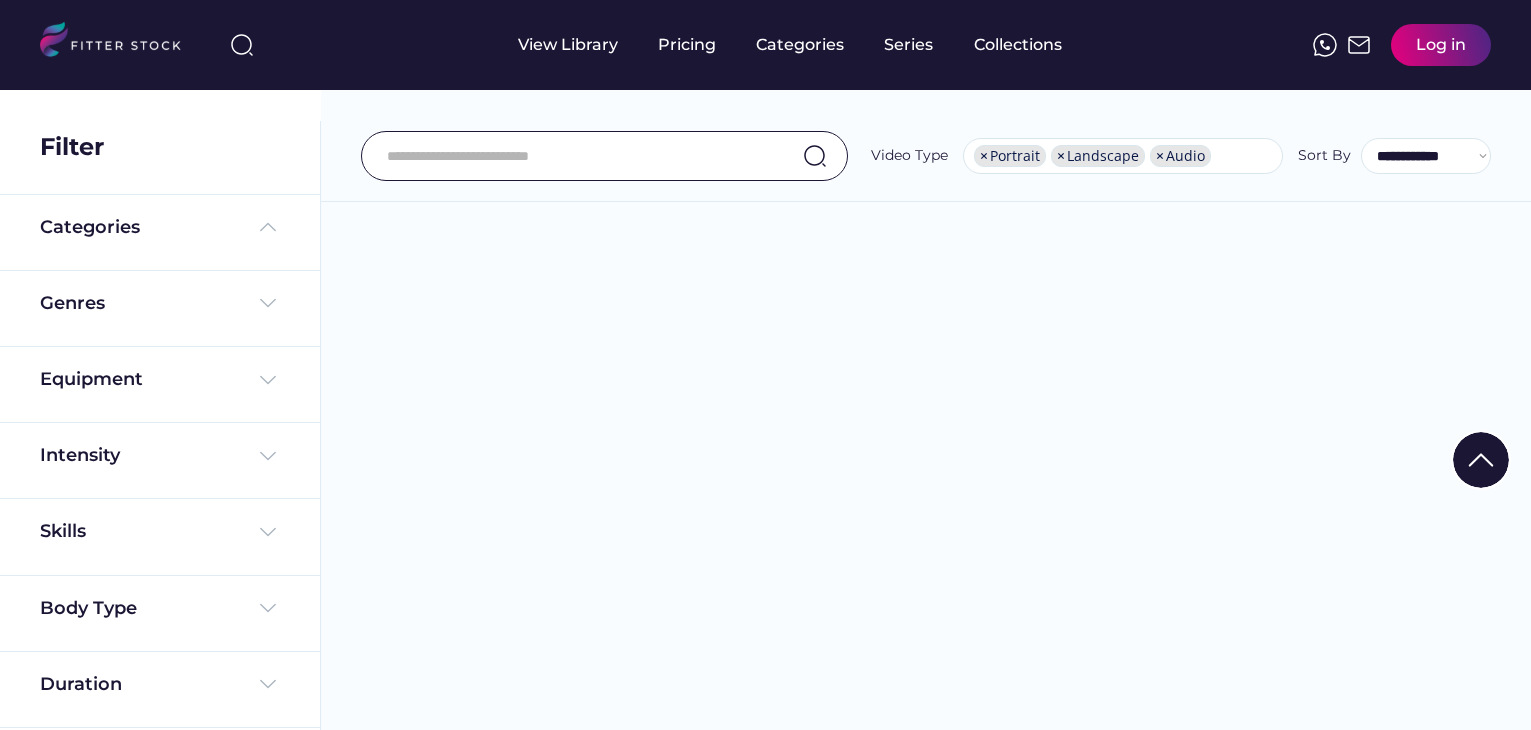 select on "**********" 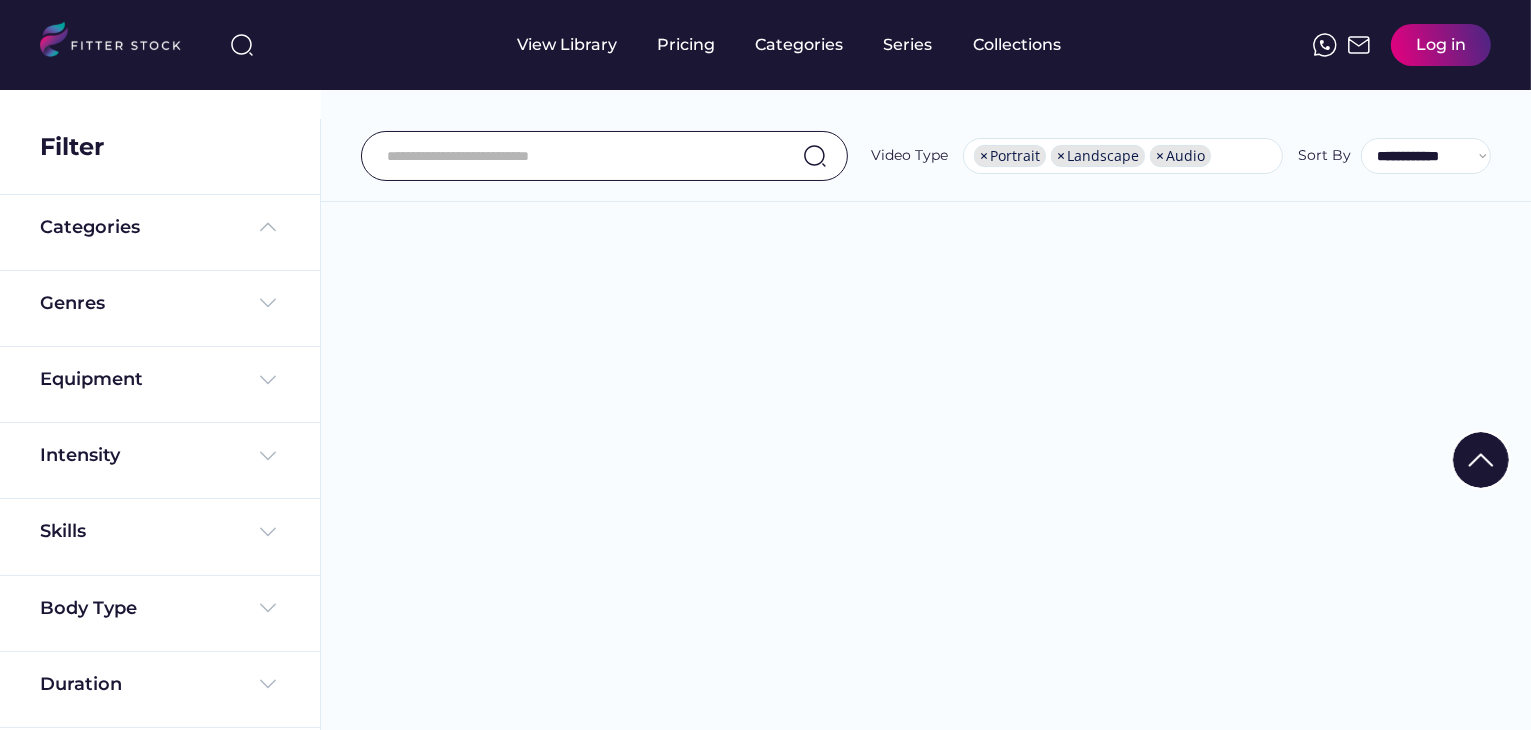 scroll, scrollTop: 34, scrollLeft: 0, axis: vertical 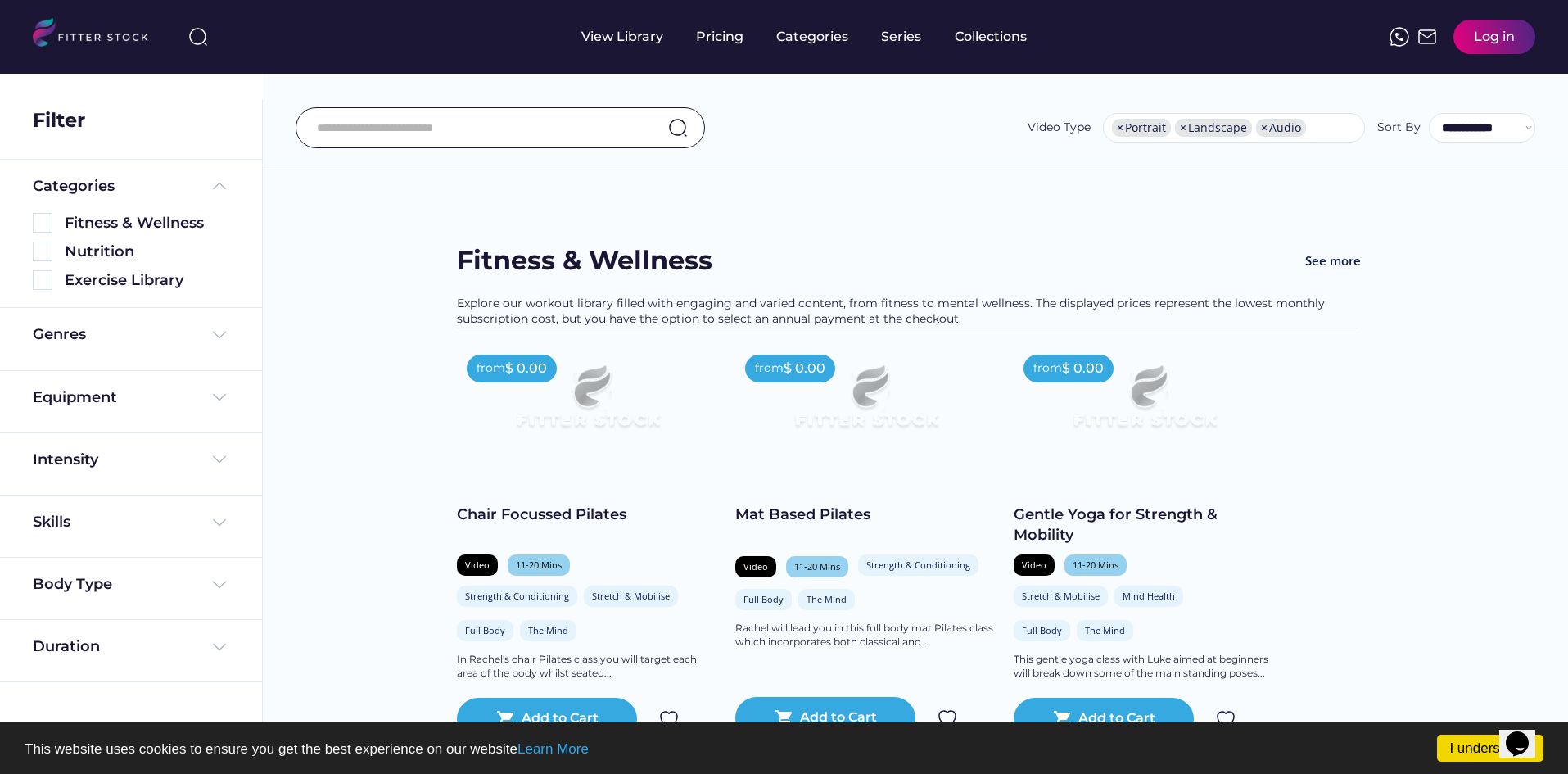 click on "**********" at bounding box center (915, 128) 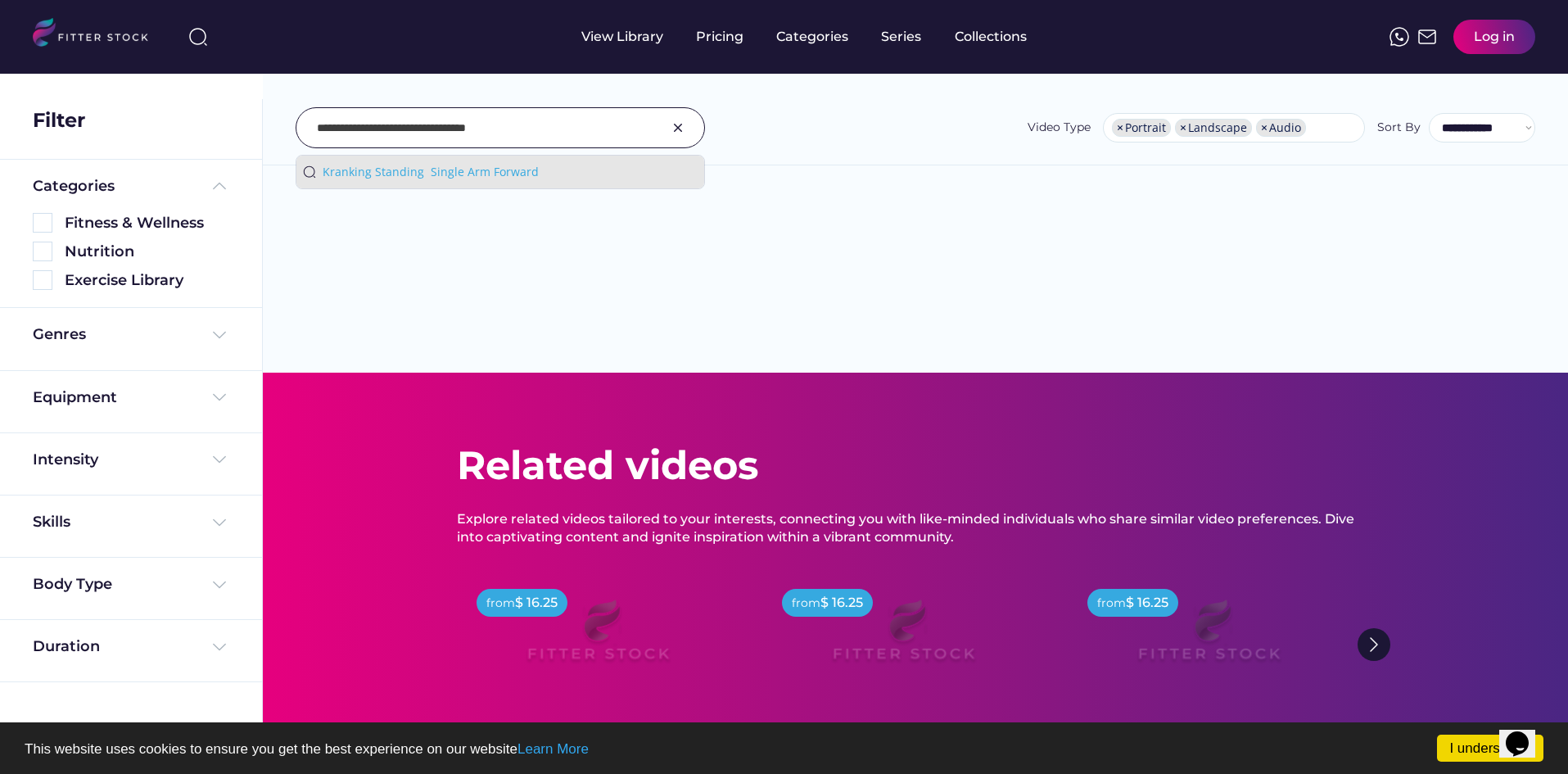 type on "**********" 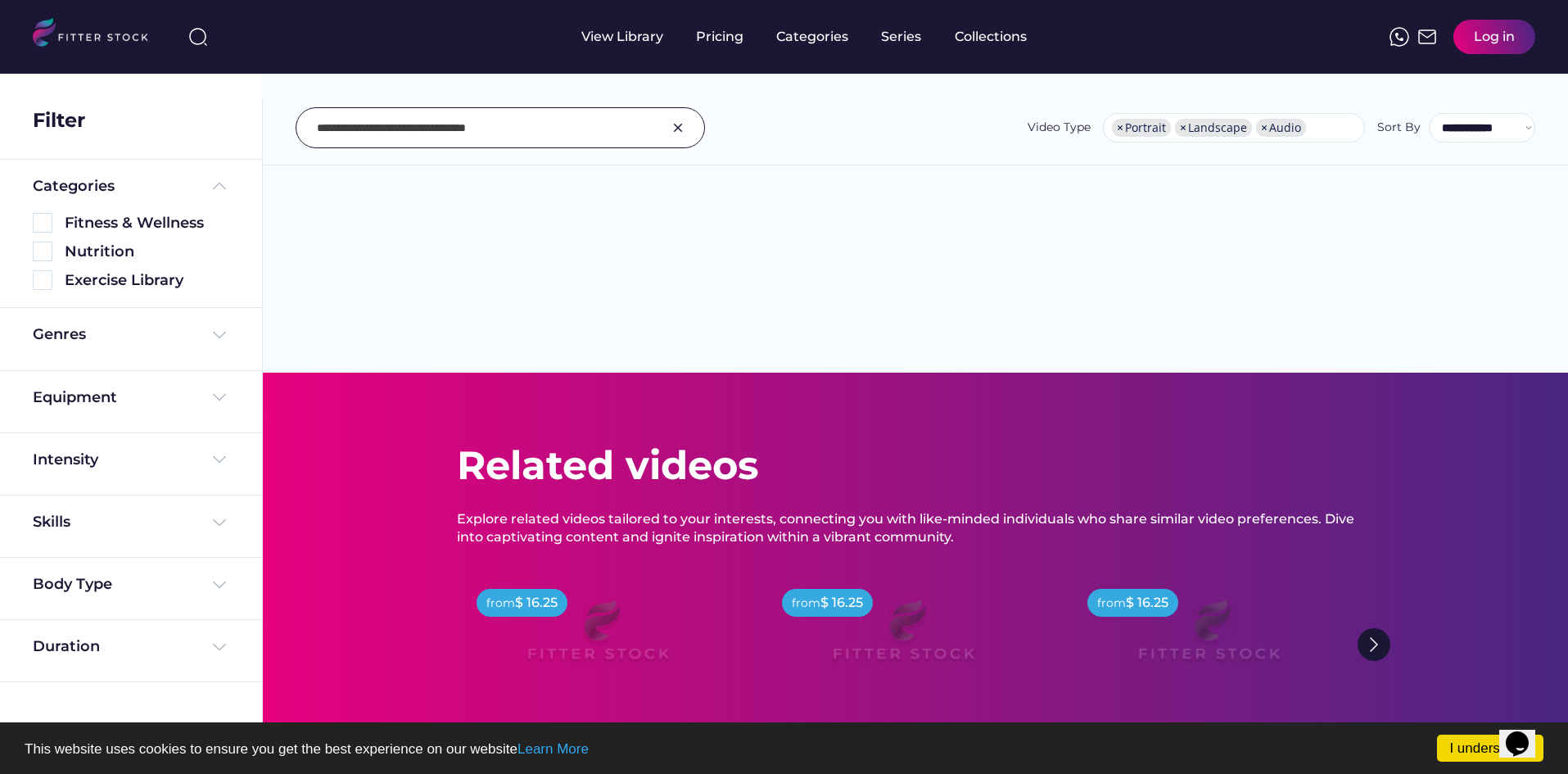 click on "**********" at bounding box center (915, 91) 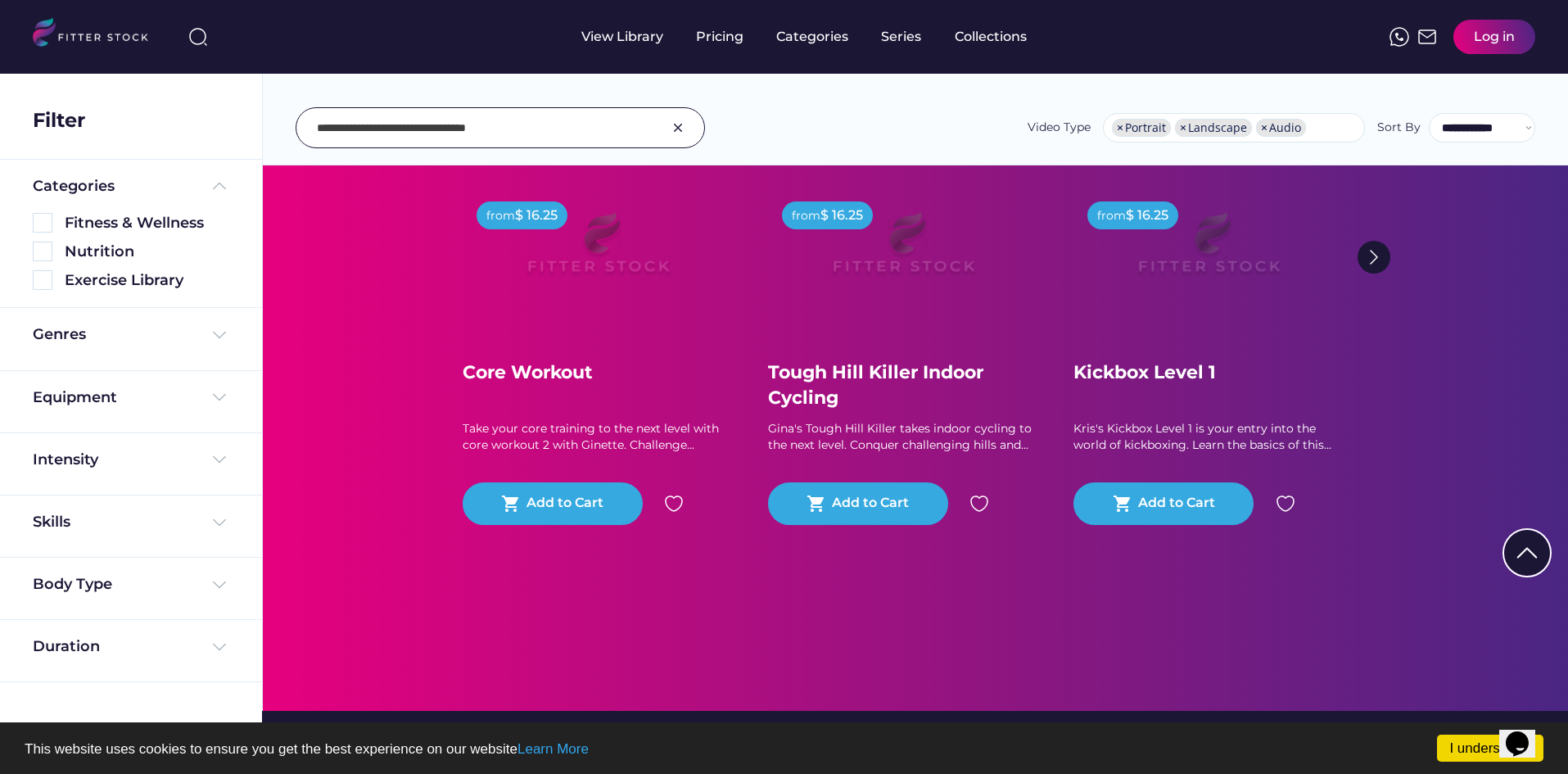 scroll, scrollTop: 179, scrollLeft: 0, axis: vertical 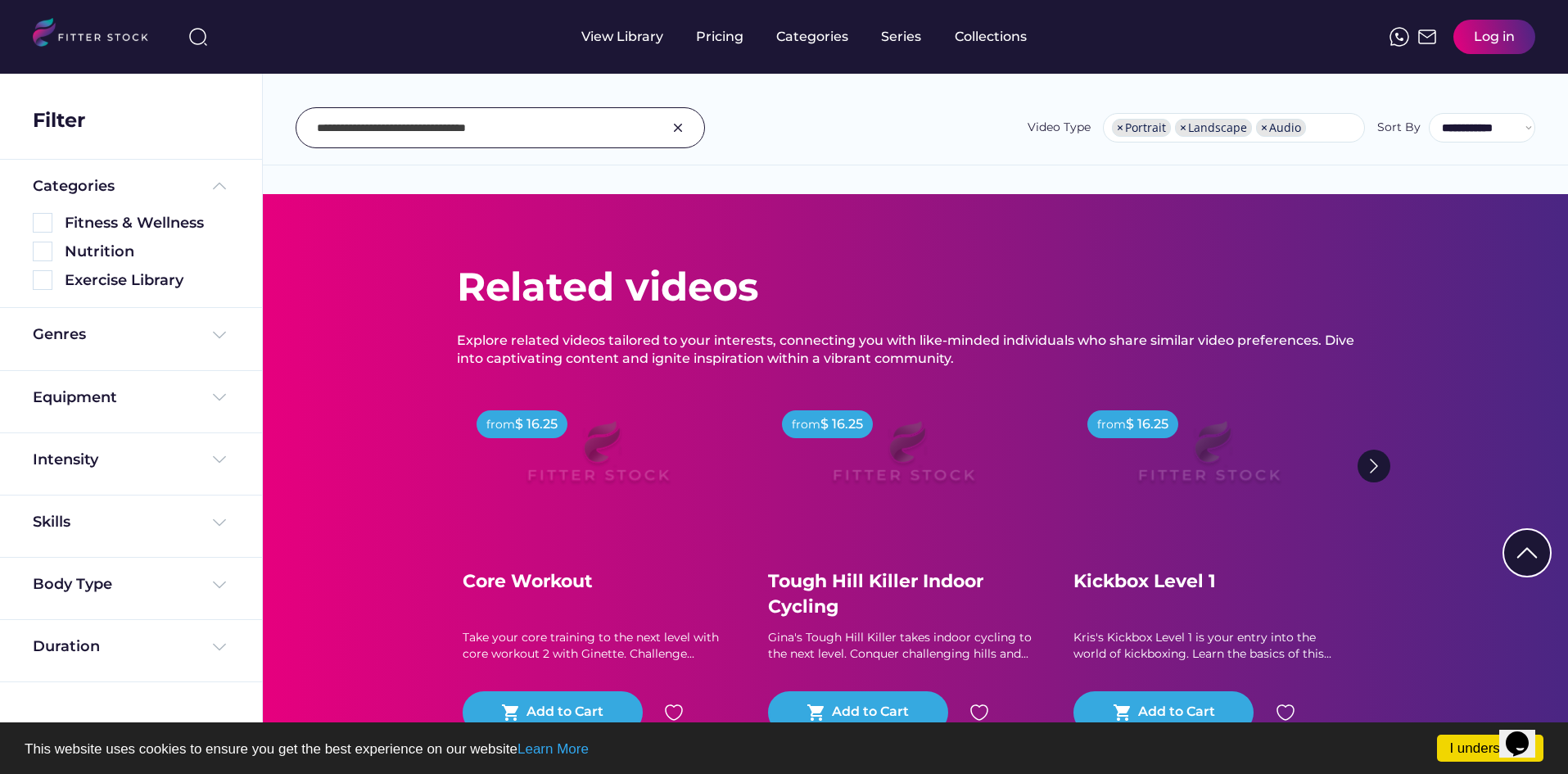 click at bounding box center (480, 128) 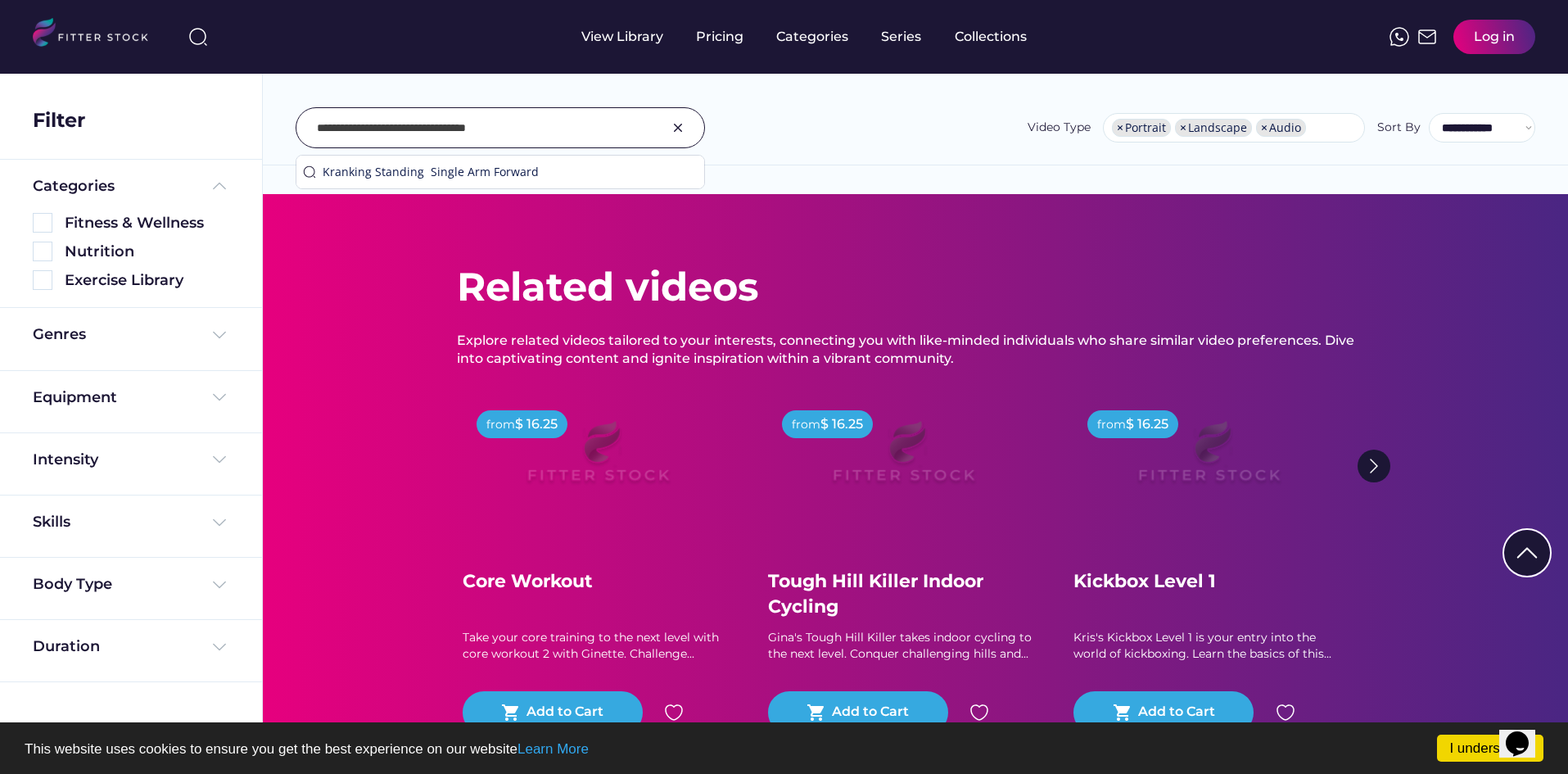 click at bounding box center (480, 128) 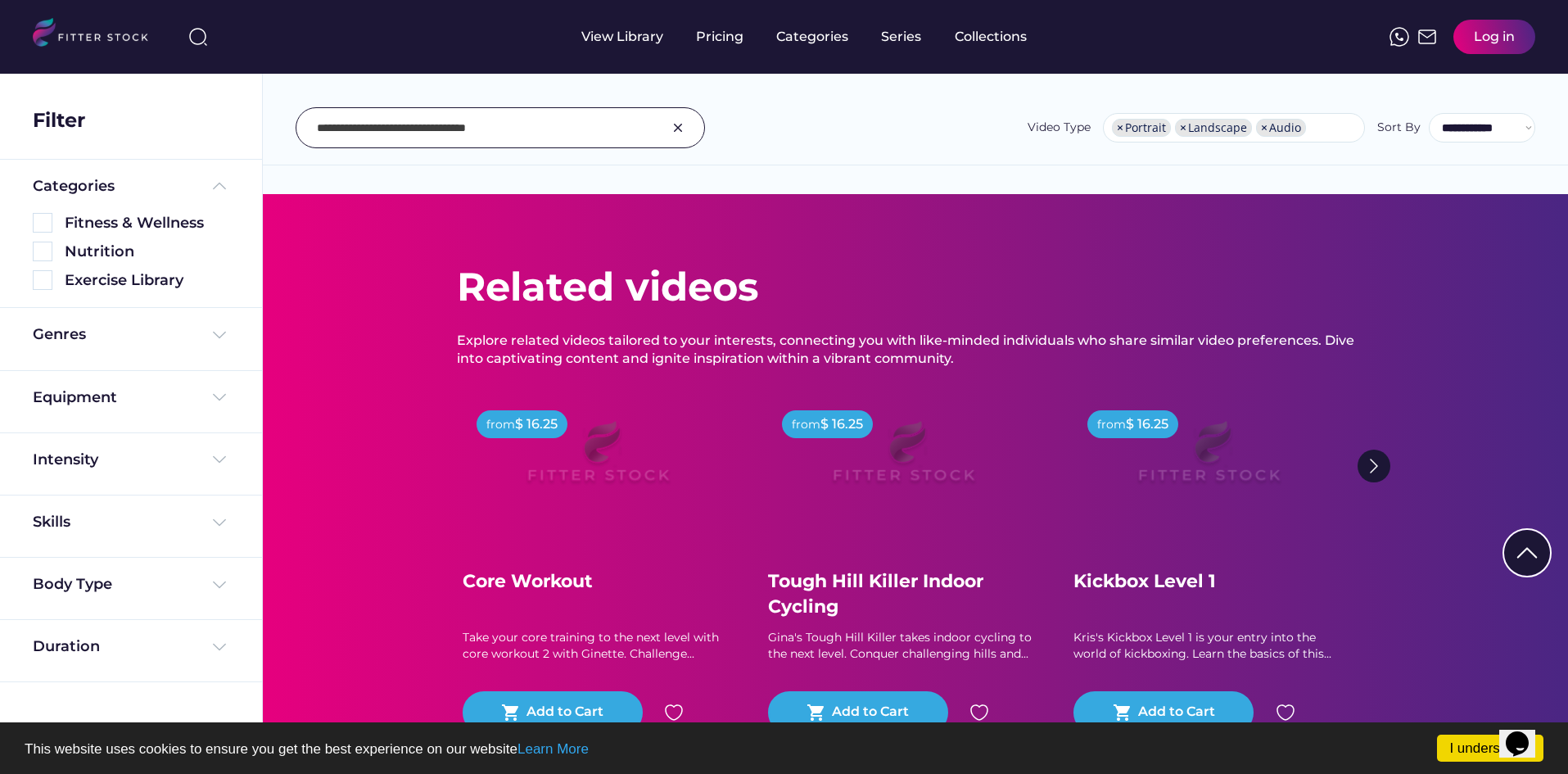click at bounding box center (678, 128) 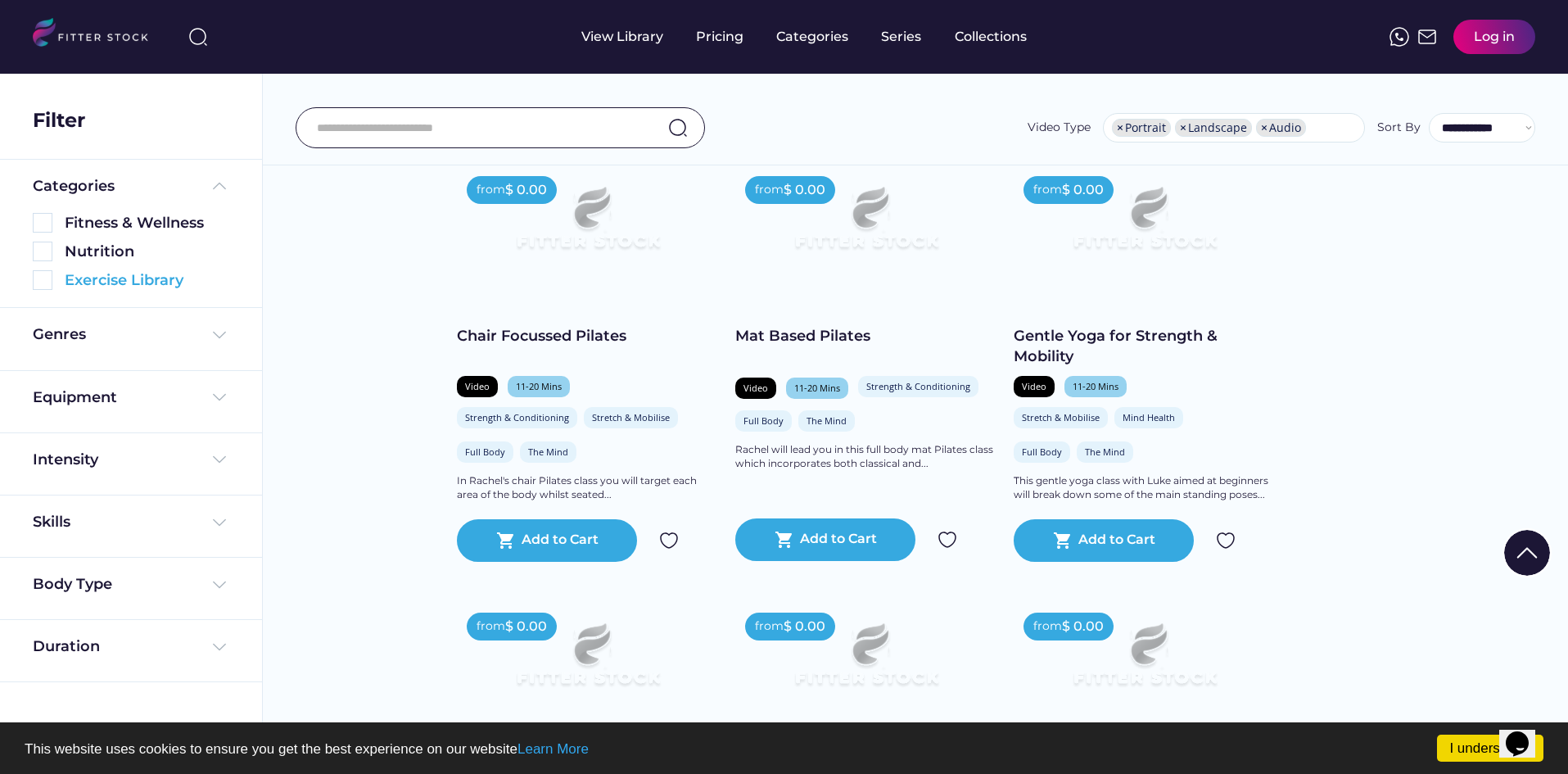 click at bounding box center (43, 280) 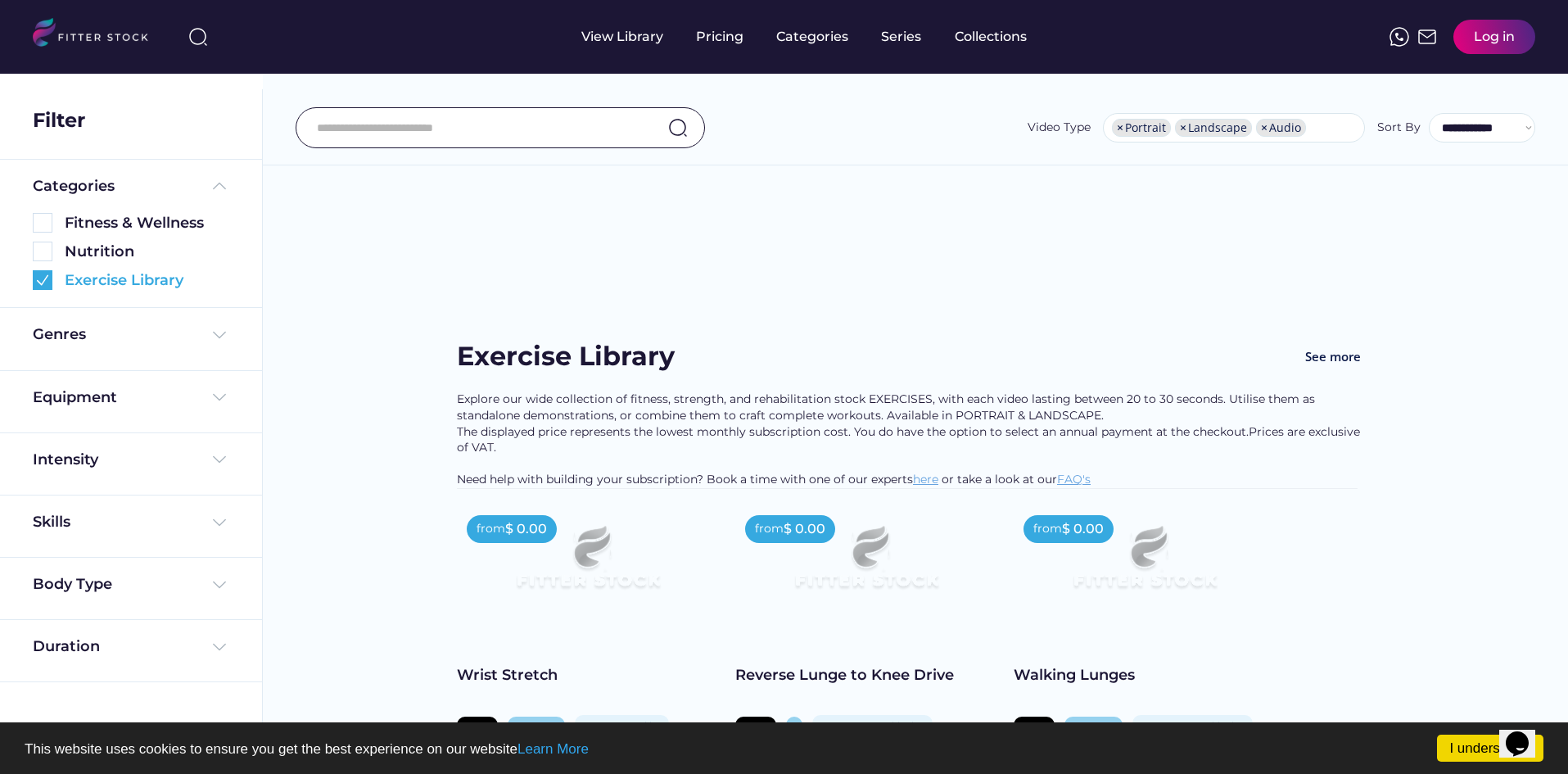 scroll, scrollTop: 0, scrollLeft: 0, axis: both 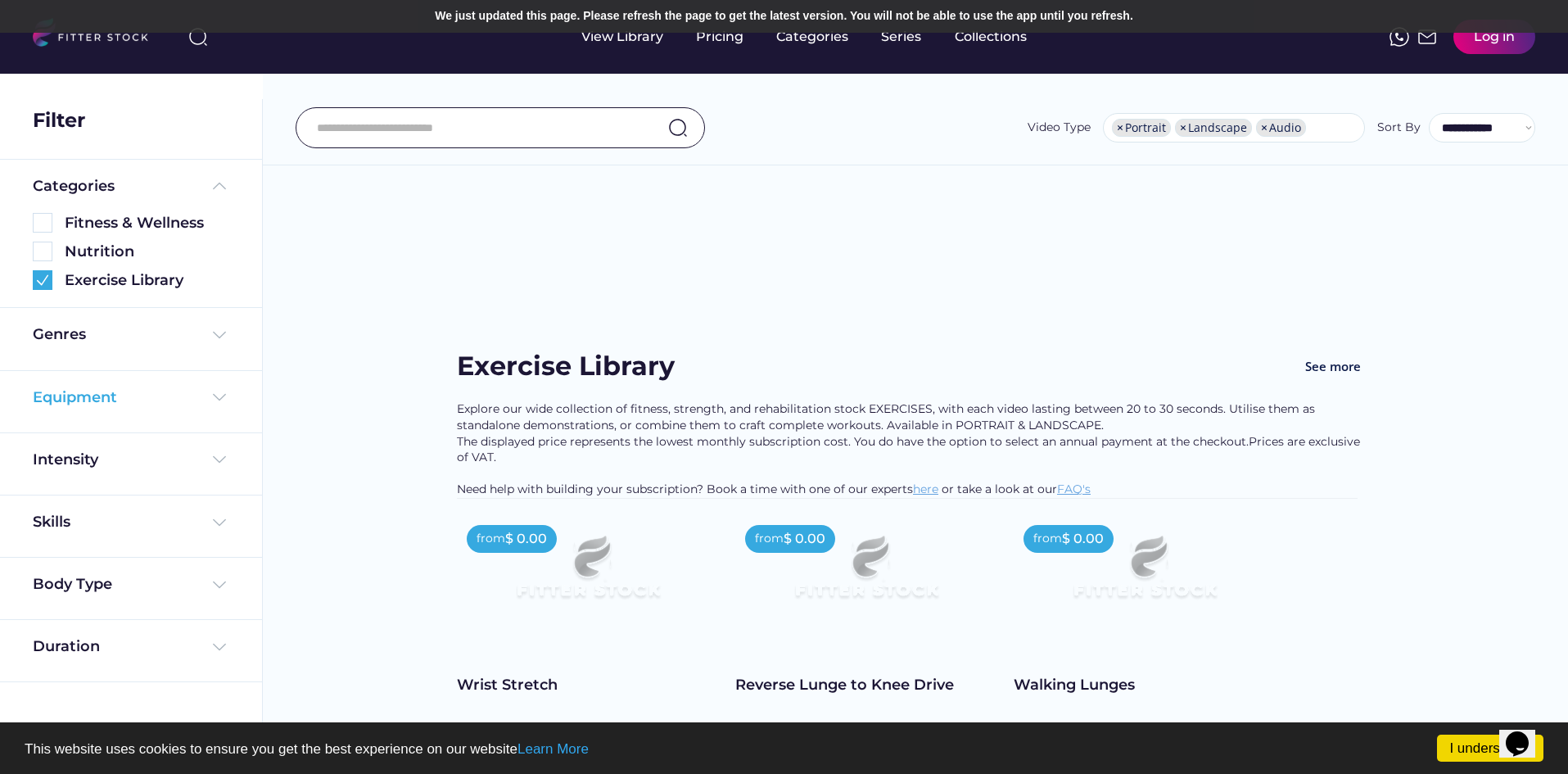 click at bounding box center (219, 397) 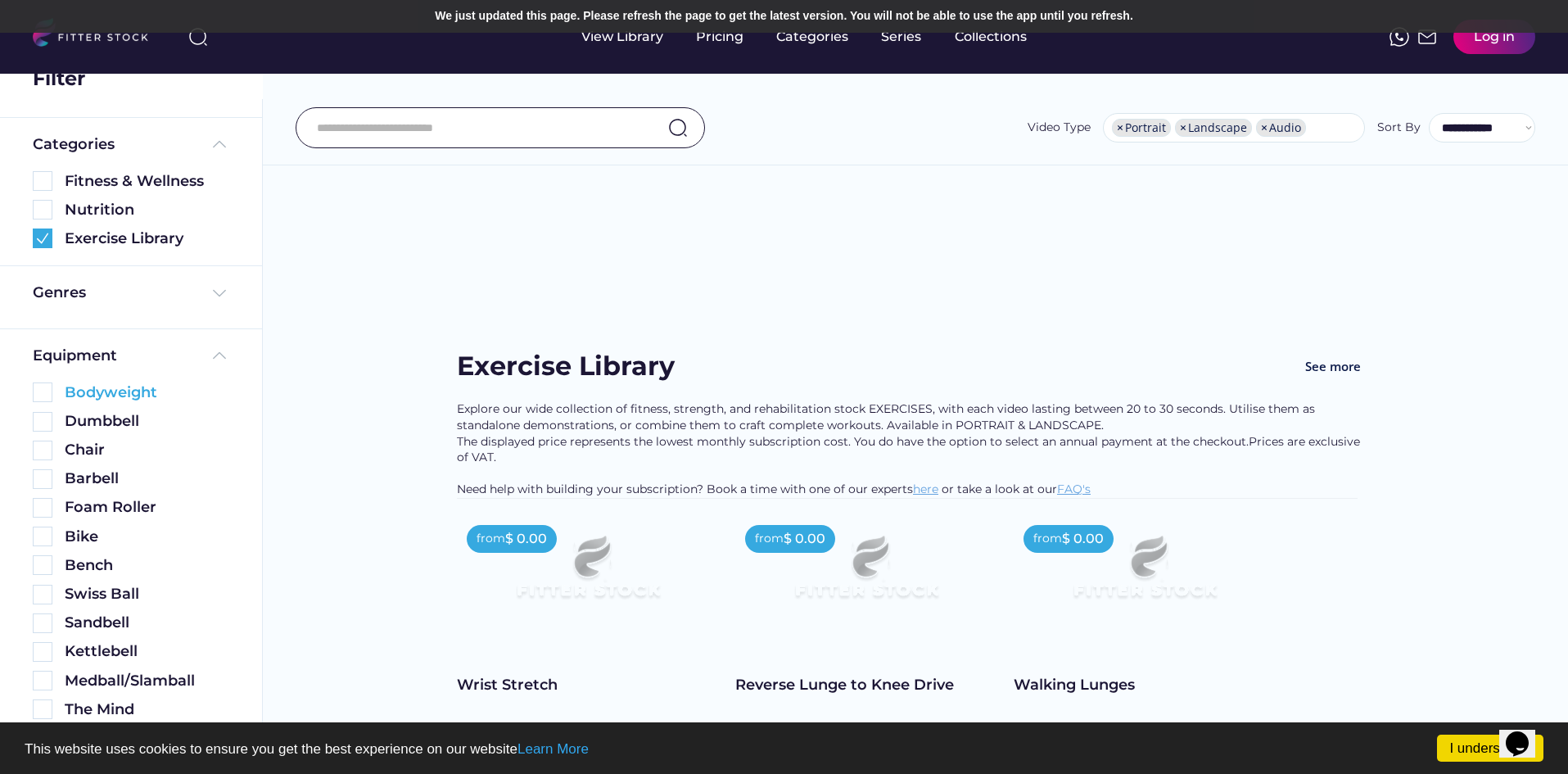 scroll, scrollTop: 82, scrollLeft: 0, axis: vertical 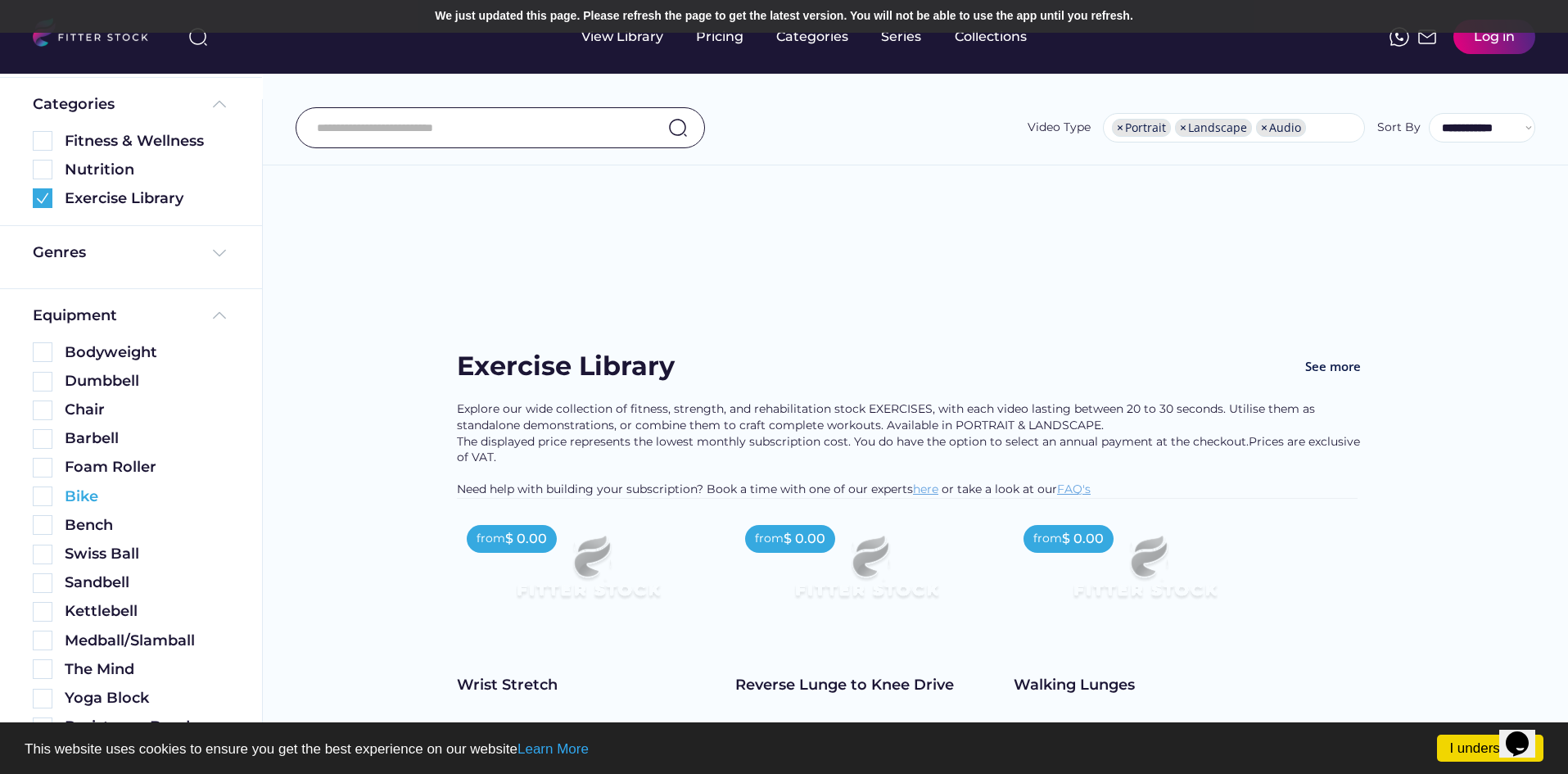 click at bounding box center [43, 496] 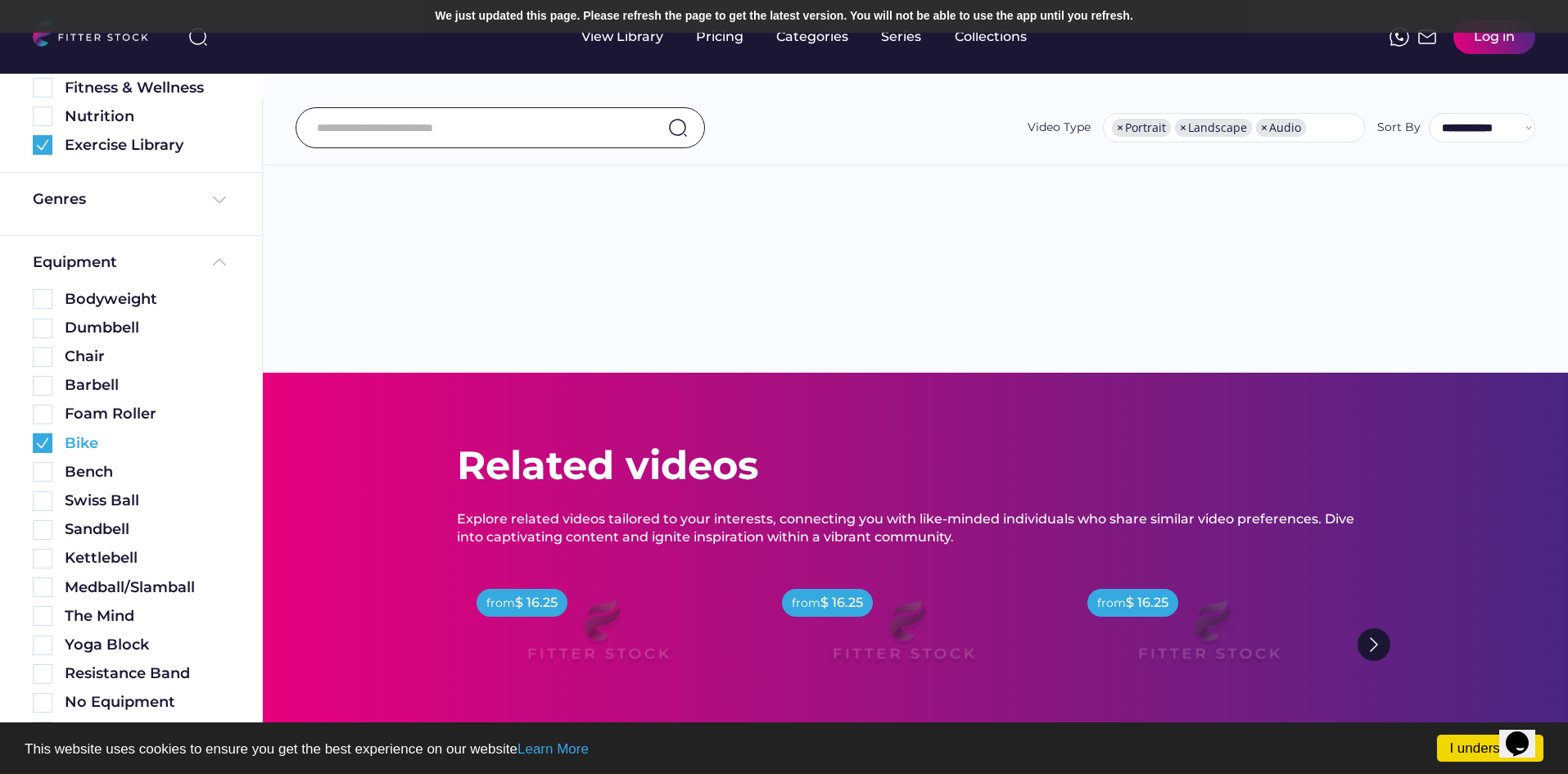scroll, scrollTop: 164, scrollLeft: 0, axis: vertical 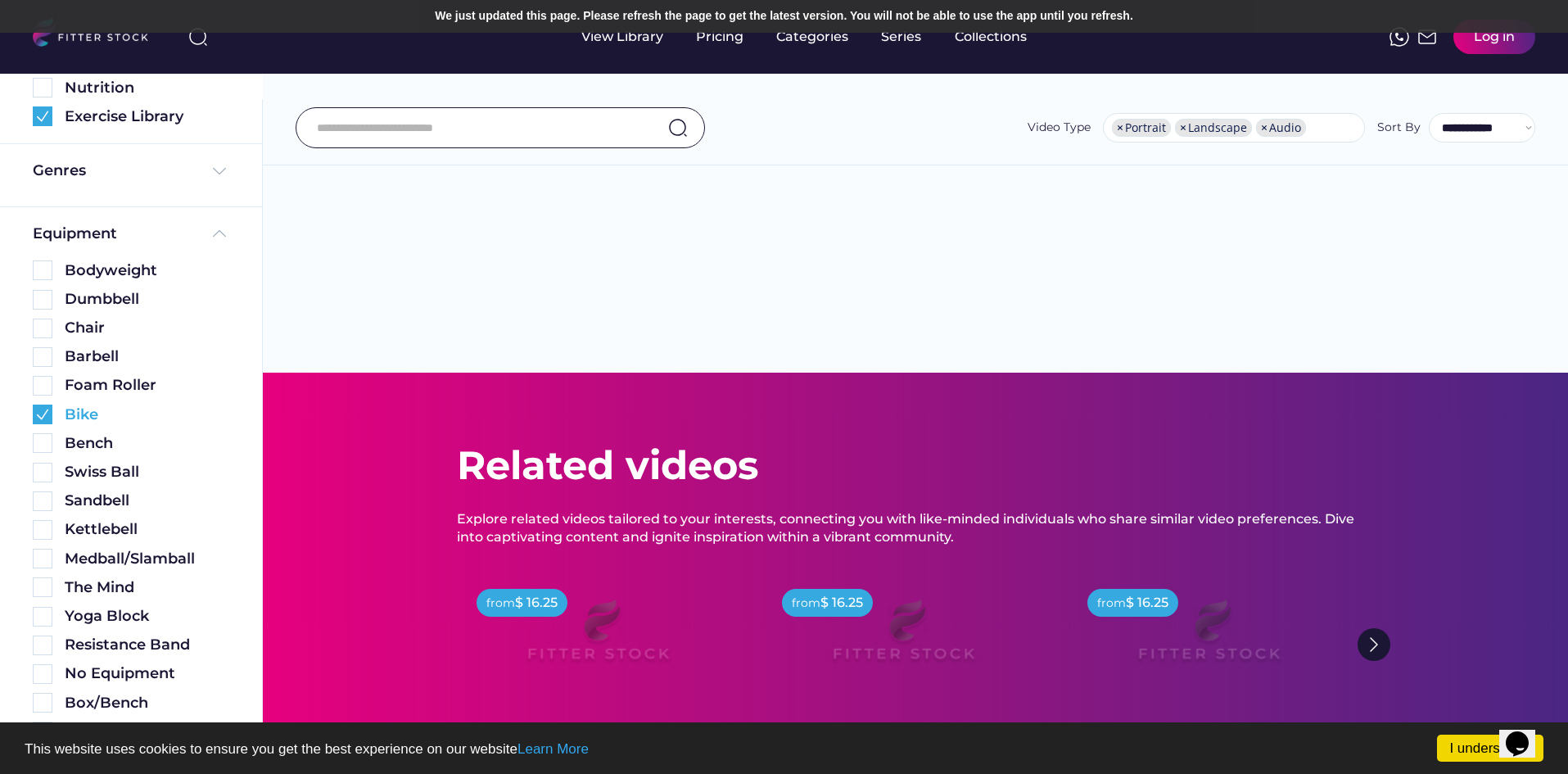 click at bounding box center [43, 414] 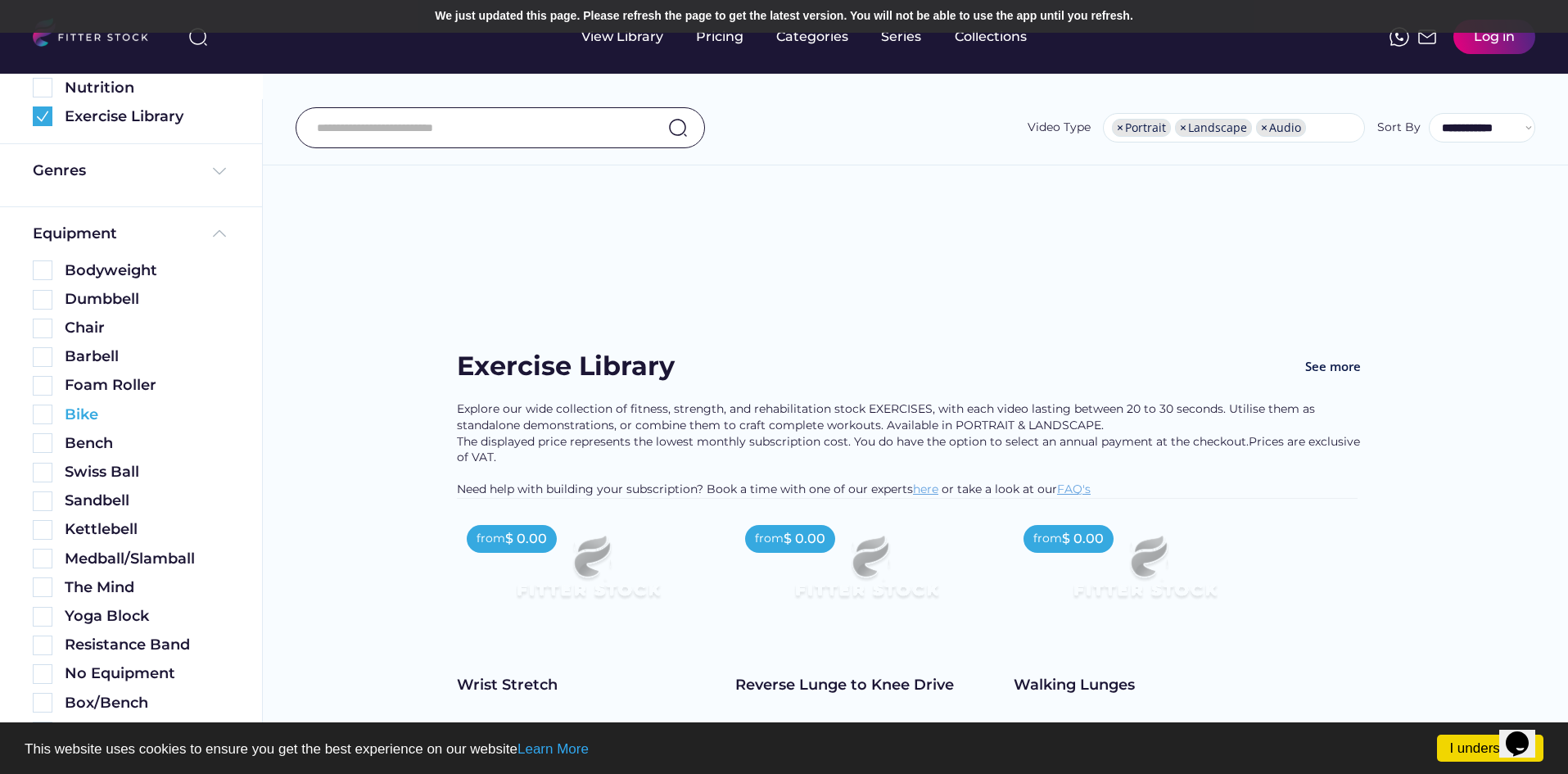 click at bounding box center [43, 414] 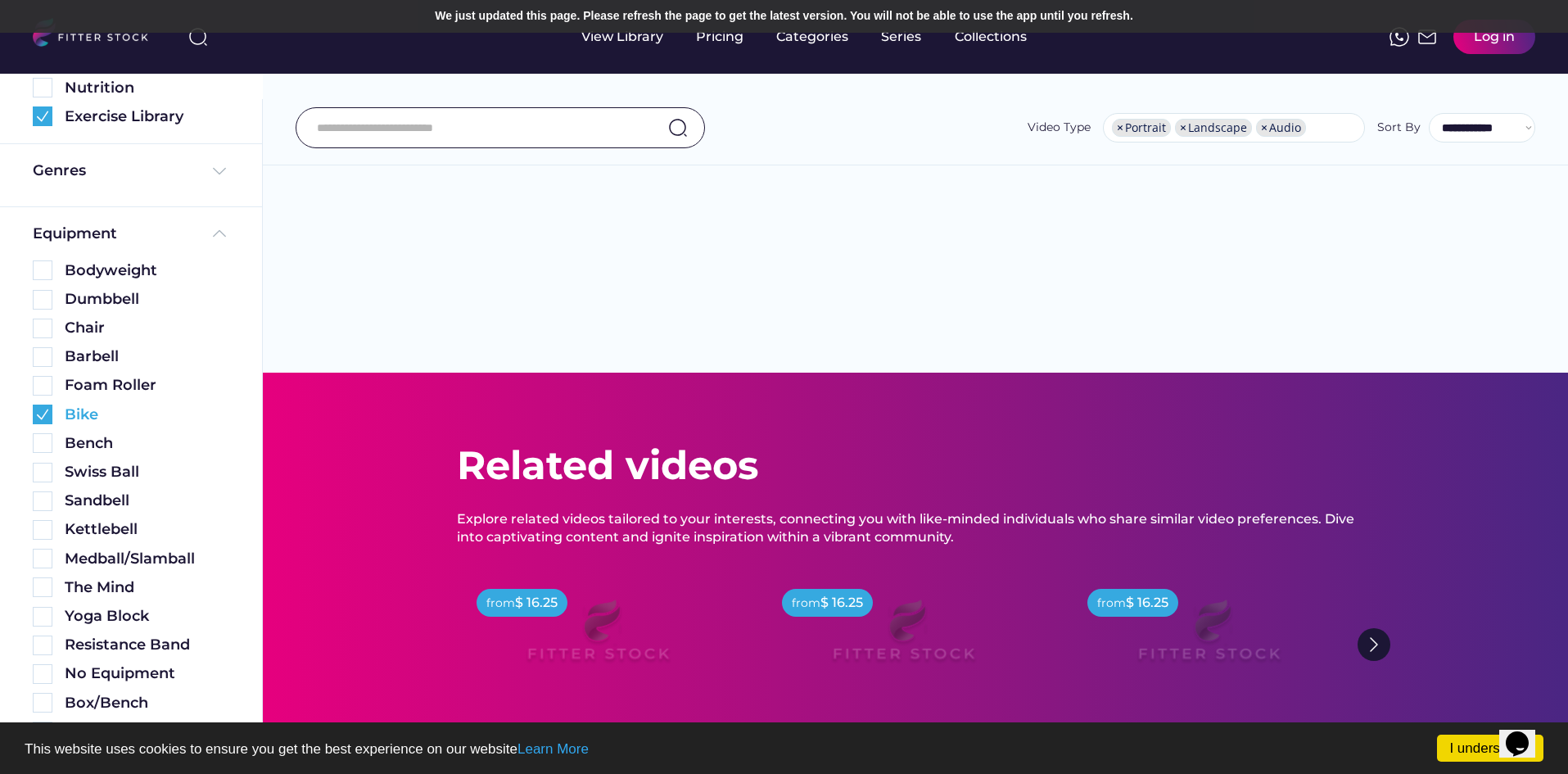 click at bounding box center (43, 414) 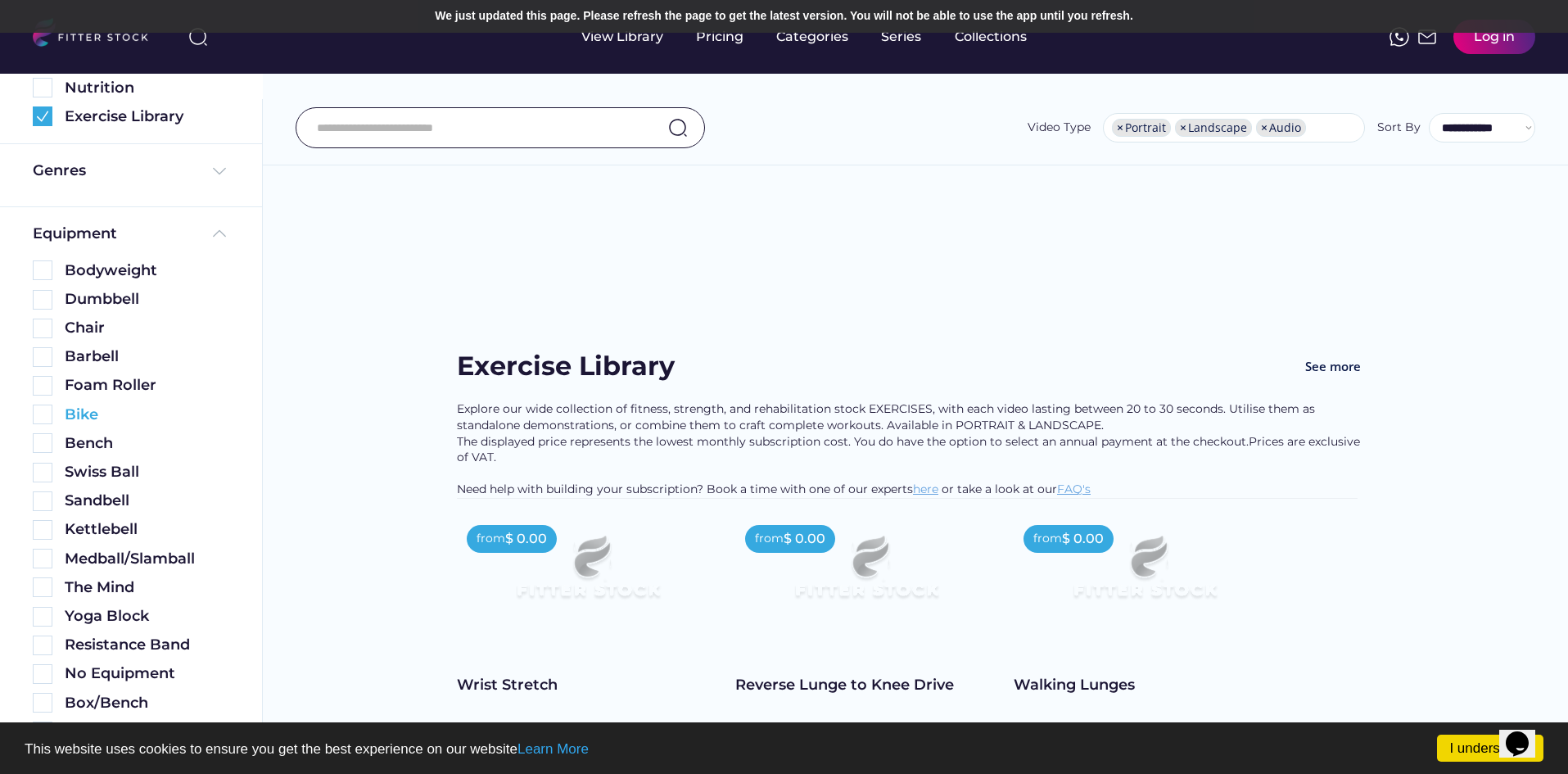 click at bounding box center [43, 414] 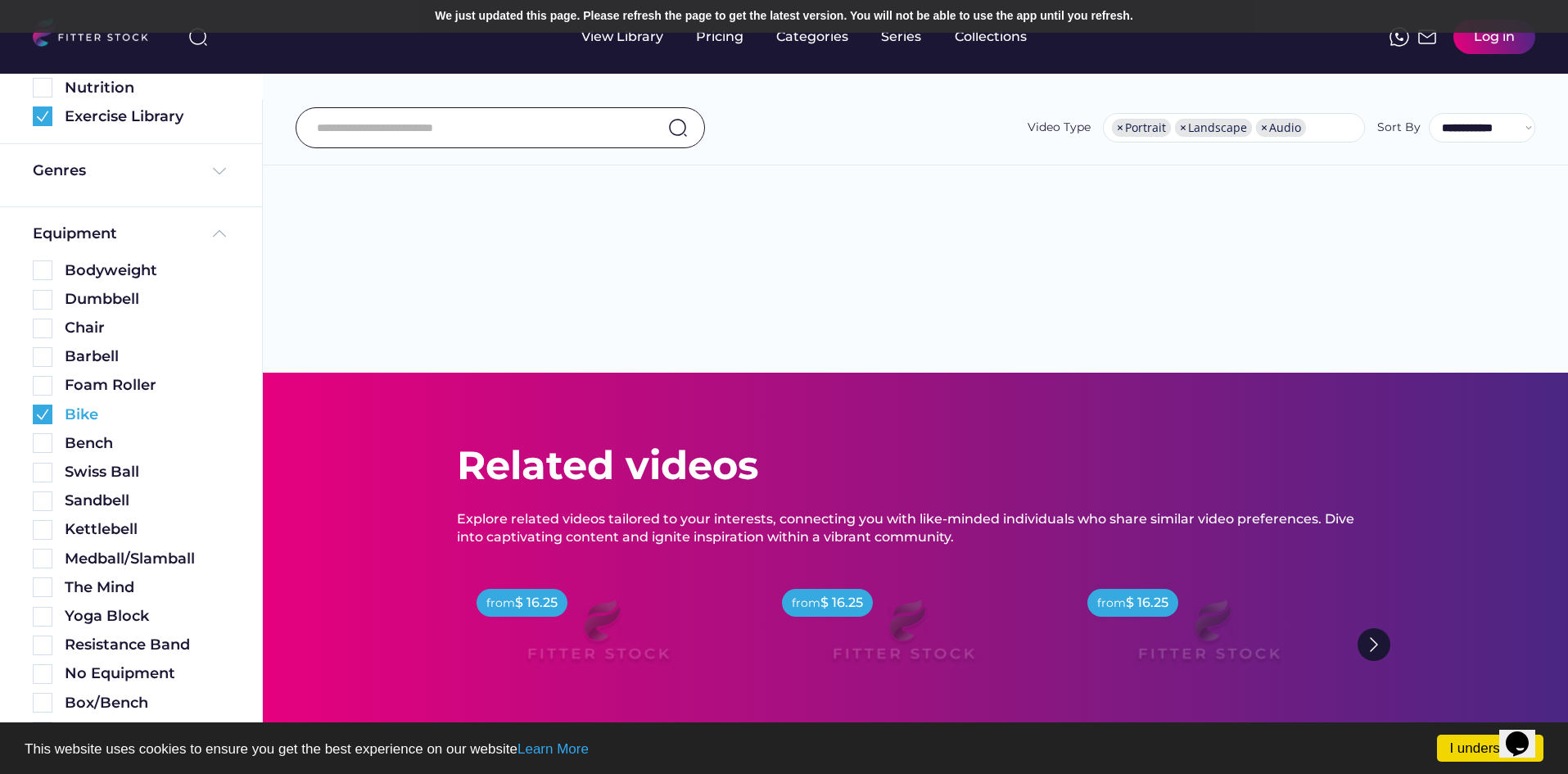 click at bounding box center (43, 414) 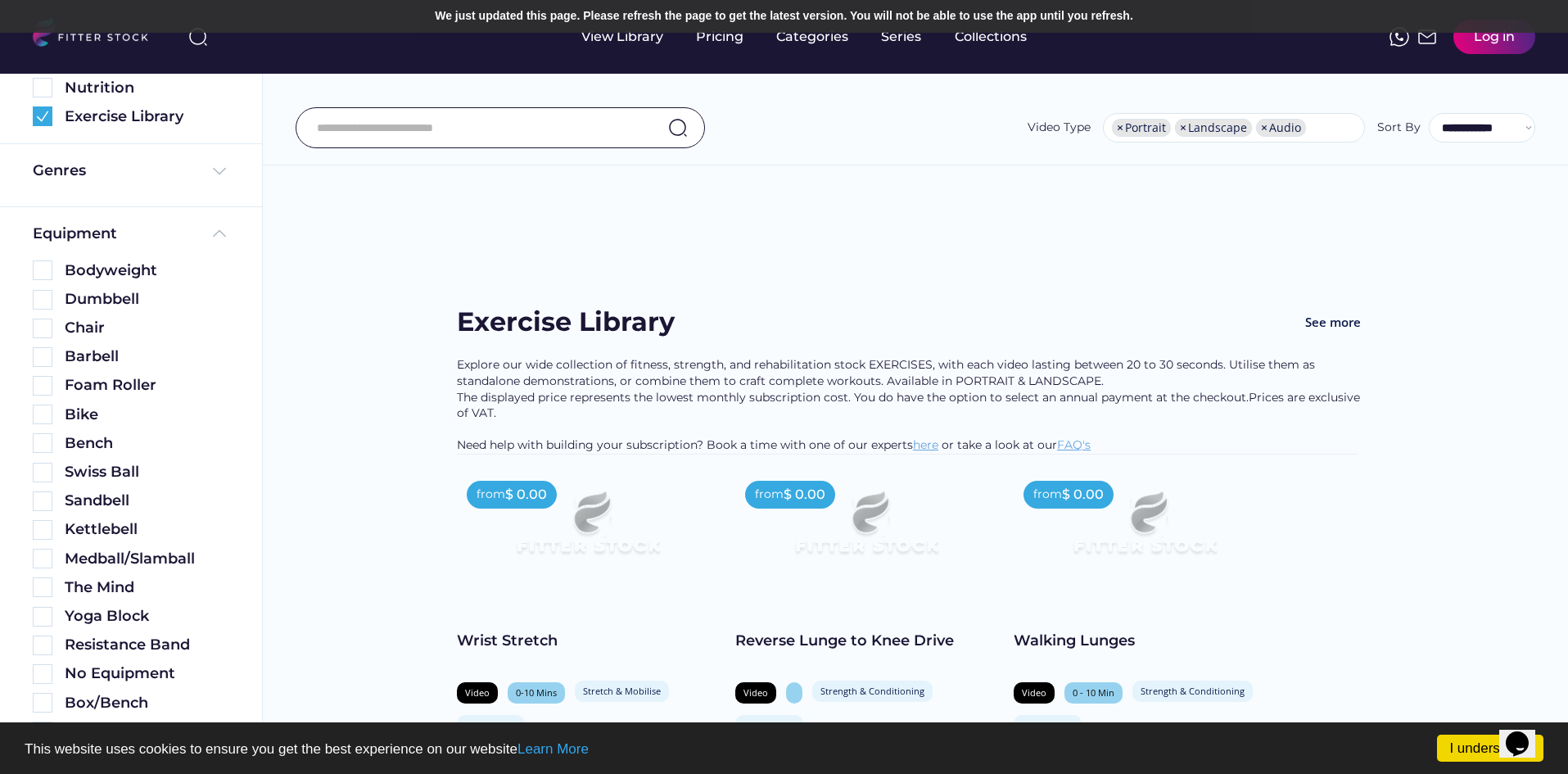 scroll, scrollTop: 82, scrollLeft: 0, axis: vertical 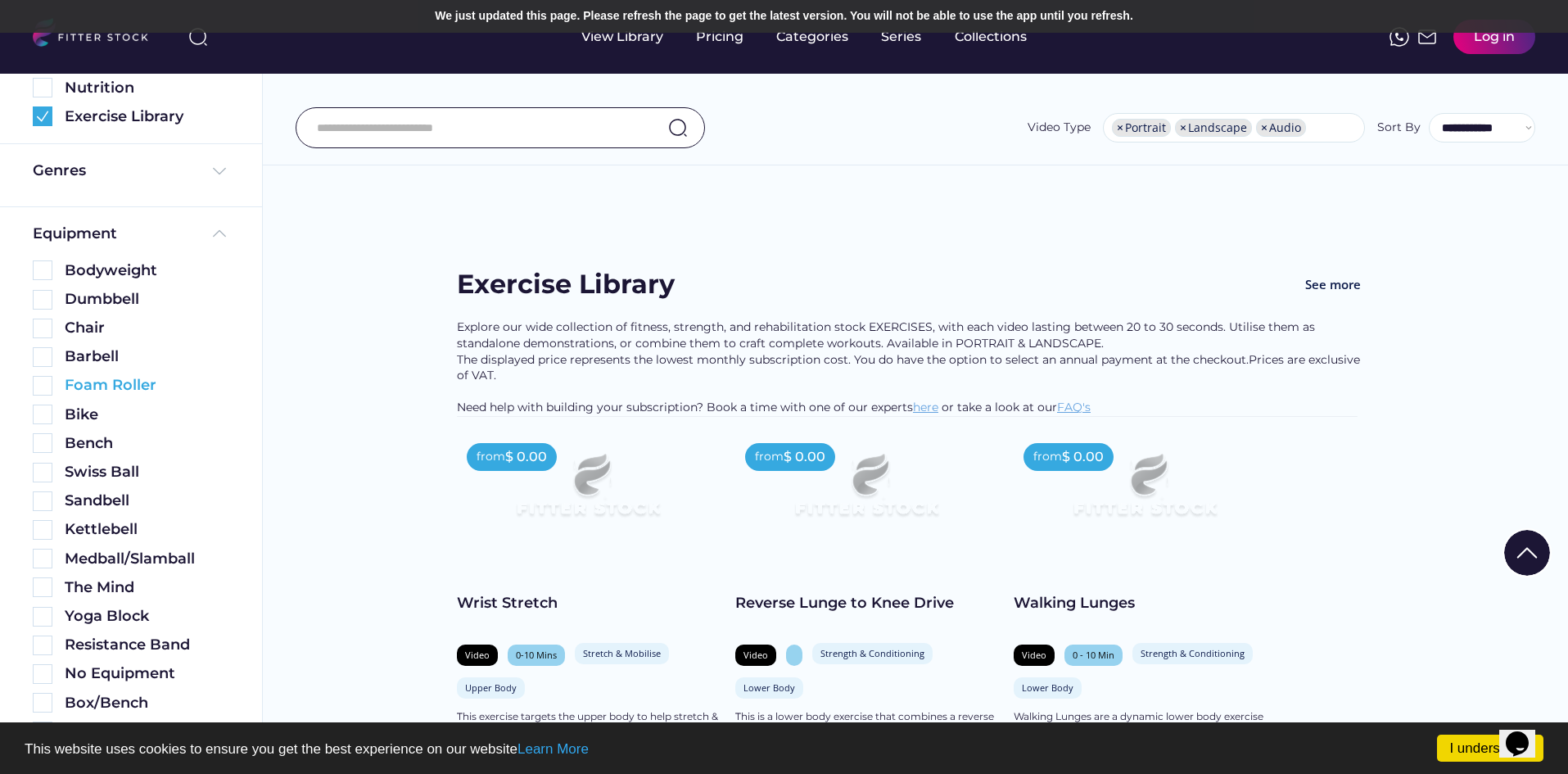 click on "Foam Roller" at bounding box center (131, 385) 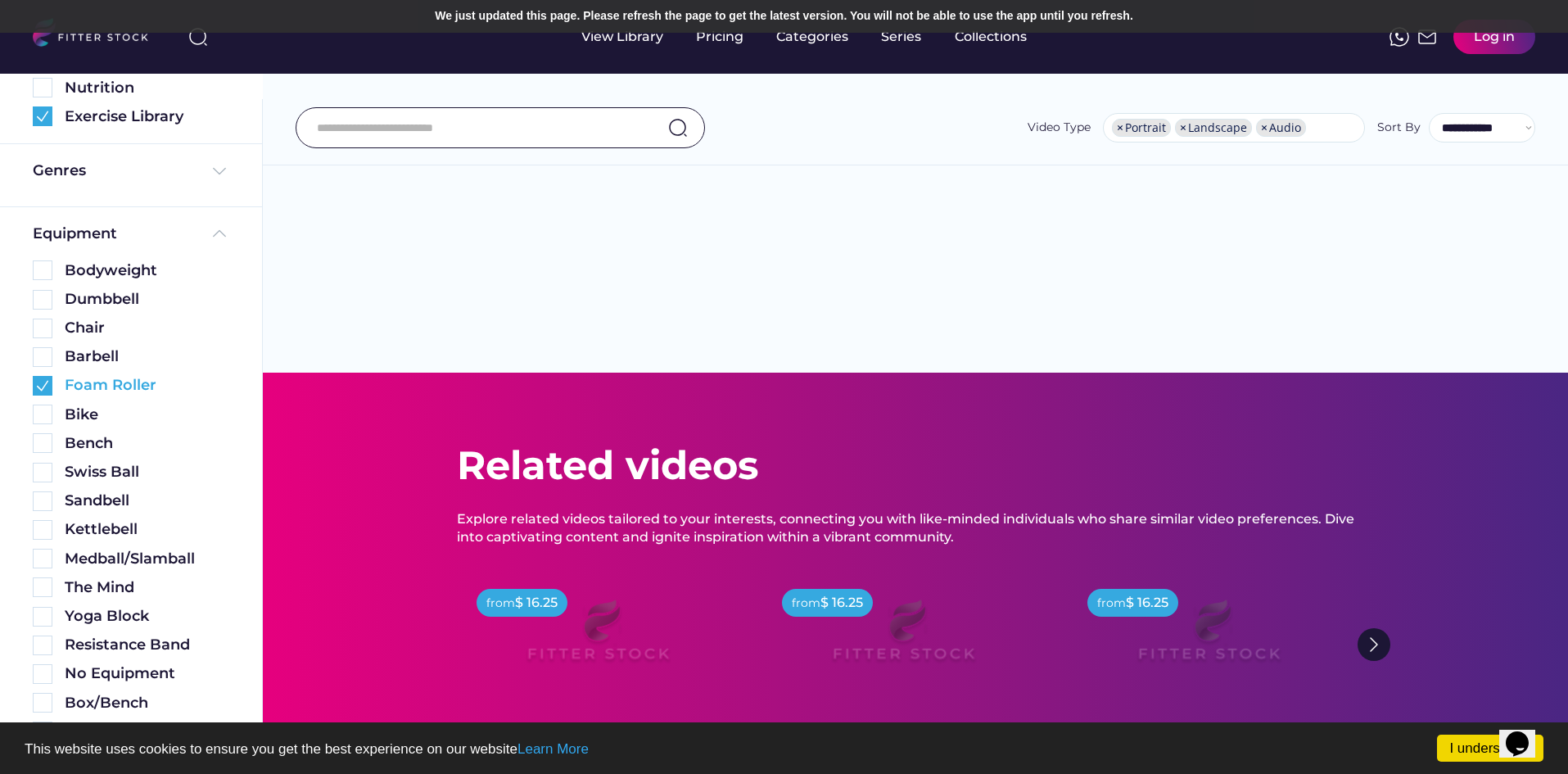 click at bounding box center [43, 386] 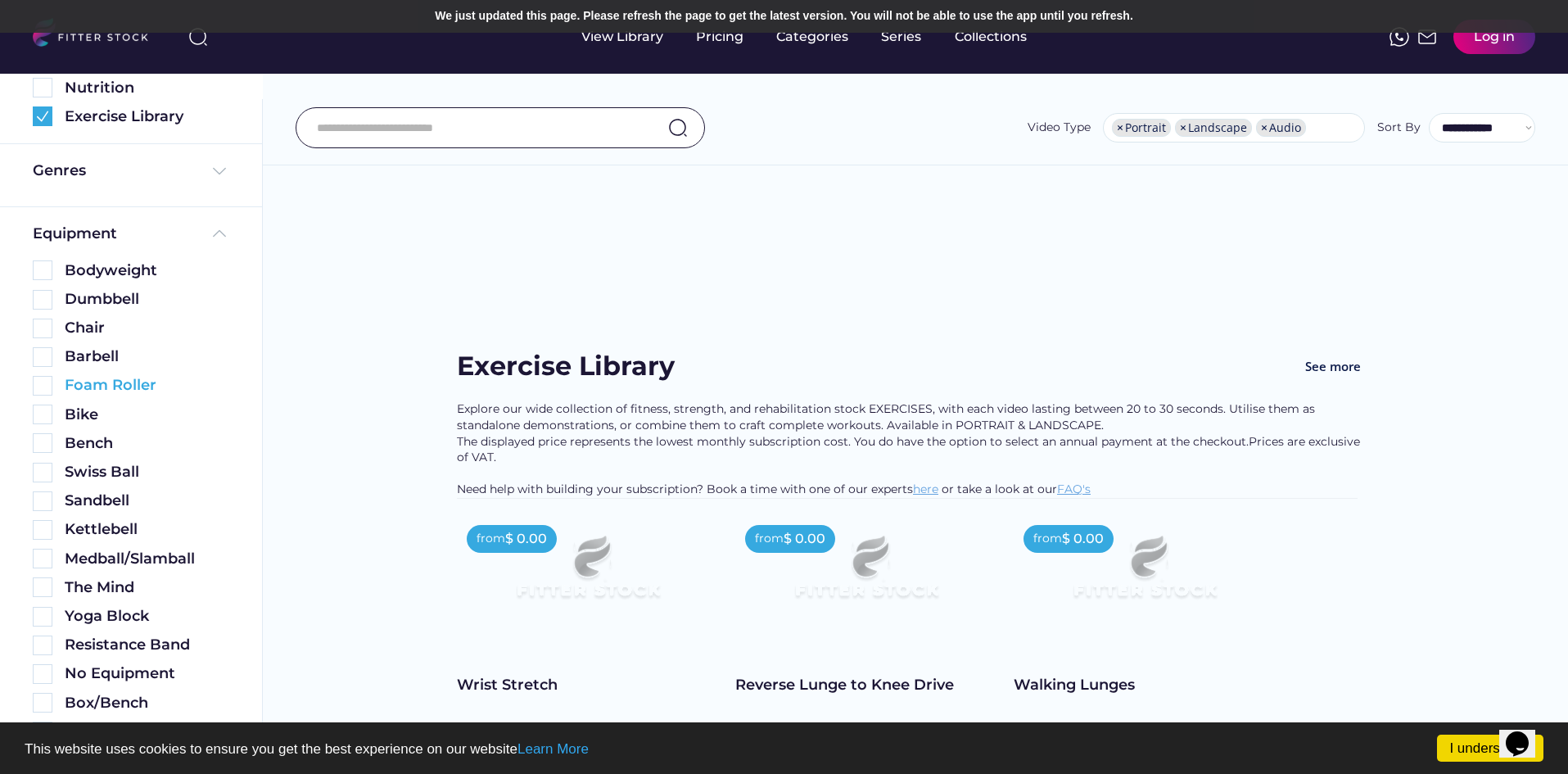 click at bounding box center (43, 386) 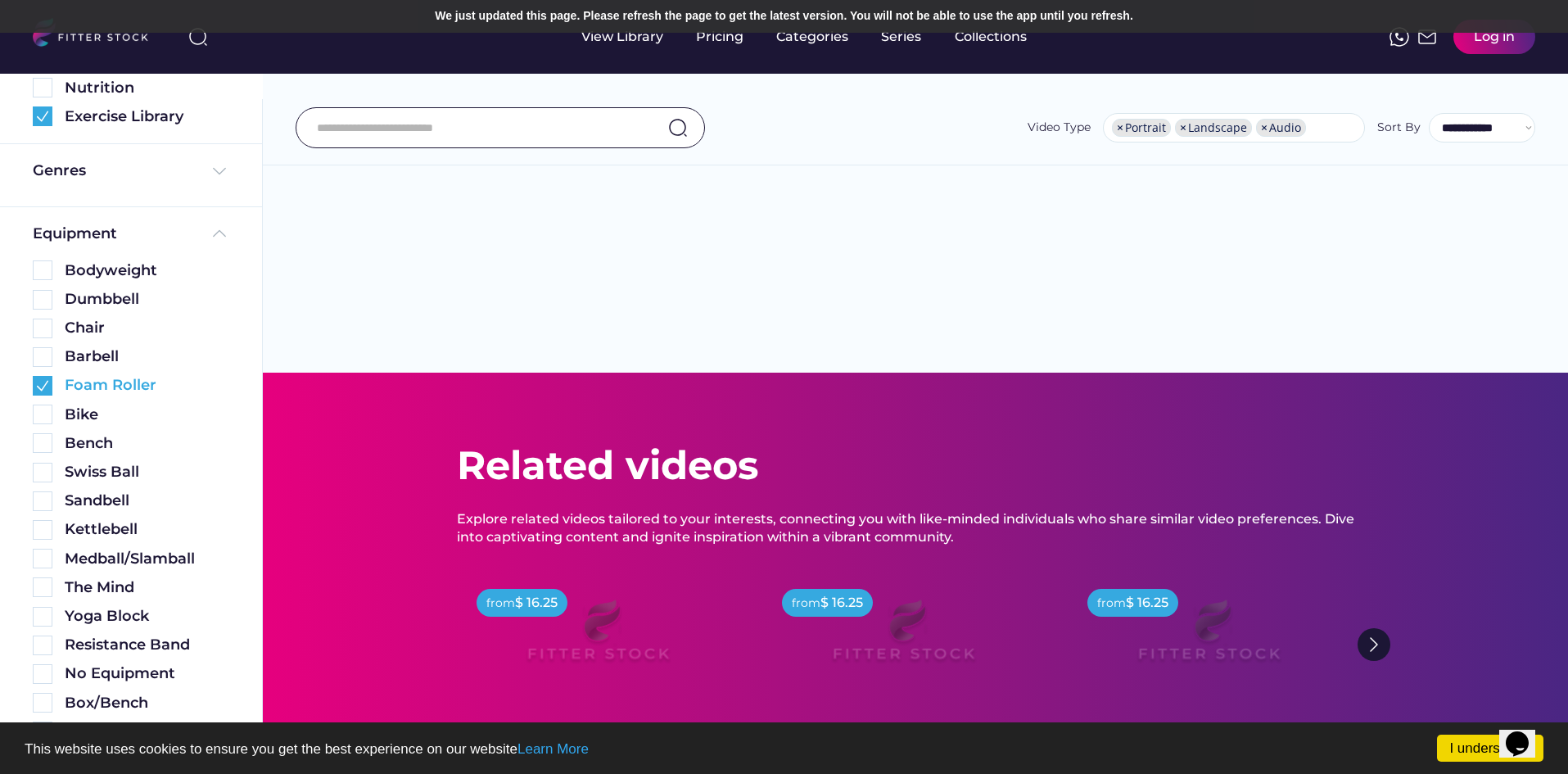 click at bounding box center (43, 386) 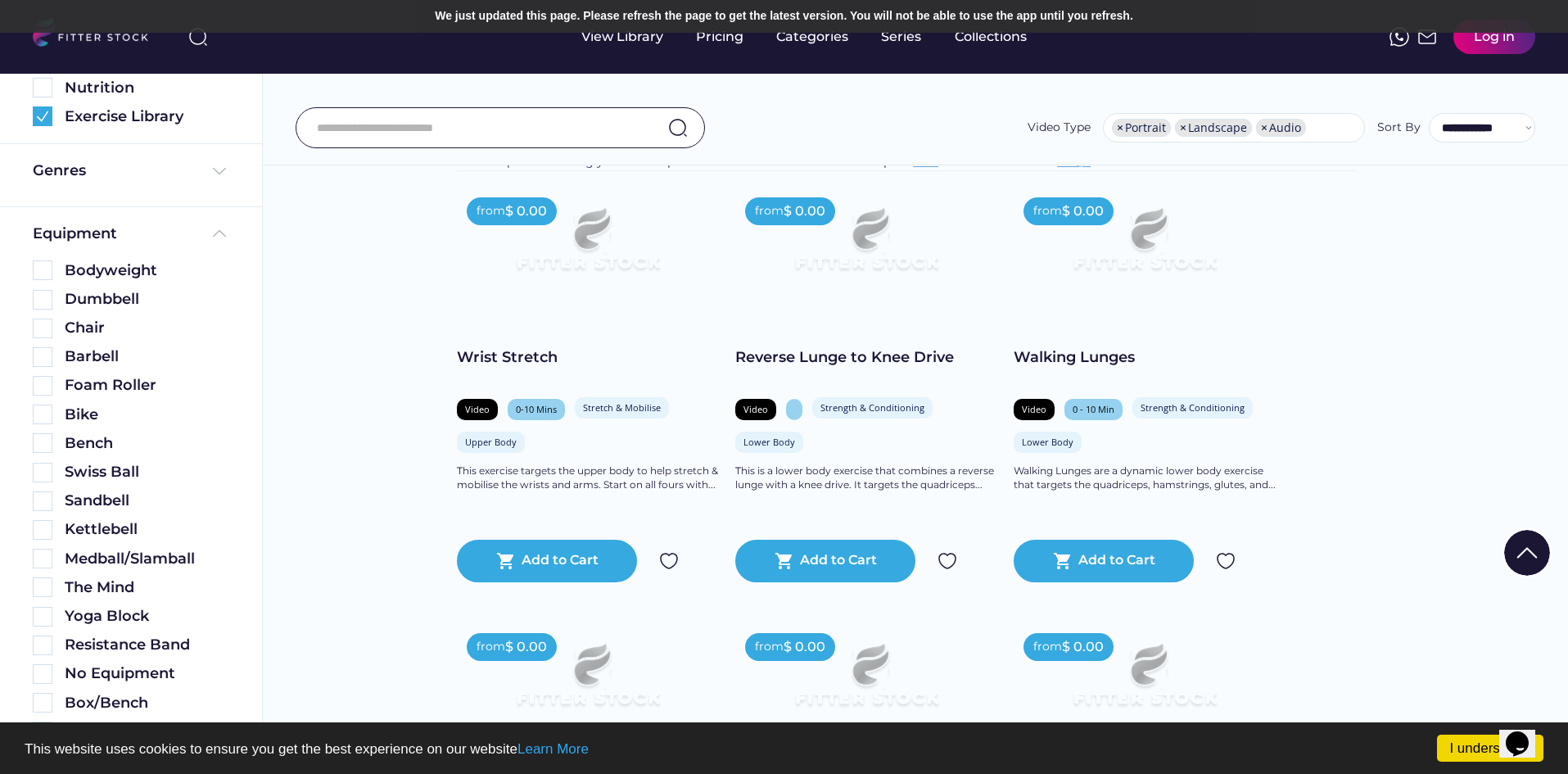 scroll, scrollTop: 0, scrollLeft: 0, axis: both 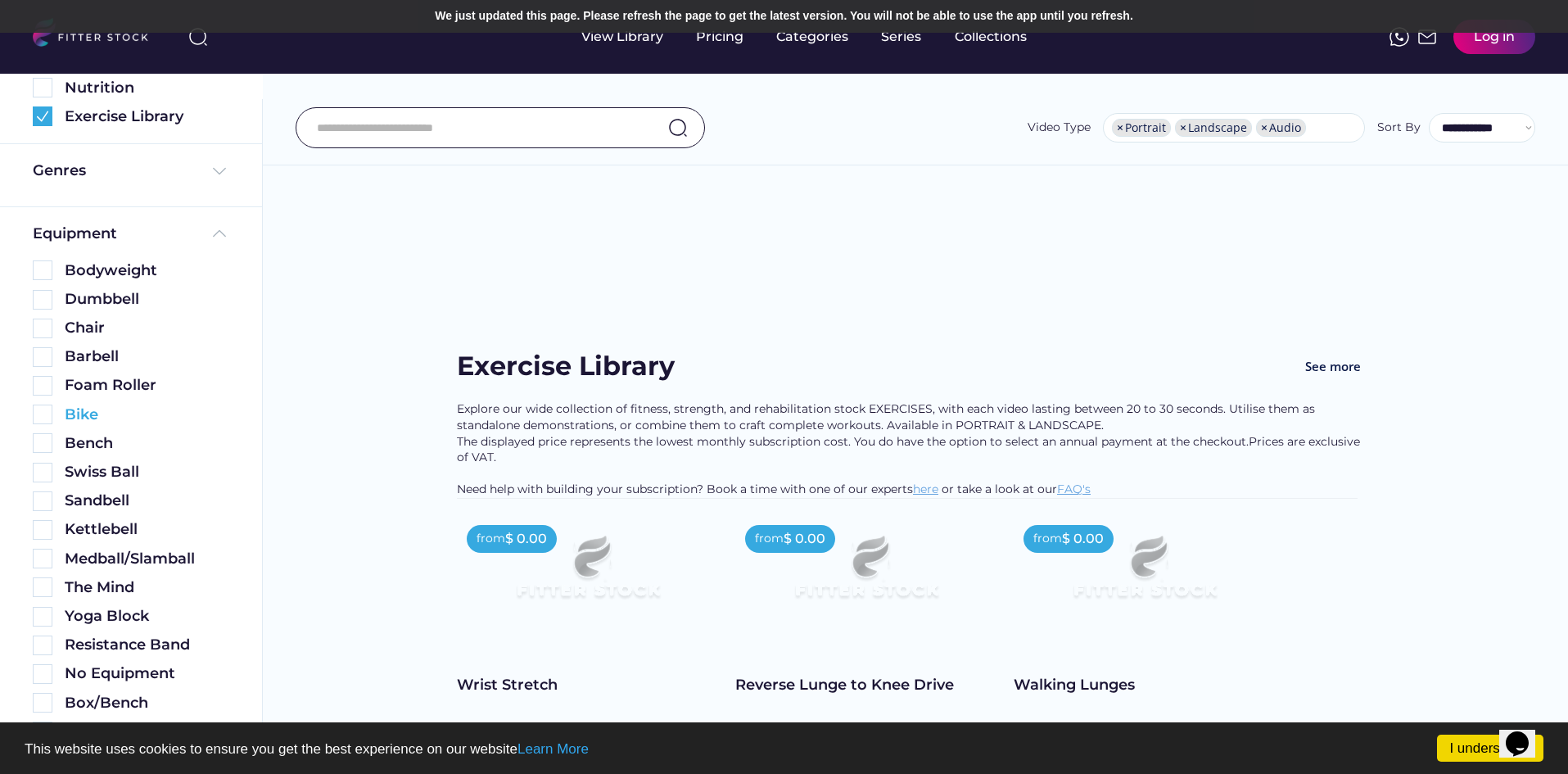 click on "Bike" at bounding box center [131, 414] 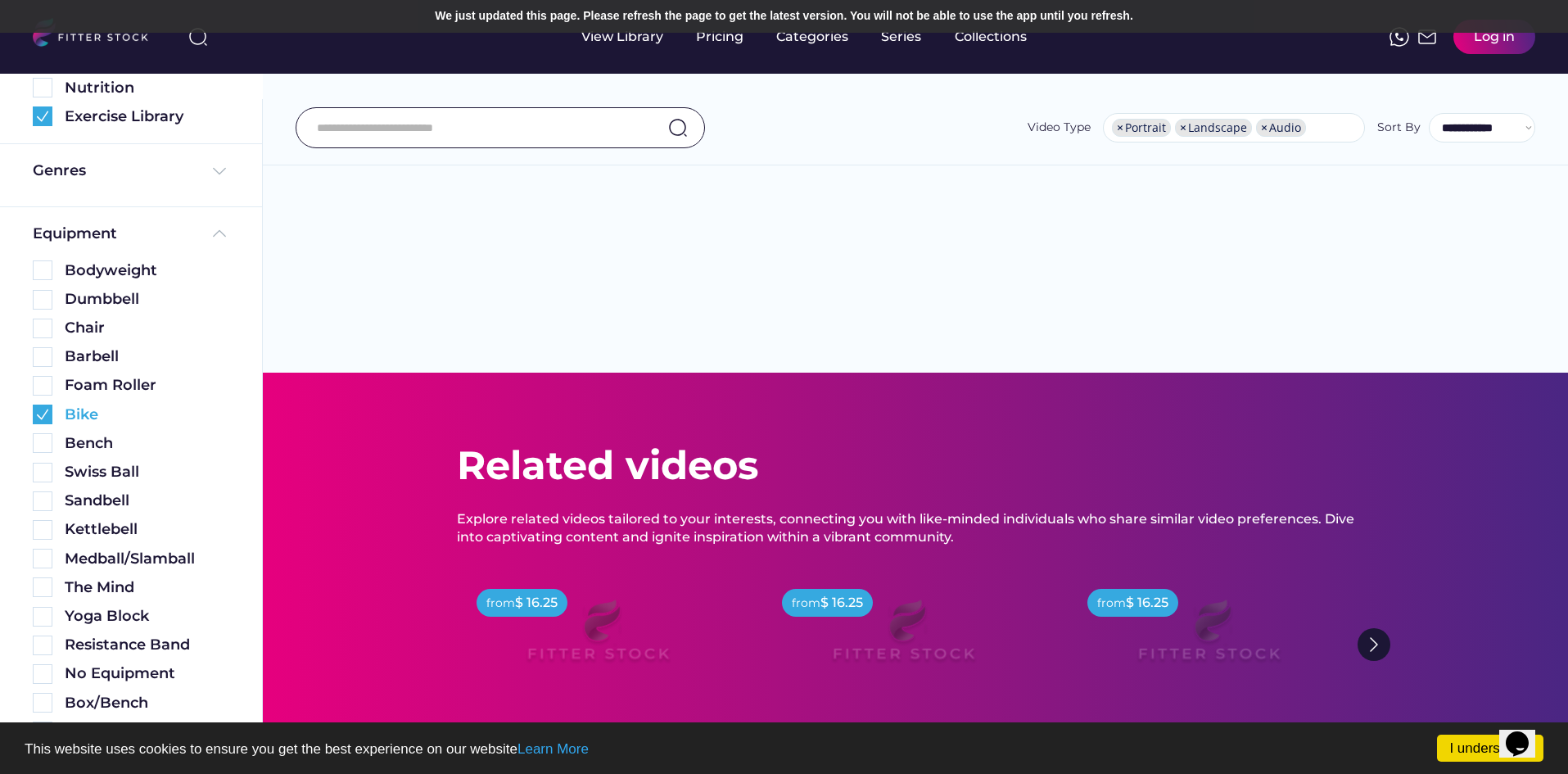 click at bounding box center [43, 414] 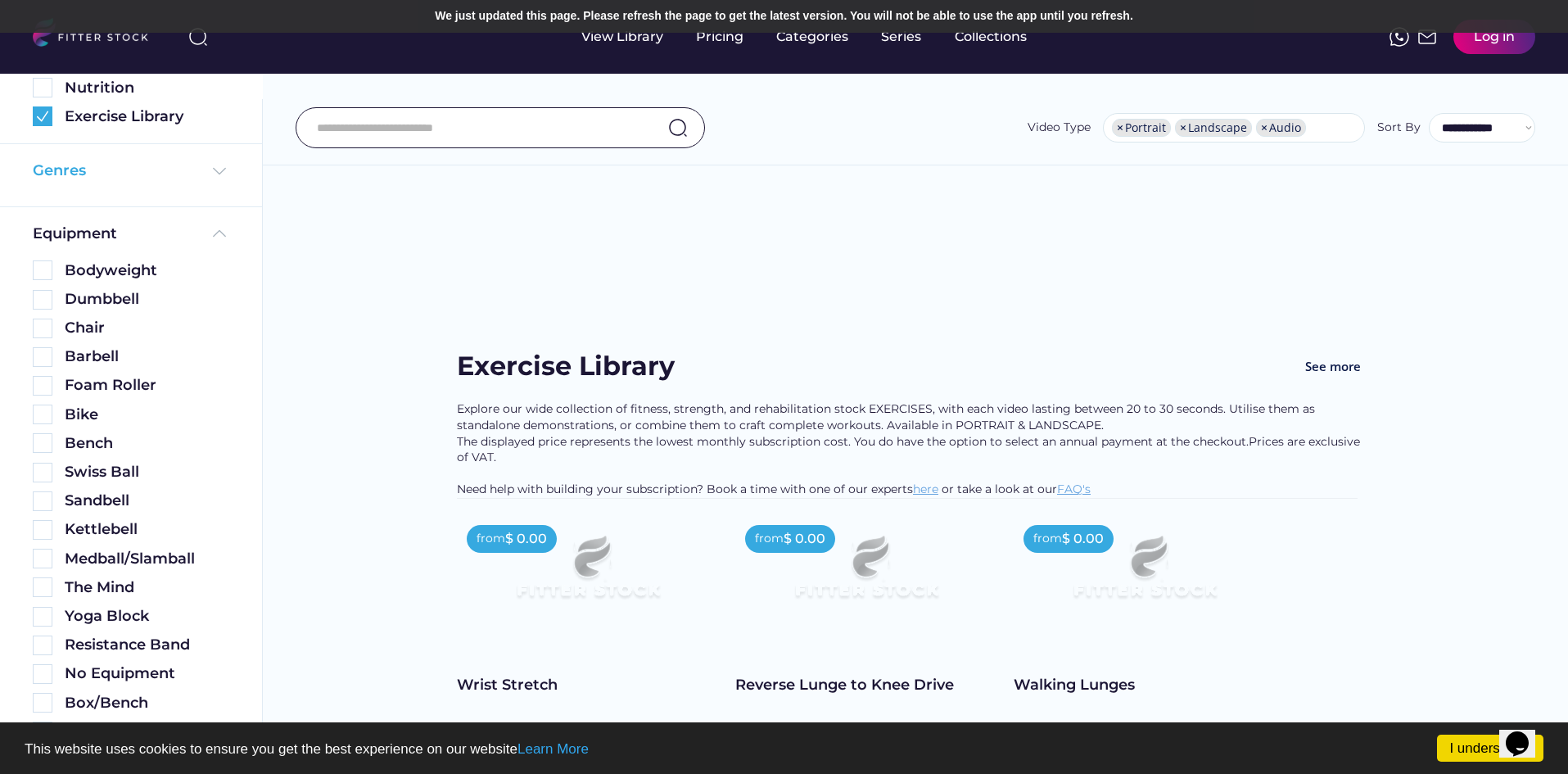 click at bounding box center [219, 171] 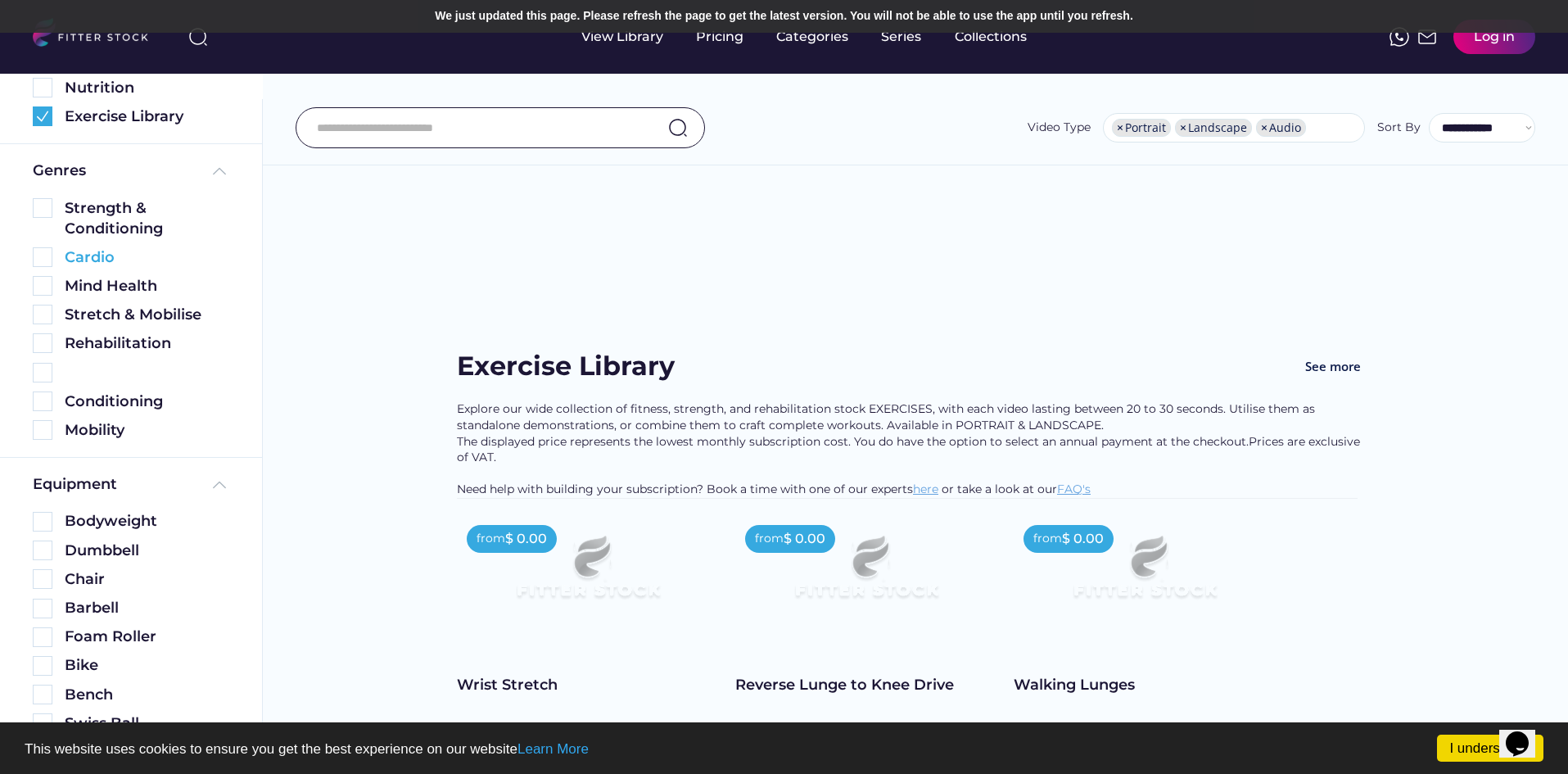 click at bounding box center (43, 257) 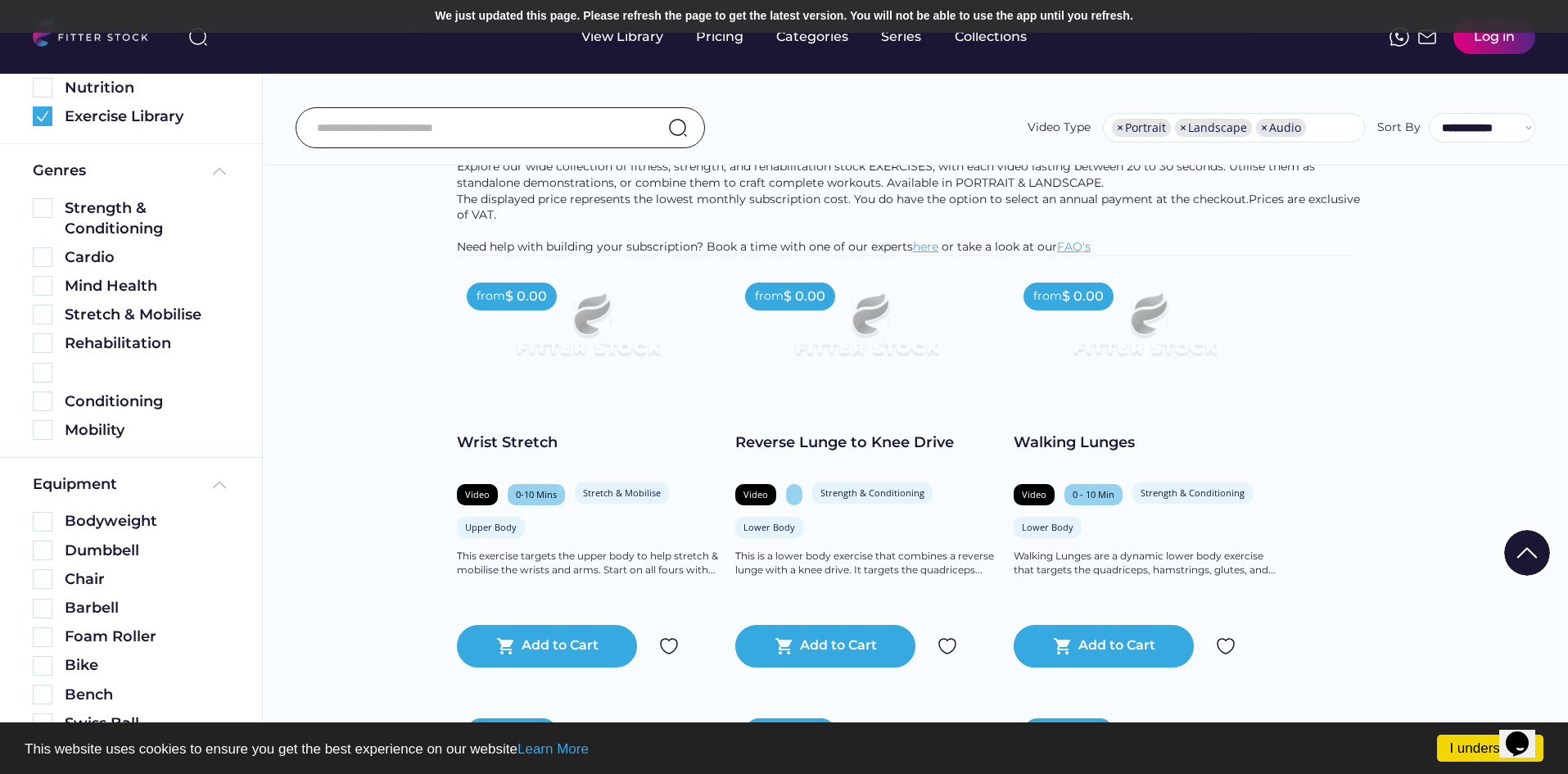 scroll, scrollTop: 246, scrollLeft: 0, axis: vertical 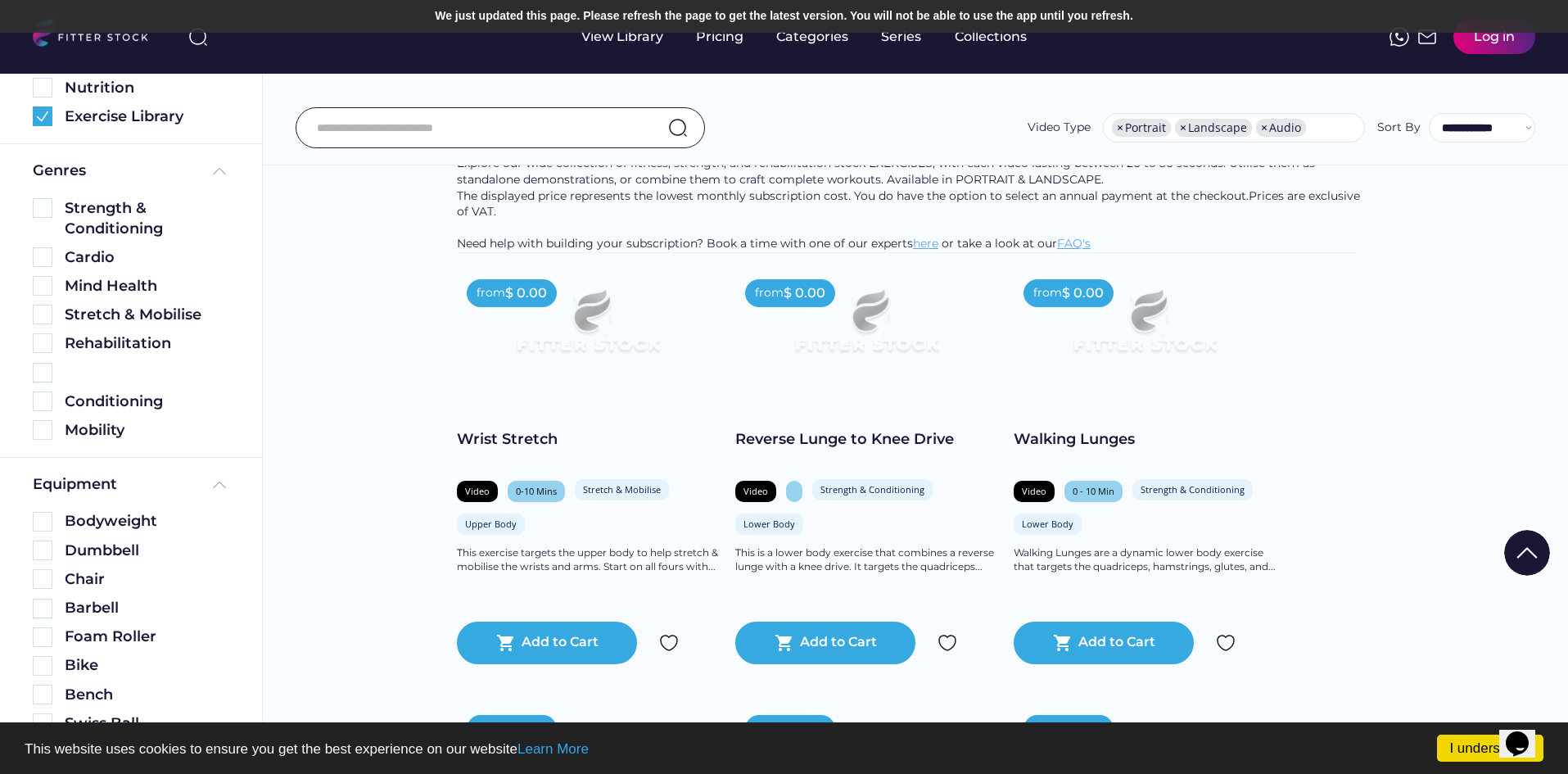 click on "Wrist Stretch" at bounding box center (588, 439) 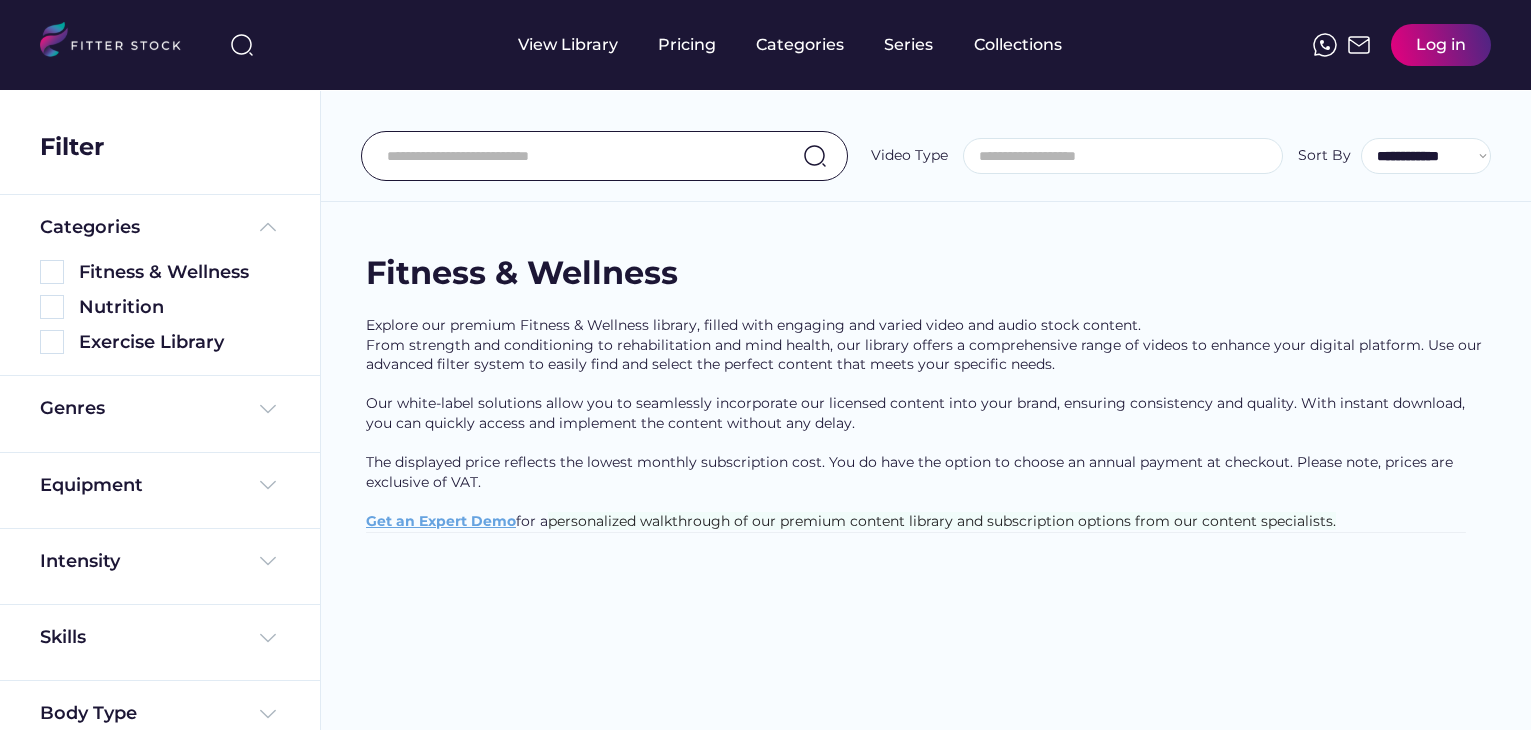 select 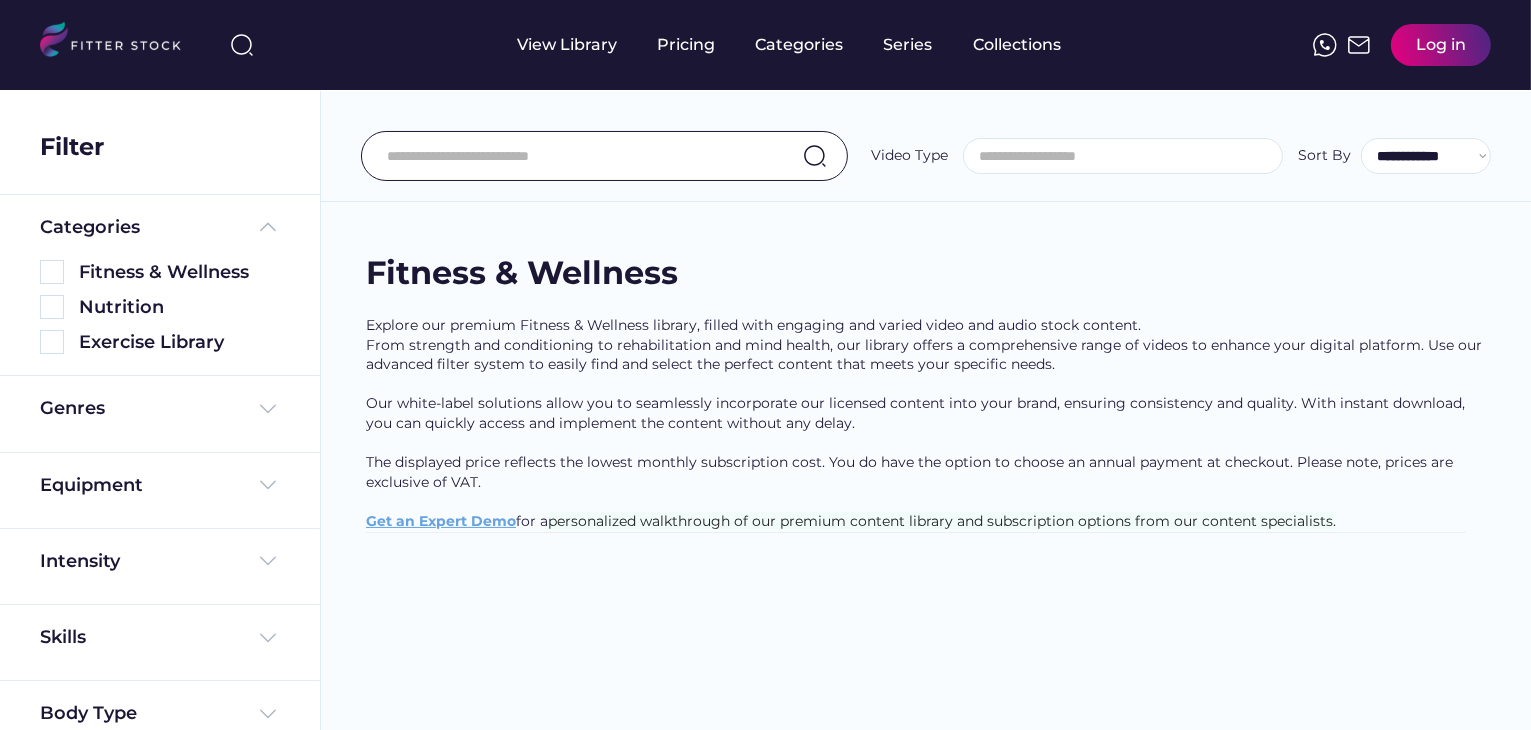 scroll, scrollTop: 34, scrollLeft: 0, axis: vertical 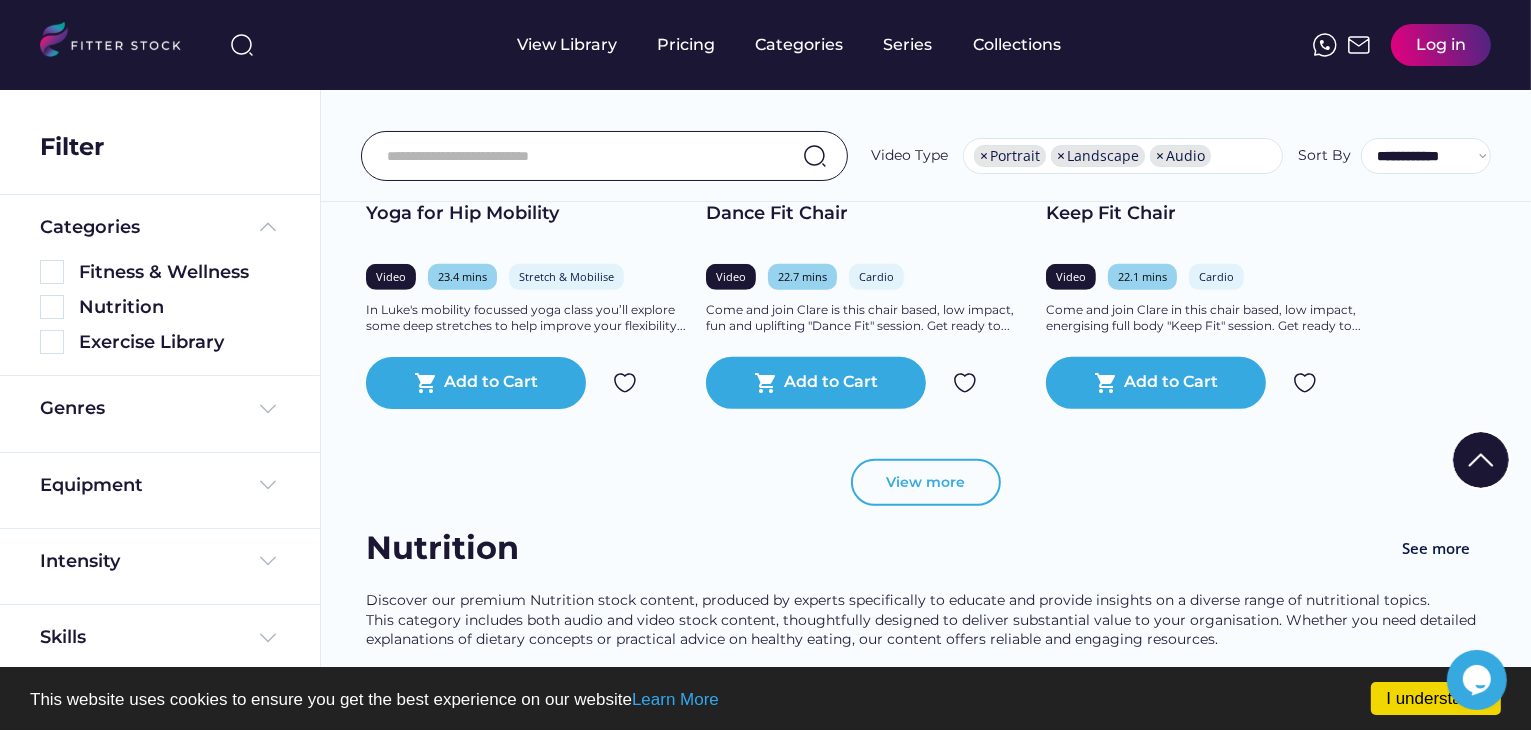 click on "View more" at bounding box center (926, 483) 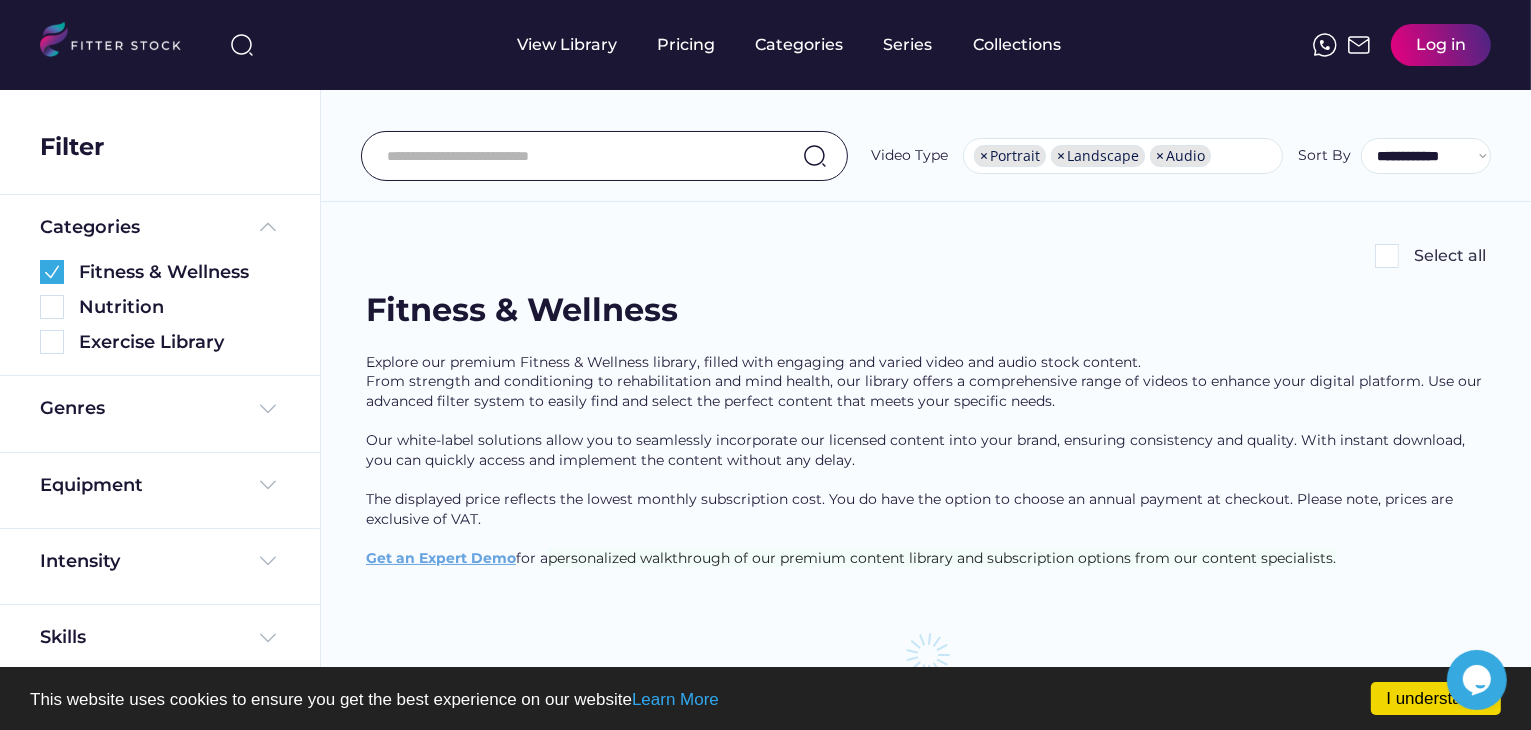 scroll, scrollTop: 0, scrollLeft: 0, axis: both 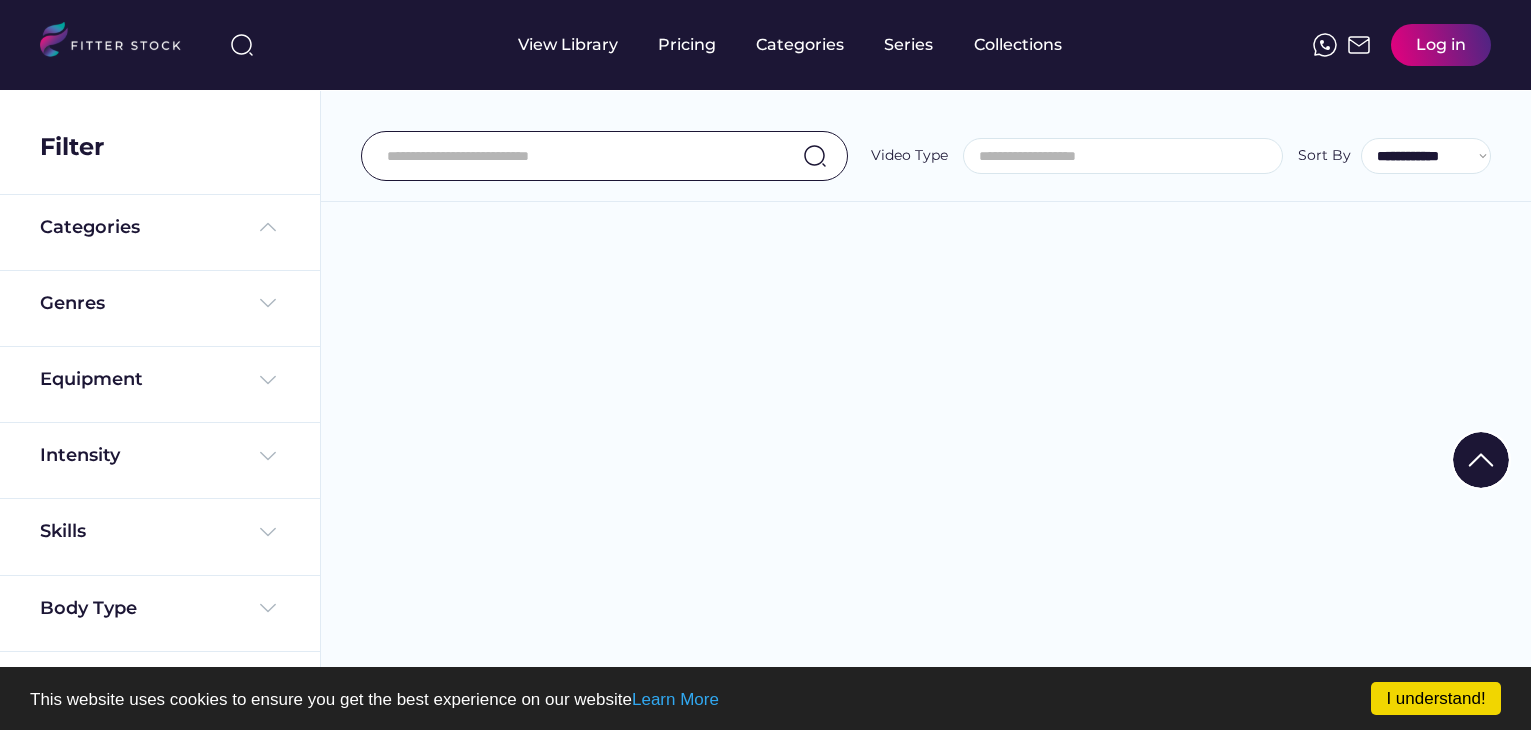 select 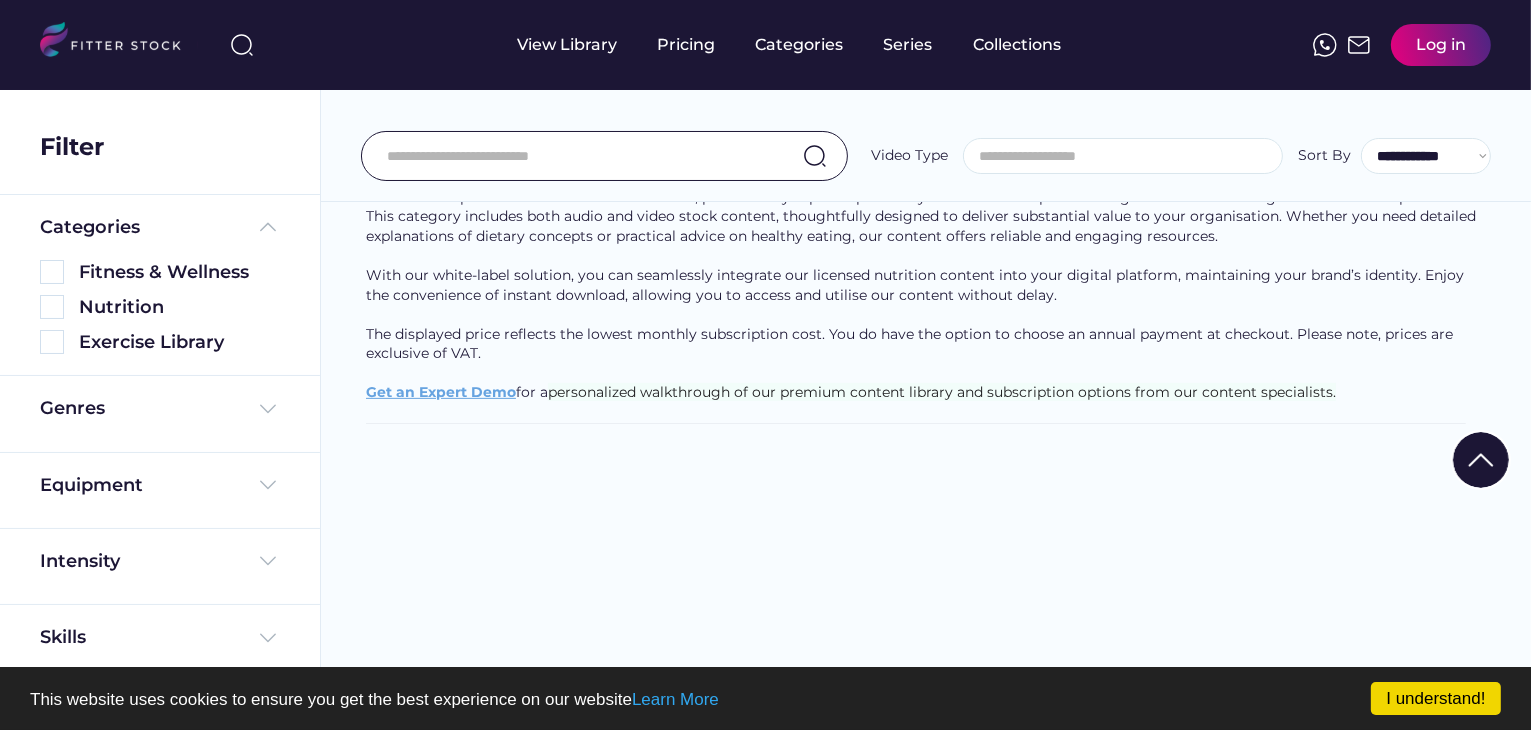 scroll, scrollTop: 614, scrollLeft: 0, axis: vertical 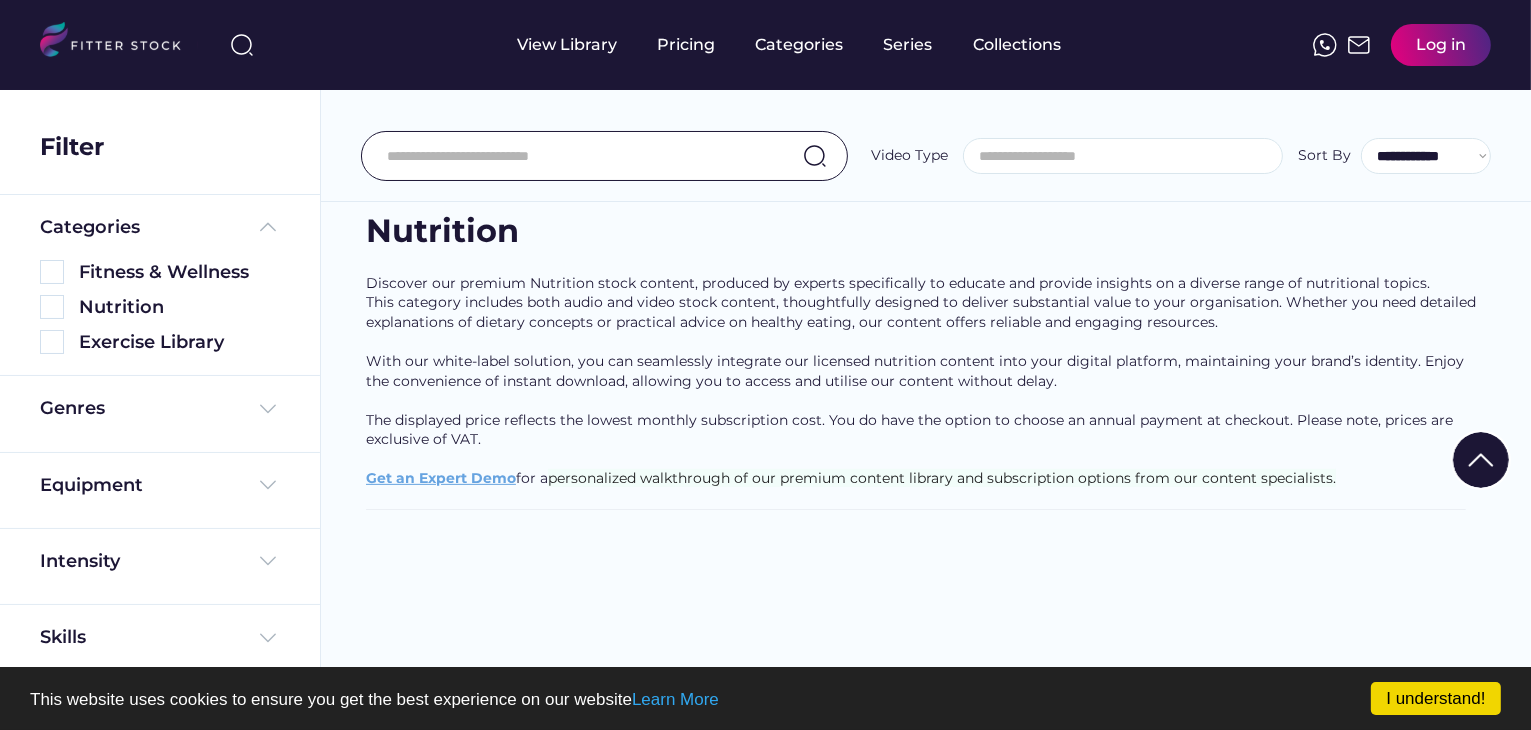 select on "**********" 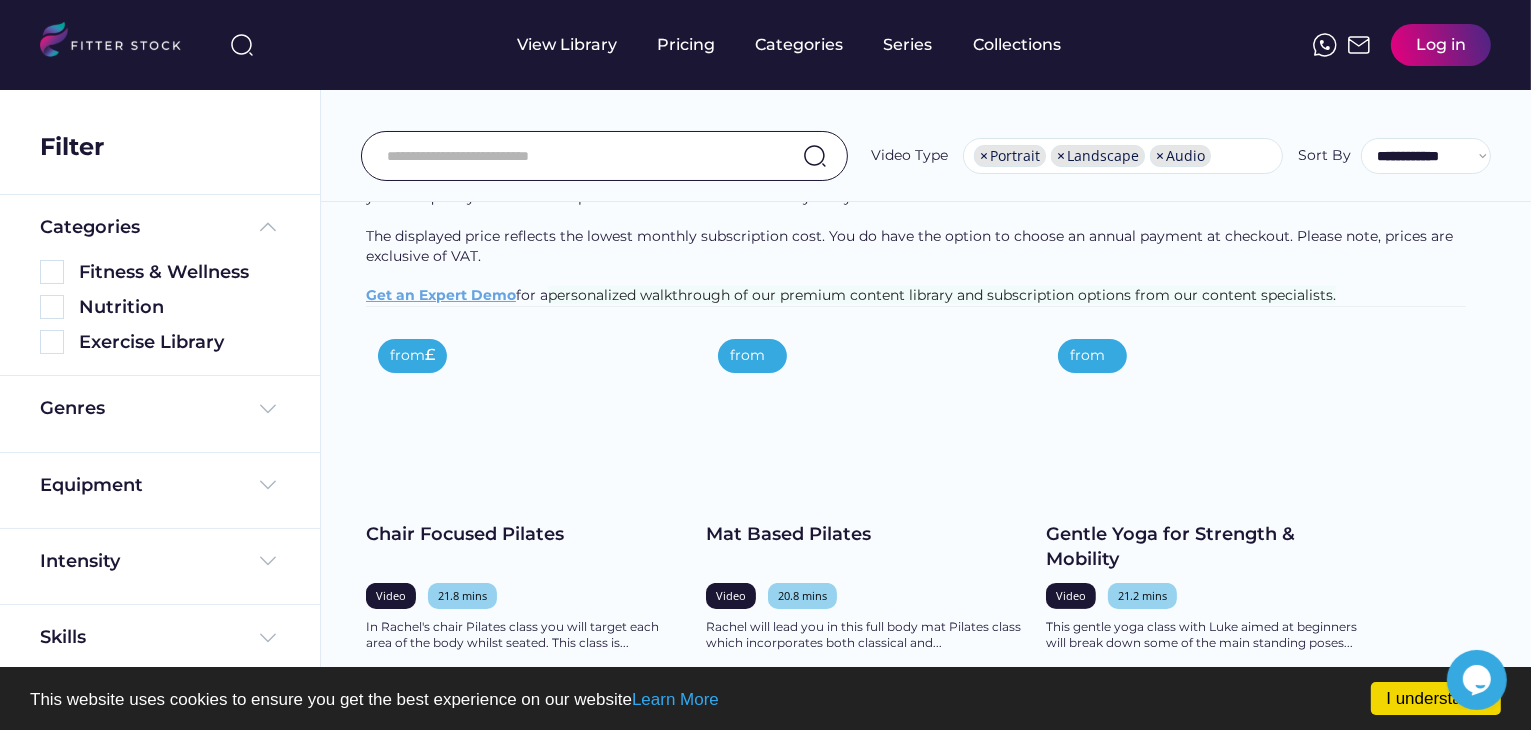 scroll, scrollTop: 0, scrollLeft: 0, axis: both 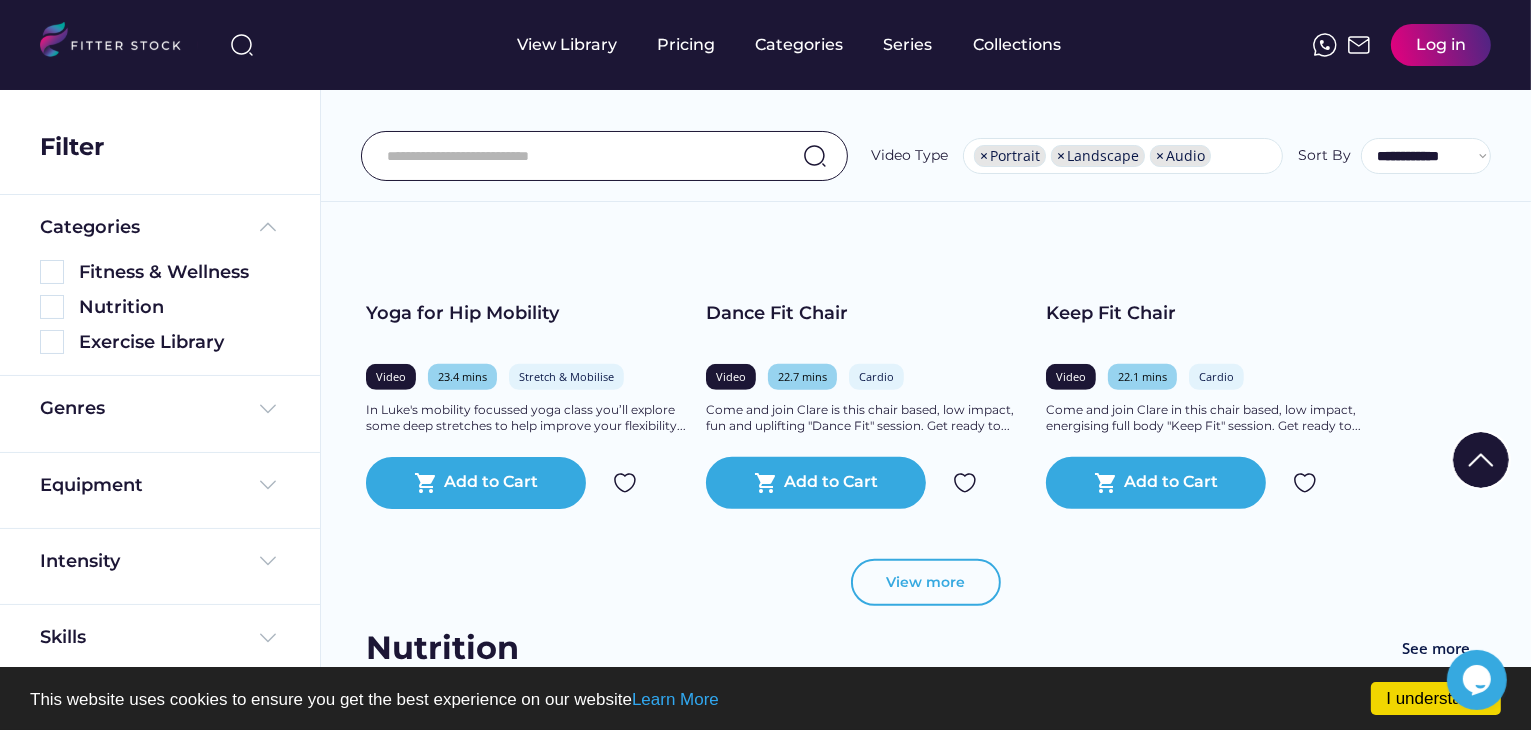 click on "View more" at bounding box center [926, 583] 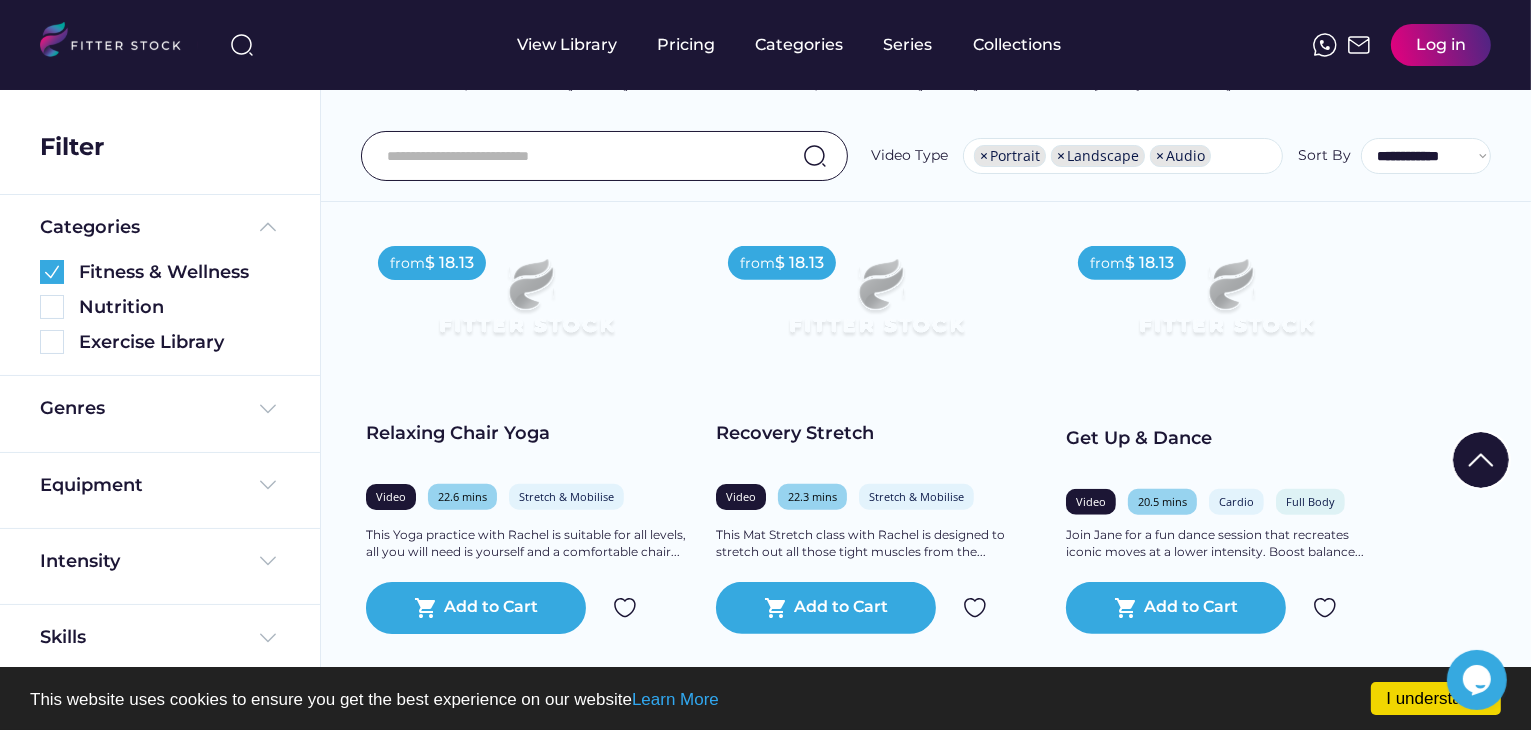 scroll, scrollTop: 1694, scrollLeft: 0, axis: vertical 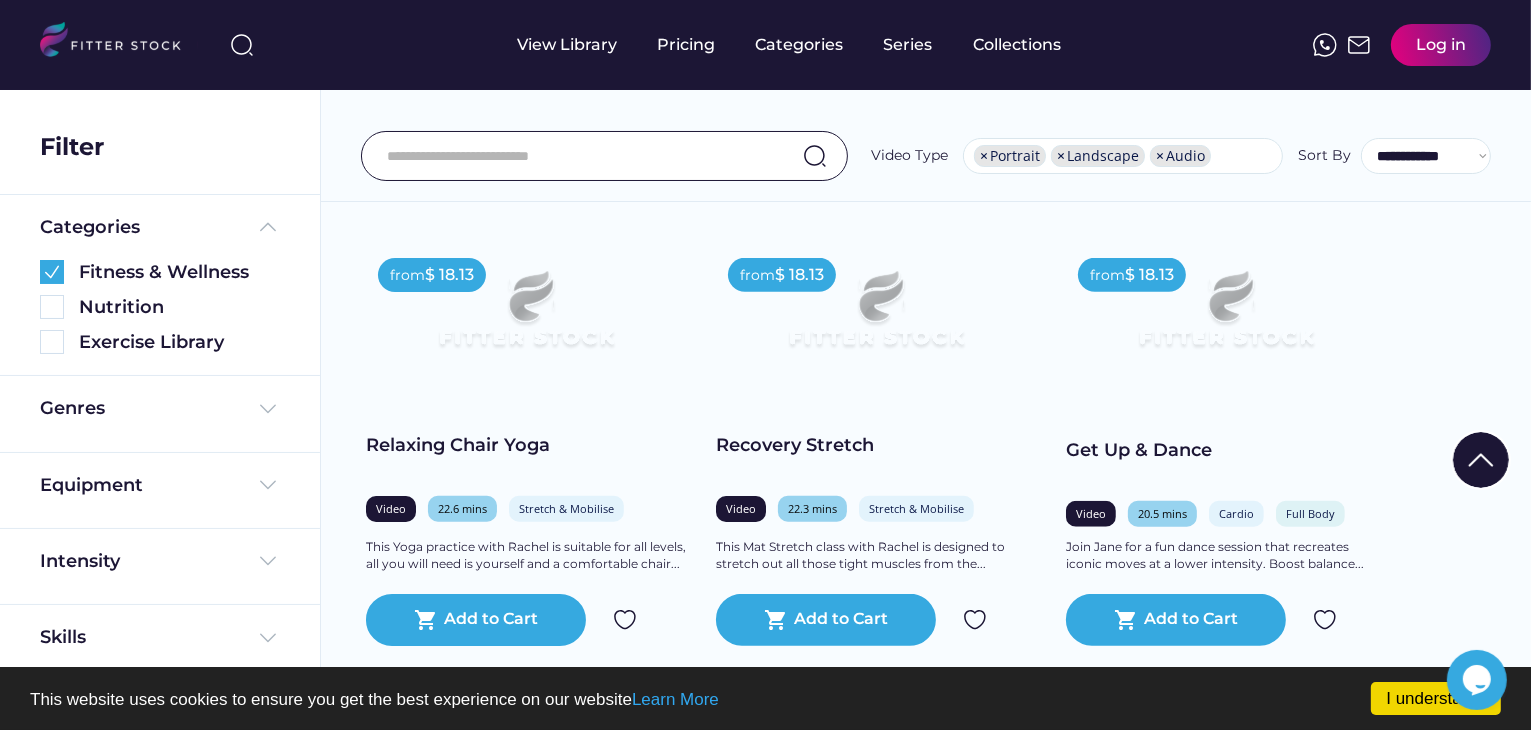 click at bounding box center [587, 156] 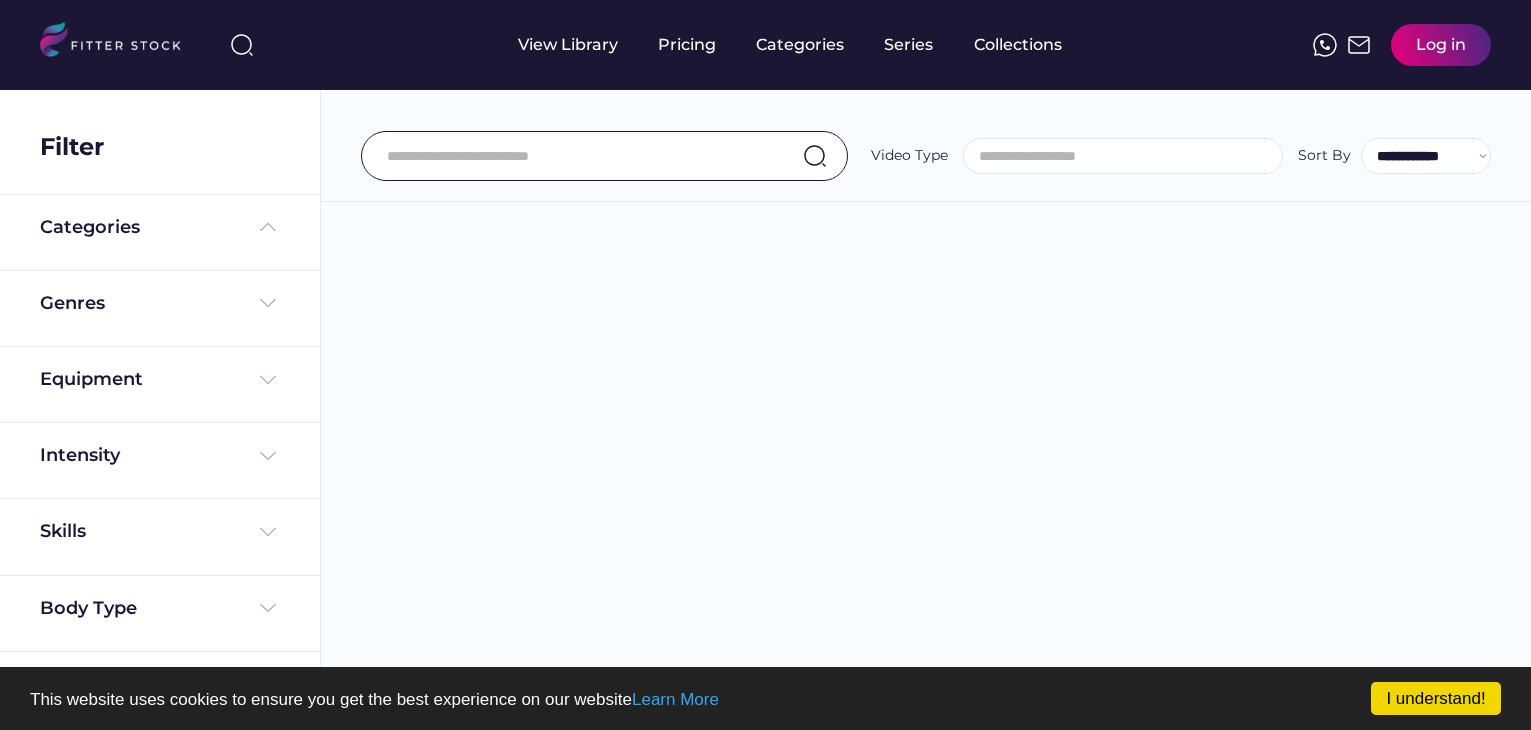 select 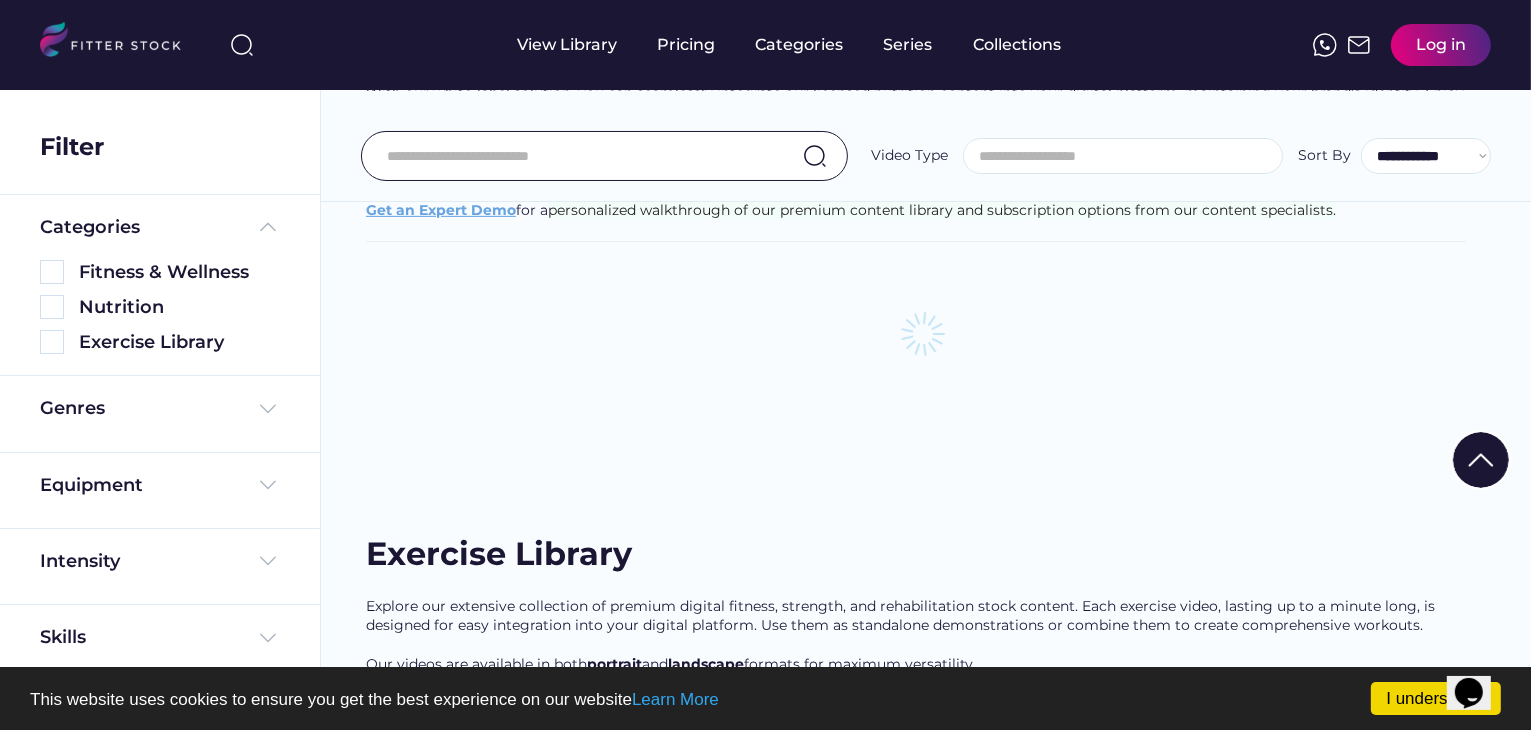 scroll, scrollTop: 882, scrollLeft: 0, axis: vertical 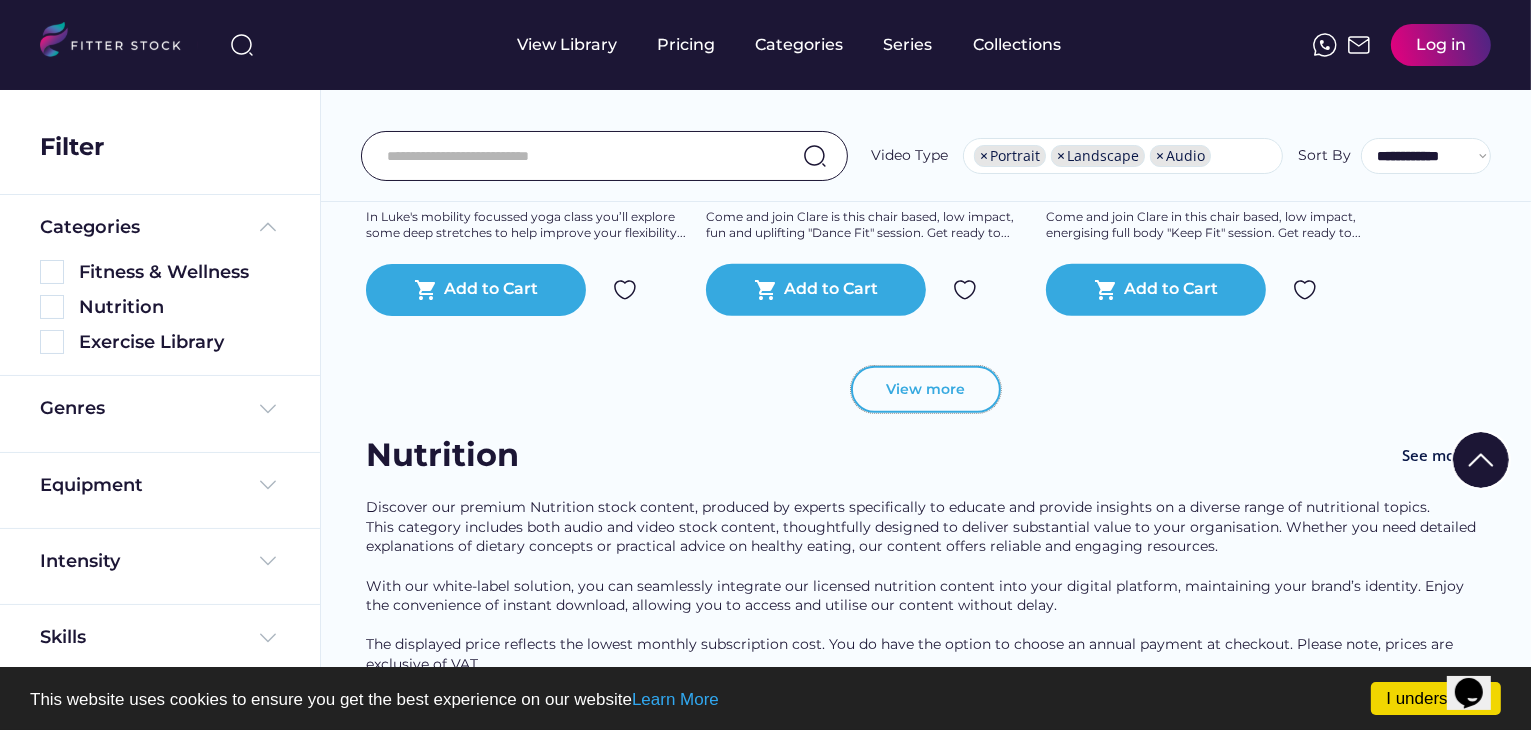 click on "View more" at bounding box center (926, 390) 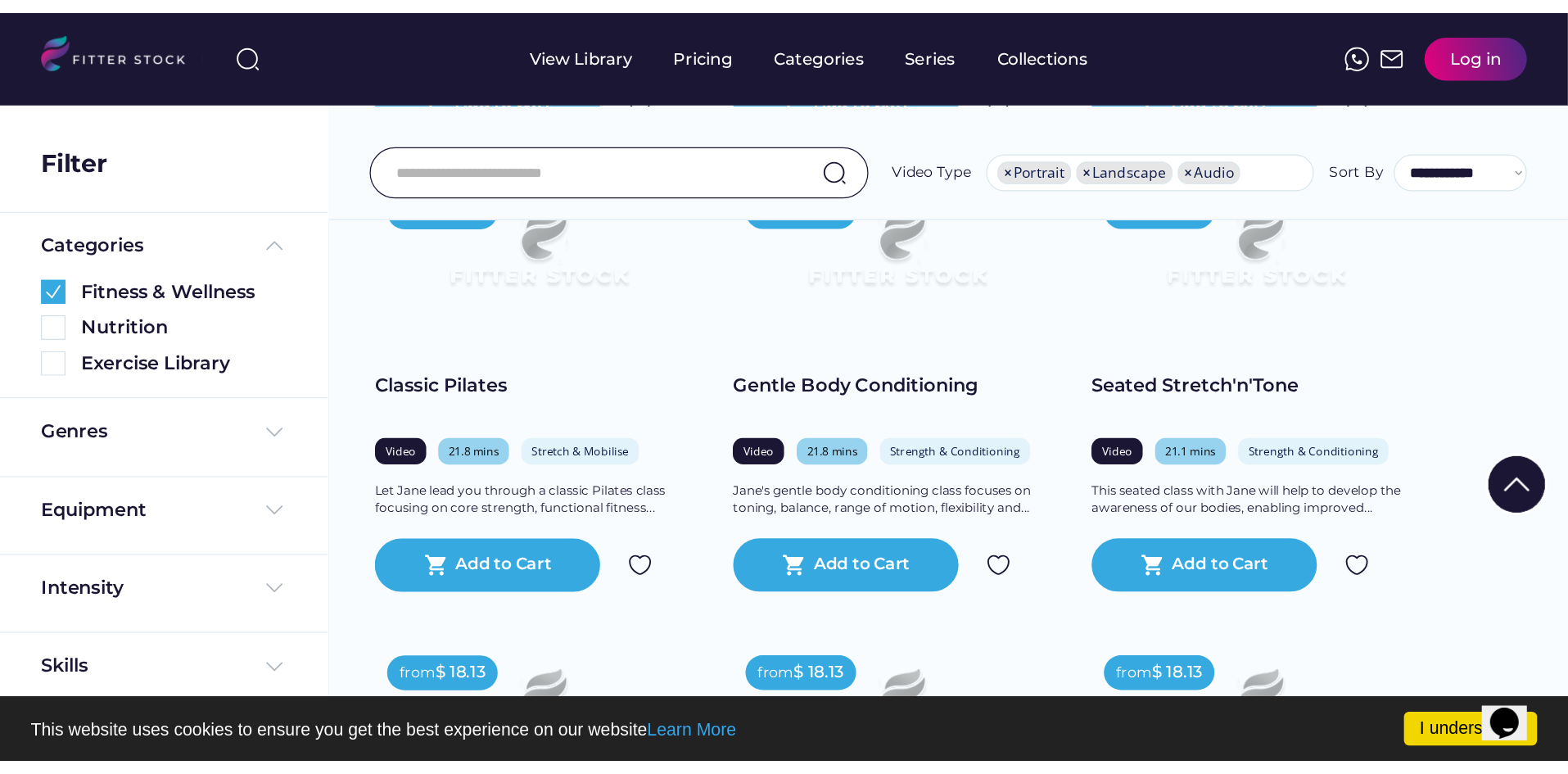 scroll, scrollTop: 2067, scrollLeft: 0, axis: vertical 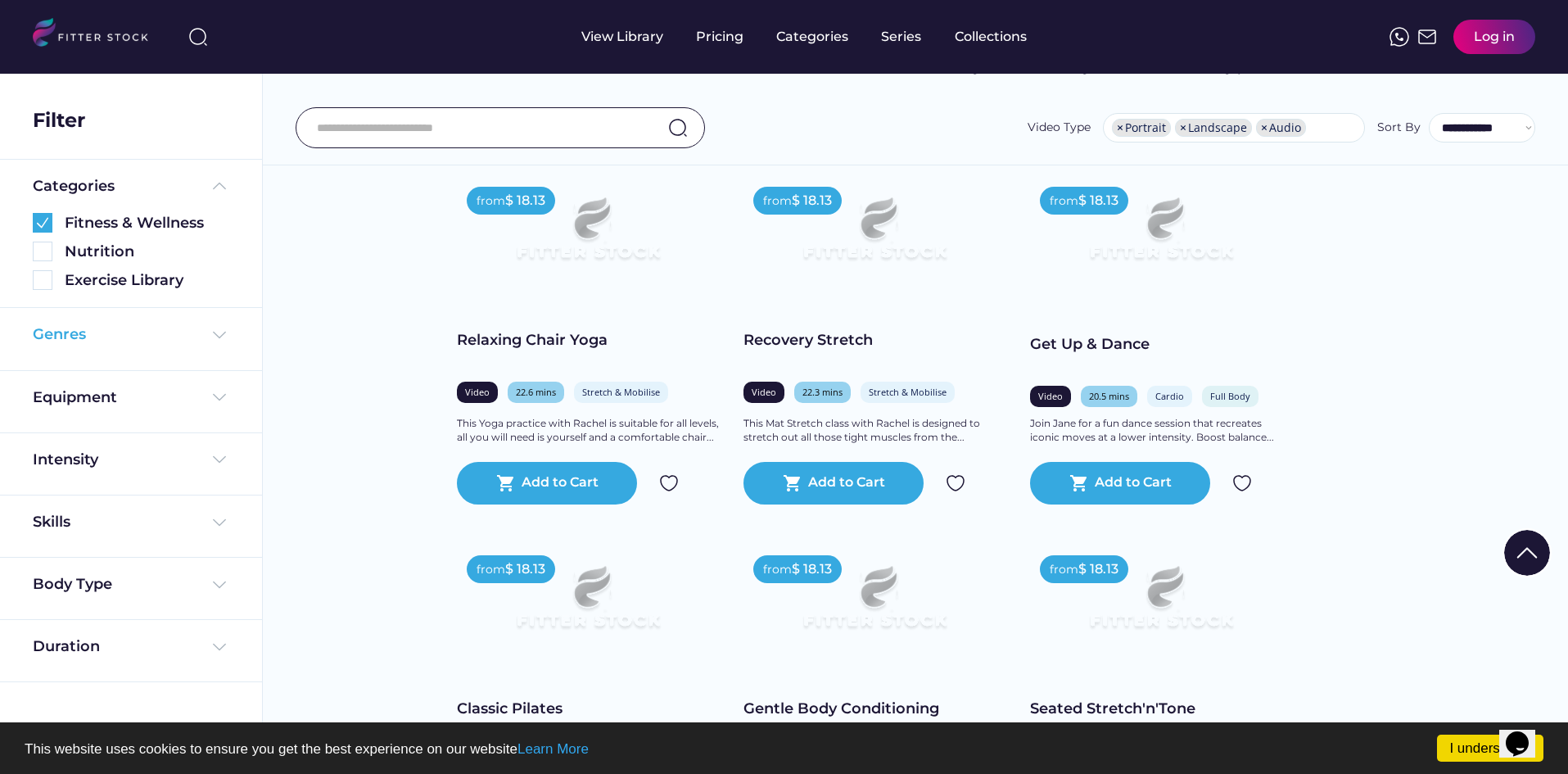click on "Genres" at bounding box center (59, 334) 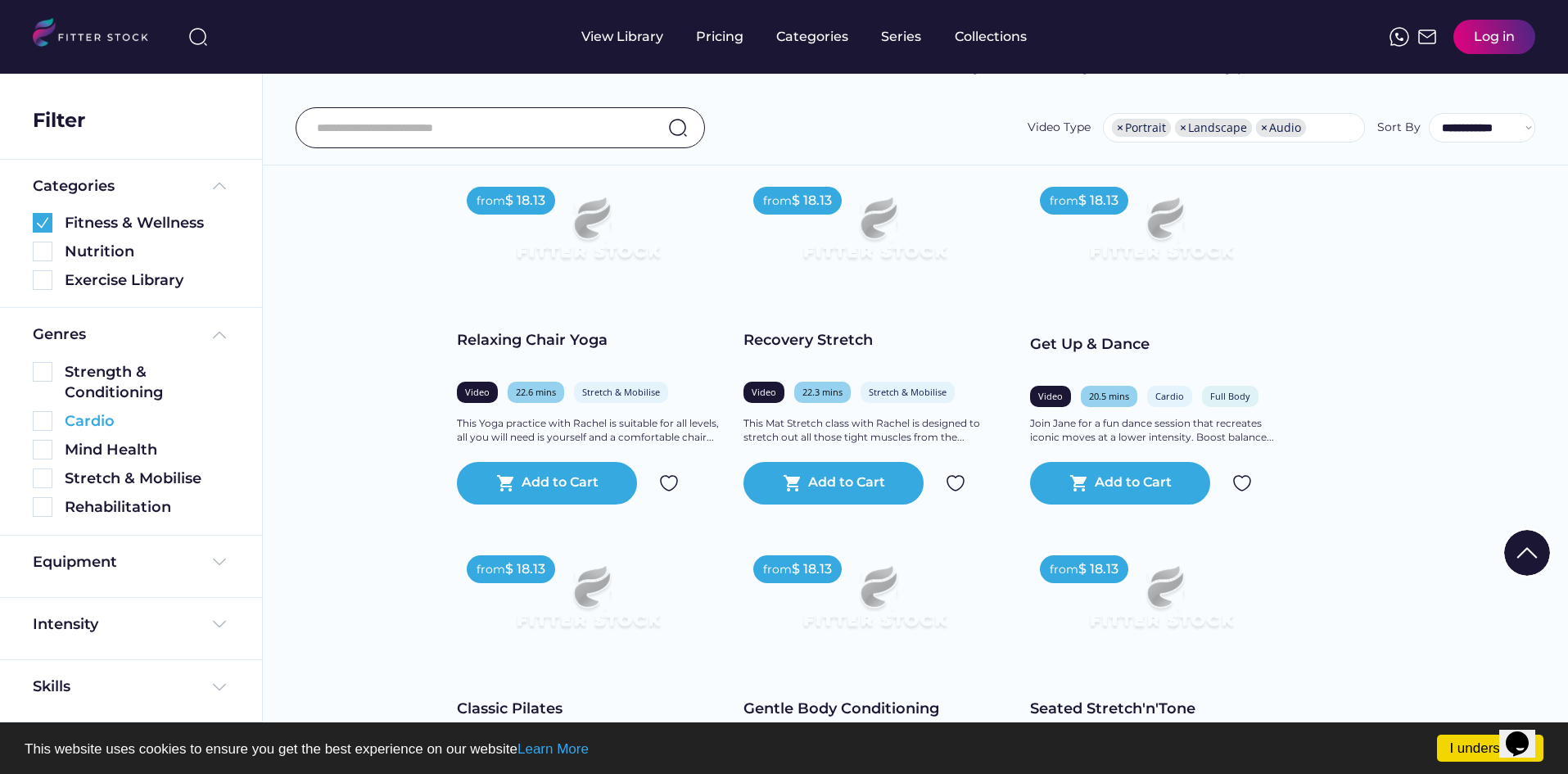 click at bounding box center (43, 421) 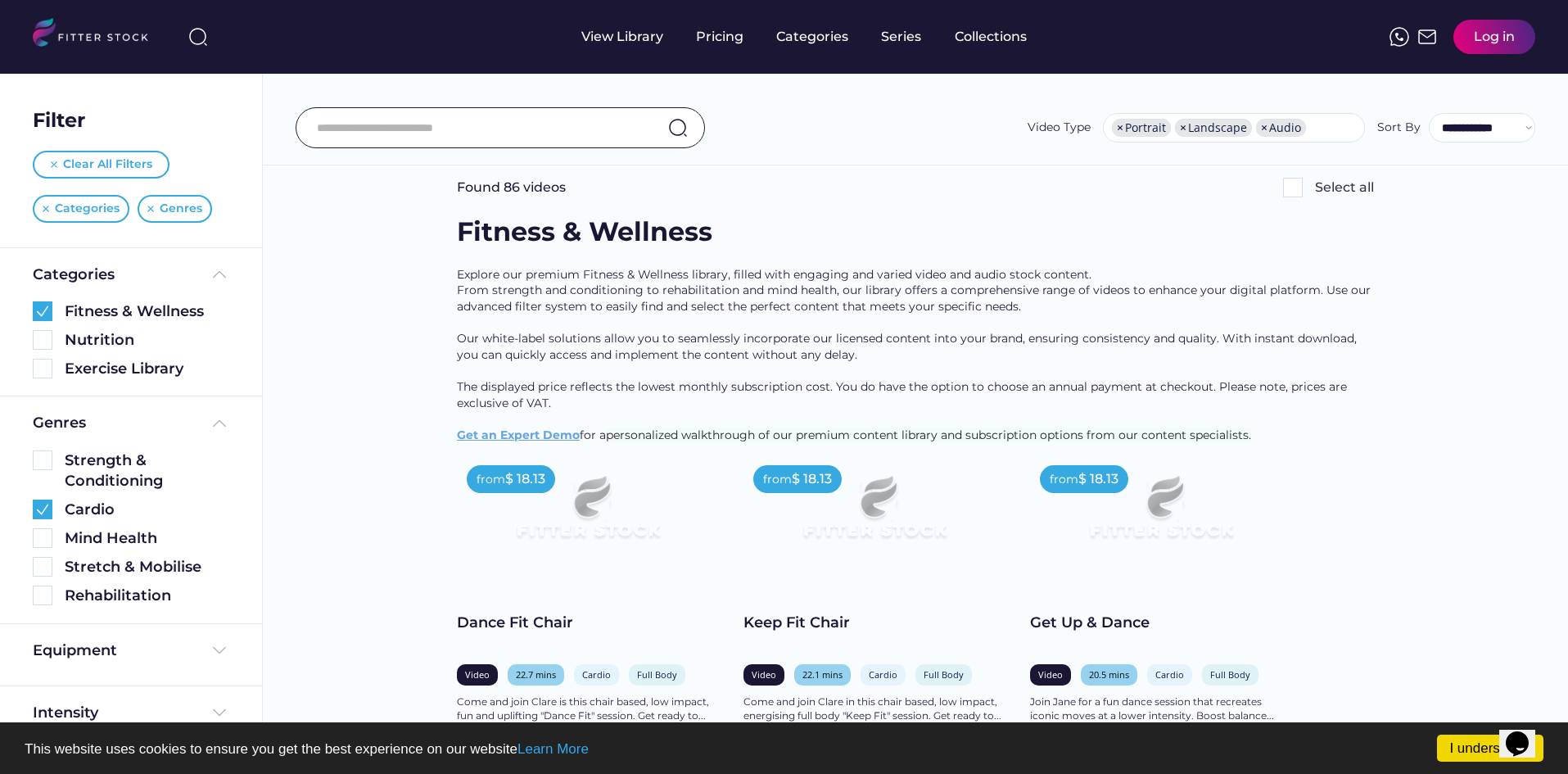 scroll, scrollTop: 0, scrollLeft: 0, axis: both 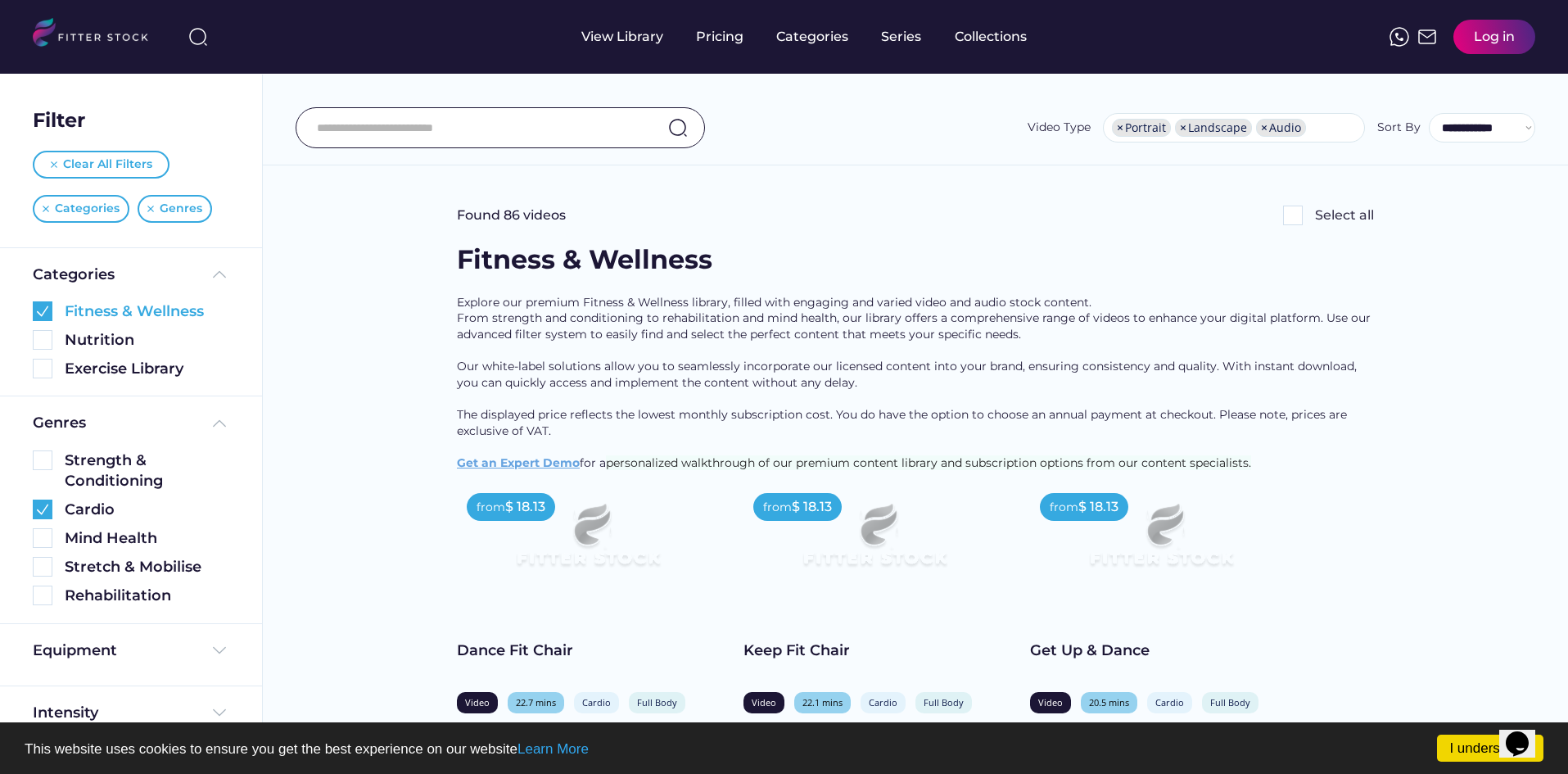 click at bounding box center [43, 311] 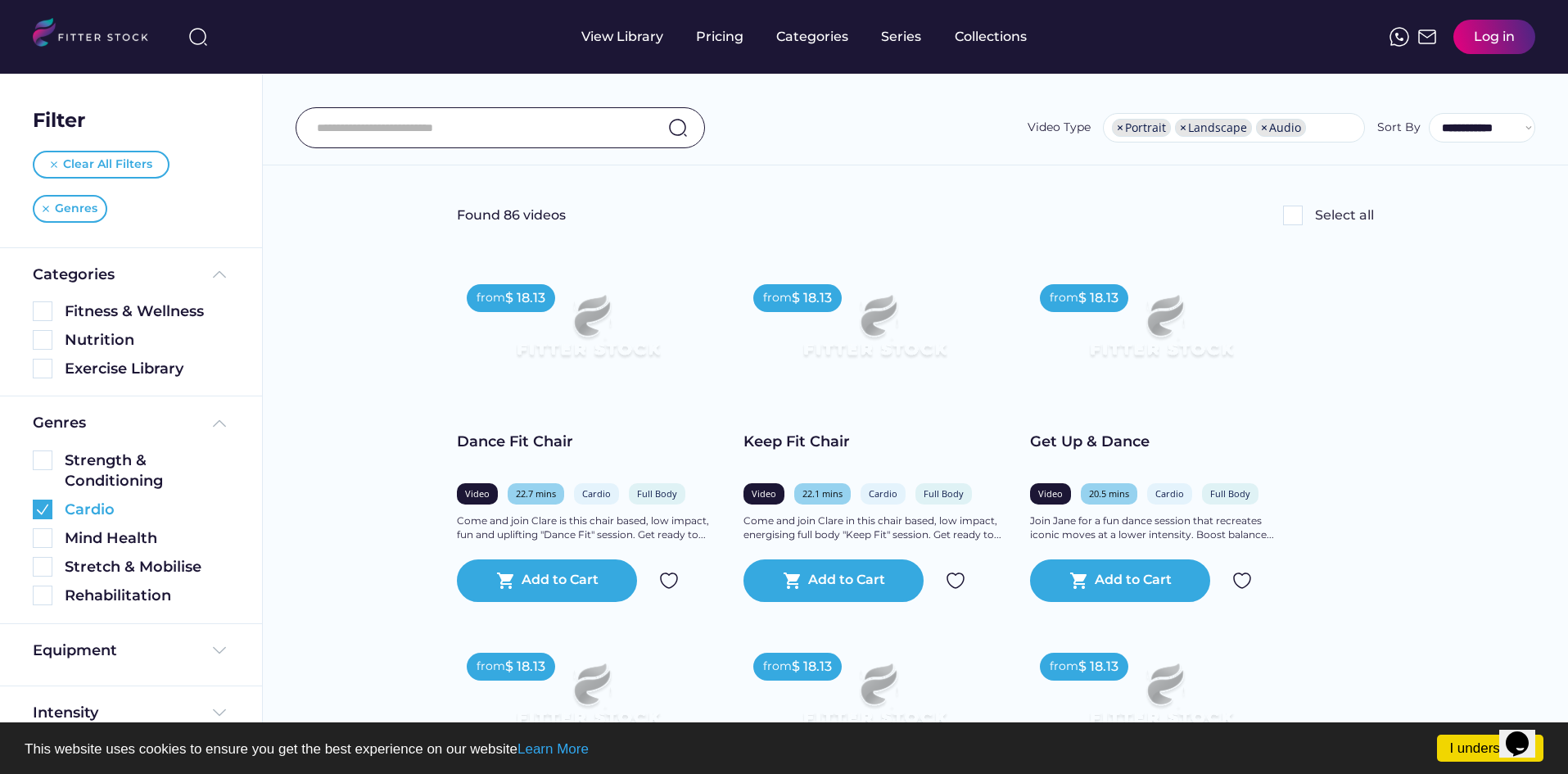 click at bounding box center [43, 509] 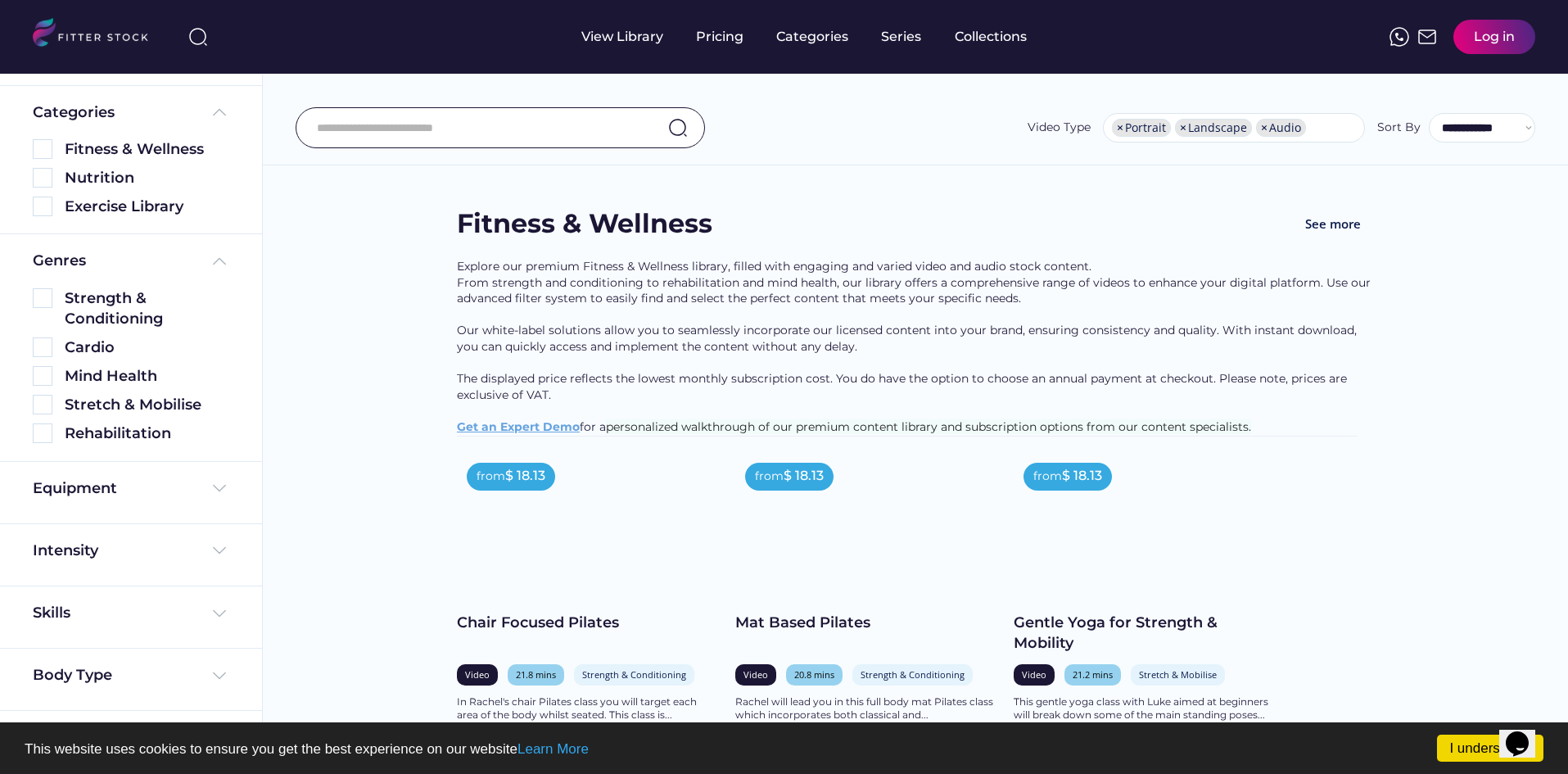 scroll, scrollTop: 0, scrollLeft: 0, axis: both 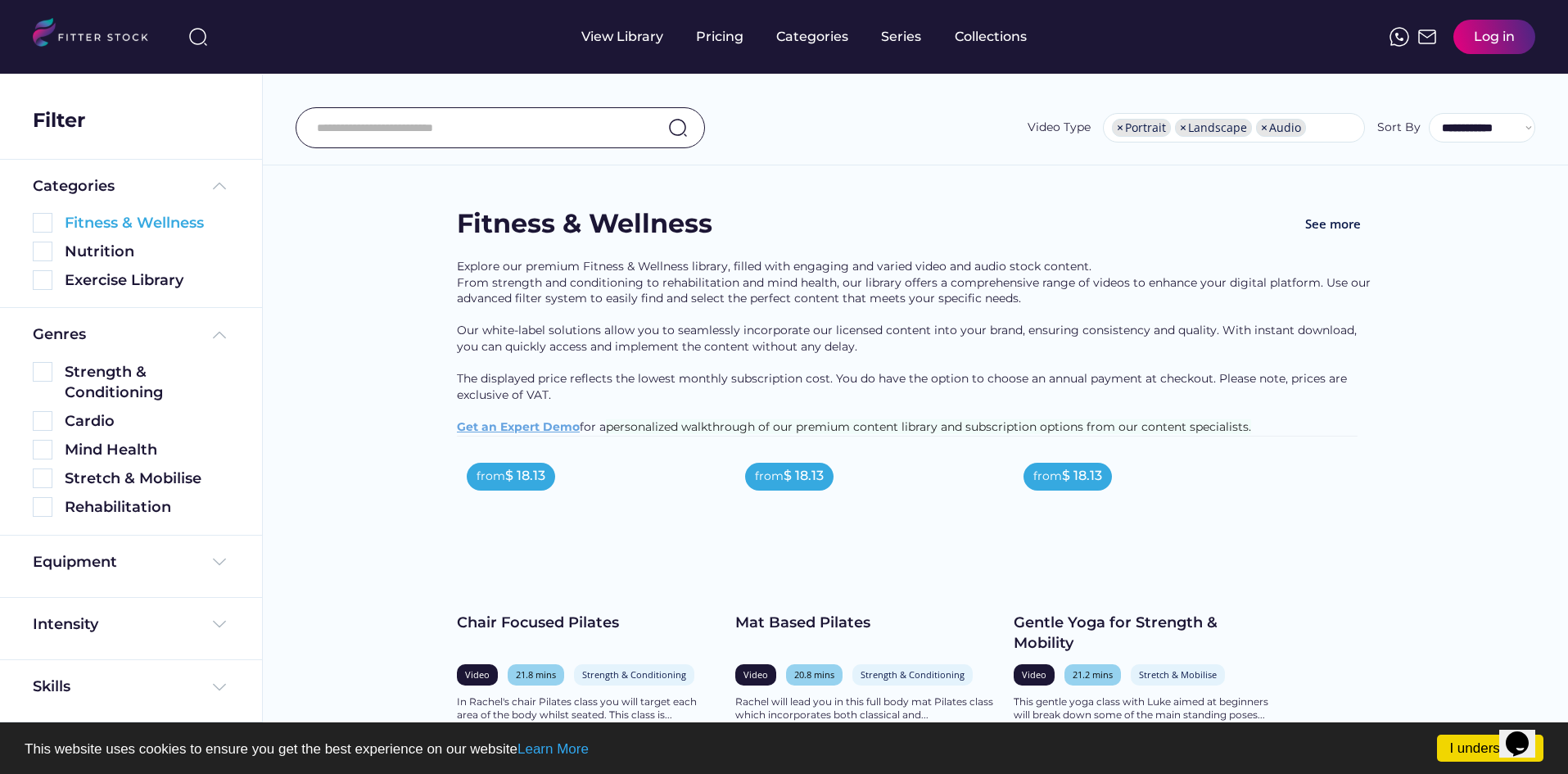 click at bounding box center (43, 223) 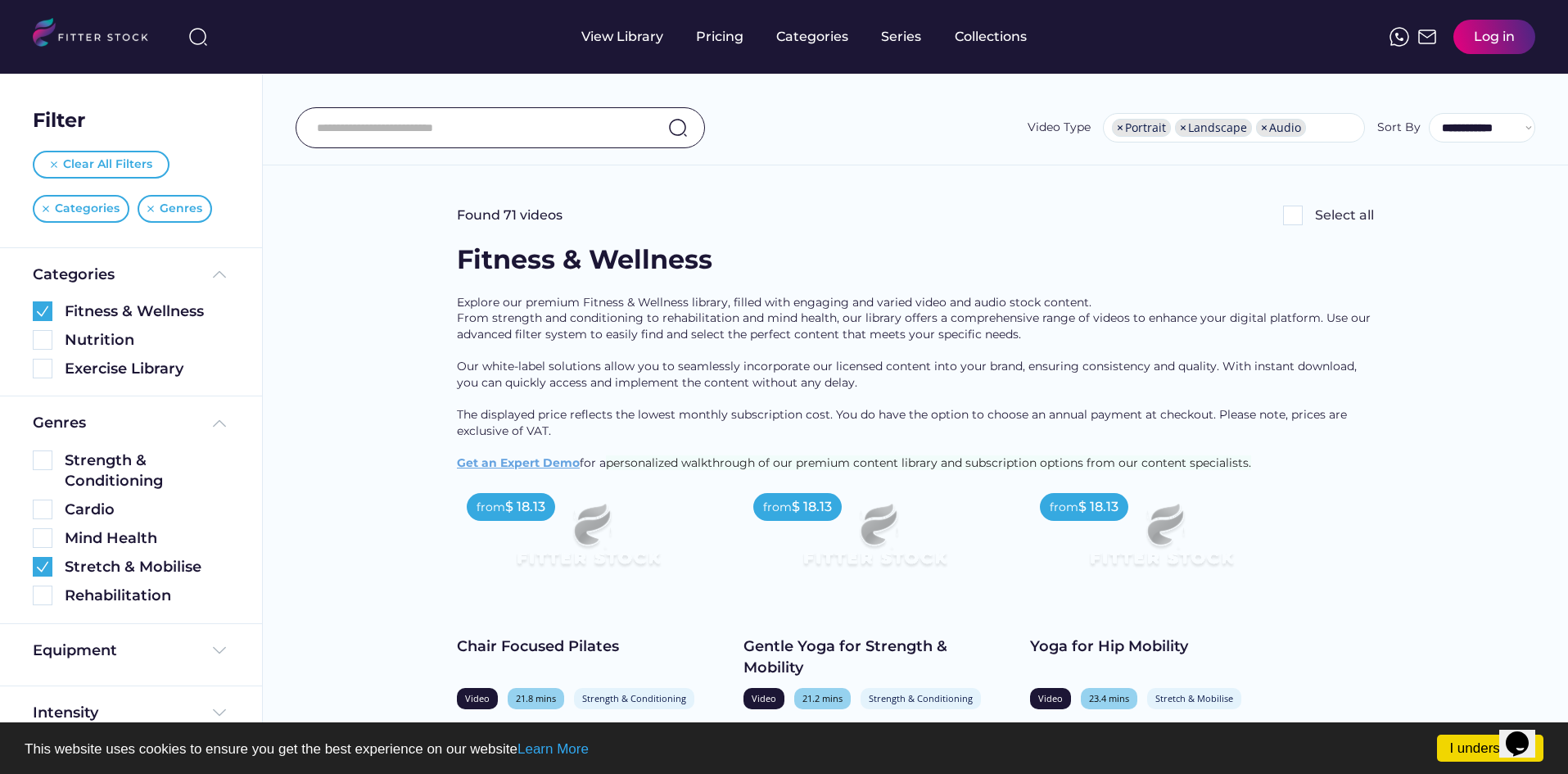 scroll, scrollTop: 328, scrollLeft: 0, axis: vertical 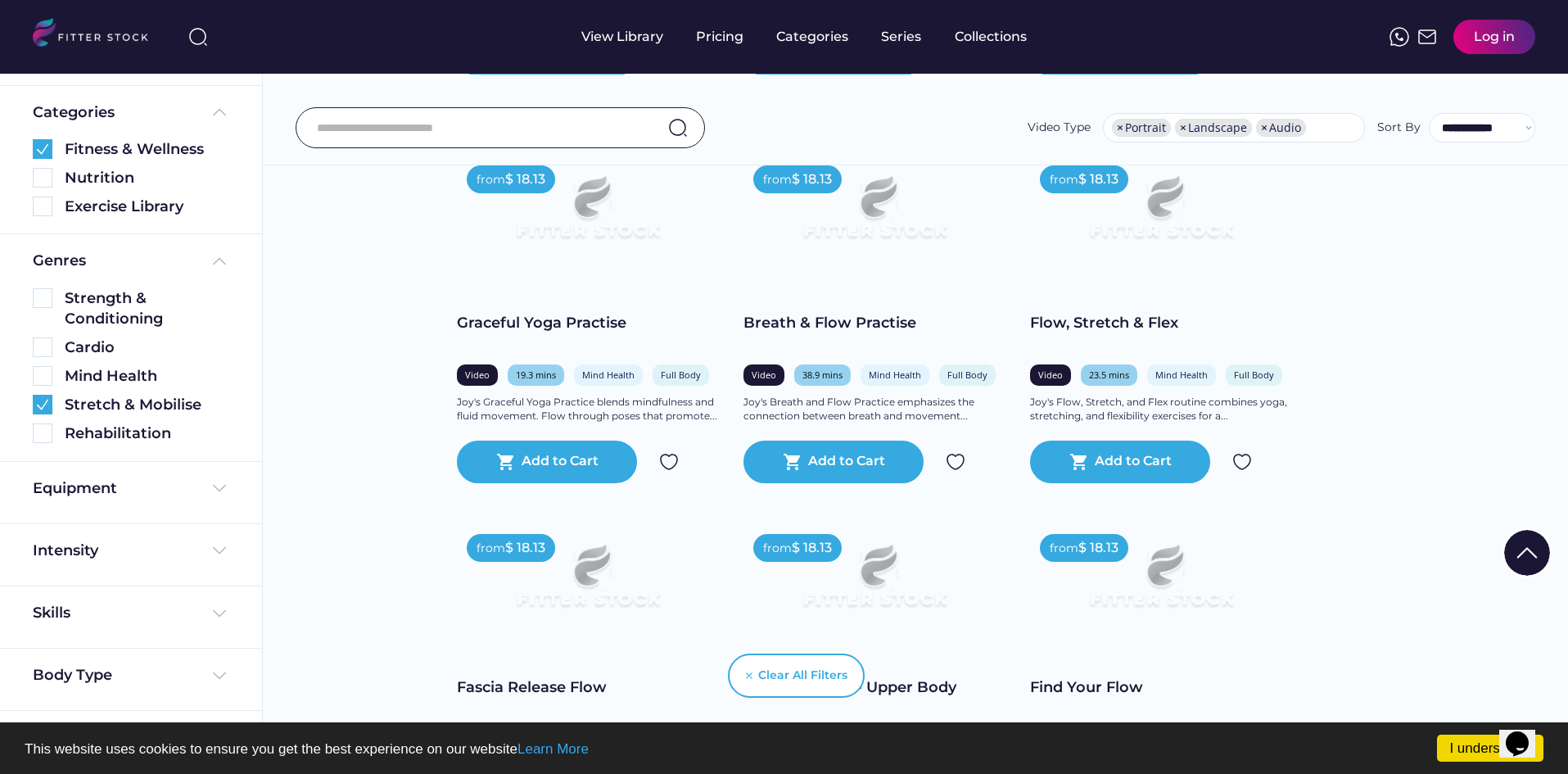 click on "Found 71 videos Select all Fitness & Wellness Explore our premium Fitness & Wellness library, filled with engaging and varied video and audio stock content.
From strength and conditioning to rehabilitation and mind health, our library offers a comprehensive range of videos to enhance your digital platform. Use our advanced filter system to easily find and select the perfect content that meets your specific needs. Our white-label solutions allow you to seamlessly incorporate our licensed content into your brand, ensuring consistency and quality. With instant download, you can quickly access and implement the content without any delay. The displayed price reflects the lowest monthly subscription cost. You do have the option to choose an annual payment at checkout. Please note, prices are exclusive of VAT. ﻿ Get an Expert Demo  for a  personalized walkthrough of our premium content library and subscription options from our content specialists.  from  $ 18.13 Chair Focused Pilates Video 21.8 mins Full Body" at bounding box center [915, 1788] 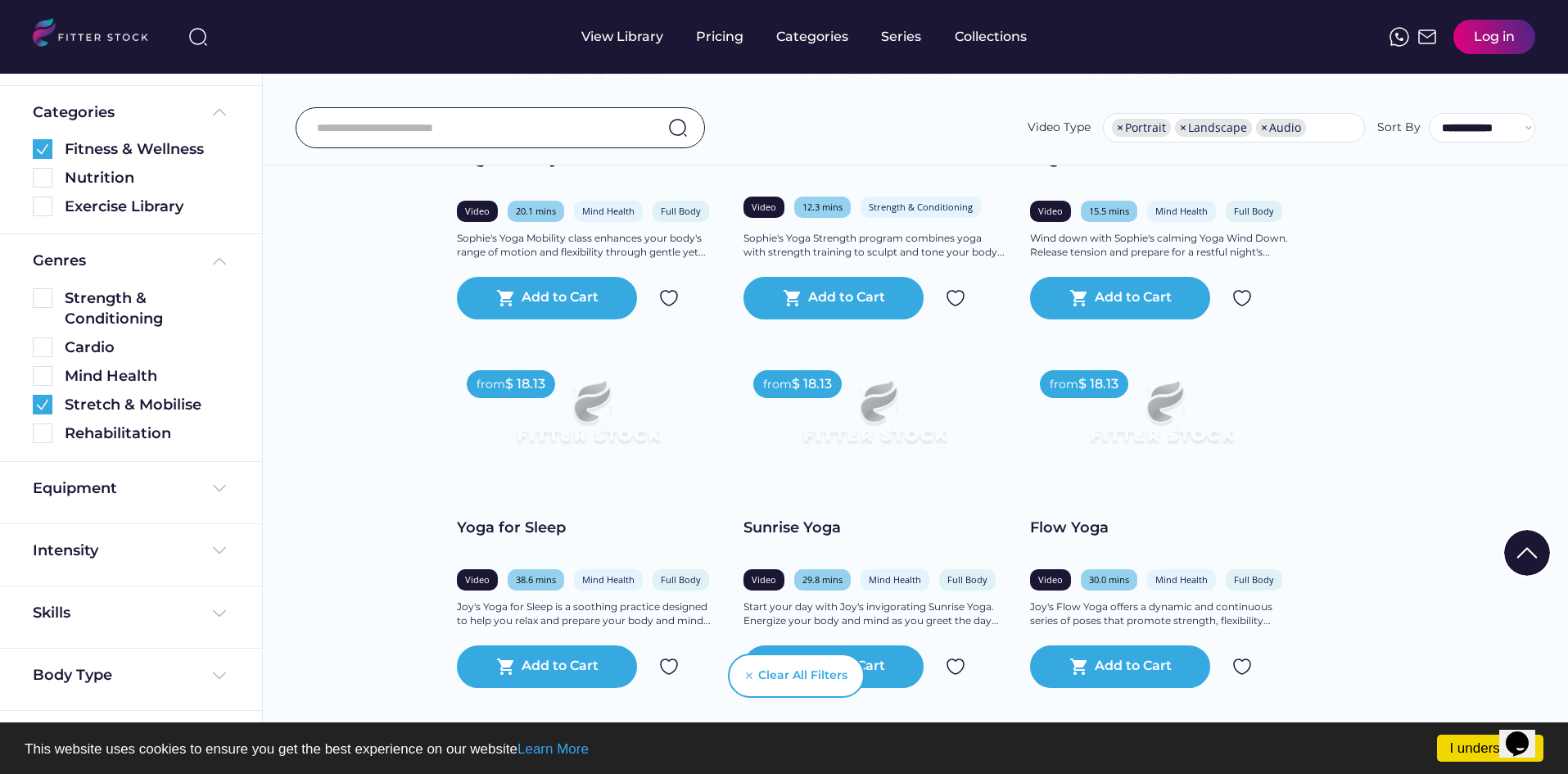 click on "Found 71 videos Select all Fitness & Wellness Explore our premium Fitness & Wellness library, filled with engaging and varied video and audio stock content.
From strength and conditioning to rehabilitation and mind health, our library offers a comprehensive range of videos to enhance your digital platform. Use our advanced filter system to easily find and select the perfect content that meets your specific needs. Our white-label solutions allow you to seamlessly incorporate our licensed content into your brand, ensuring consistency and quality. With instant download, you can quickly access and implement the content without any delay. The displayed price reflects the lowest monthly subscription cost. You do have the option to choose an annual payment at checkout. Please note, prices are exclusive of VAT. ﻿ Get an Expert Demo  for a  personalized walkthrough of our premium content library and subscription options from our content specialists.  from  $ 18.13 Chair Focused Pilates Video 21.8 mins Full Body" at bounding box center [915, 2361] 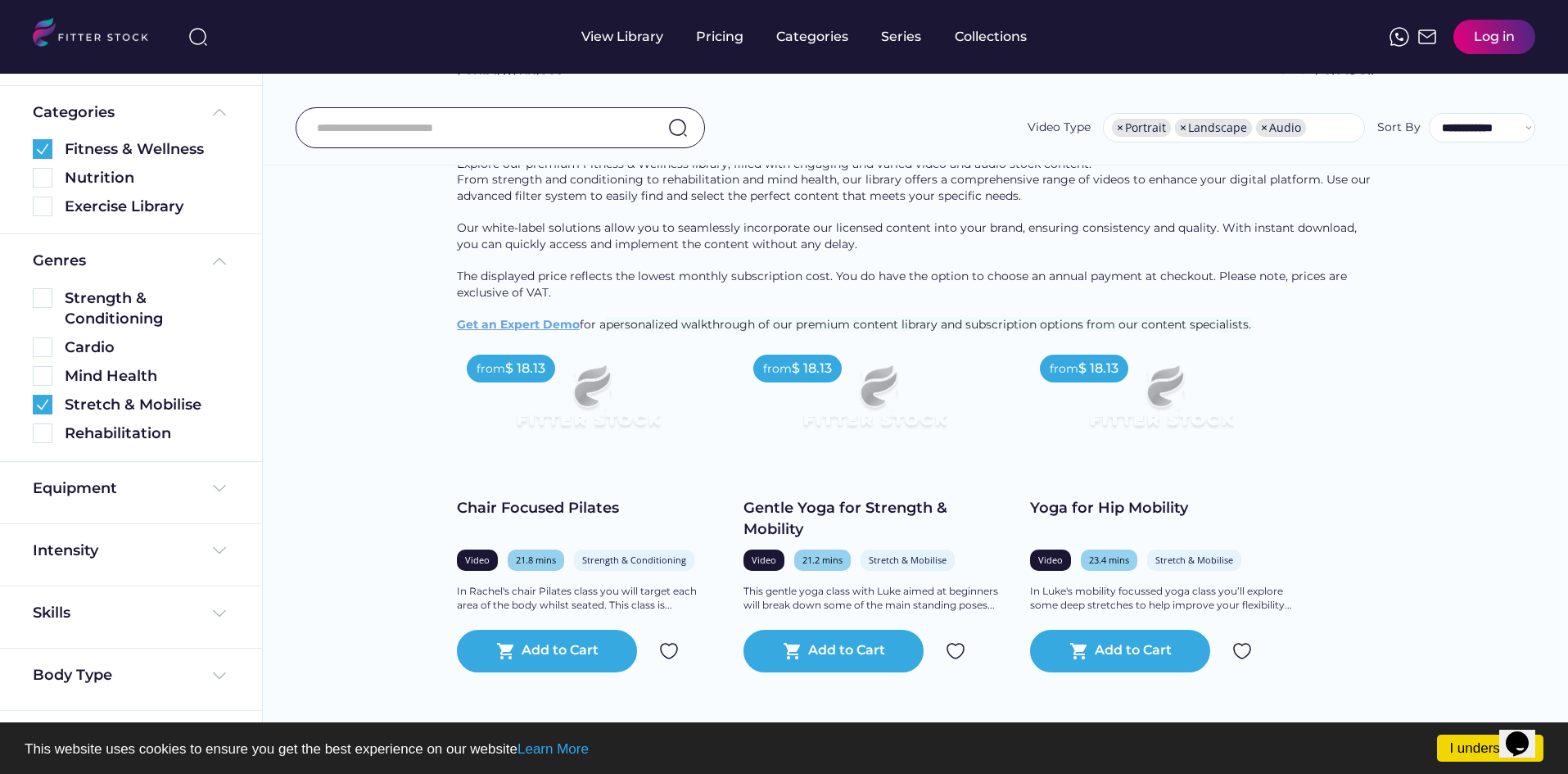 scroll, scrollTop: 164, scrollLeft: 0, axis: vertical 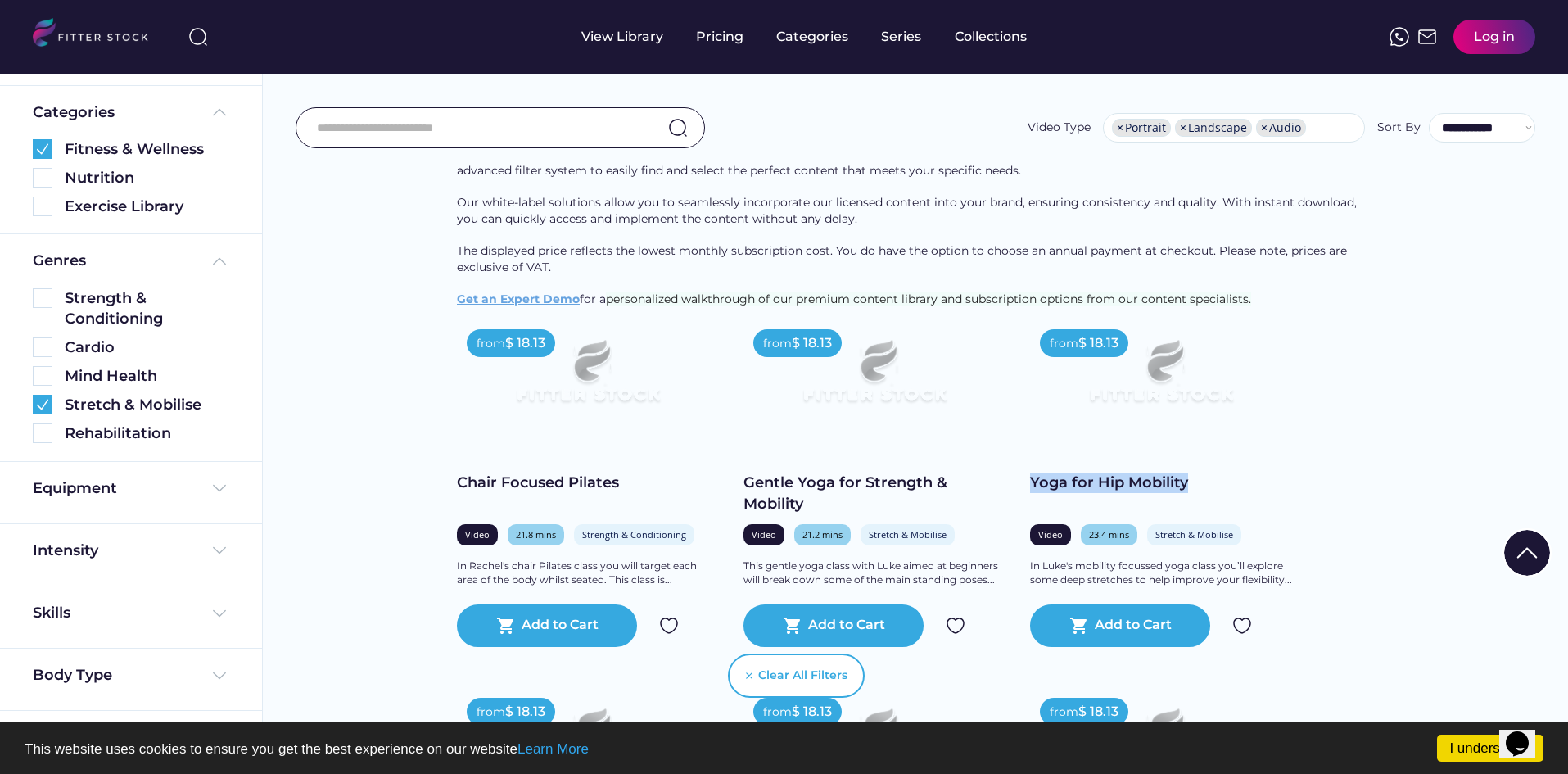 click on "from  $ 18.13 Chair Focused Pilates Video 21.8 mins Strength & Conditioning Full Body In Rachel's chair Pilates class you will target each area of the body whilst seated. This class is...
shopping_cart
Add to Cart from  $ 18.13 Gentle Yoga for Strength & Mobility Video 21.2 mins Stretch & Mobilise Full Body This gentle yoga class with Luke aimed at beginners will break down some of the main standing poses...
shopping_cart
Add to Cart from  $ 18.13 Yoga for Hip Mobility Video 23.4 mins Stretch & Mobilise Lower Body In Luke's mobility focussed yoga class you’ll explore some deep stretches to help improve your flexibility...
shopping_cart
Add to Cart from  $ 18.13 Chair Recovery, Relax & Reset Video 12.7 mins Stretch & Mobilise Full Body Time to Recover, Relax and Reset your body and mind! This chair based session with Clare is...
shopping_cart
Add to Cart from  $ 18.13 Recovery, Relax & Reset Video 12.4 mins Full Body" at bounding box center (920, 4722) 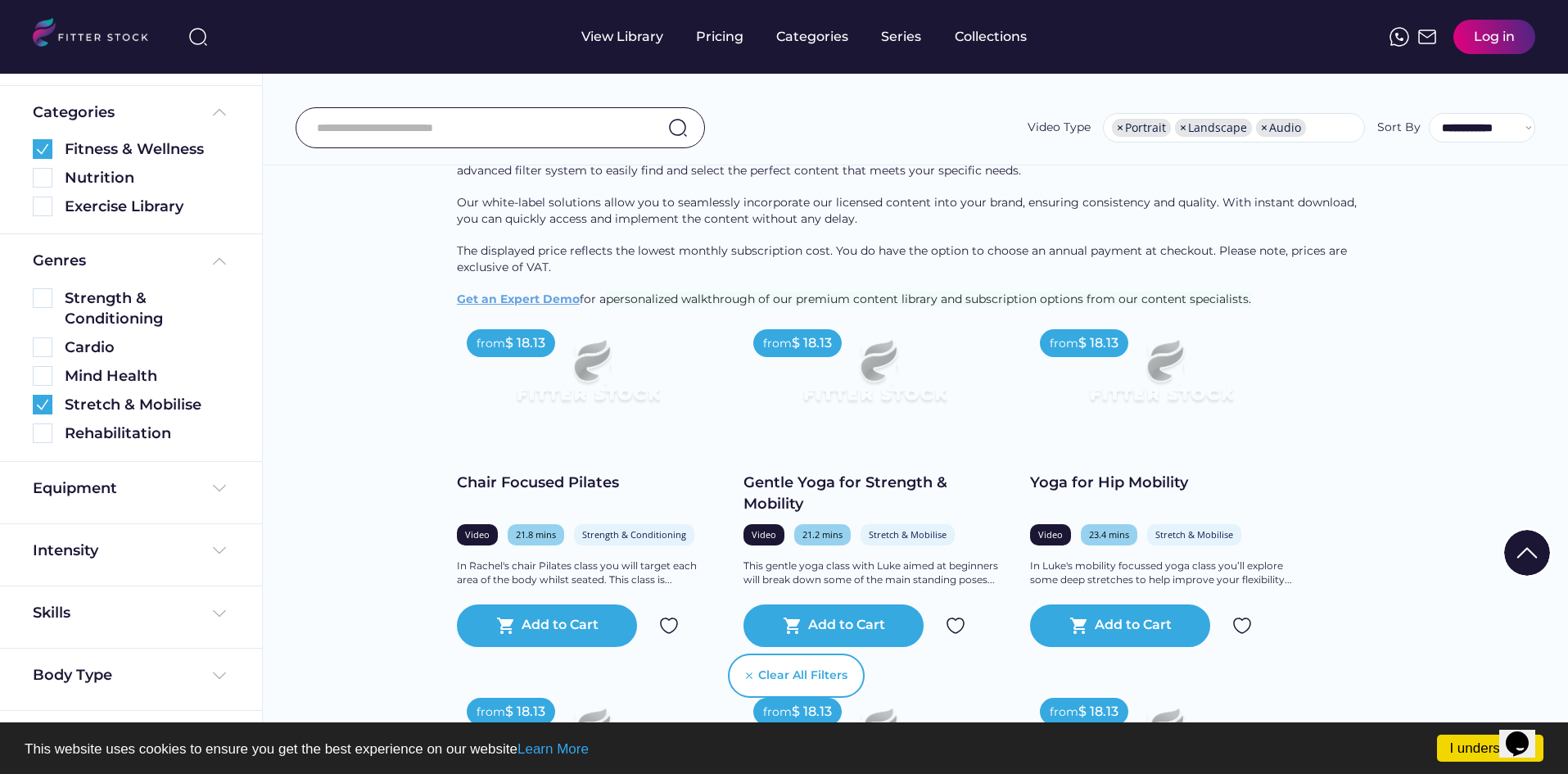 click on "Yoga for Hip Mobility" at bounding box center [1161, 493] 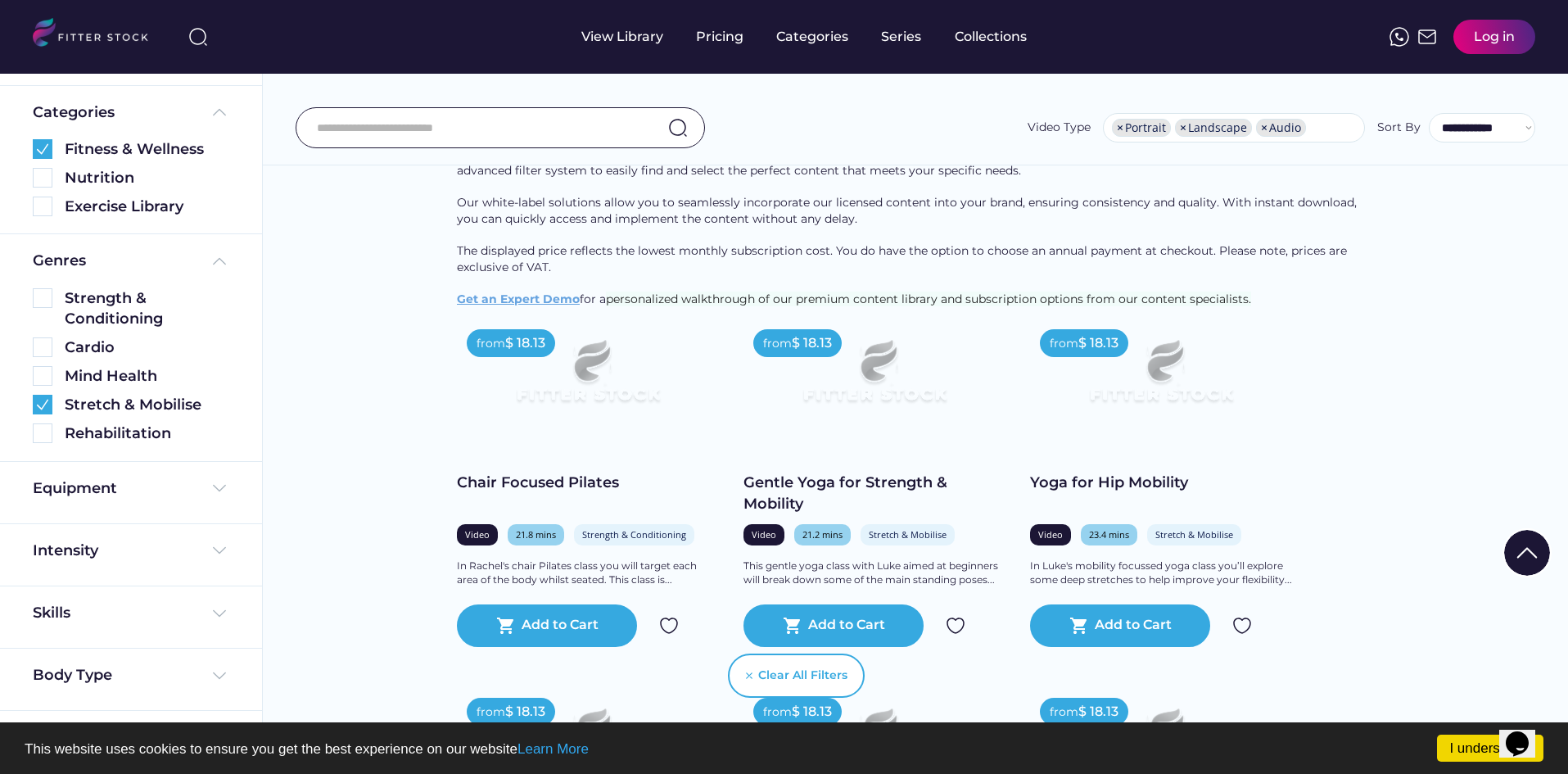 click on "from  $ 18.13 Chair Focused Pilates Video 21.8 mins Strength & Conditioning Full Body In Rachel's chair Pilates class you will target each area of the body whilst seated. This class is...
shopping_cart
Add to Cart from  $ 18.13 Gentle Yoga for Strength & Mobility Video 21.2 mins Stretch & Mobilise Full Body This gentle yoga class with Luke aimed at beginners will break down some of the main standing poses...
shopping_cart
Add to Cart from  $ 18.13 Yoga for Hip Mobility Video 23.4 mins Stretch & Mobilise Lower Body In Luke's mobility focussed yoga class you’ll explore some deep stretches to help improve your flexibility...
shopping_cart
Add to Cart from  $ 18.13 Chair Recovery, Relax & Reset Video 12.7 mins Stretch & Mobilise Full Body Time to Recover, Relax and Reset your body and mind! This chair based session with Clare is...
shopping_cart
Add to Cart from  $ 18.13 Recovery, Relax & Reset Video 12.4 mins Full Body" at bounding box center (920, 4722) 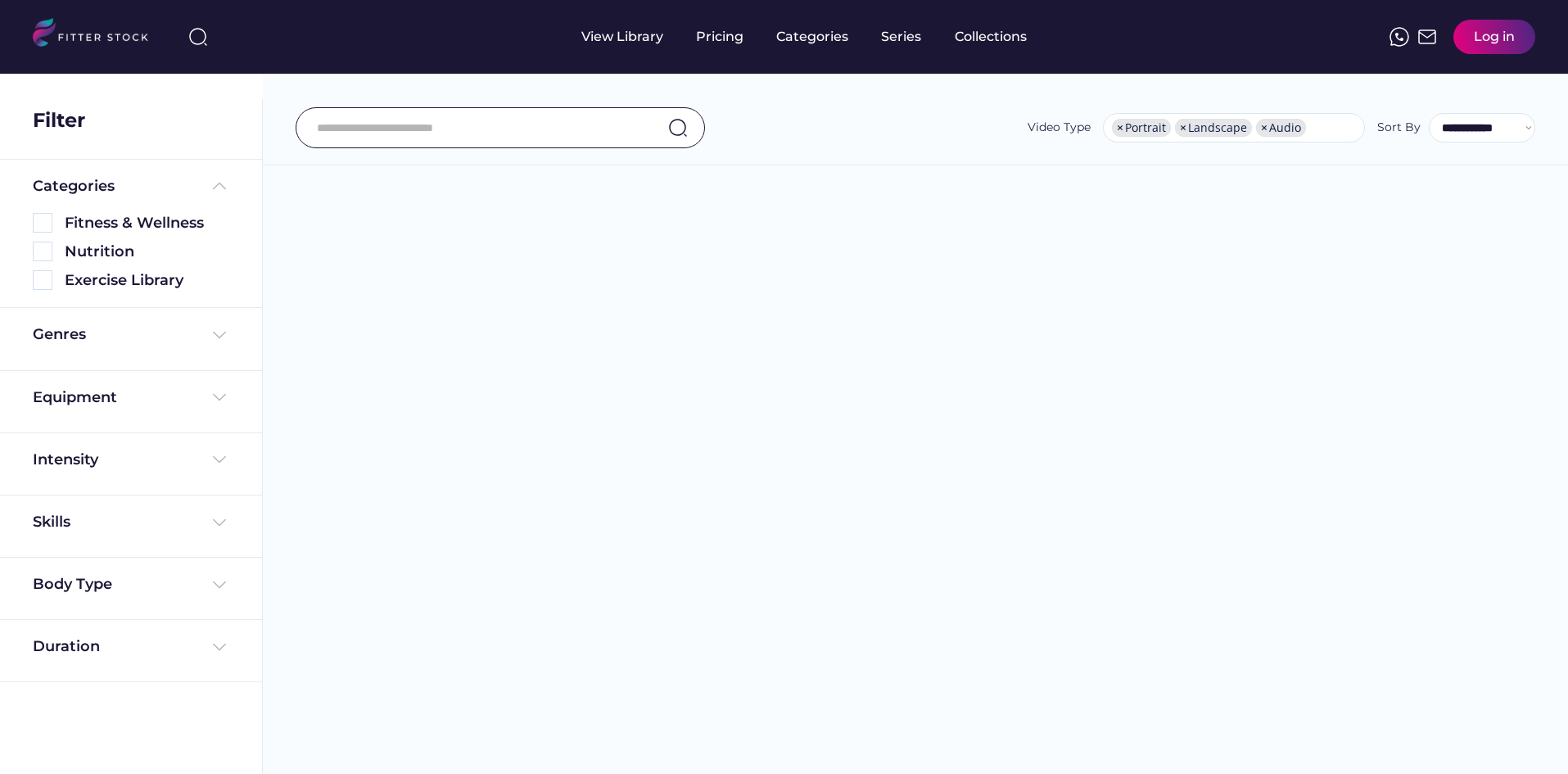 select on "**********" 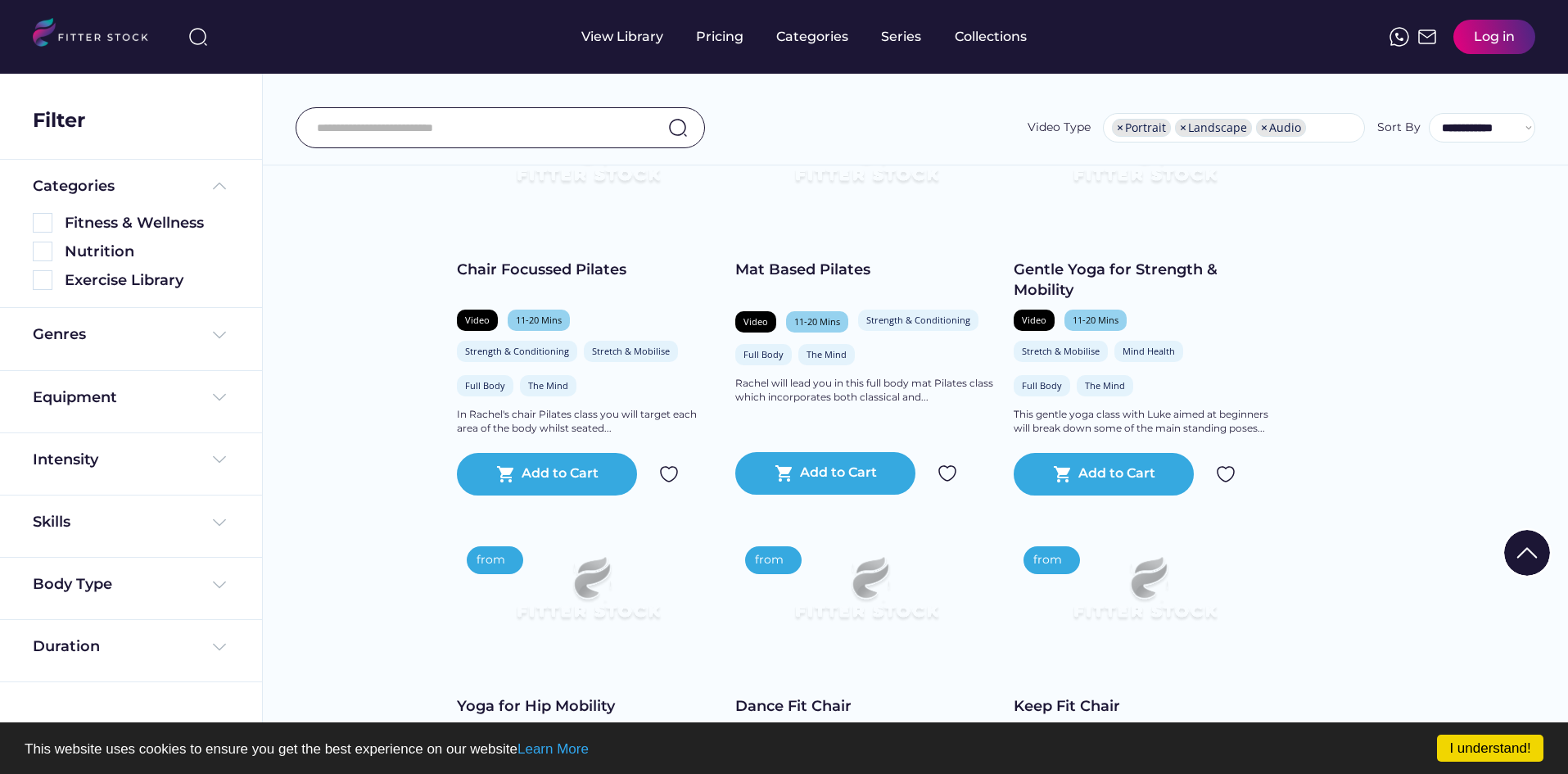 scroll, scrollTop: 1239, scrollLeft: 0, axis: vertical 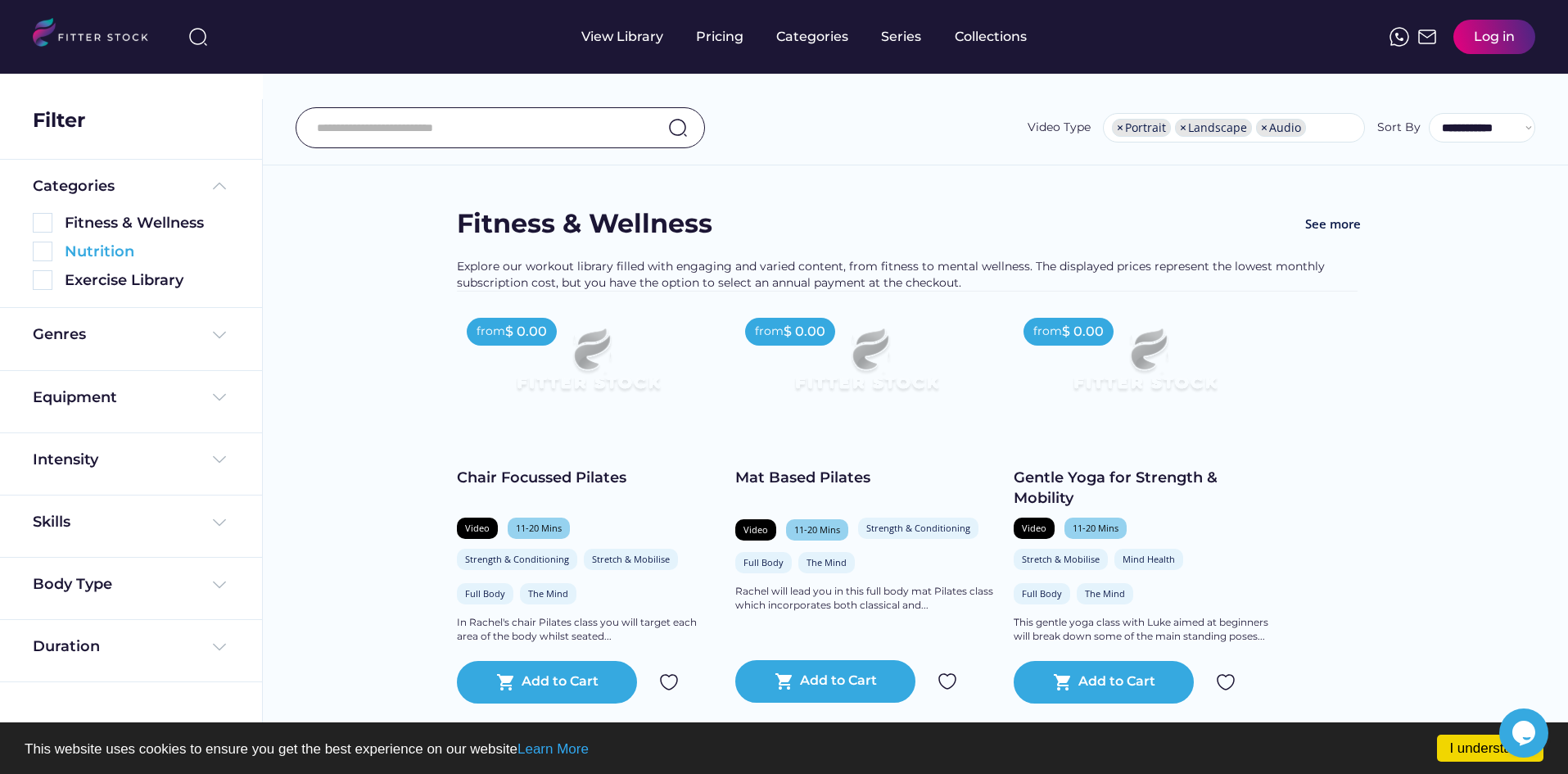 click at bounding box center [43, 251] 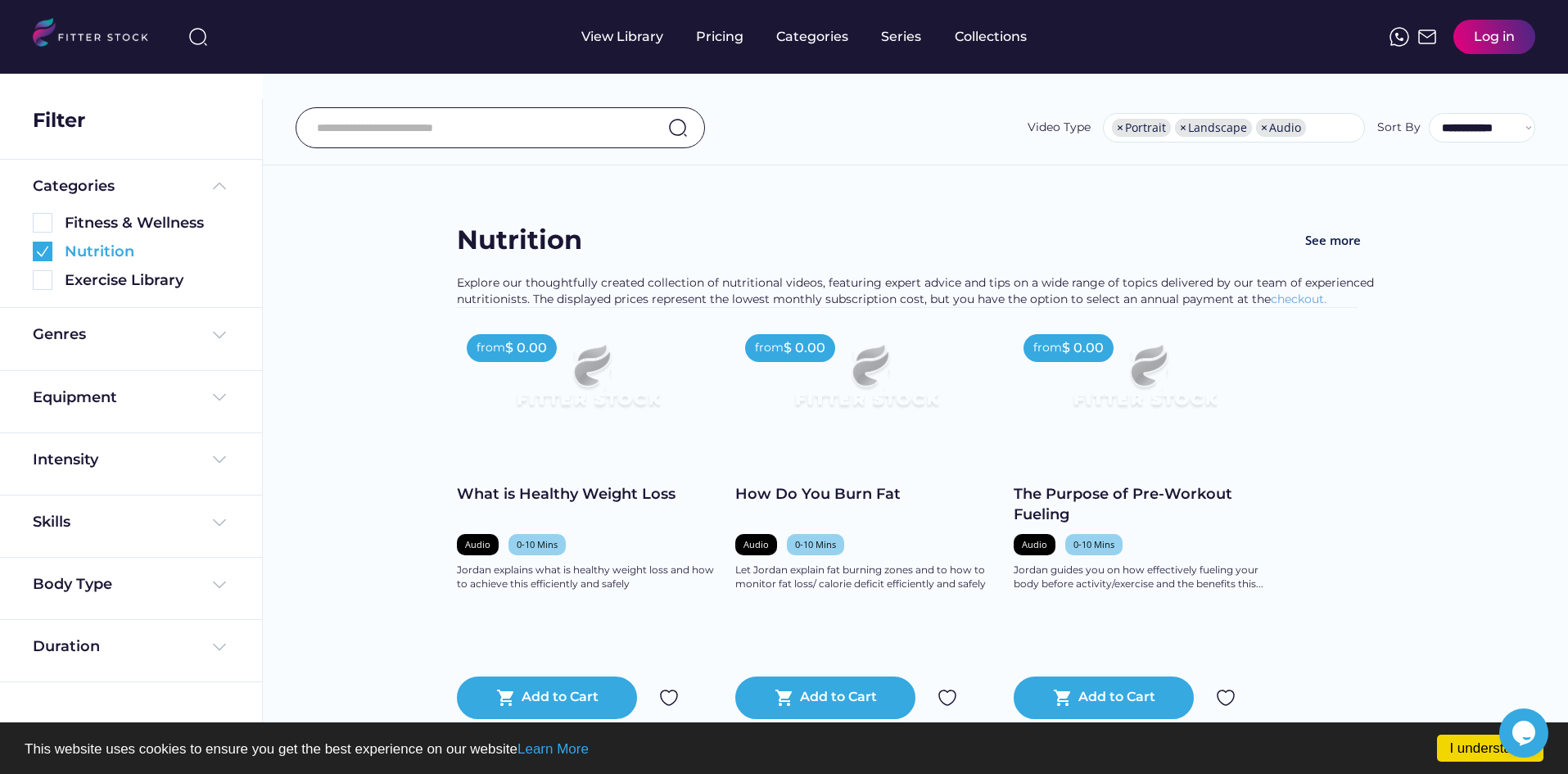 click at bounding box center [43, 251] 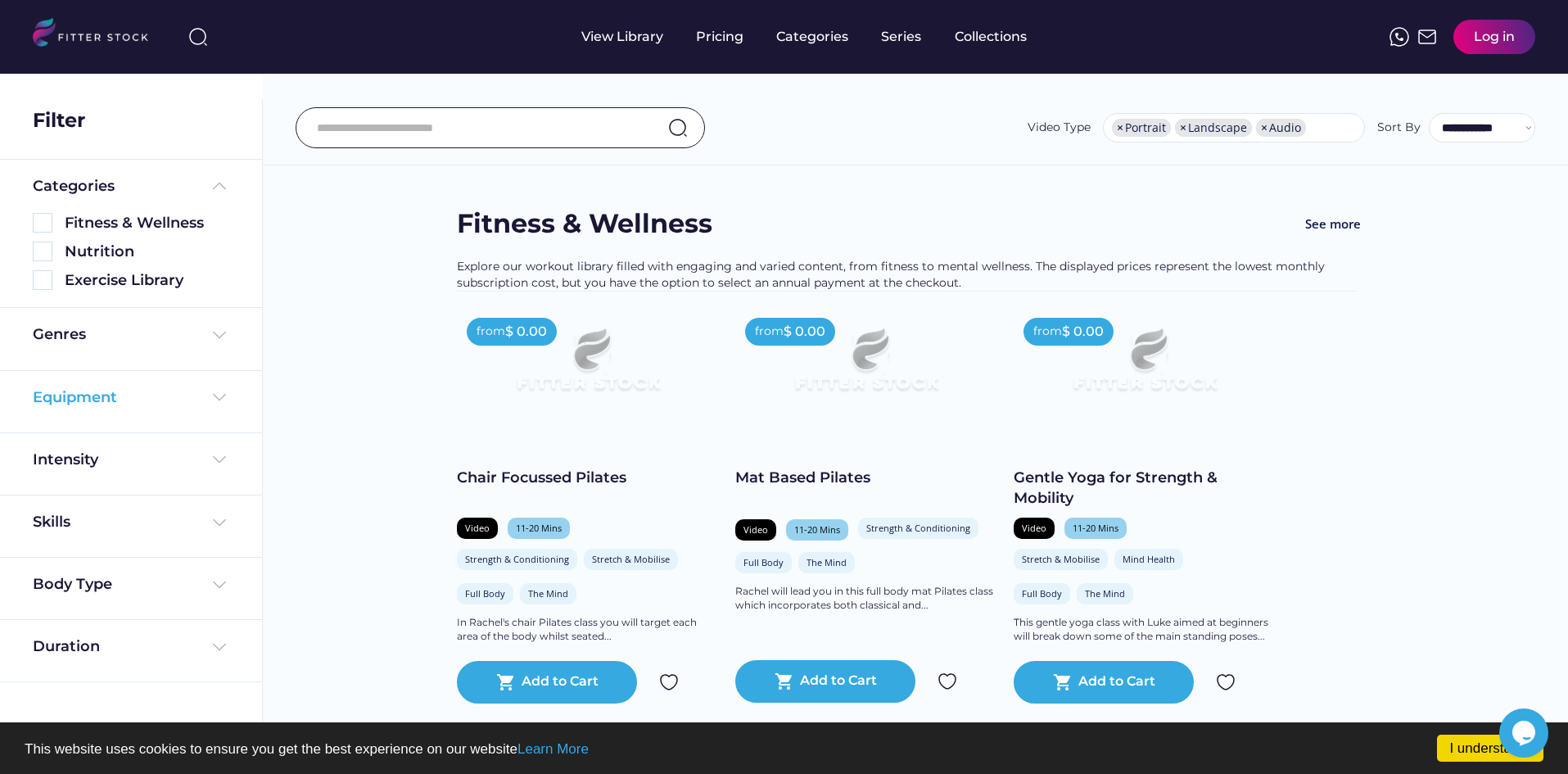click on "Equipment" at bounding box center [131, 397] 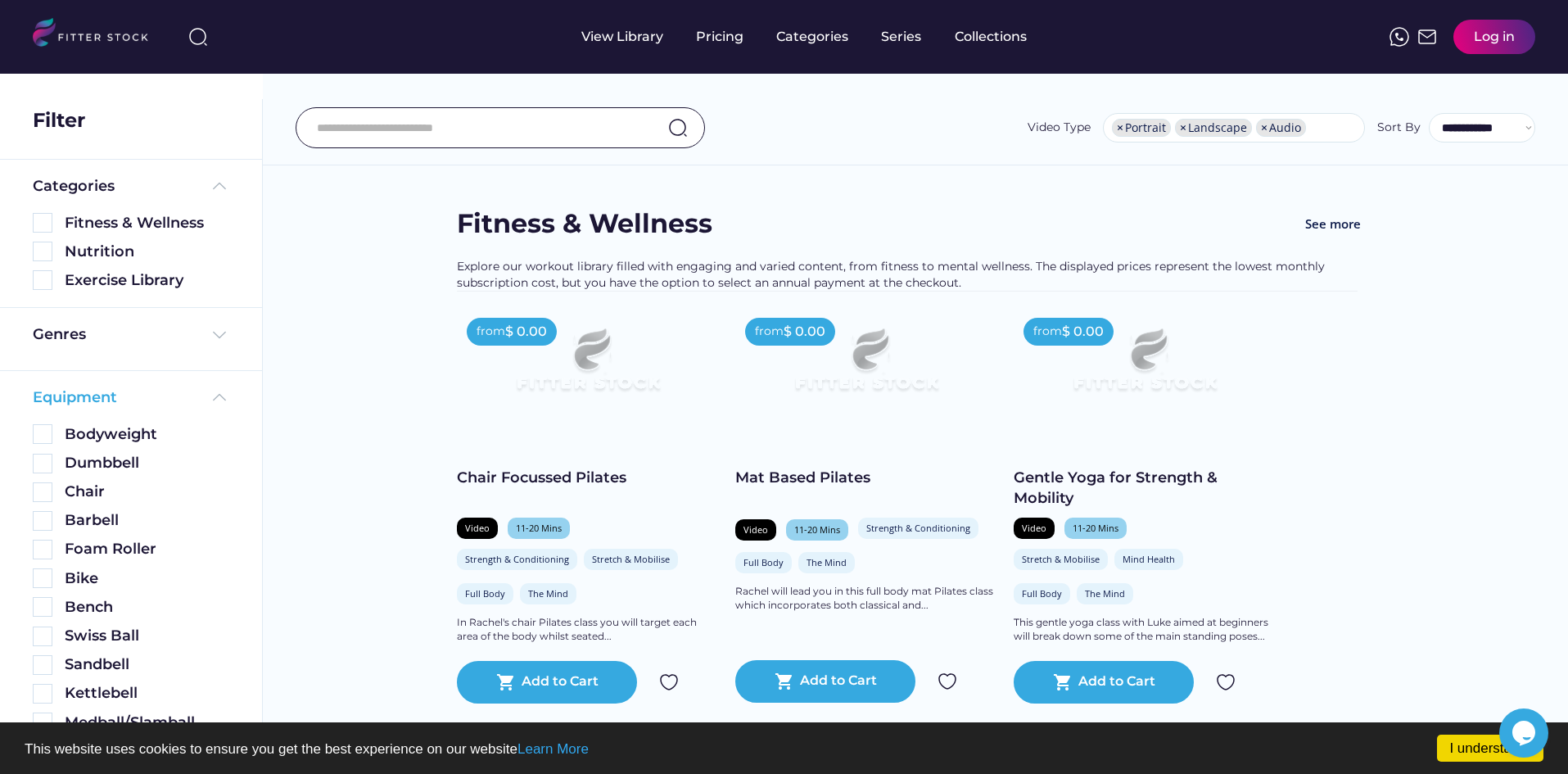 click at bounding box center [219, 397] 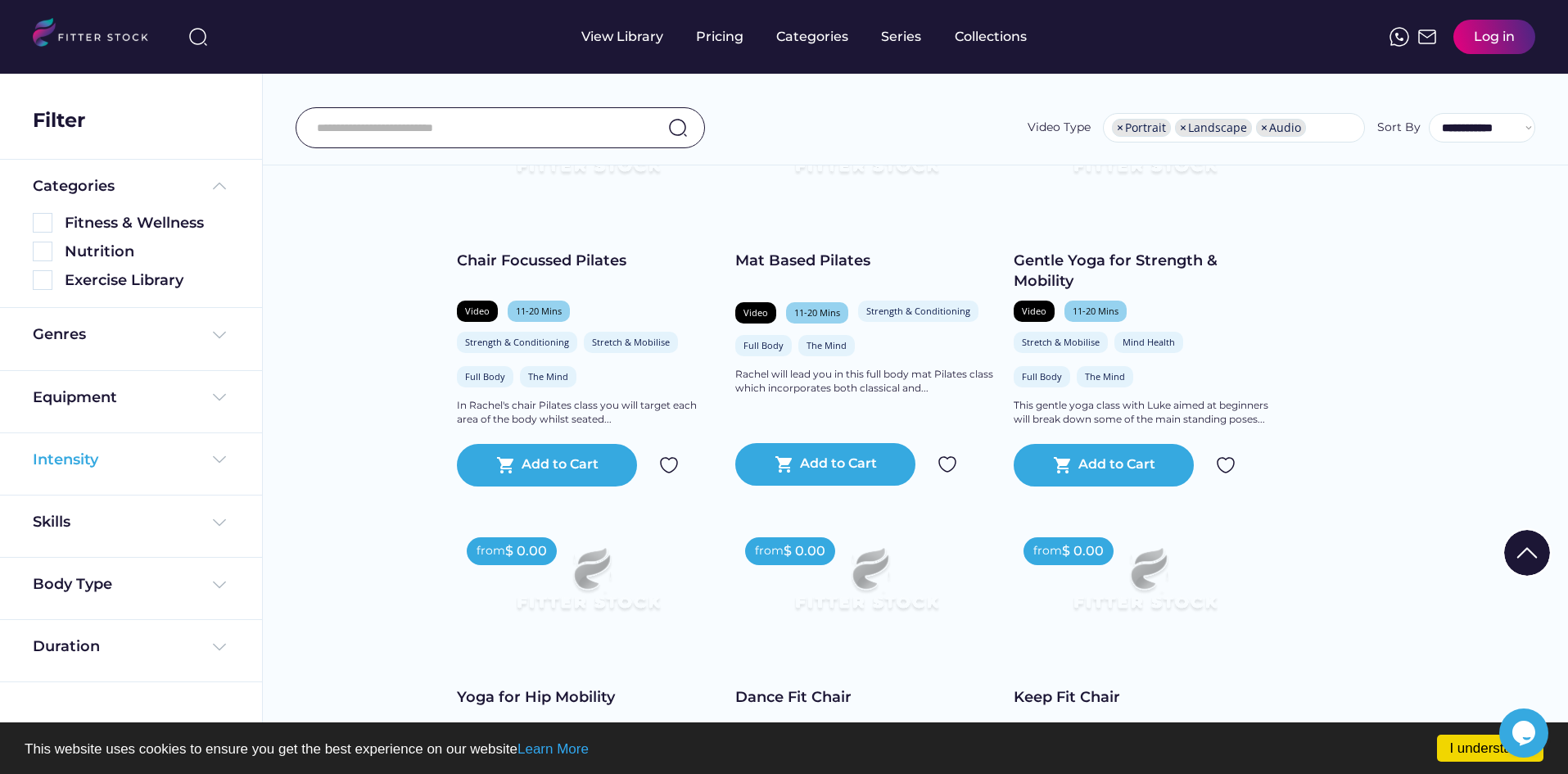 scroll, scrollTop: 246, scrollLeft: 0, axis: vertical 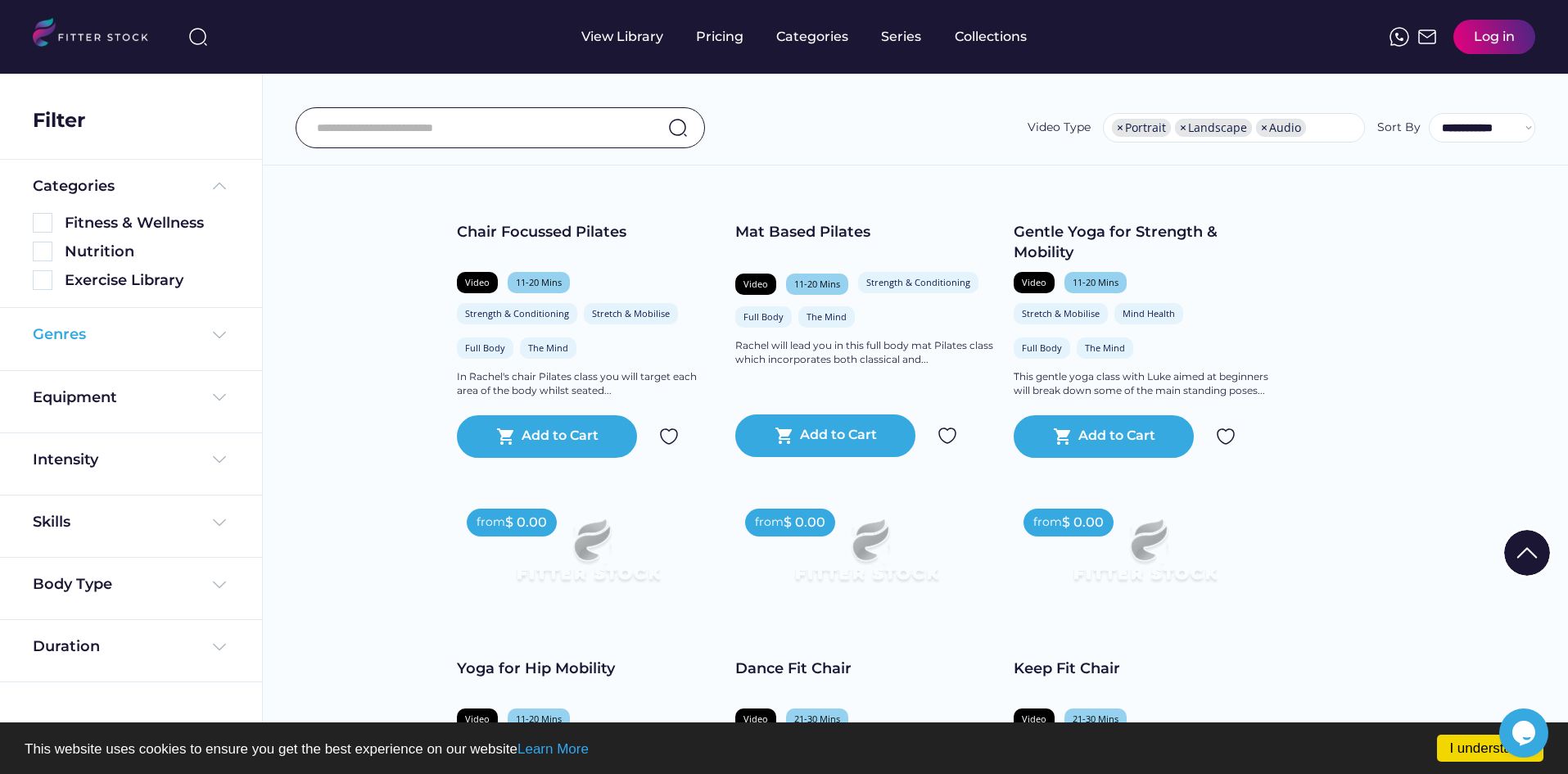 click on "Genres" at bounding box center (131, 334) 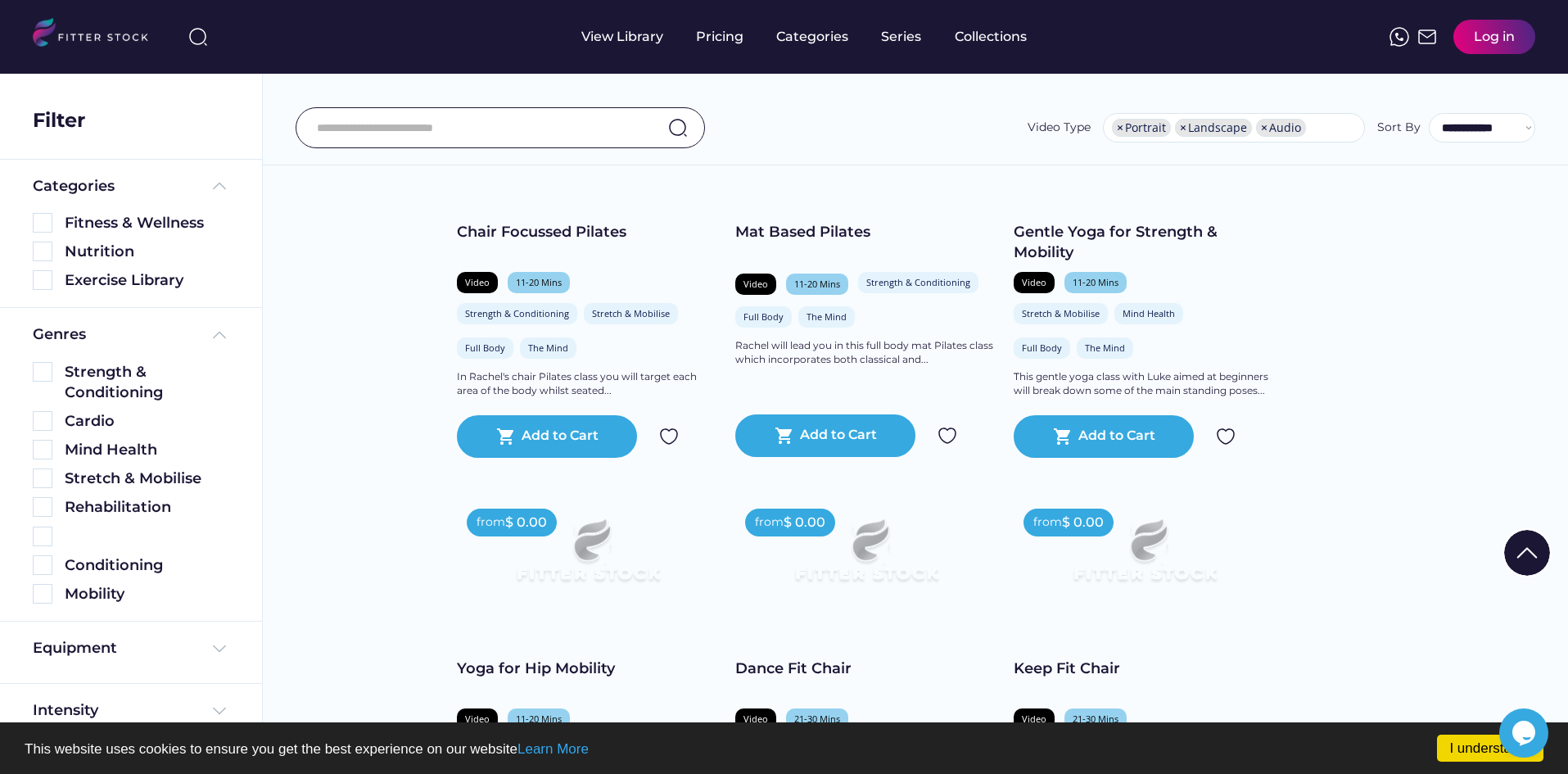 click on "Fitness & Wellness See more  Explore our workout library filled with engaging and varied content, from fitness to mental wellness. The displayed prices represent the lowest monthly subscription cost, but you have the option to select an annual payment at the checkout. from  $ 0.00 Chair Focussed Pilates Video 11-20 Mins Strength & Conditioning Stretch & Mobilise Full Body The Mind In Rachel's chair Pilates class you will target each area of the body whilst seated...
shopping_cart
Add to Cart from  $ 0.00 Mat Based Pilates Video 11-20 Mins Strength & Conditioning Full Body The Mind Rachel will lead you in this full body mat Pilates class which incorporates both classical and...
shopping_cart
Add to Cart from  $ 0.00 Gentle Yoga for Strength & Mobility Video 11-20 Mins Stretch & Mobilise Mind Health Full Body The Mind This gentle yoga class with Luke aimed at beginners will break down some of the main standing poses...
shopping_cart
from" at bounding box center [915, 1875] 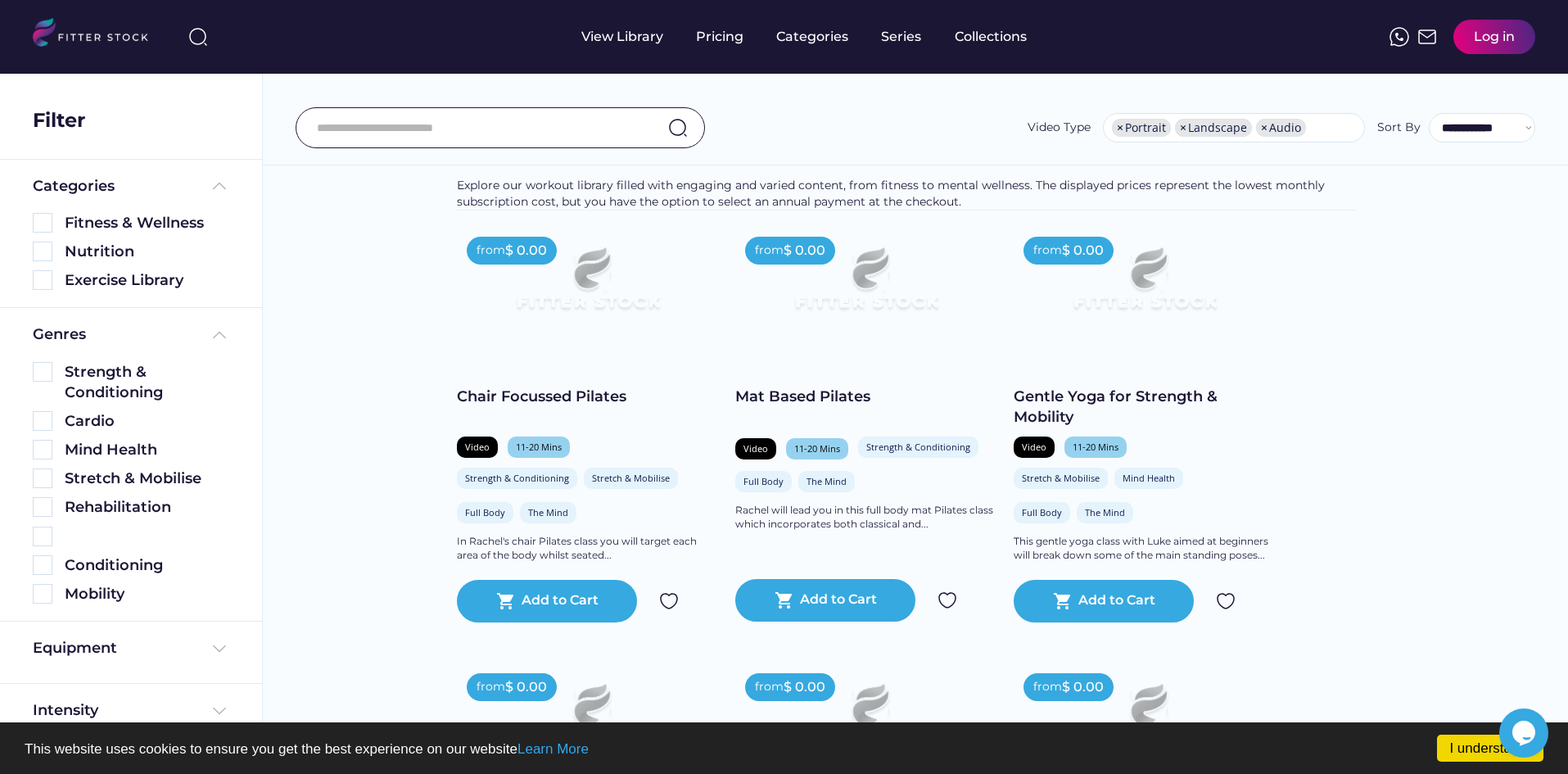 scroll, scrollTop: 0, scrollLeft: 0, axis: both 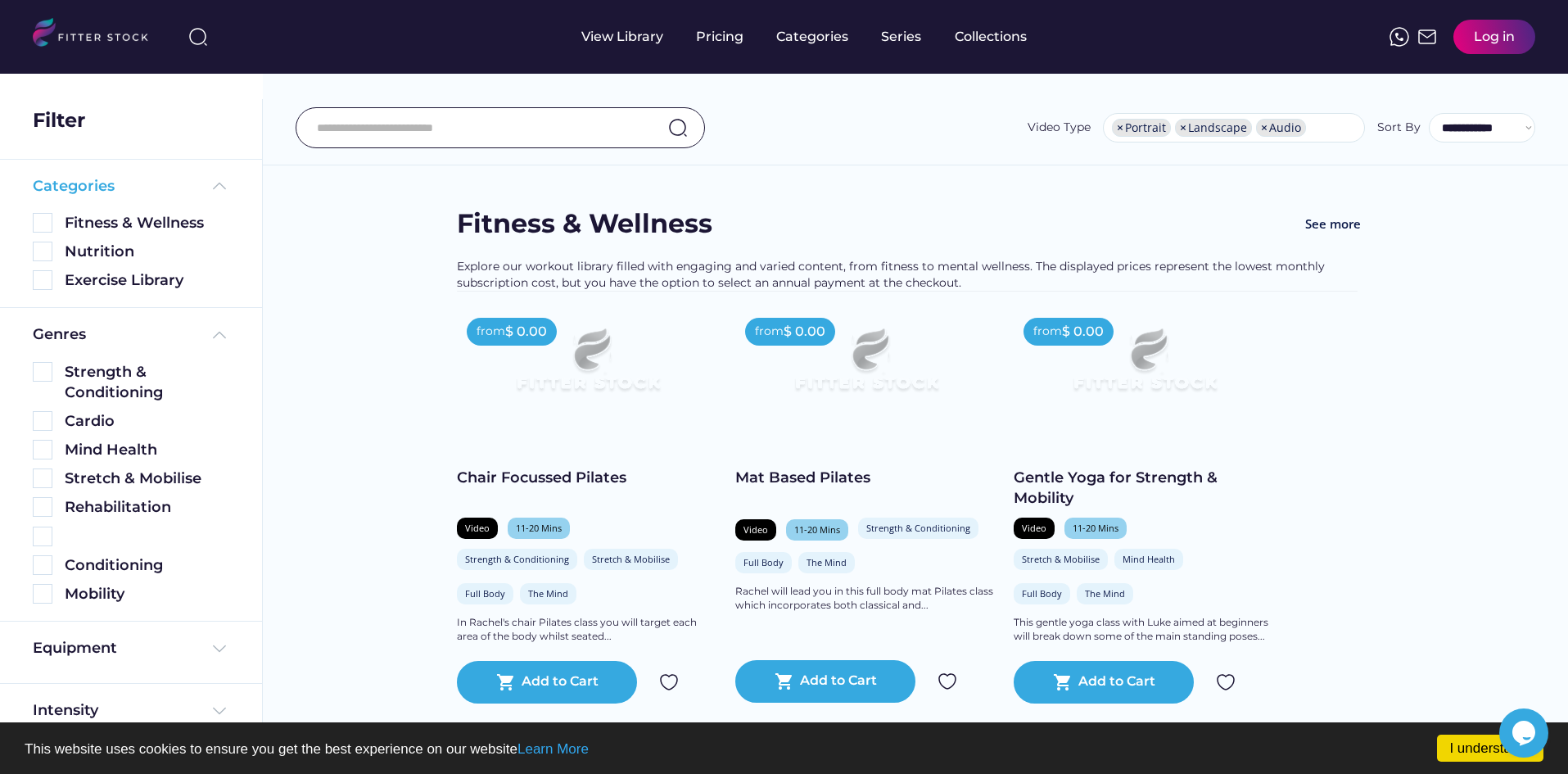 click at bounding box center (219, 186) 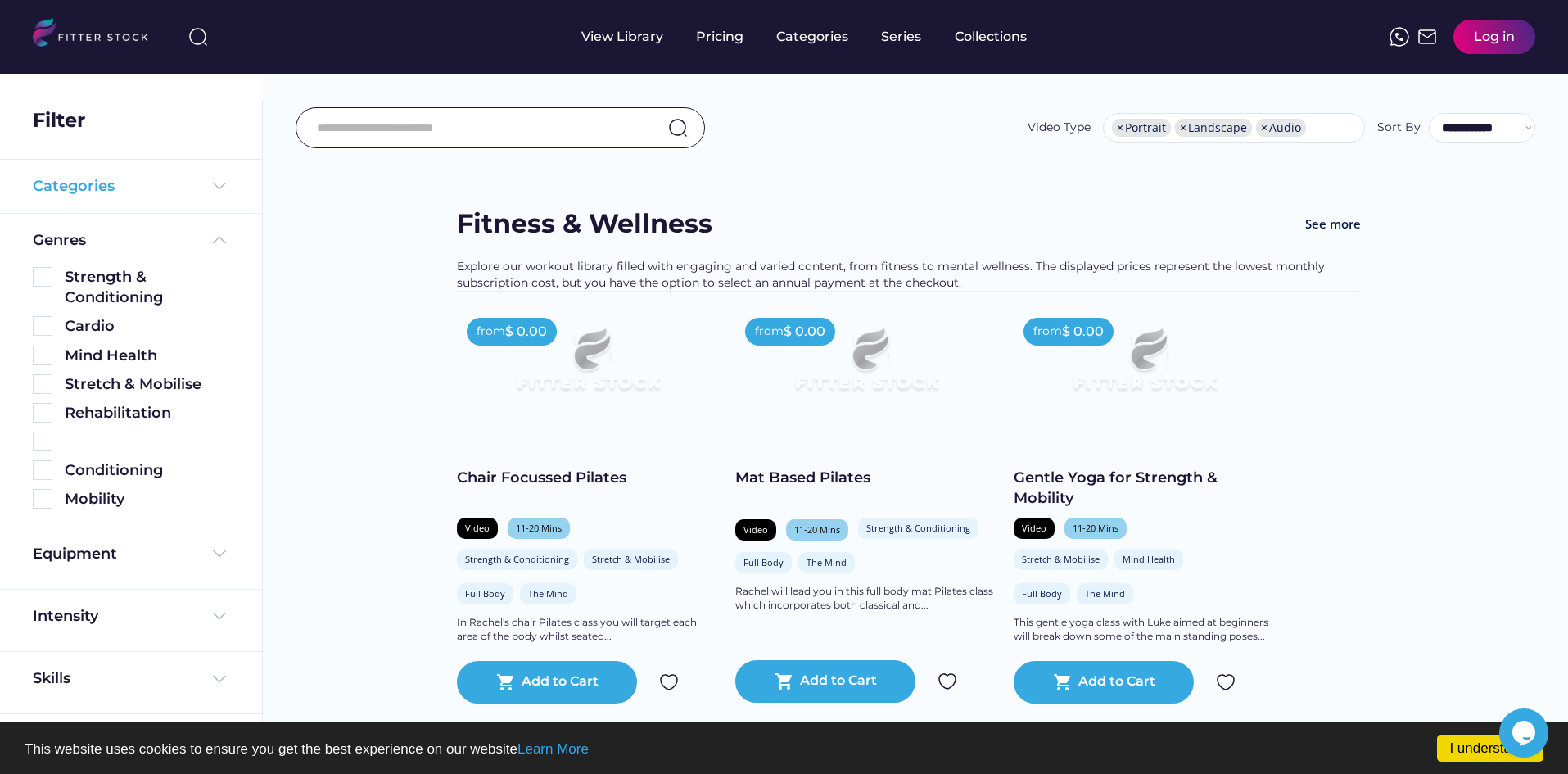 click at bounding box center [219, 186] 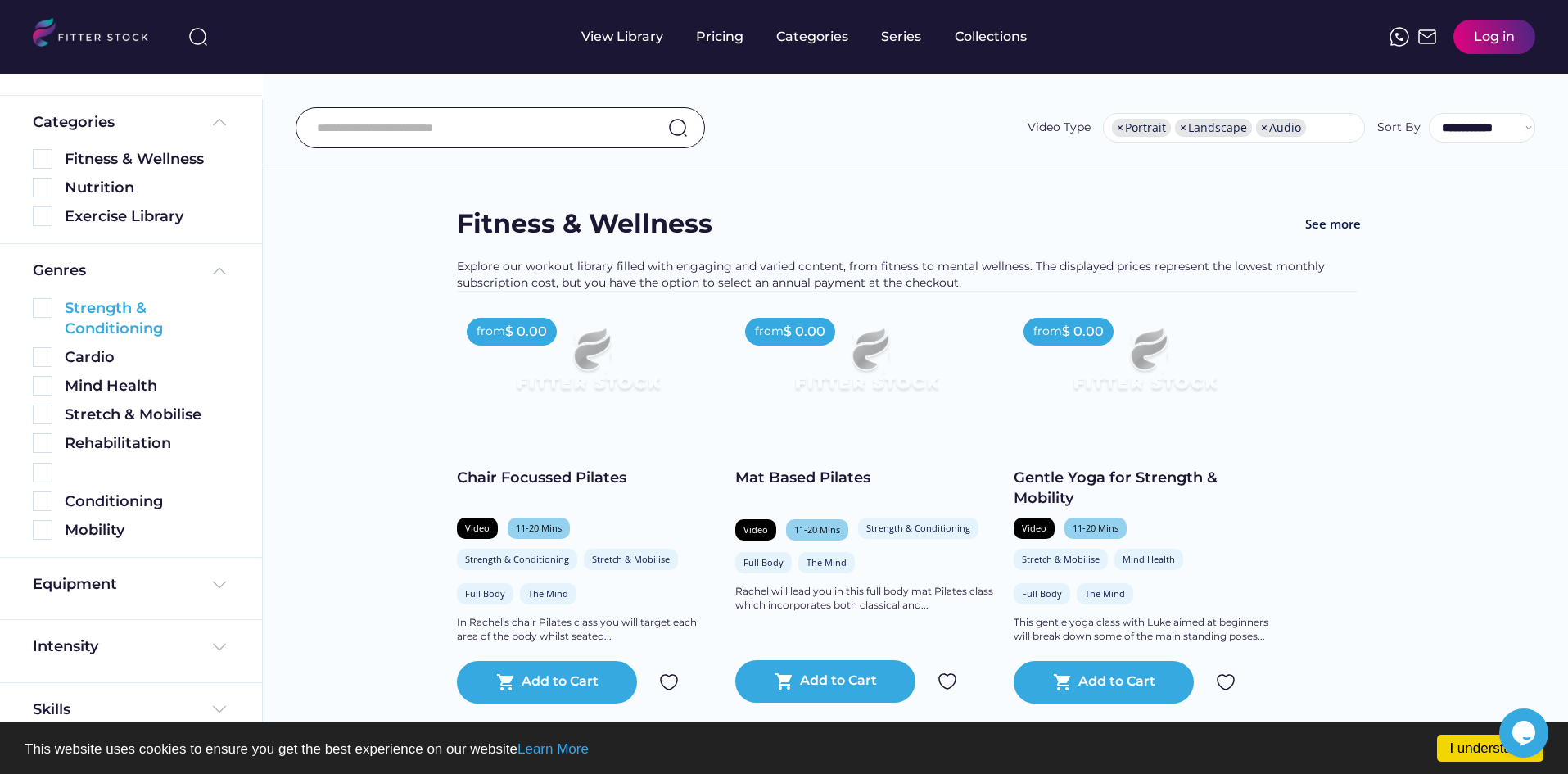 scroll, scrollTop: 0, scrollLeft: 0, axis: both 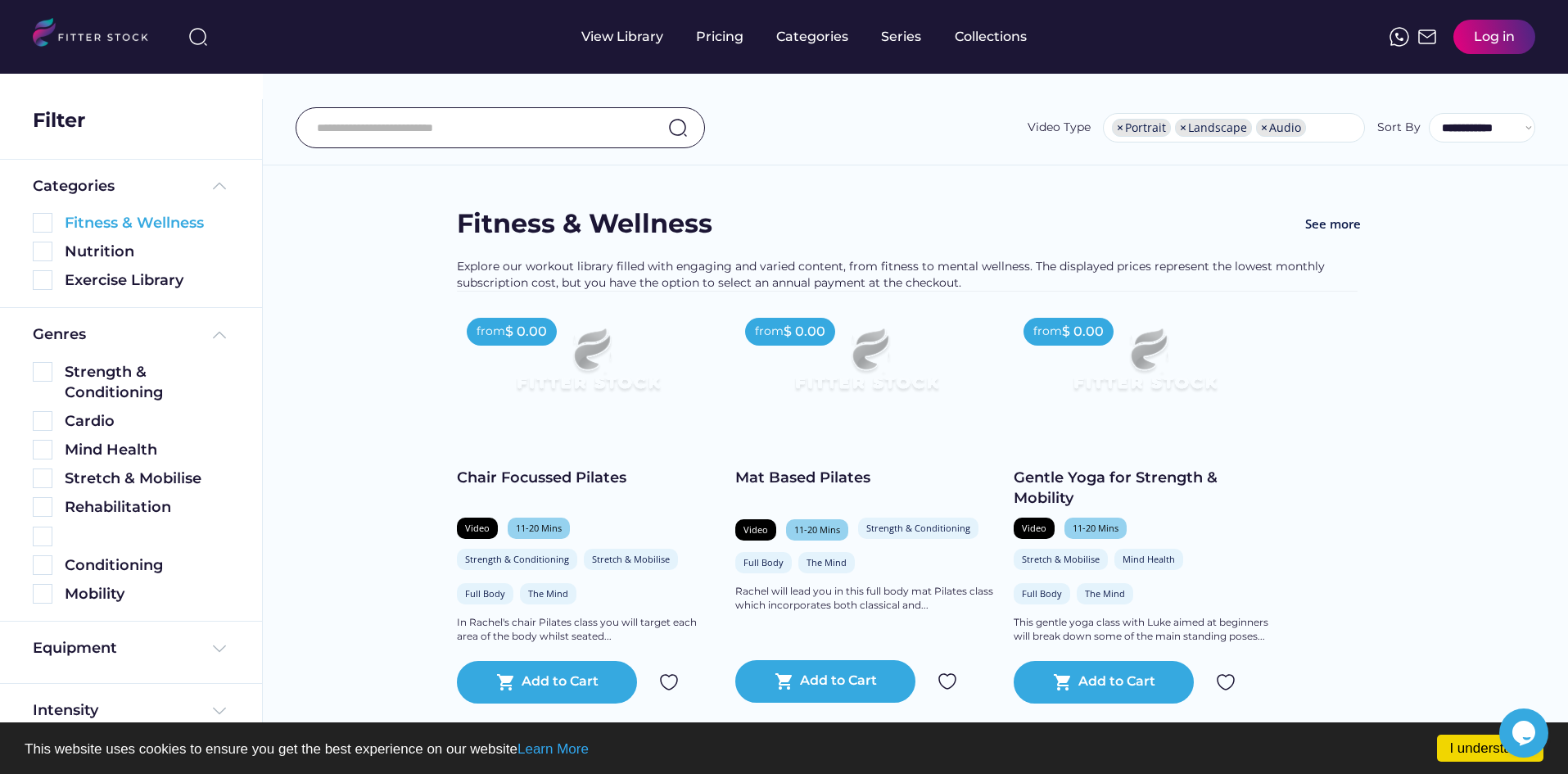 click at bounding box center (43, 223) 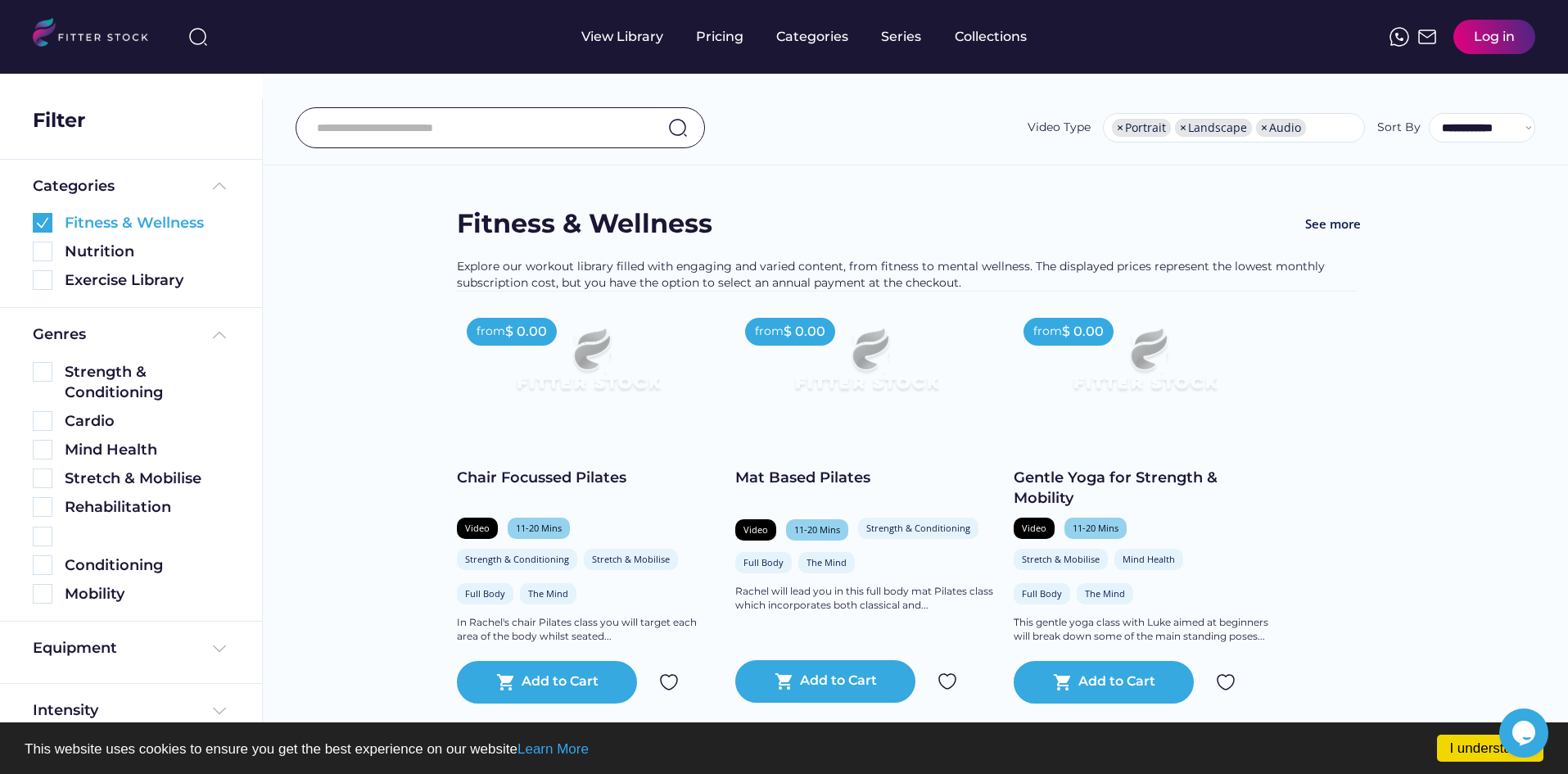 click at bounding box center [43, 223] 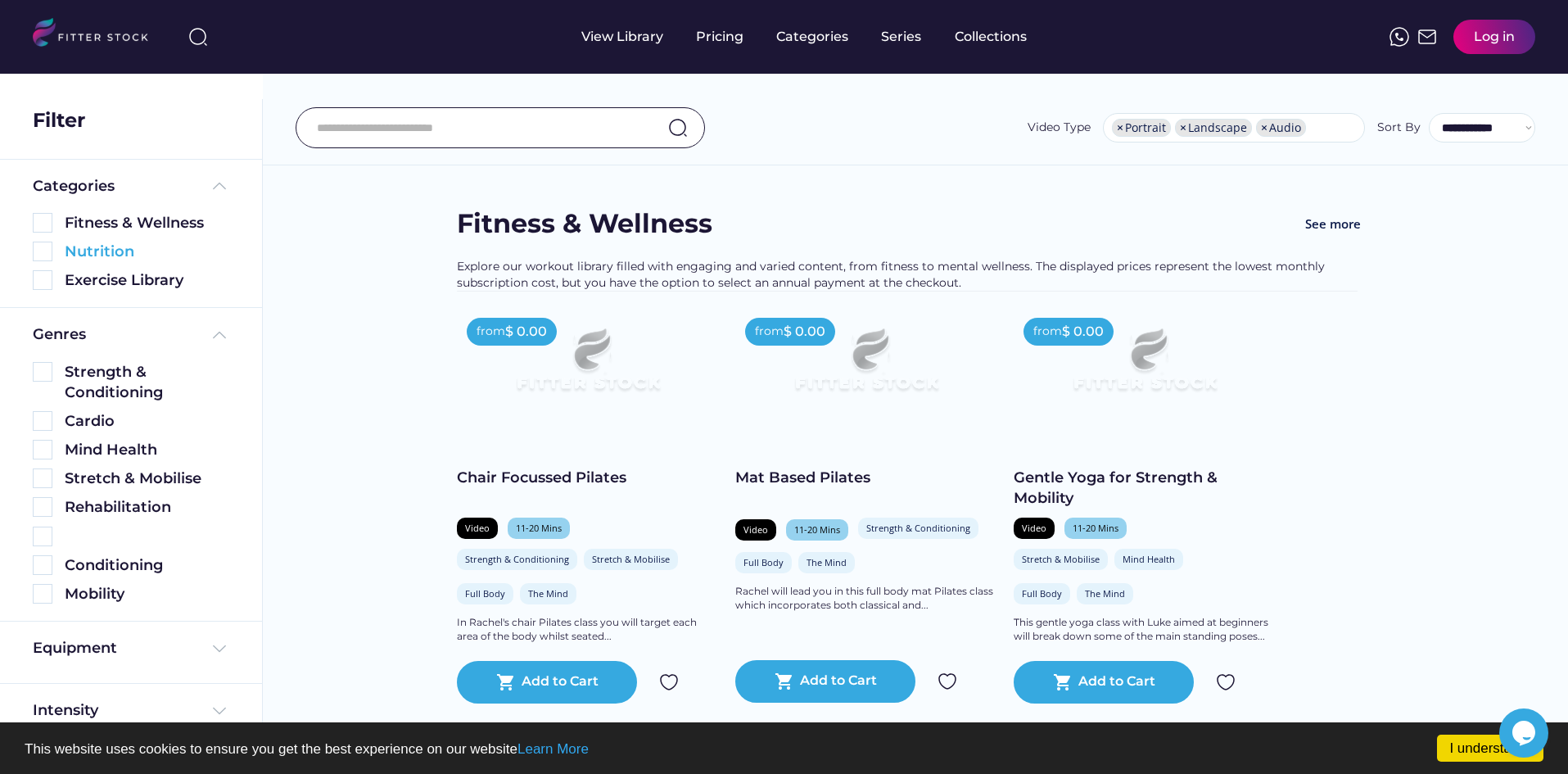 click at bounding box center [43, 251] 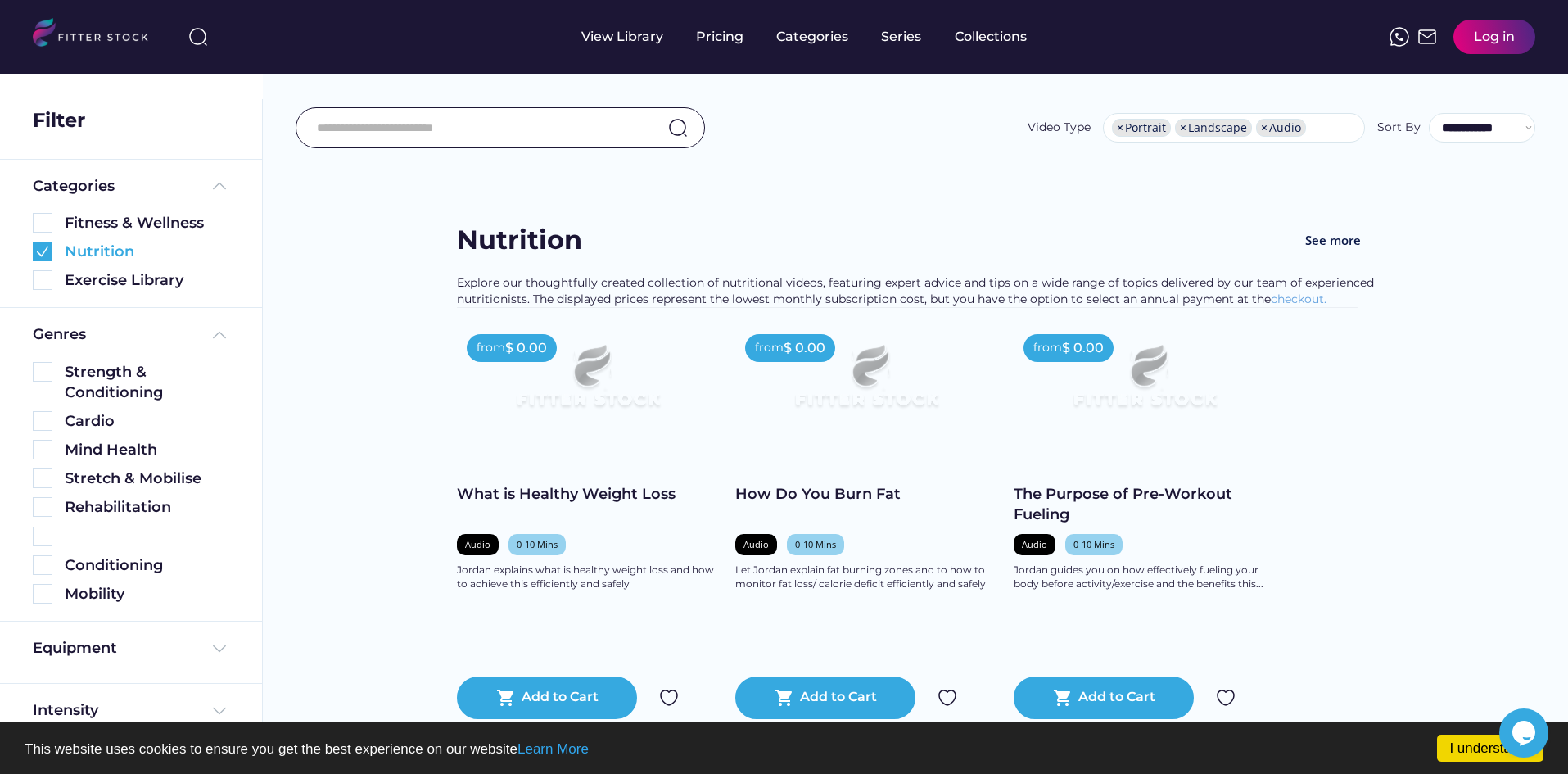 click at bounding box center [43, 251] 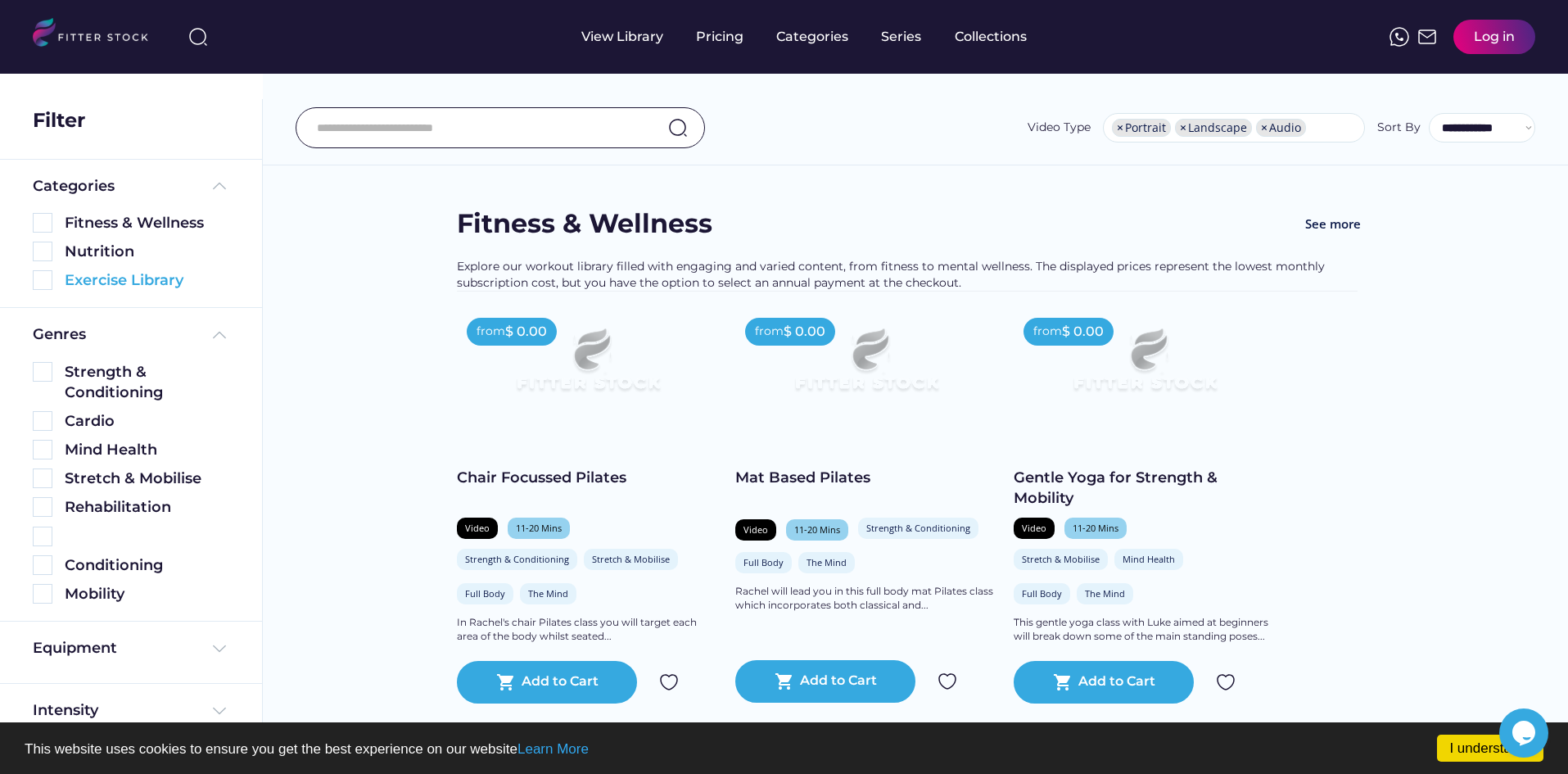 click at bounding box center [43, 280] 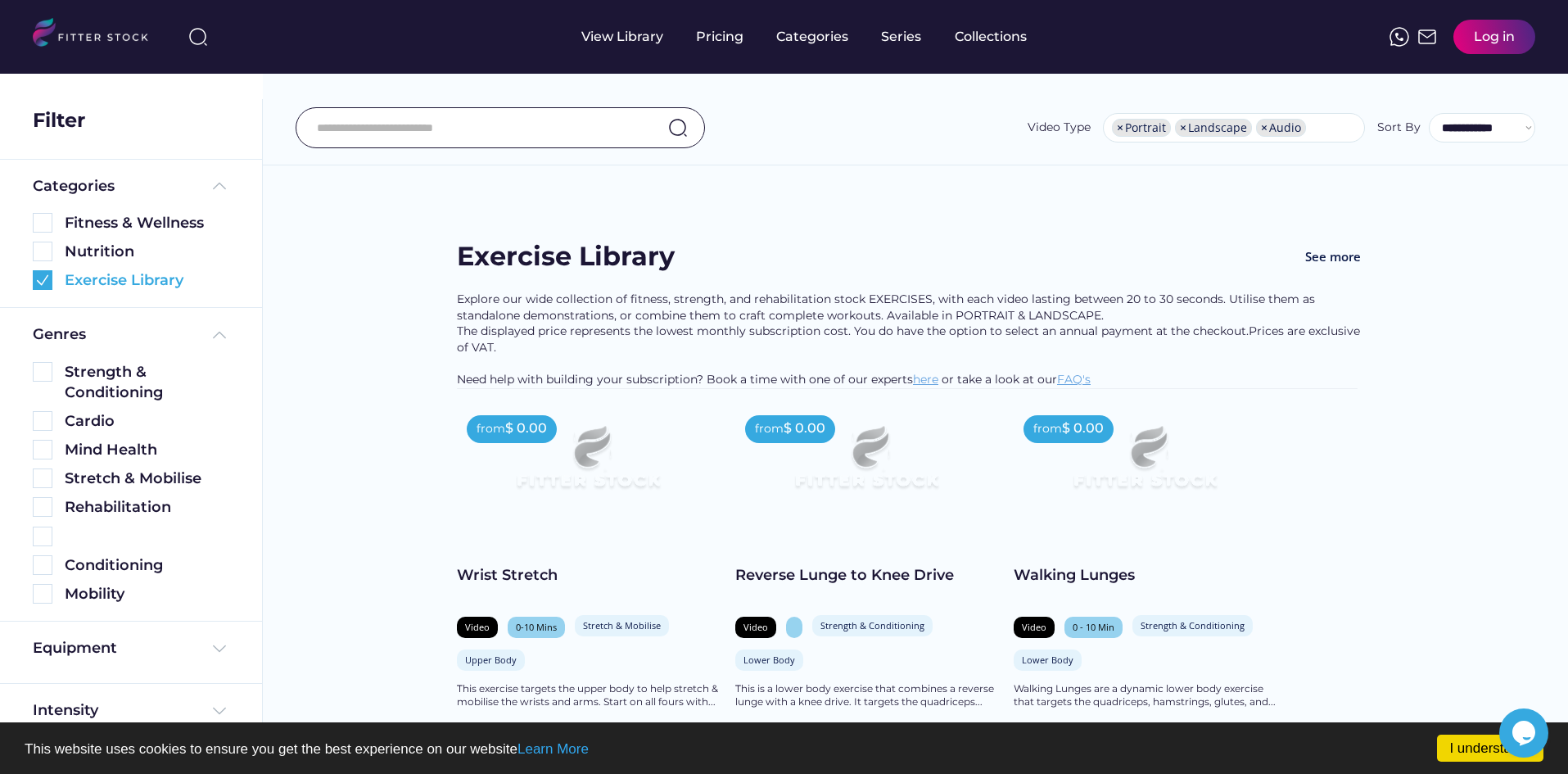 click at bounding box center (43, 280) 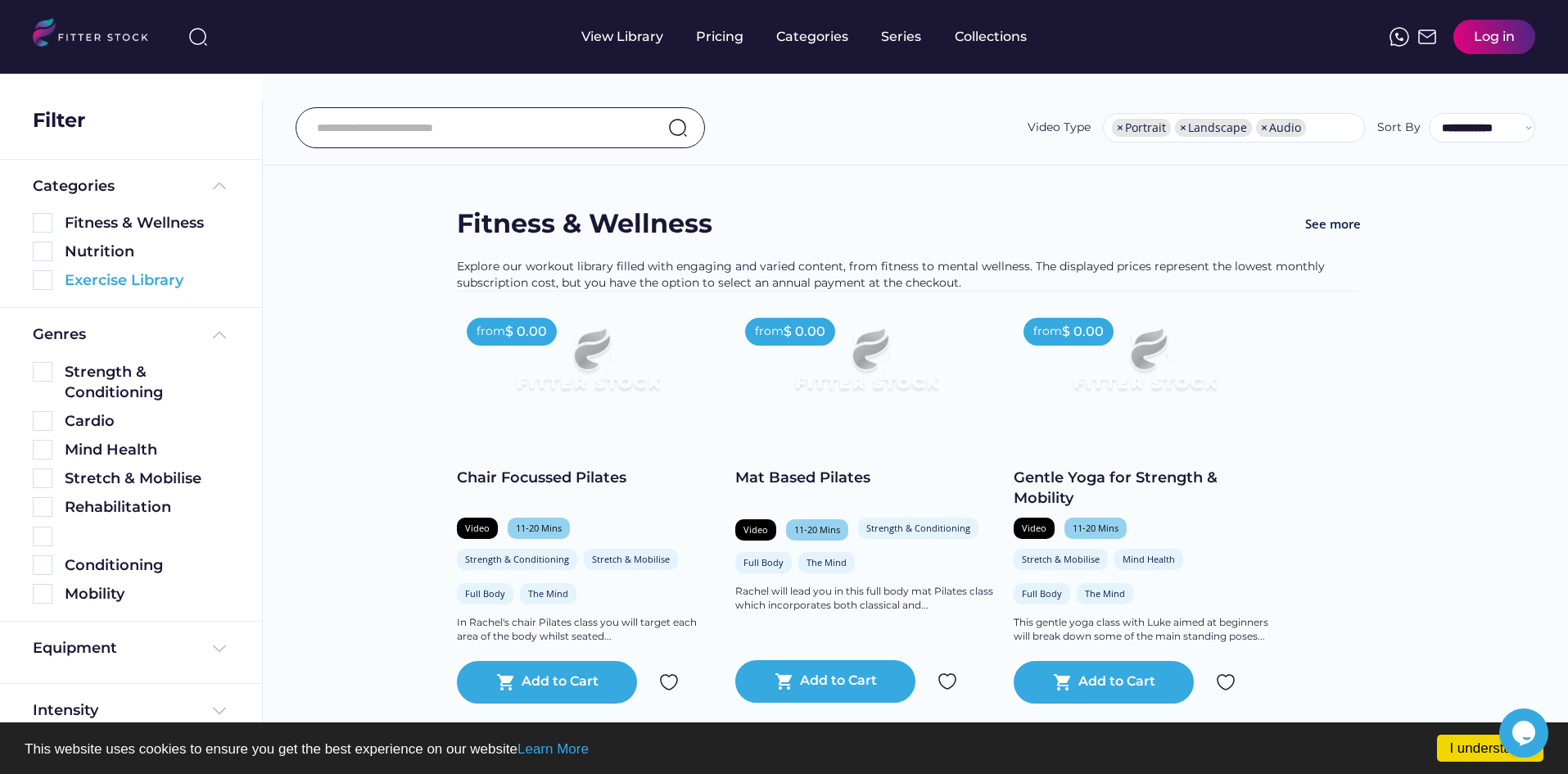 click at bounding box center (43, 280) 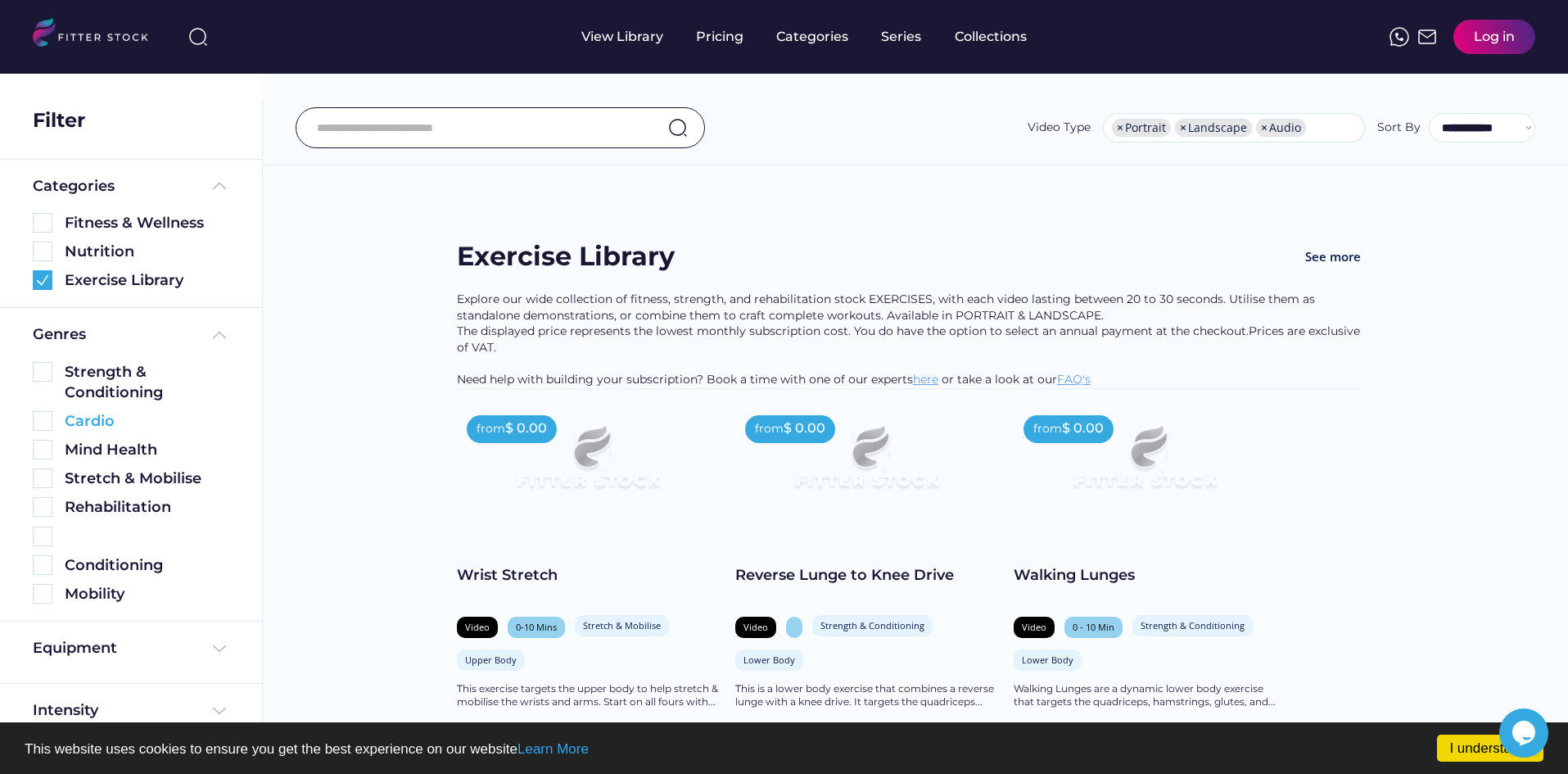 click at bounding box center (43, 421) 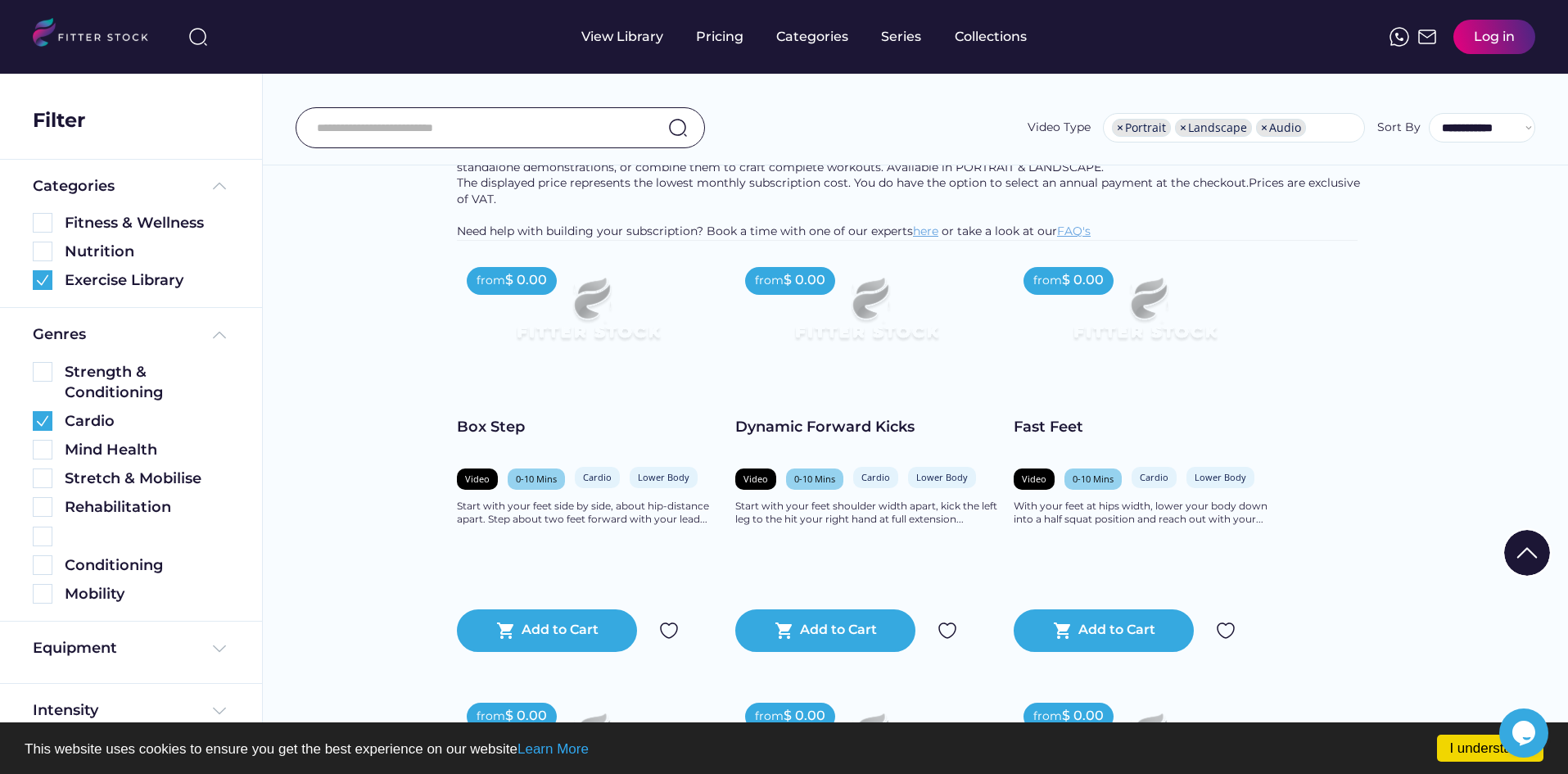 scroll, scrollTop: 164, scrollLeft: 0, axis: vertical 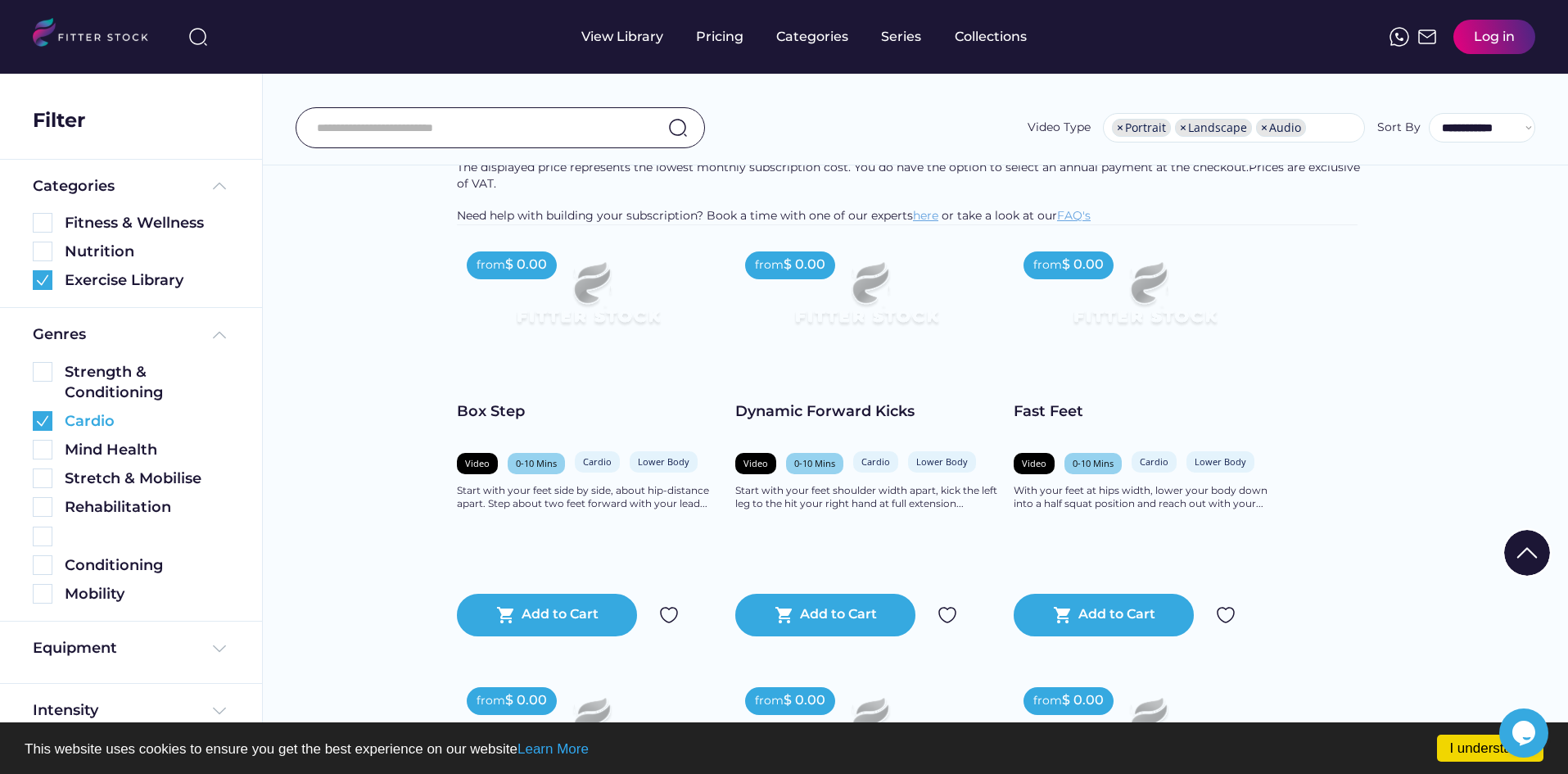 click at bounding box center [43, 421] 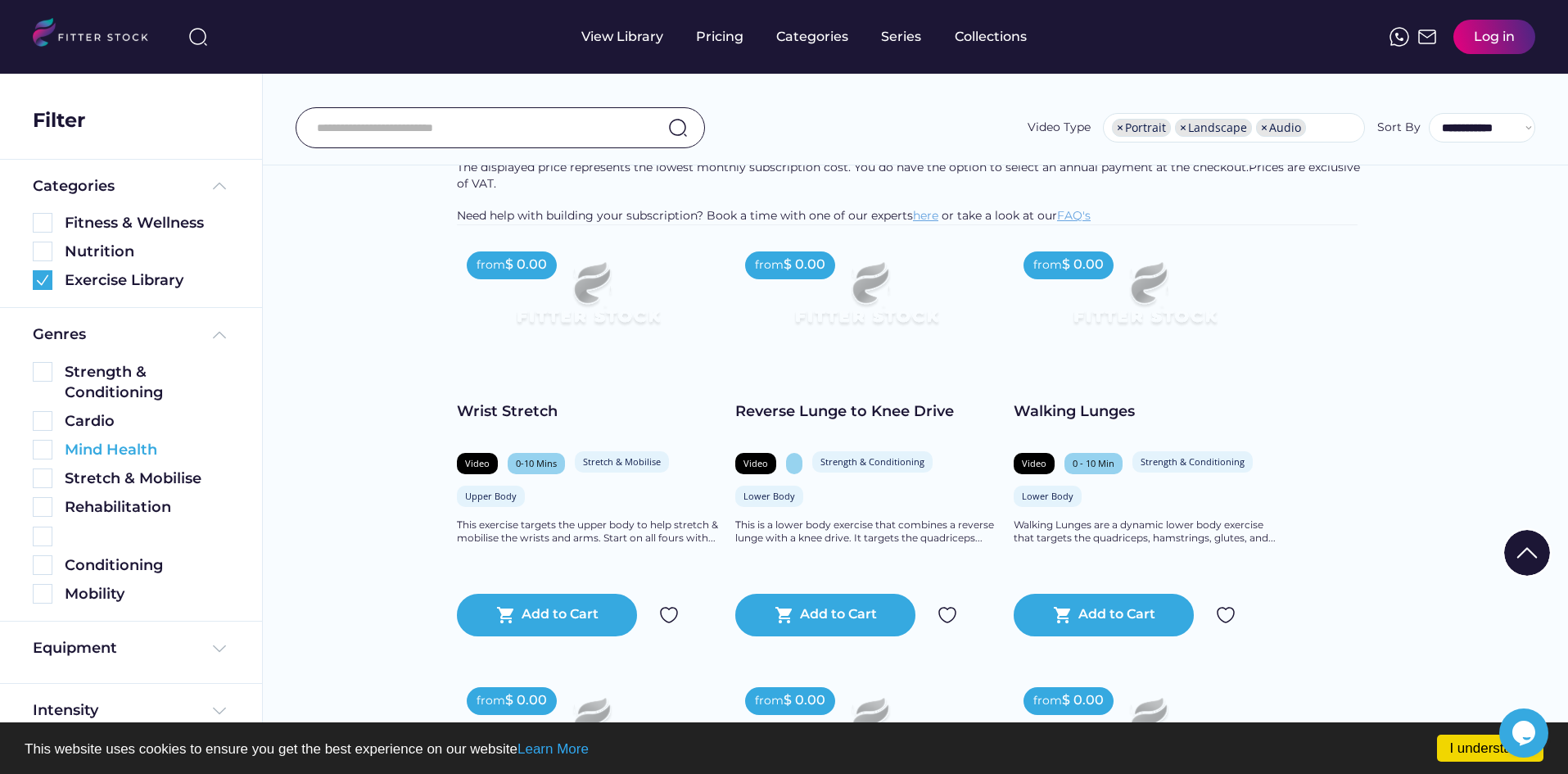 click at bounding box center (43, 450) 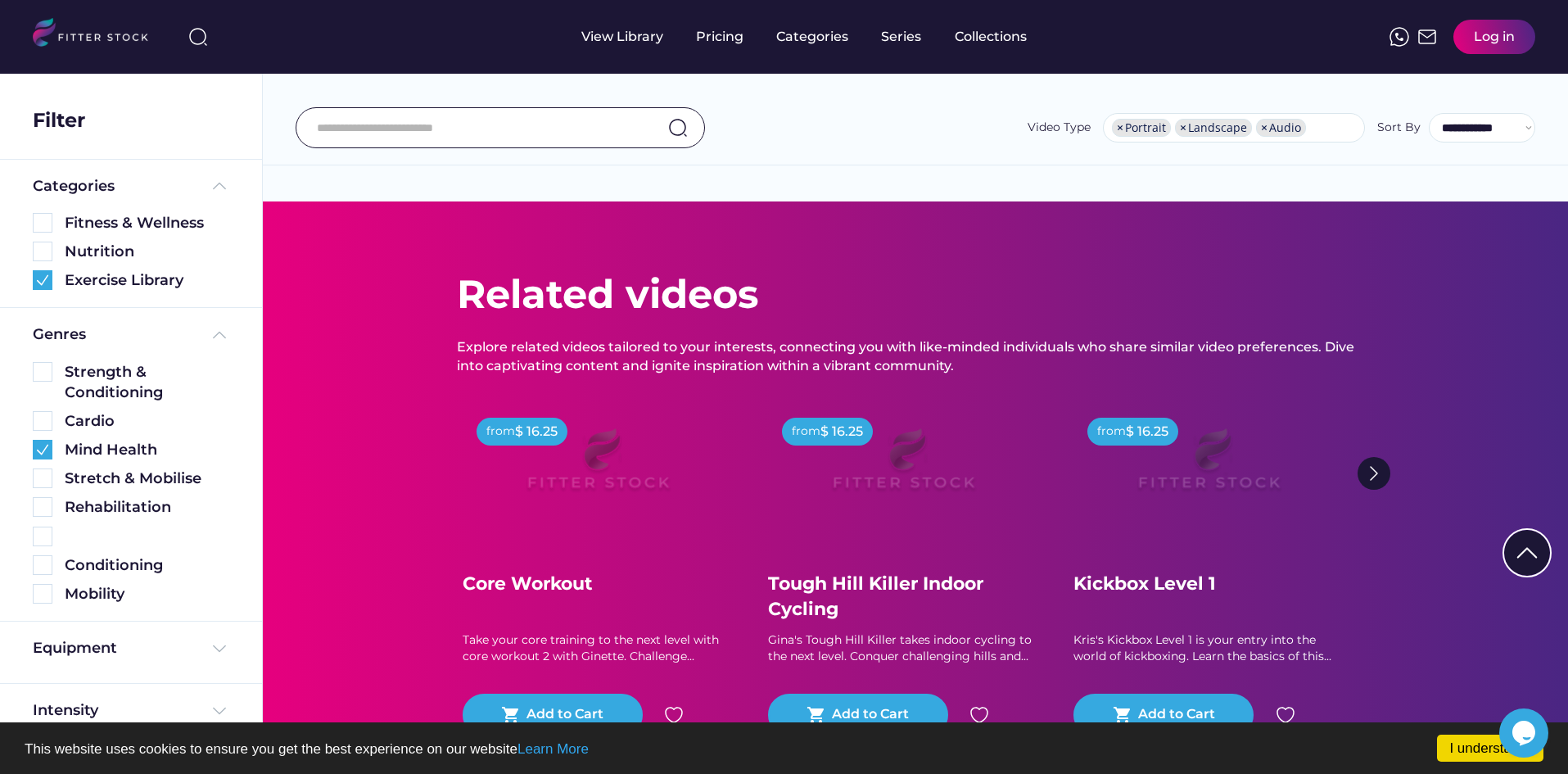 scroll, scrollTop: 164, scrollLeft: 0, axis: vertical 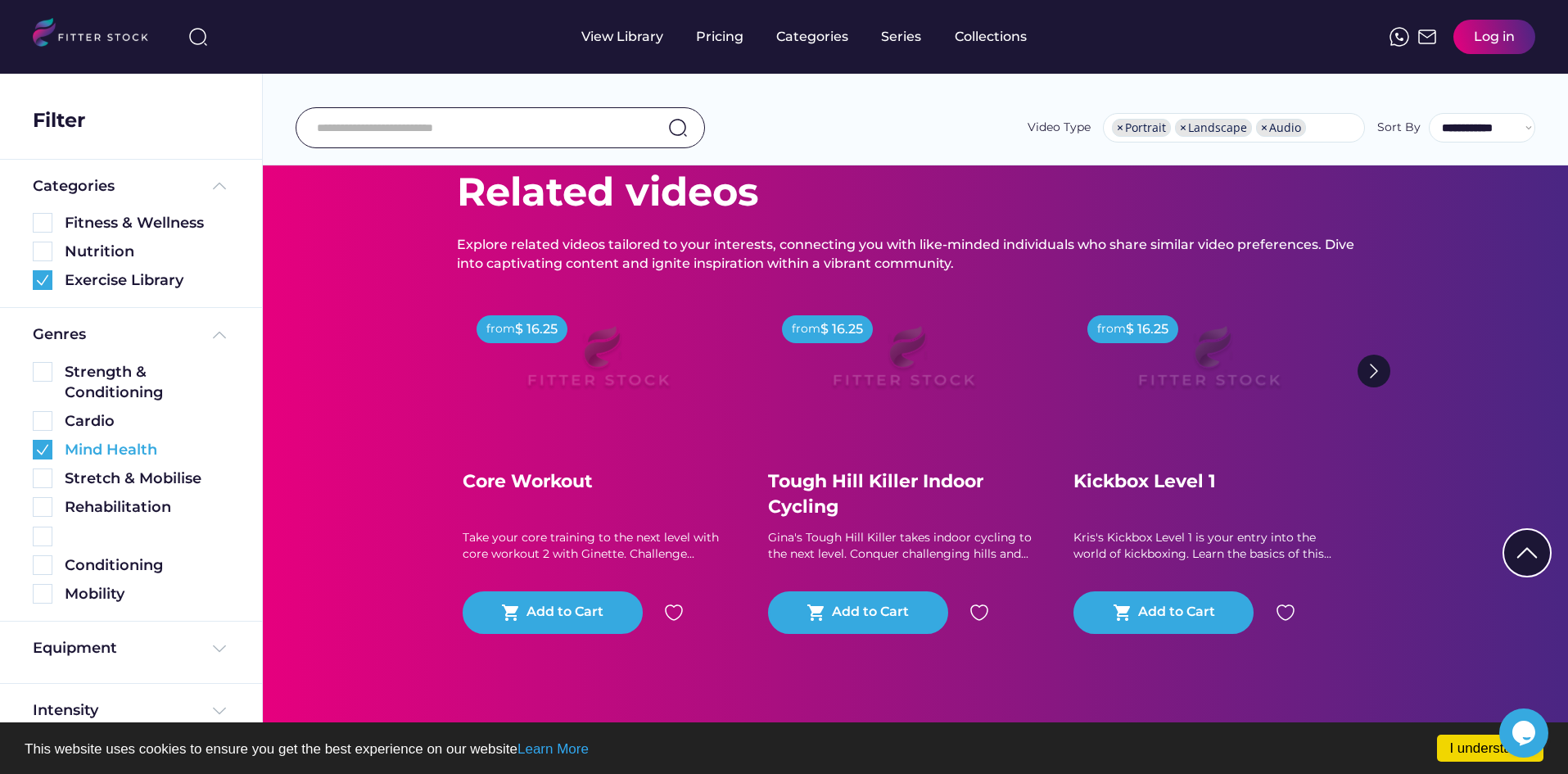 click at bounding box center [43, 450] 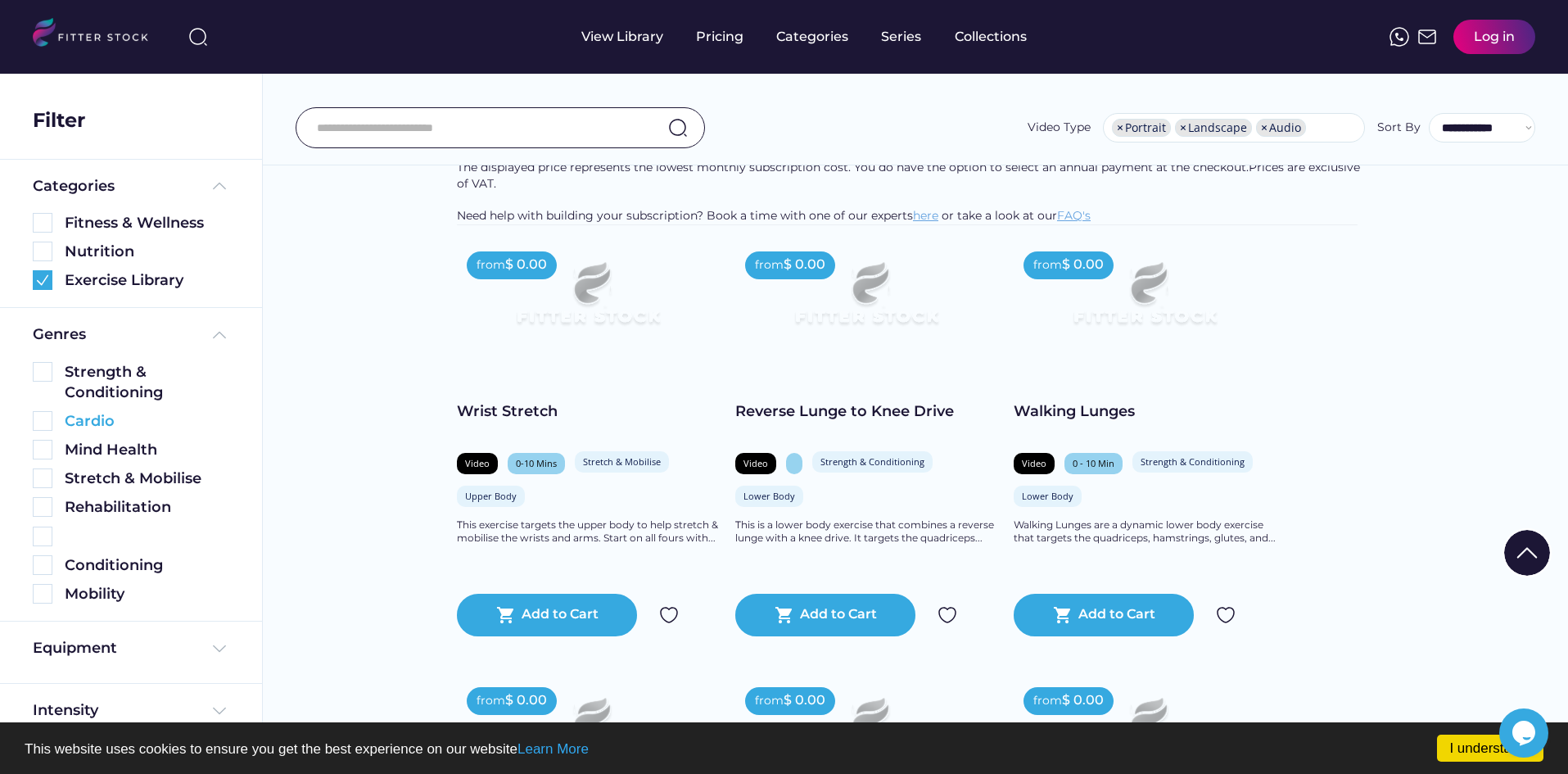 click at bounding box center (43, 421) 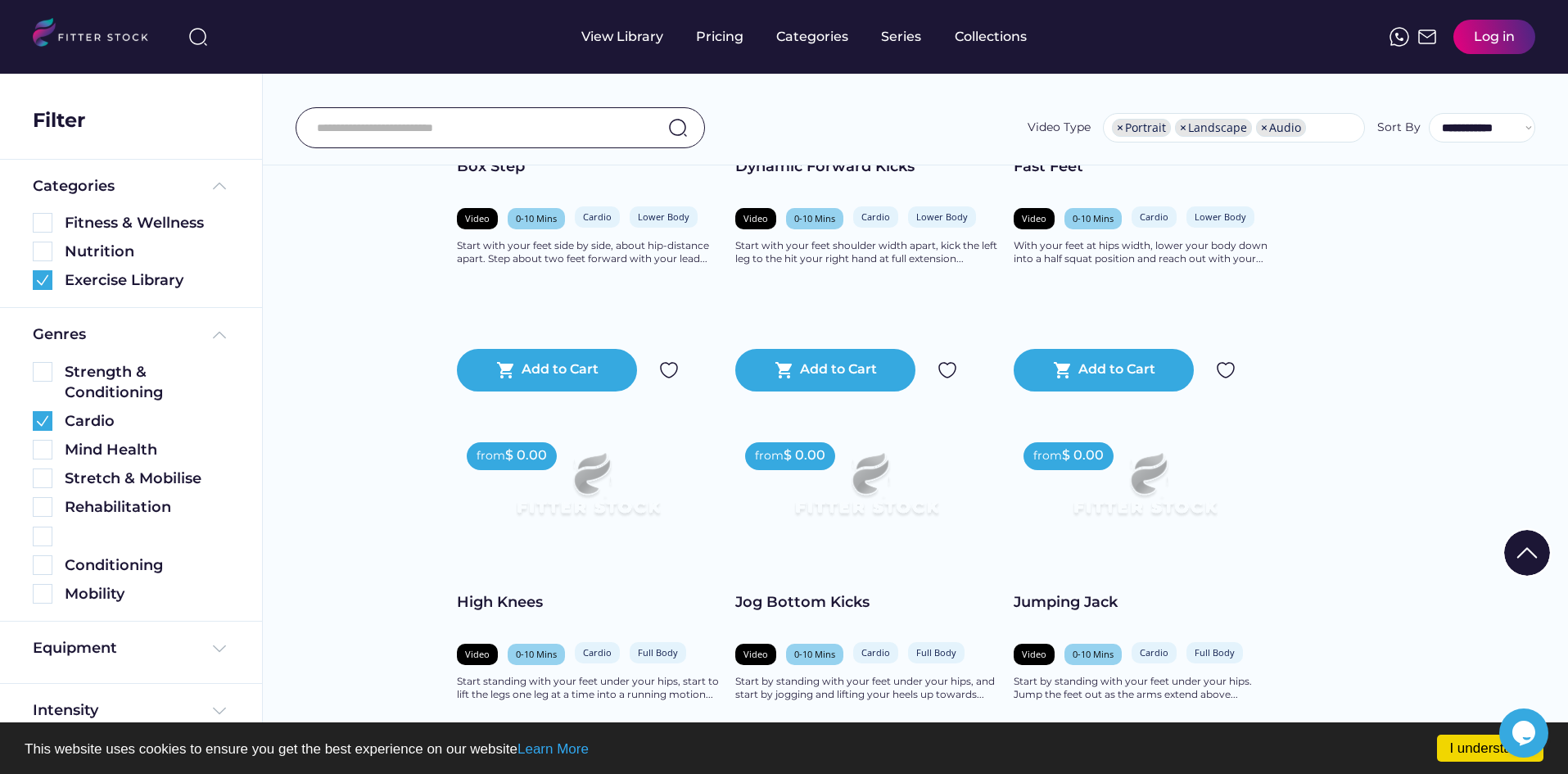 scroll, scrollTop: 410, scrollLeft: 0, axis: vertical 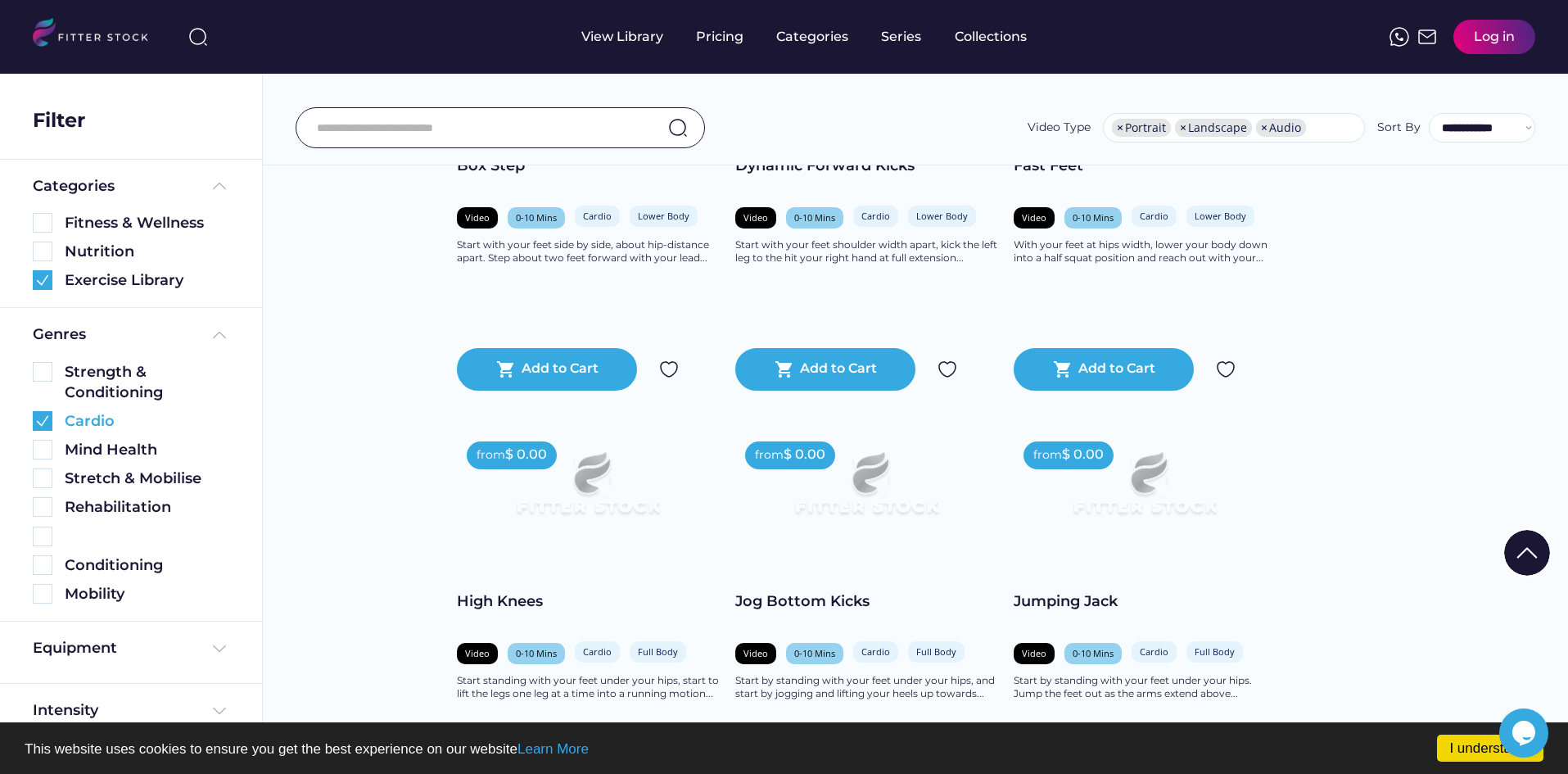 click at bounding box center (43, 421) 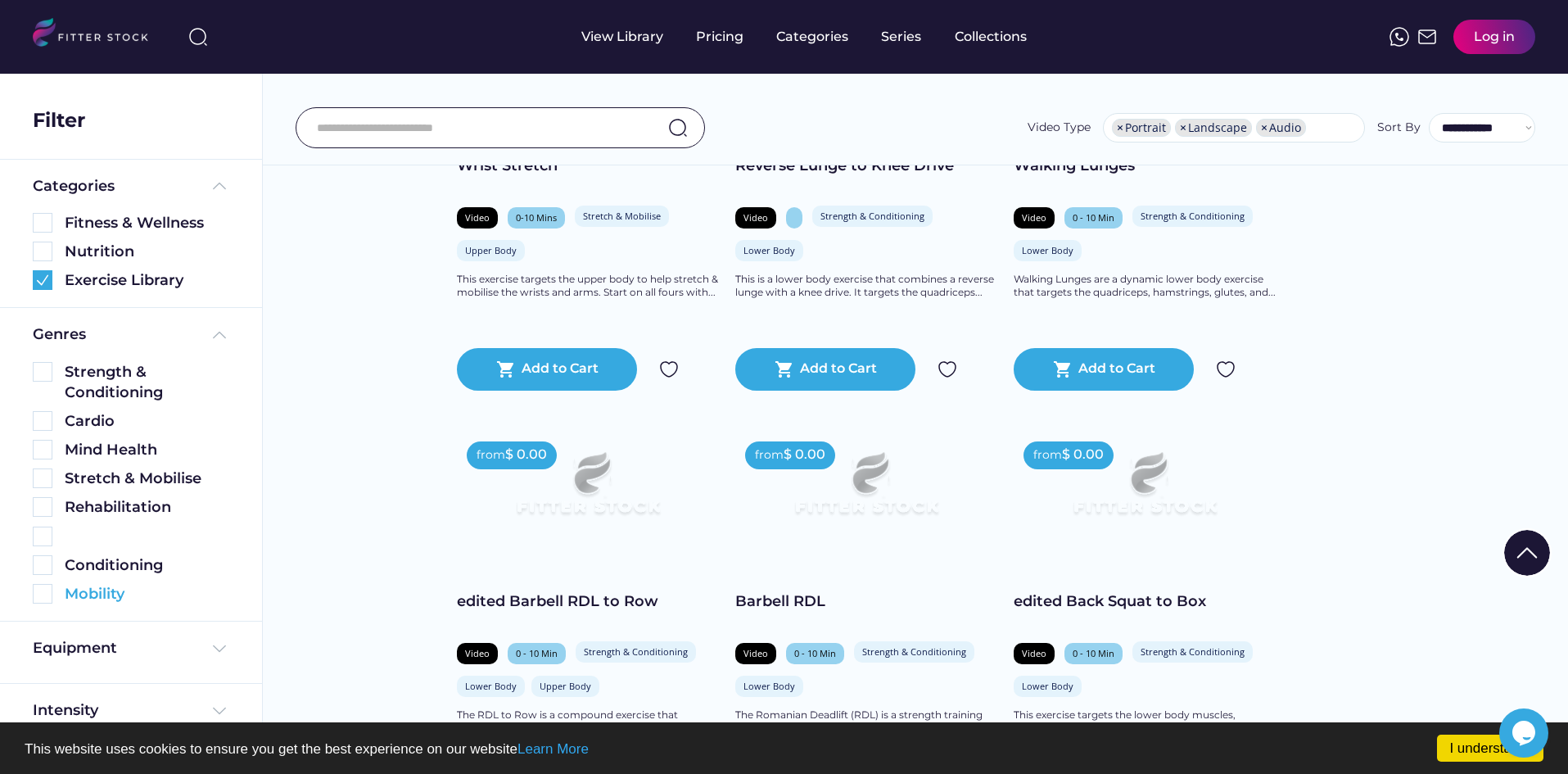 click at bounding box center (43, 594) 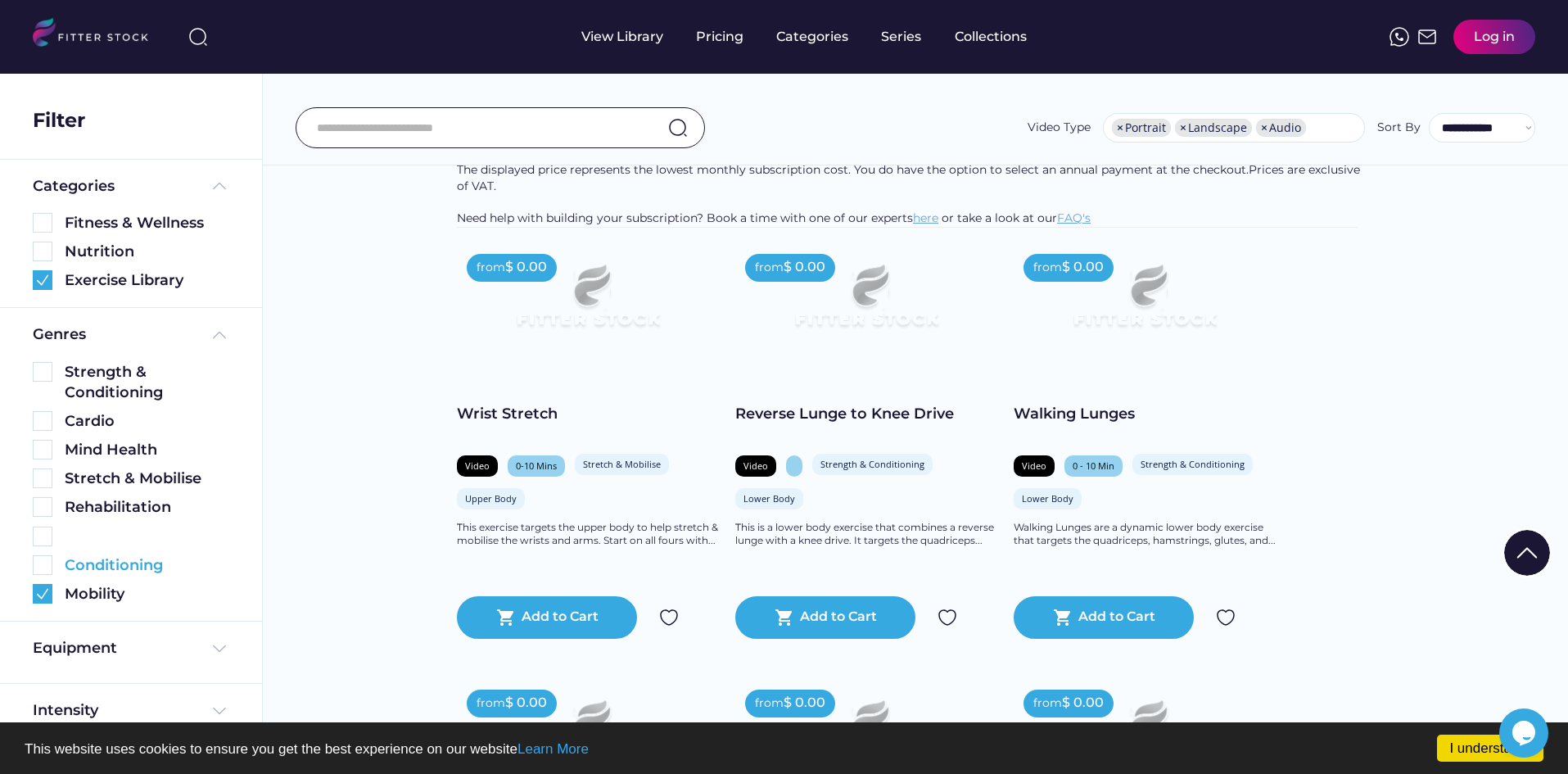 scroll, scrollTop: 0, scrollLeft: 0, axis: both 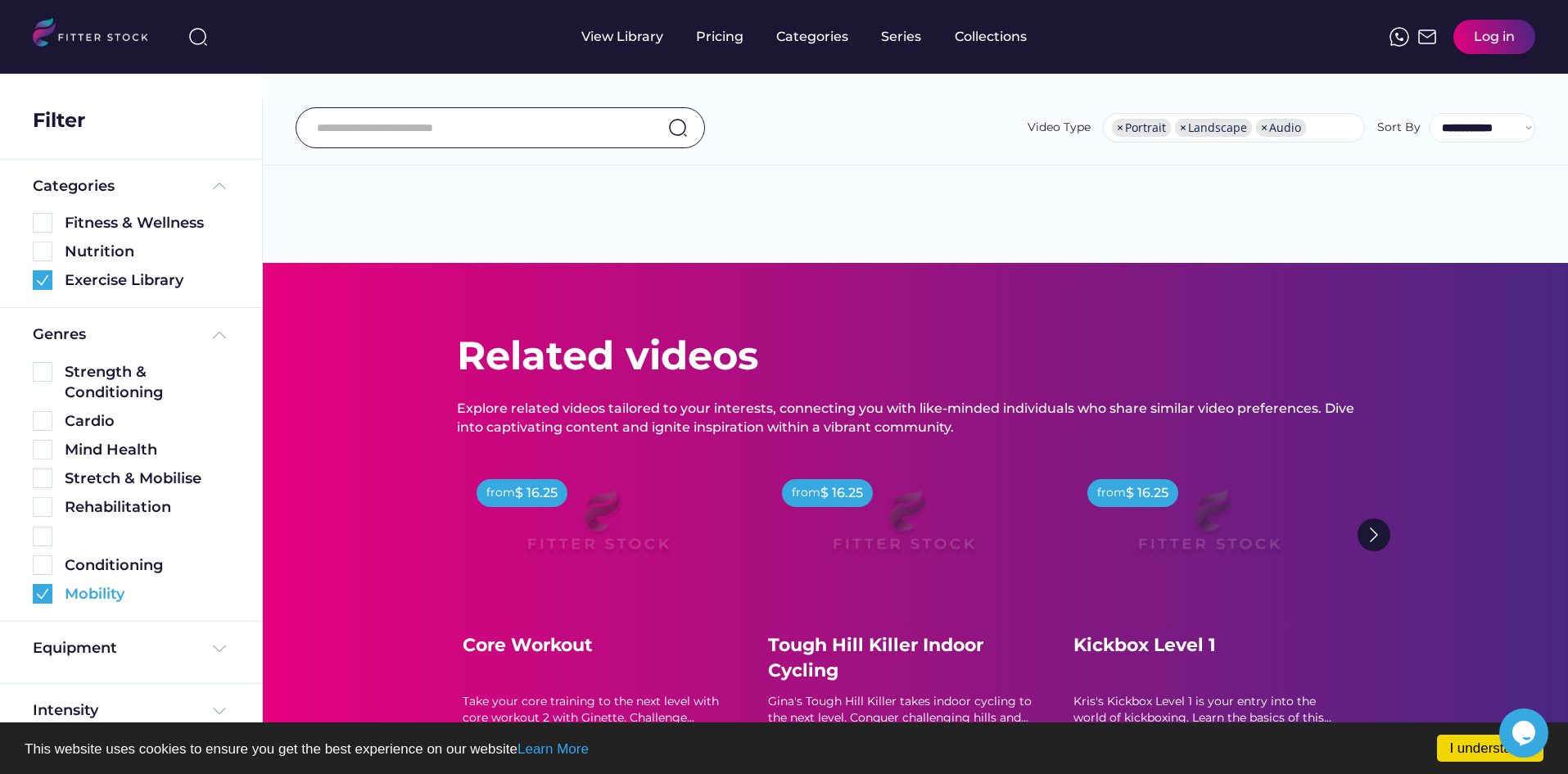click at bounding box center (43, 594) 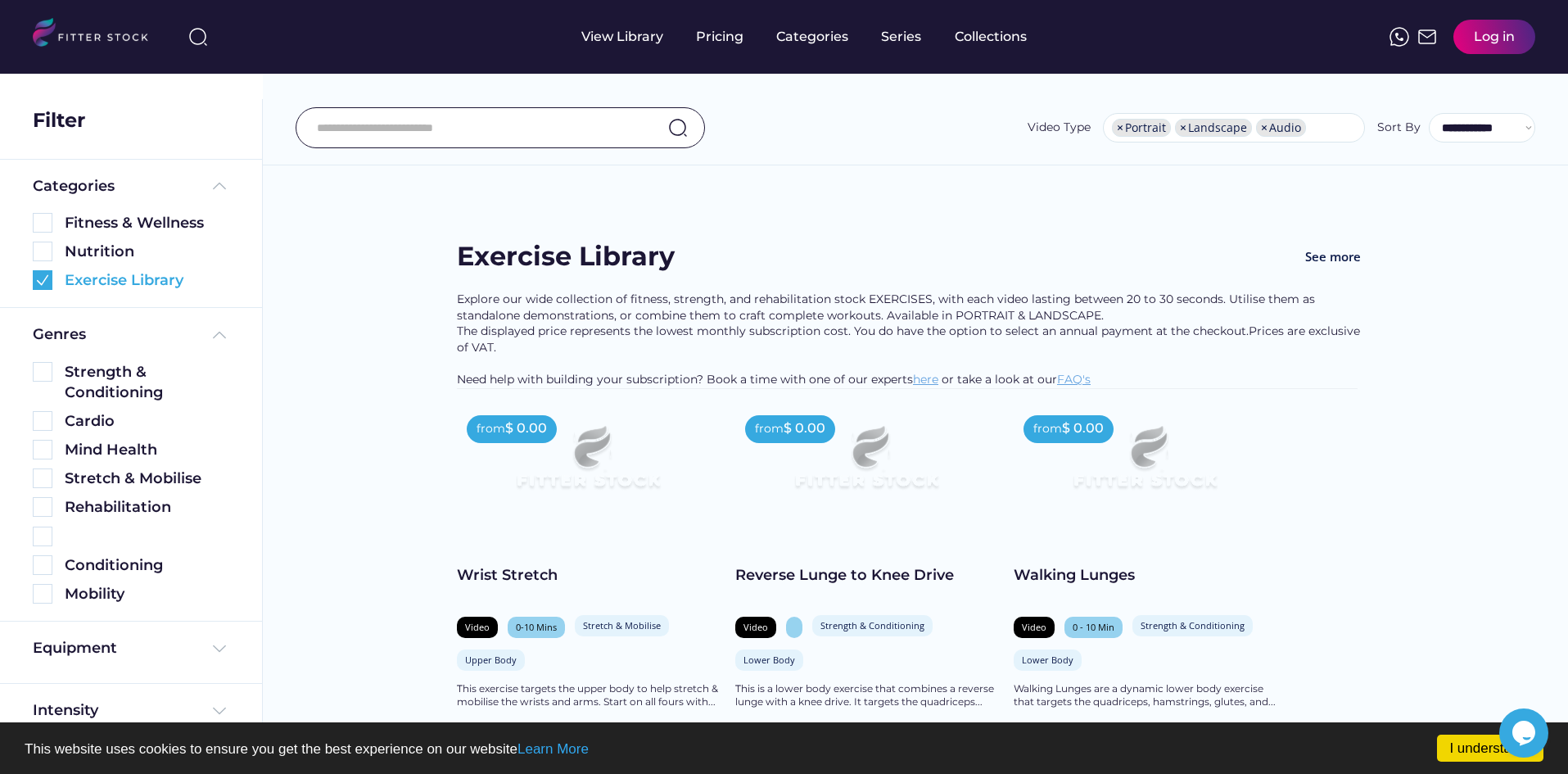 click at bounding box center [43, 280] 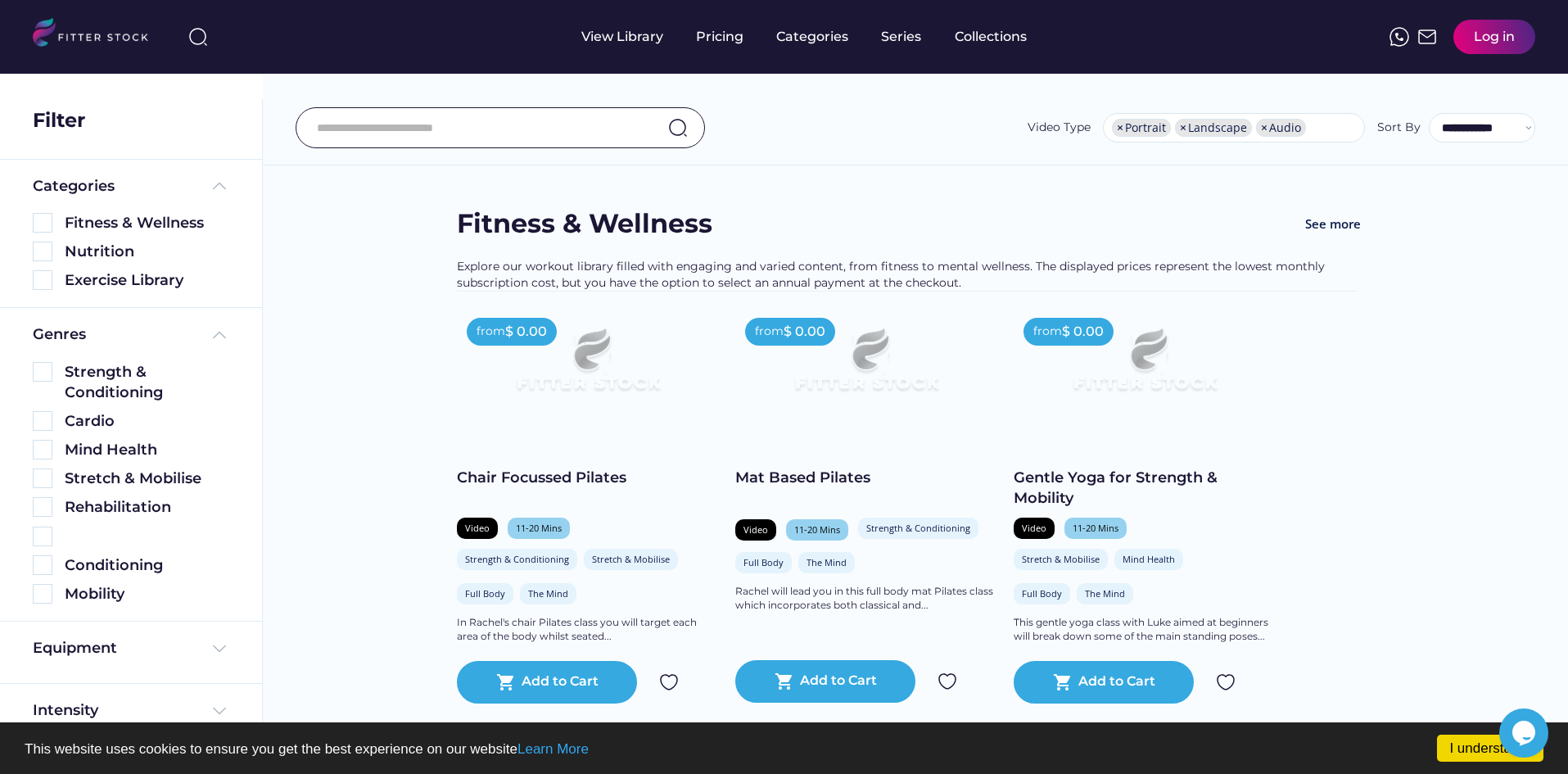 click on "Fitness & Wellness See more  Explore our workout library filled with engaging and varied content, from fitness to mental wellness. The displayed prices represent the lowest monthly subscription cost, but you have the option to select an annual payment at the checkout. from  $ 0.00 Chair Focussed Pilates Video 11-20 Mins Strength & Conditioning Stretch & Mobilise Full Body The Mind In Rachel's chair Pilates class you will target each area of the body whilst seated...
shopping_cart
Add to Cart from  $ 0.00 Mat Based Pilates Video 11-20 Mins Strength & Conditioning Full Body The Mind Rachel will lead you in this full body mat Pilates class which incorporates both classical and...
shopping_cart
Add to Cart from  $ 0.00 Gentle Yoga for Strength & Mobility Video 11-20 Mins Stretch & Mobilise Mind Health Full Body The Mind This gentle yoga class with Luke aimed at beginners will break down some of the main standing poses...
shopping_cart
from" at bounding box center [915, 713] 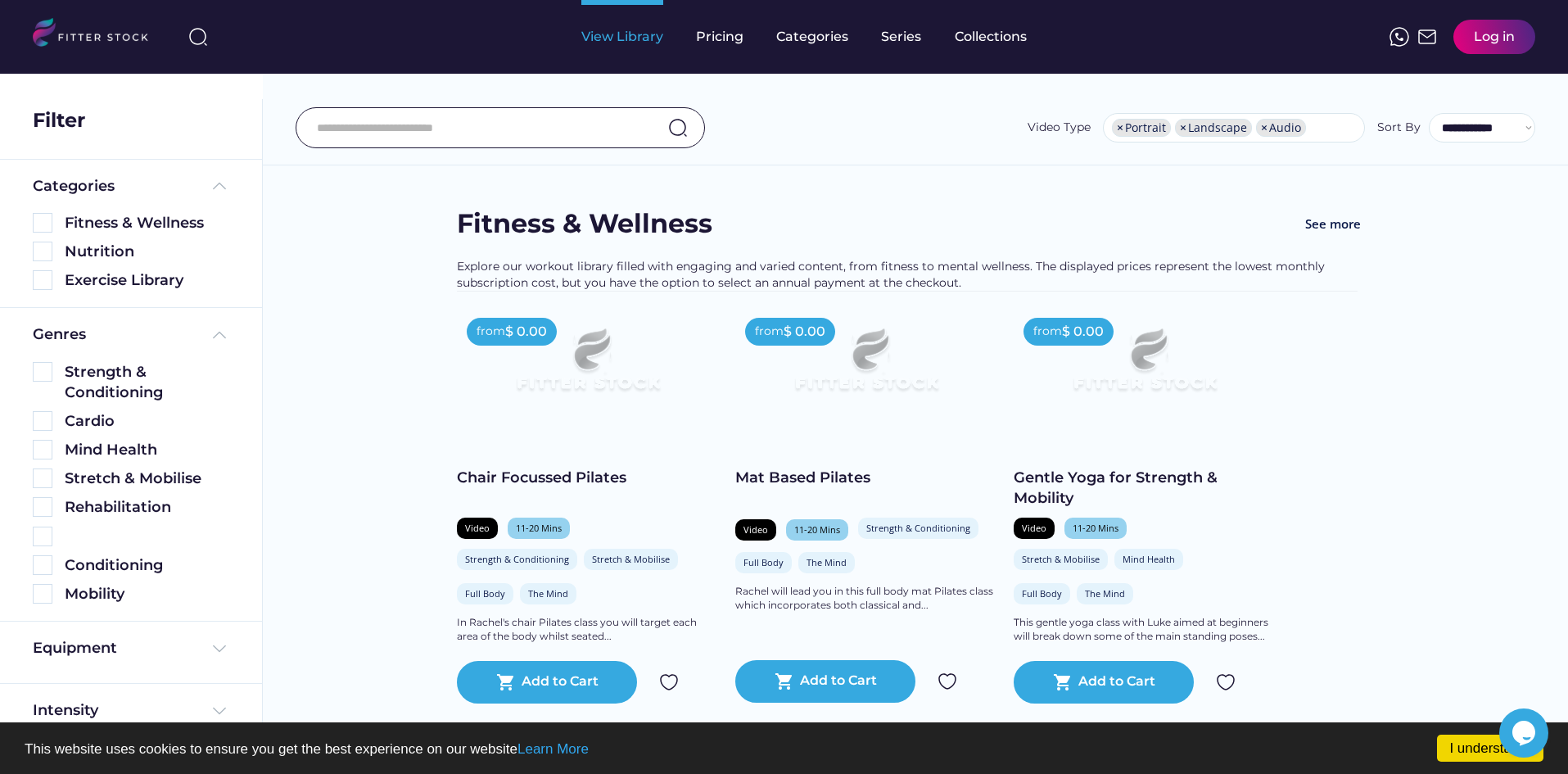 click on "View Library" at bounding box center (622, 37) 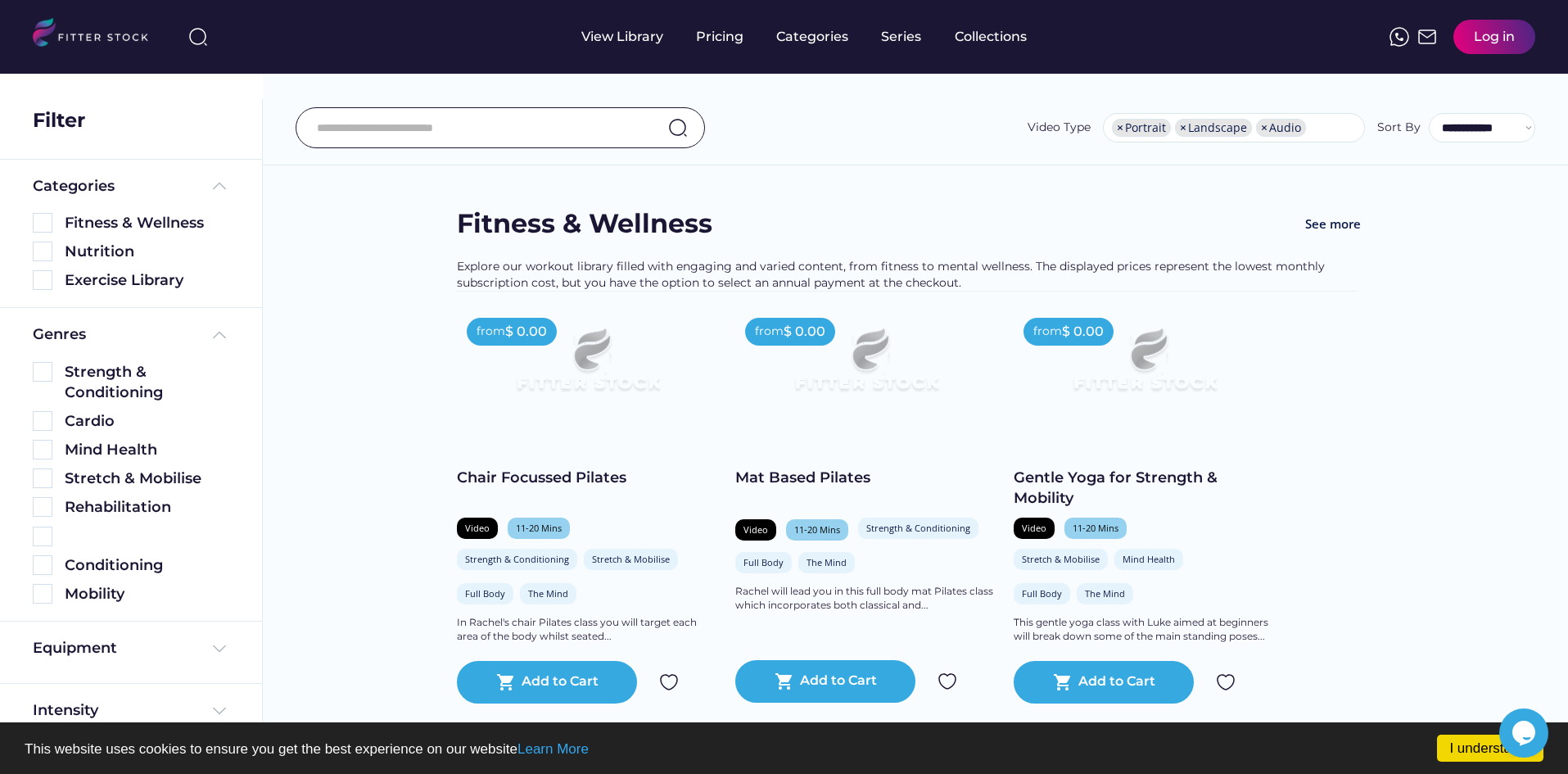 click at bounding box center (480, 128) 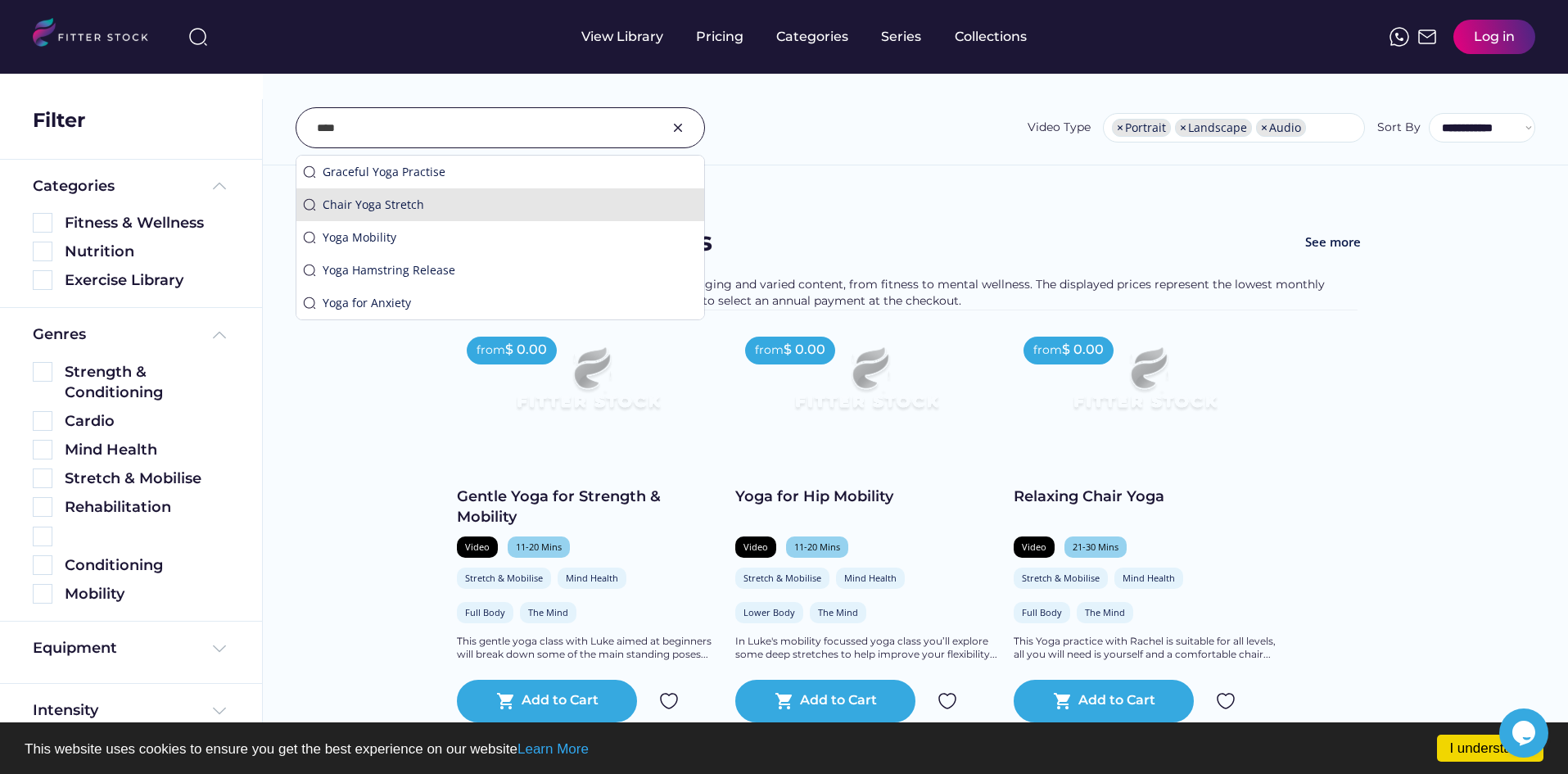 type on "****" 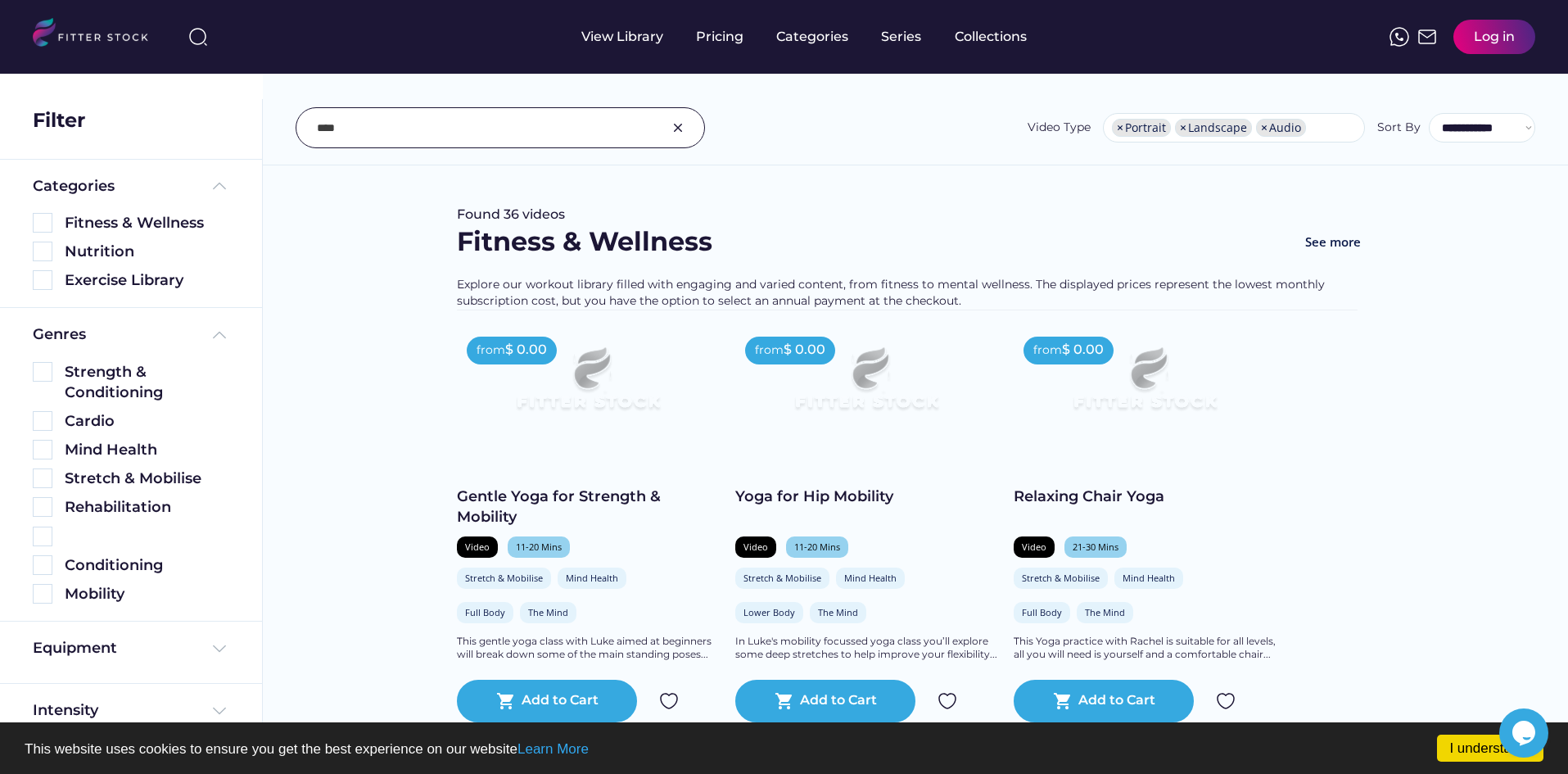 click on "I understand! This website uses cookies to ensure you get the best experience on our website  Learn More Cookie Consent plugin for the EU cookie law
Found 36 videos Fitness & Wellness See more  Explore our workout library filled with engaging and varied content, from fitness to mental wellness. The displayed prices represent the lowest monthly subscription cost, but you have the option to select an annual payment at the checkout. from  $ 0.00 Gentle Yoga for Strength & Mobility Video 11-20 Mins Stretch & Mobilise Mind Health Full Body The Mind This gentle yoga class with Luke aimed at beginners will break down some of the main standing poses...
shopping_cart
Add to Cart from  $ 0.00 Yoga for Hip Mobility Video 11-20 Mins Stretch & Mobilise Mind Health Lower Body The Mind In Luke's mobility focussed yoga class you’ll explore some deep stretches to help improve your flexibility...
shopping_cart
Add to Cart from  $ 0.00 Video" at bounding box center [784, 387] 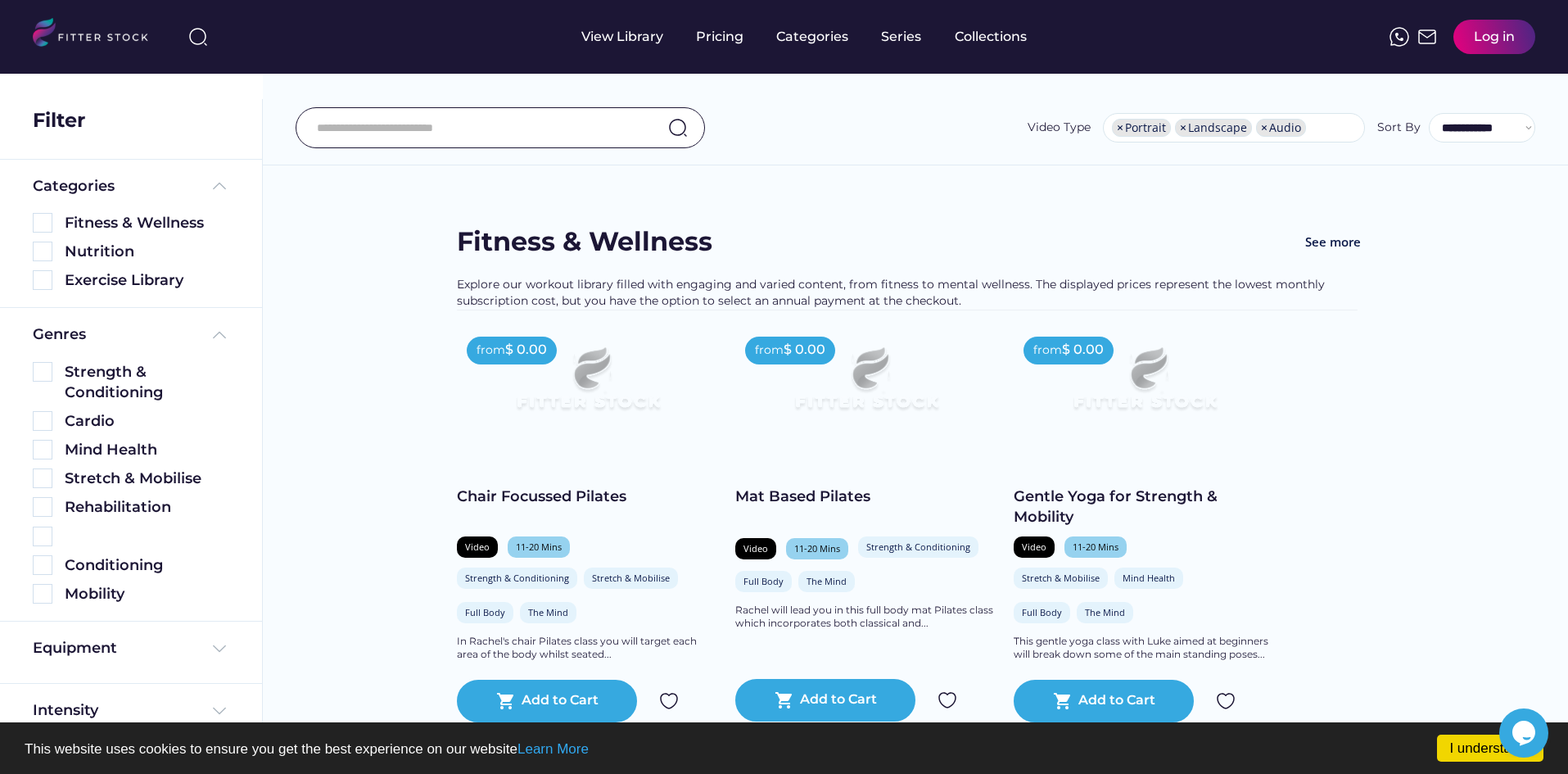 click at bounding box center [480, 128] 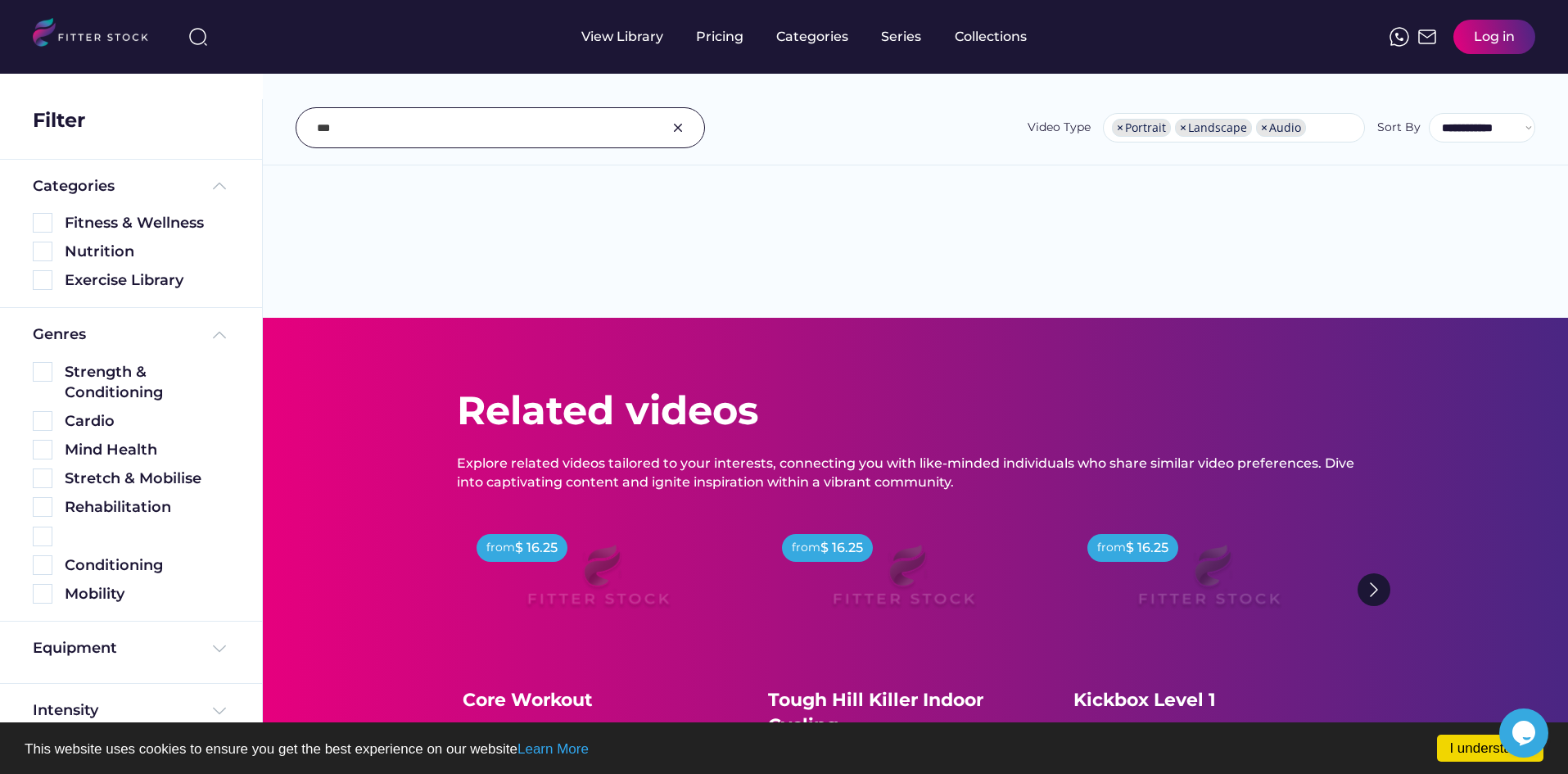 type on "***" 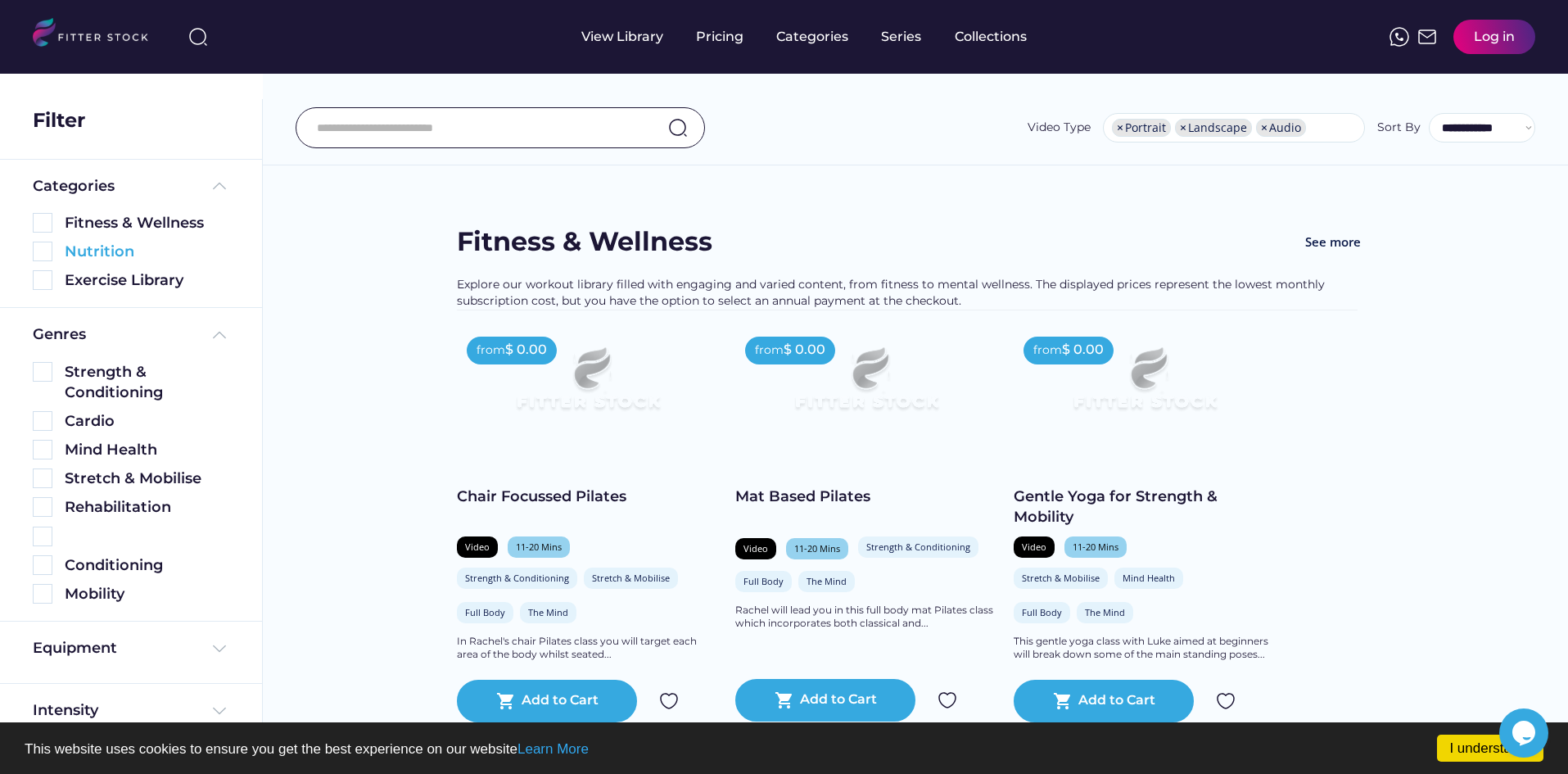 click at bounding box center [43, 251] 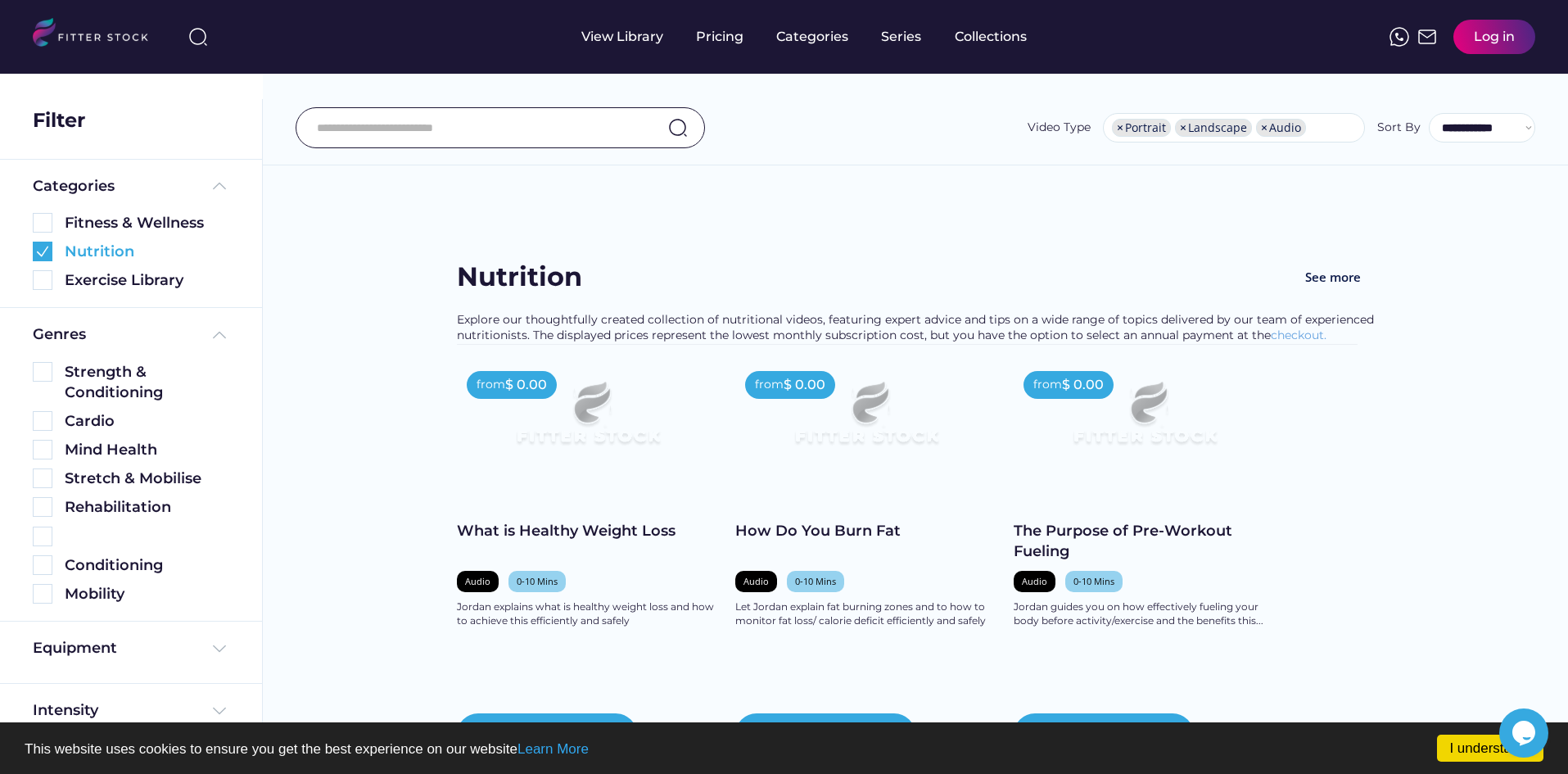 click at bounding box center [43, 251] 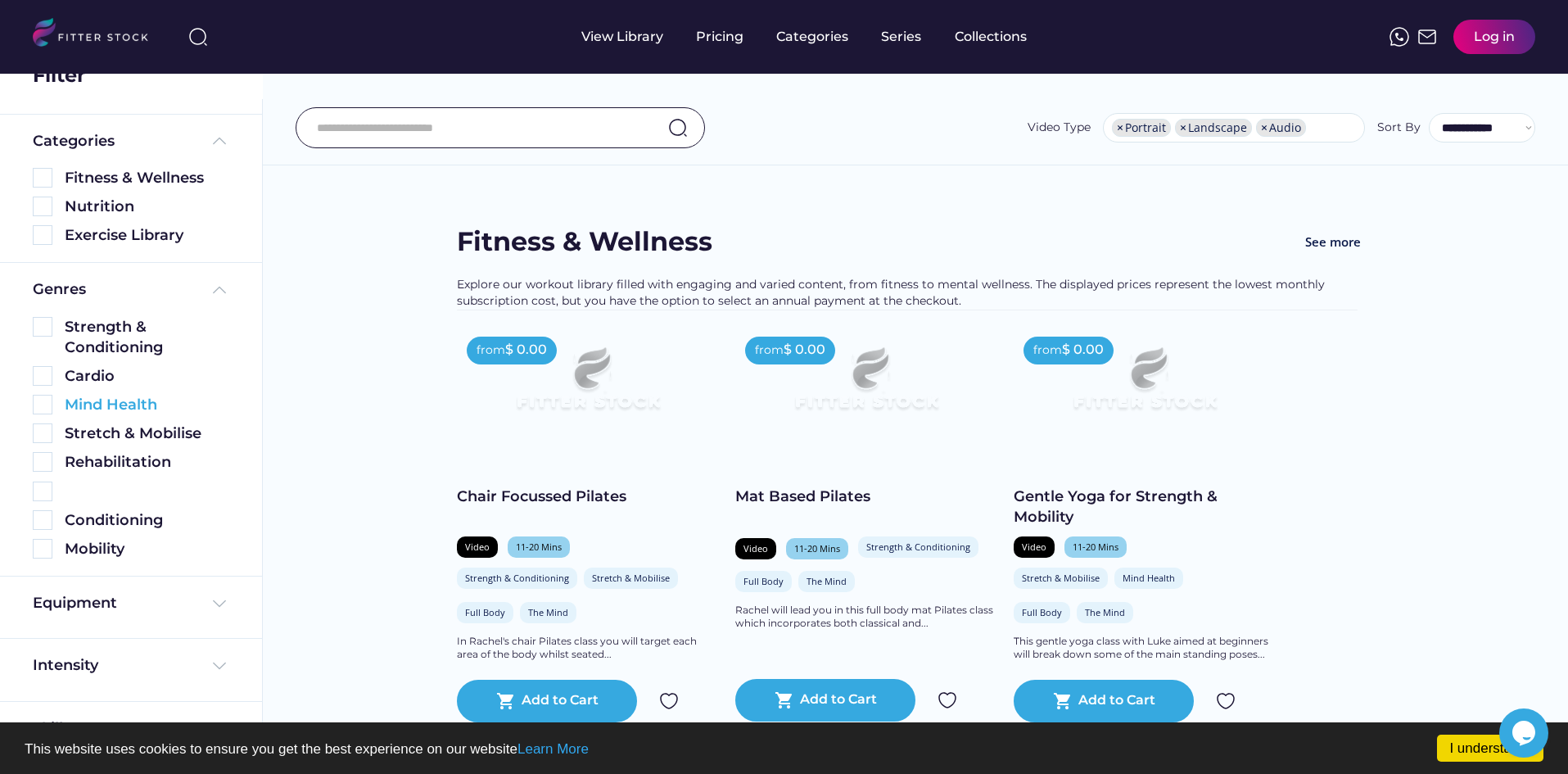 scroll, scrollTop: 82, scrollLeft: 0, axis: vertical 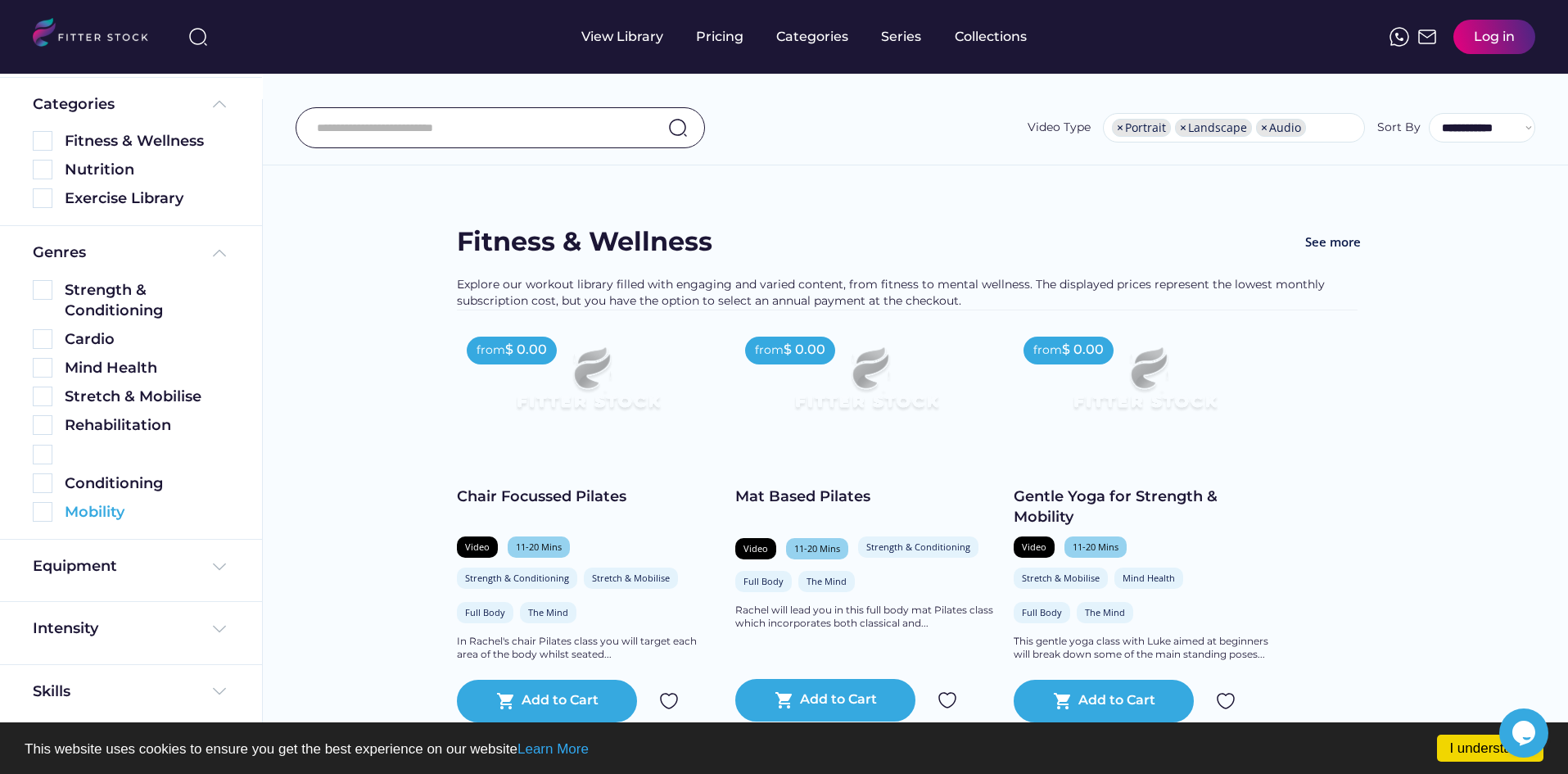 click at bounding box center [43, 512] 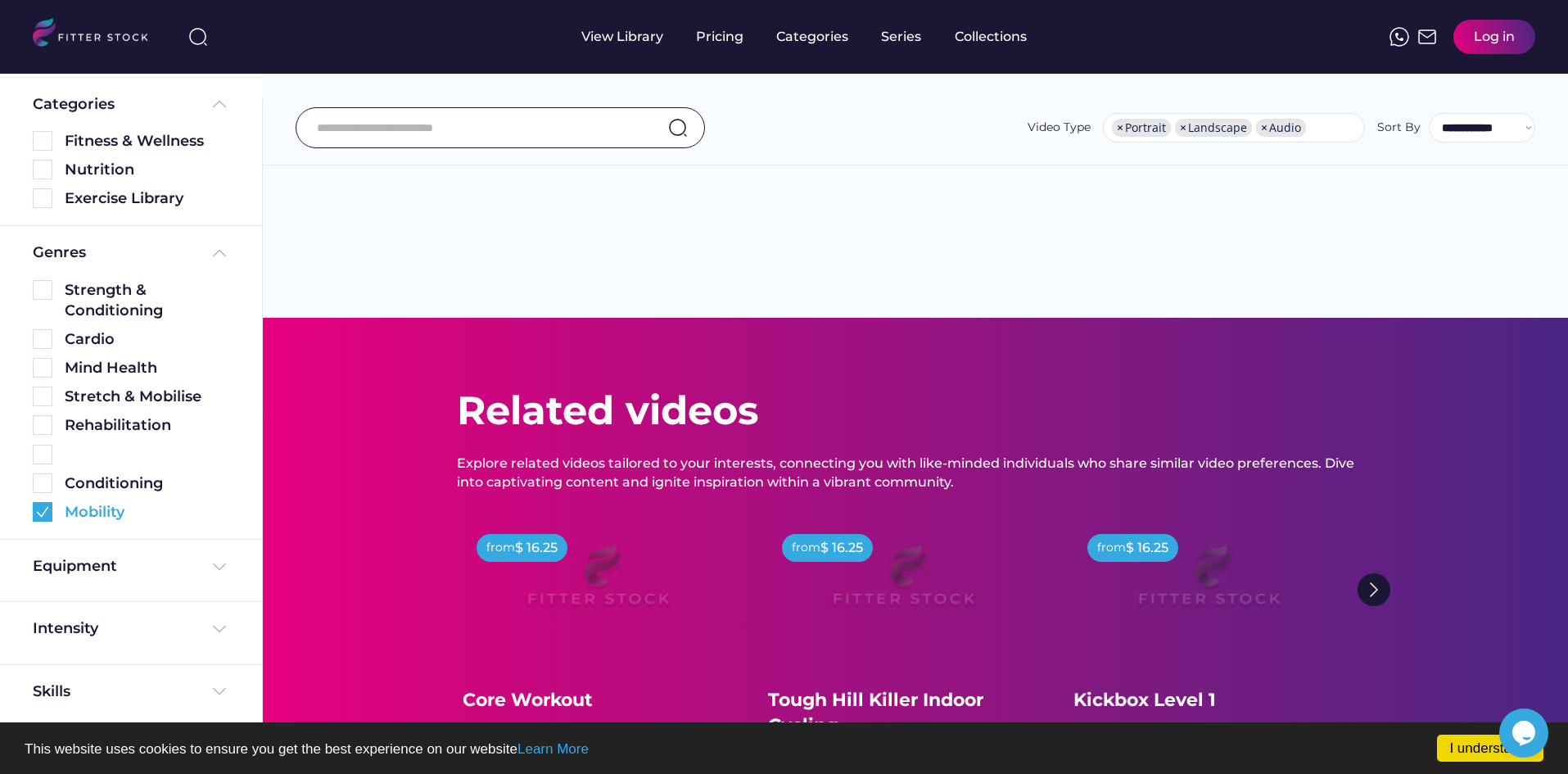 click at bounding box center (43, 512) 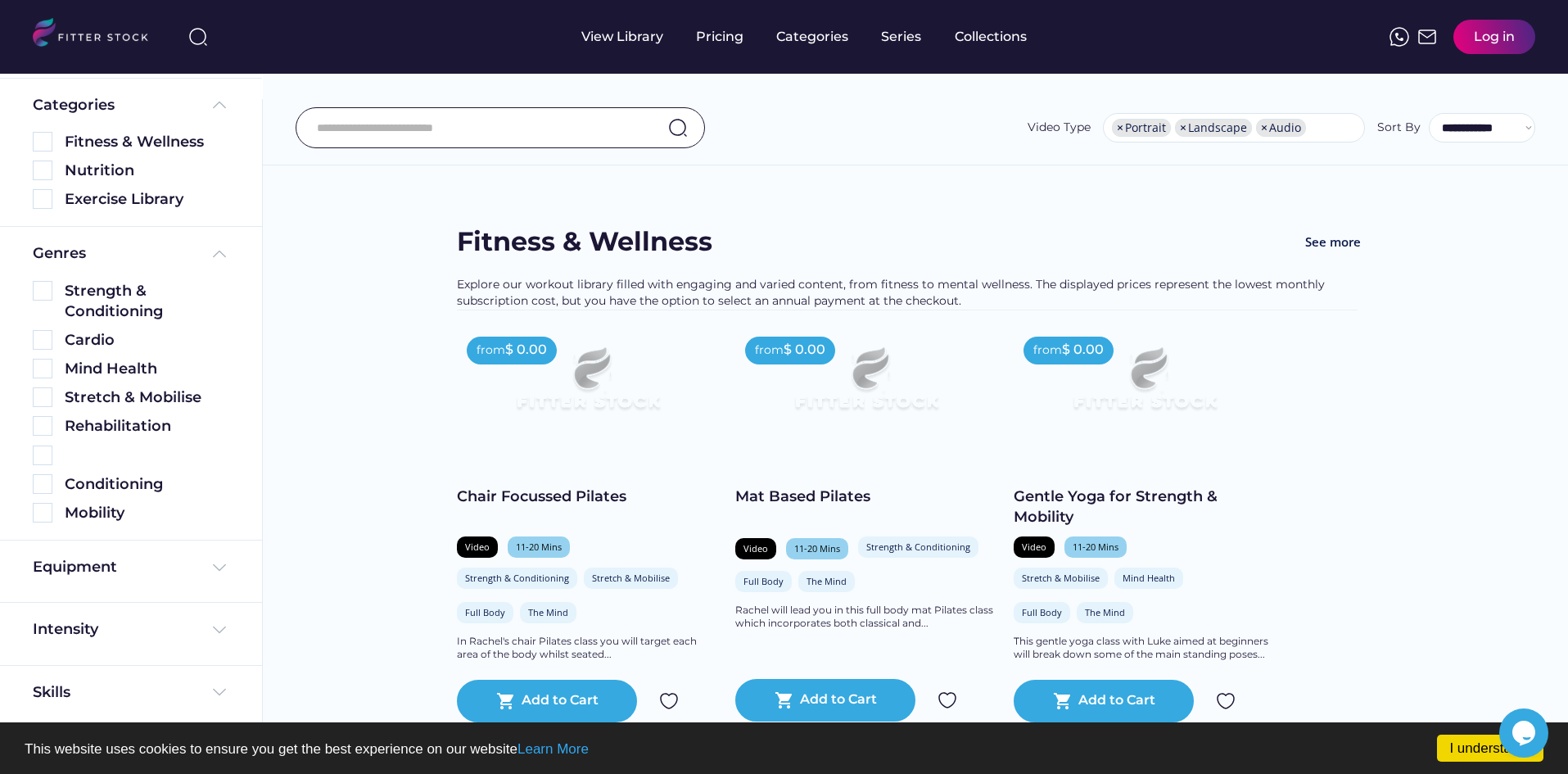 scroll, scrollTop: 160, scrollLeft: 0, axis: vertical 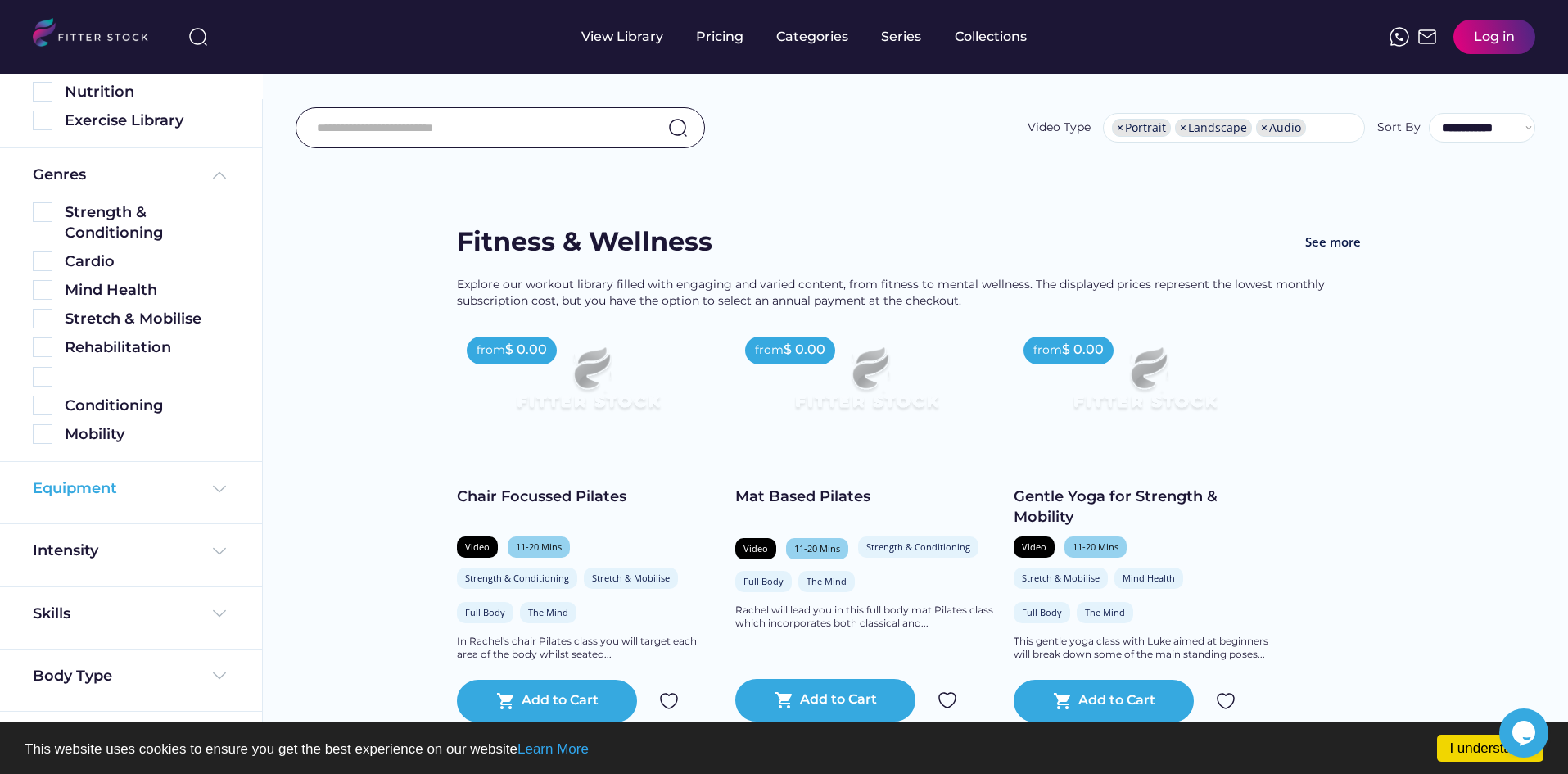 click on "Equipment" at bounding box center [75, 488] 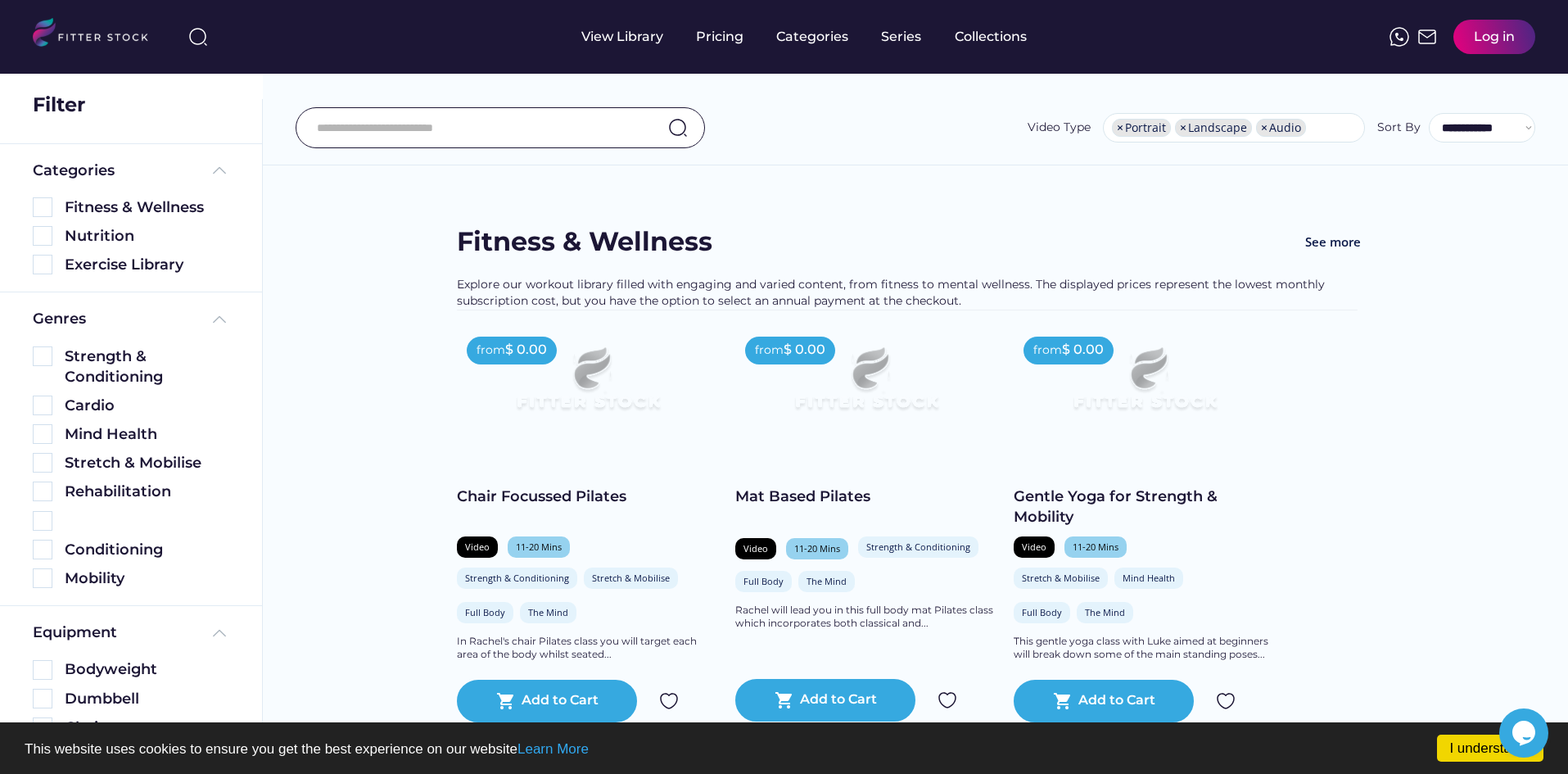 scroll, scrollTop: 0, scrollLeft: 0, axis: both 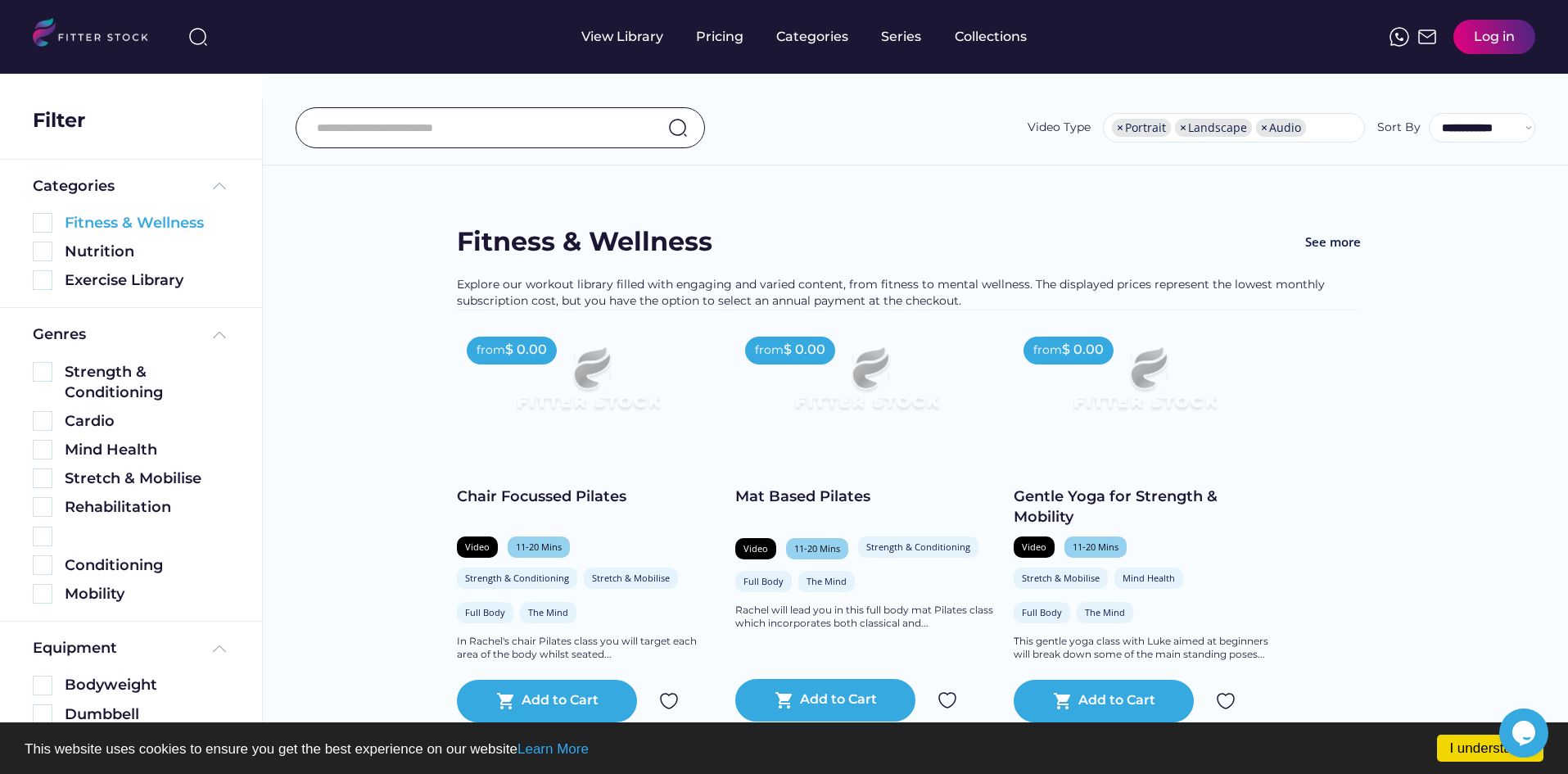 click at bounding box center [43, 223] 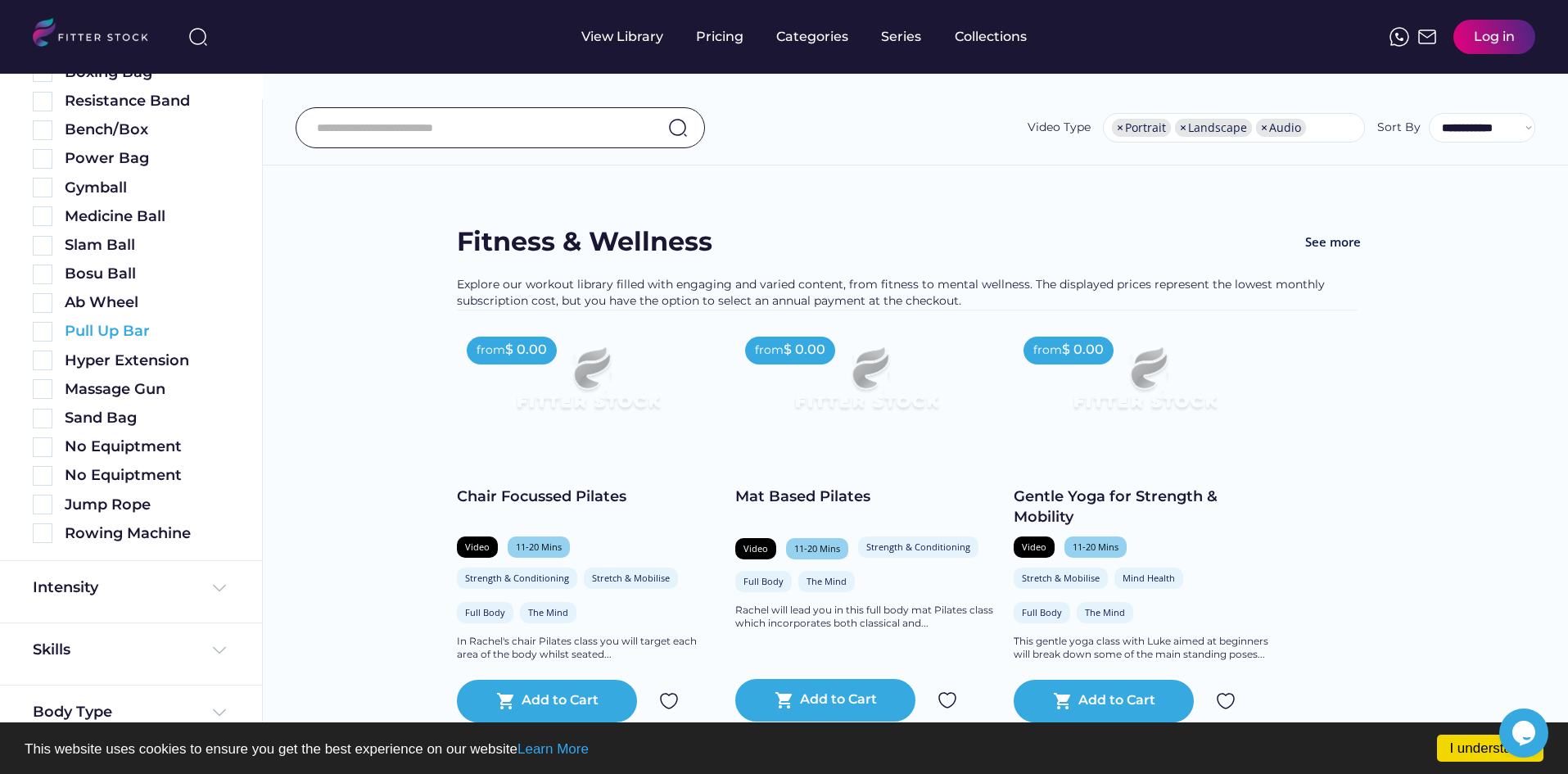scroll, scrollTop: 1169, scrollLeft: 0, axis: vertical 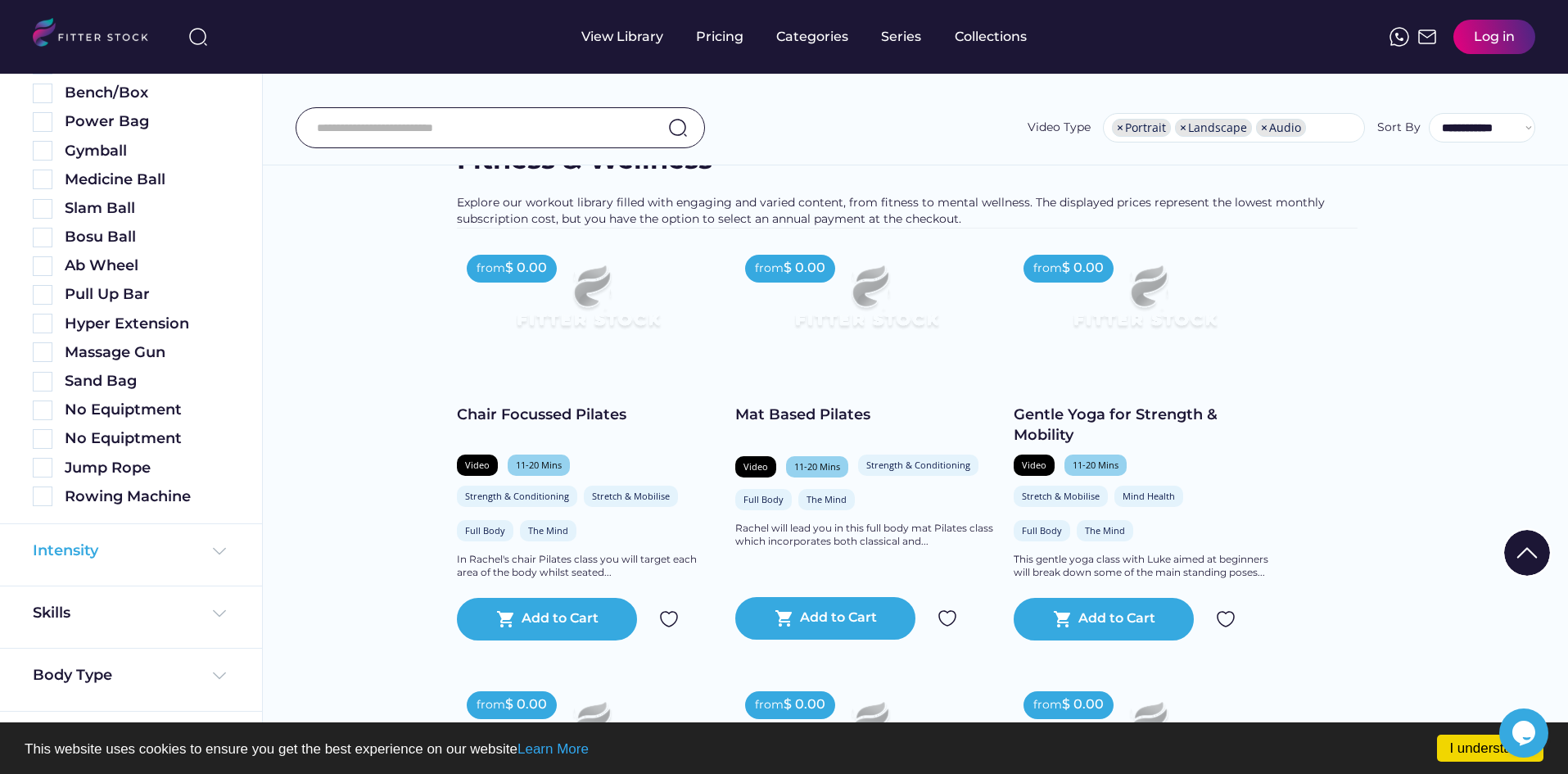 click on "Intensity" at bounding box center (131, 550) 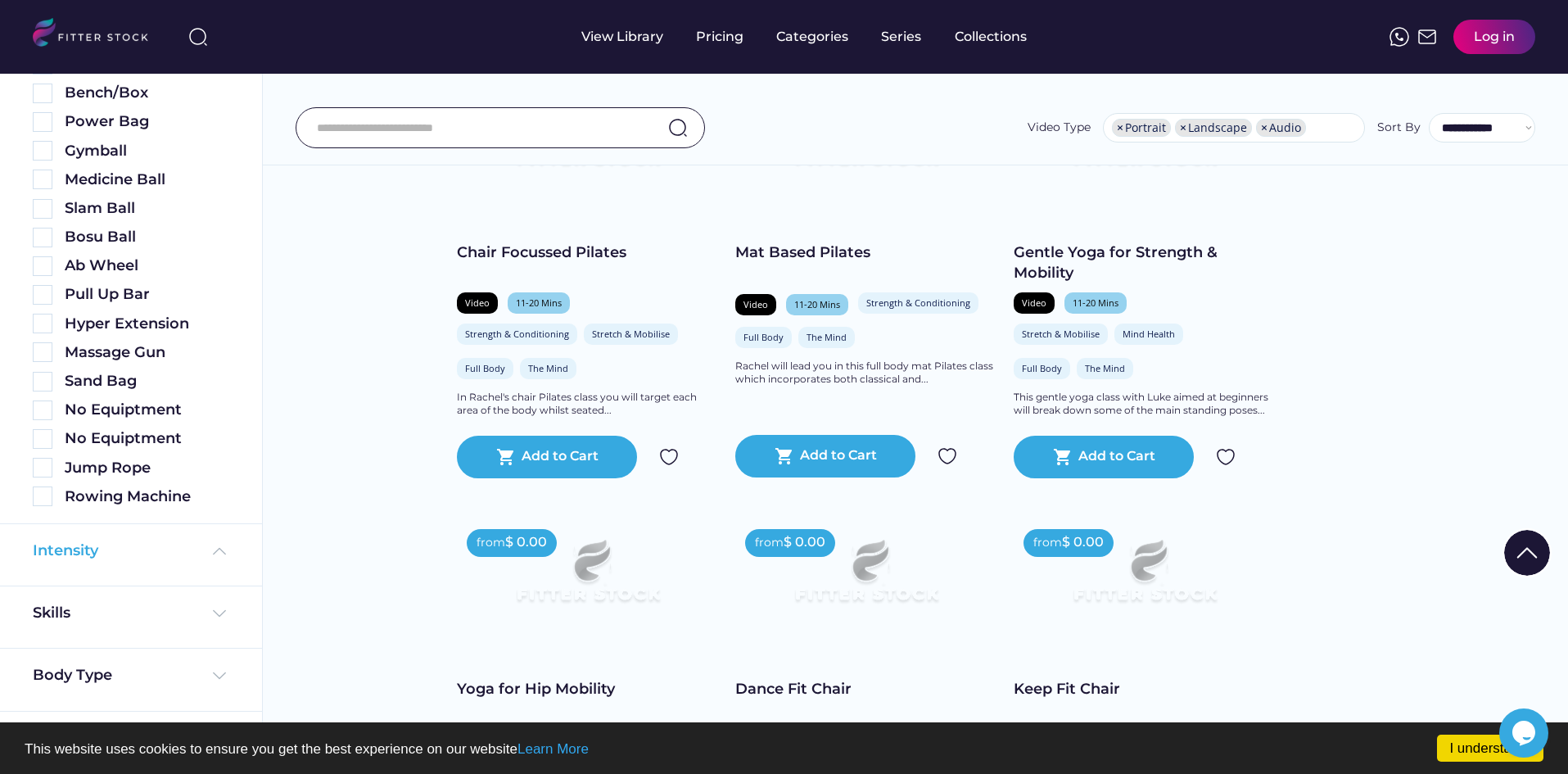 scroll, scrollTop: 246, scrollLeft: 0, axis: vertical 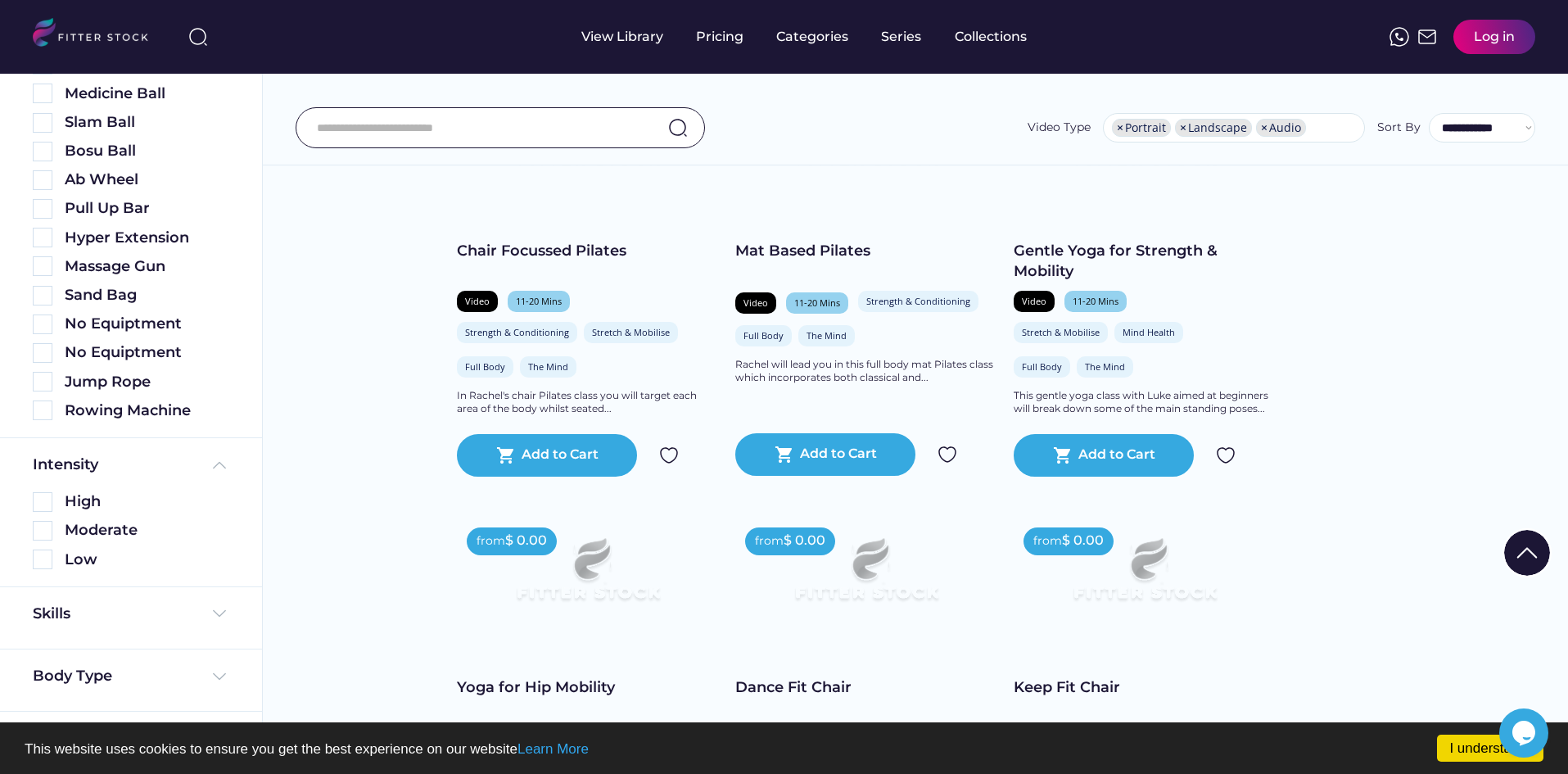 click on "Skills" at bounding box center [131, 618] 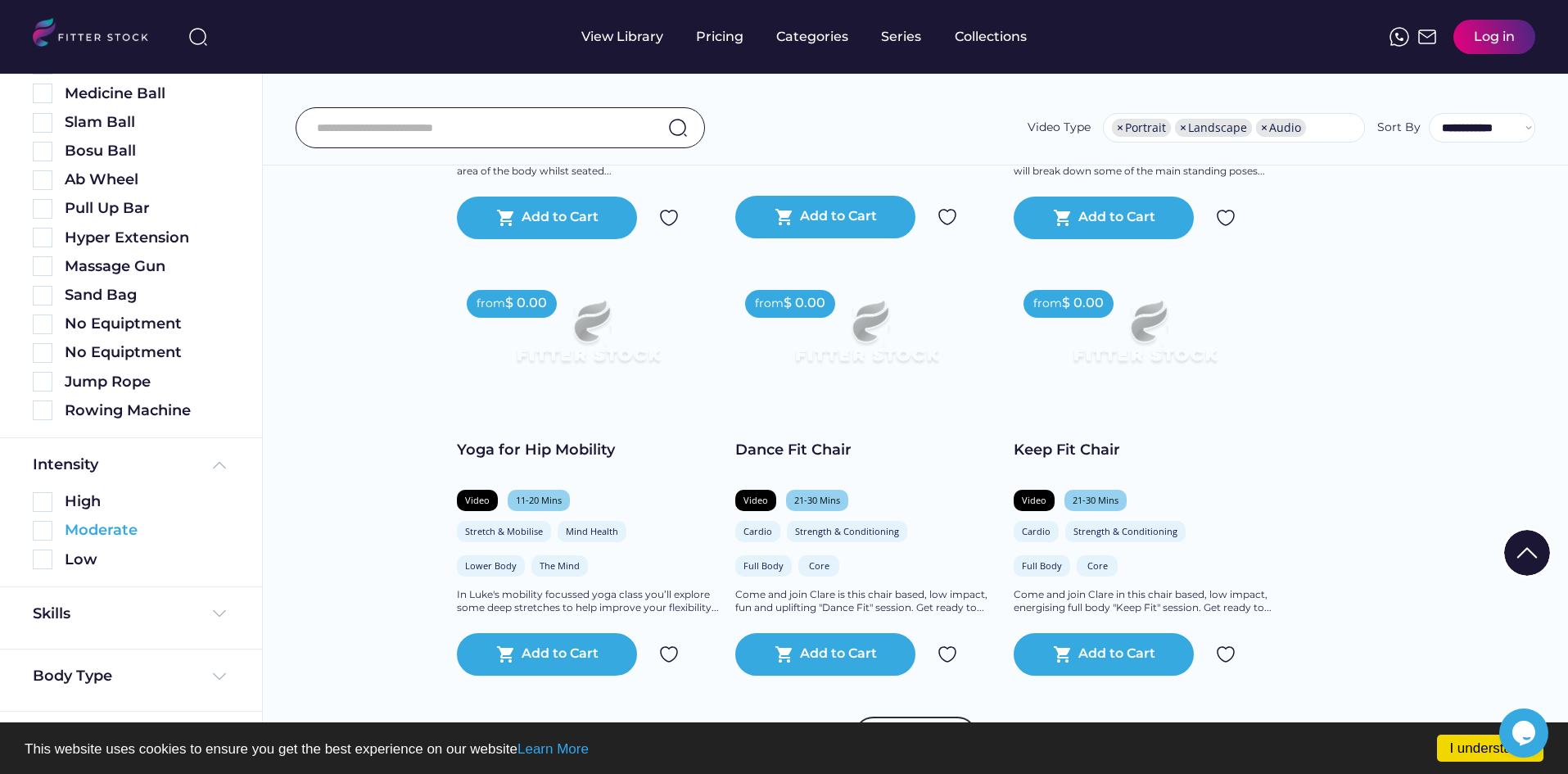 scroll, scrollTop: 491, scrollLeft: 0, axis: vertical 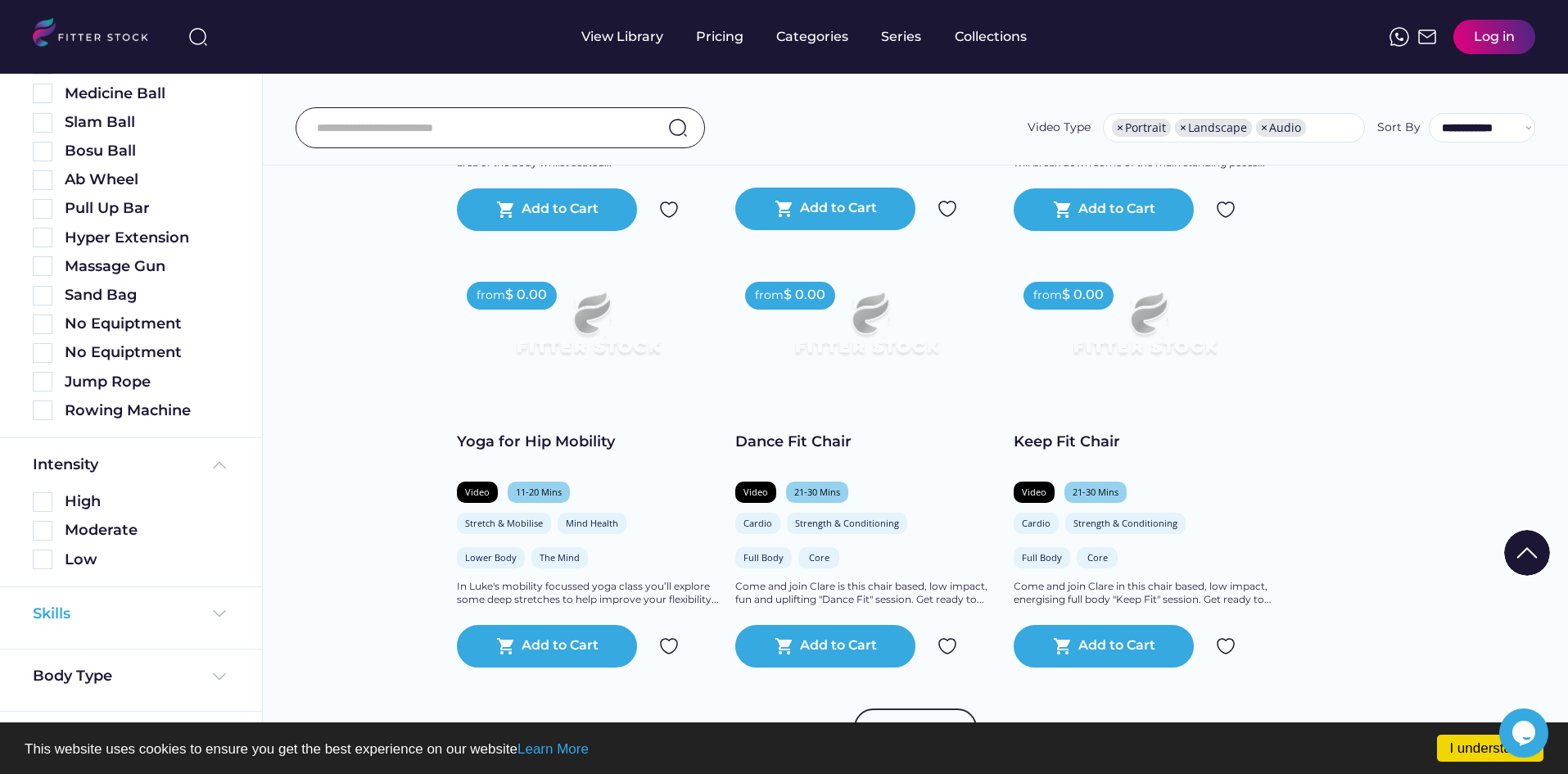 click at bounding box center [219, 613] 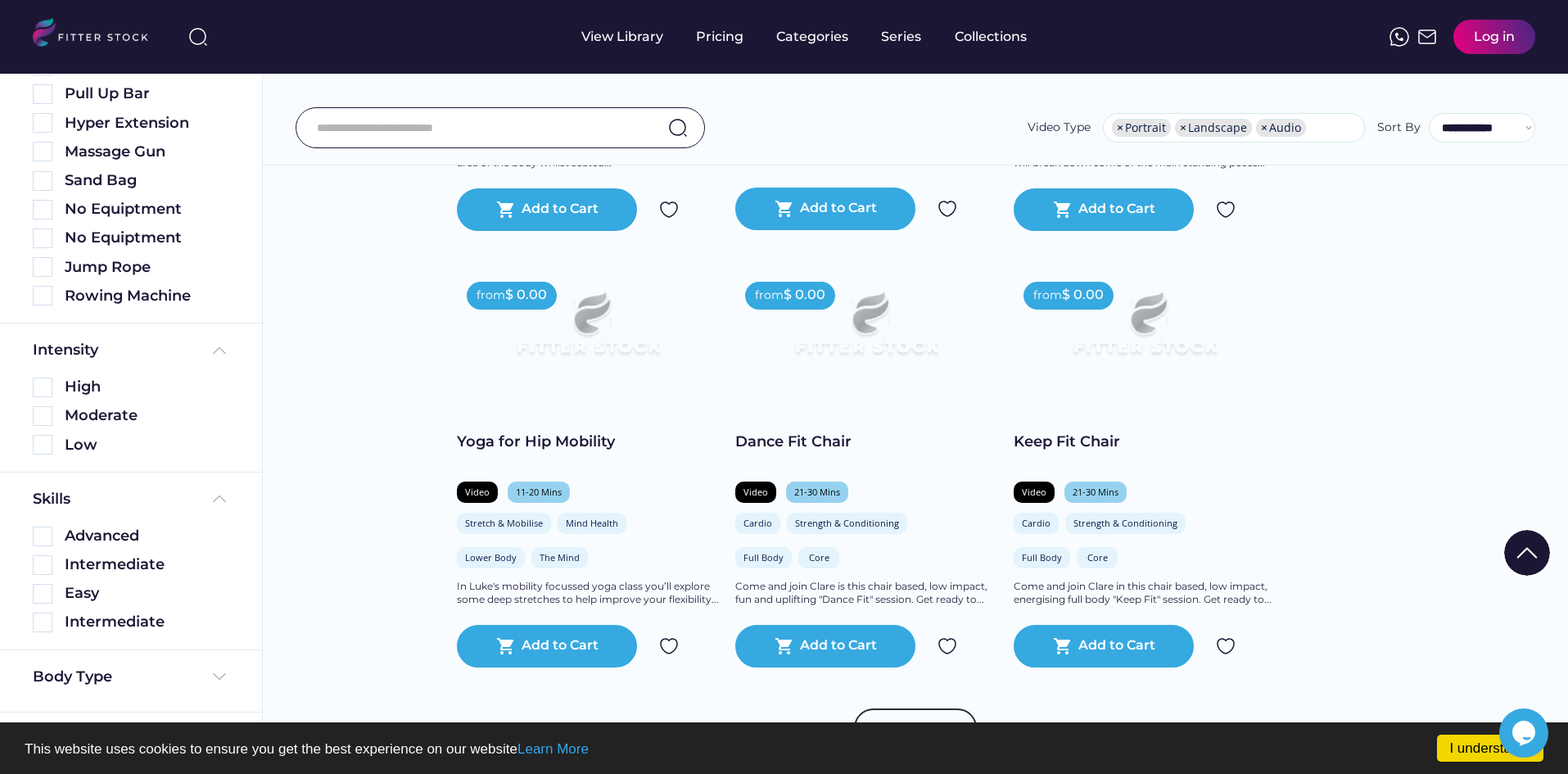 scroll, scrollTop: 1370, scrollLeft: 0, axis: vertical 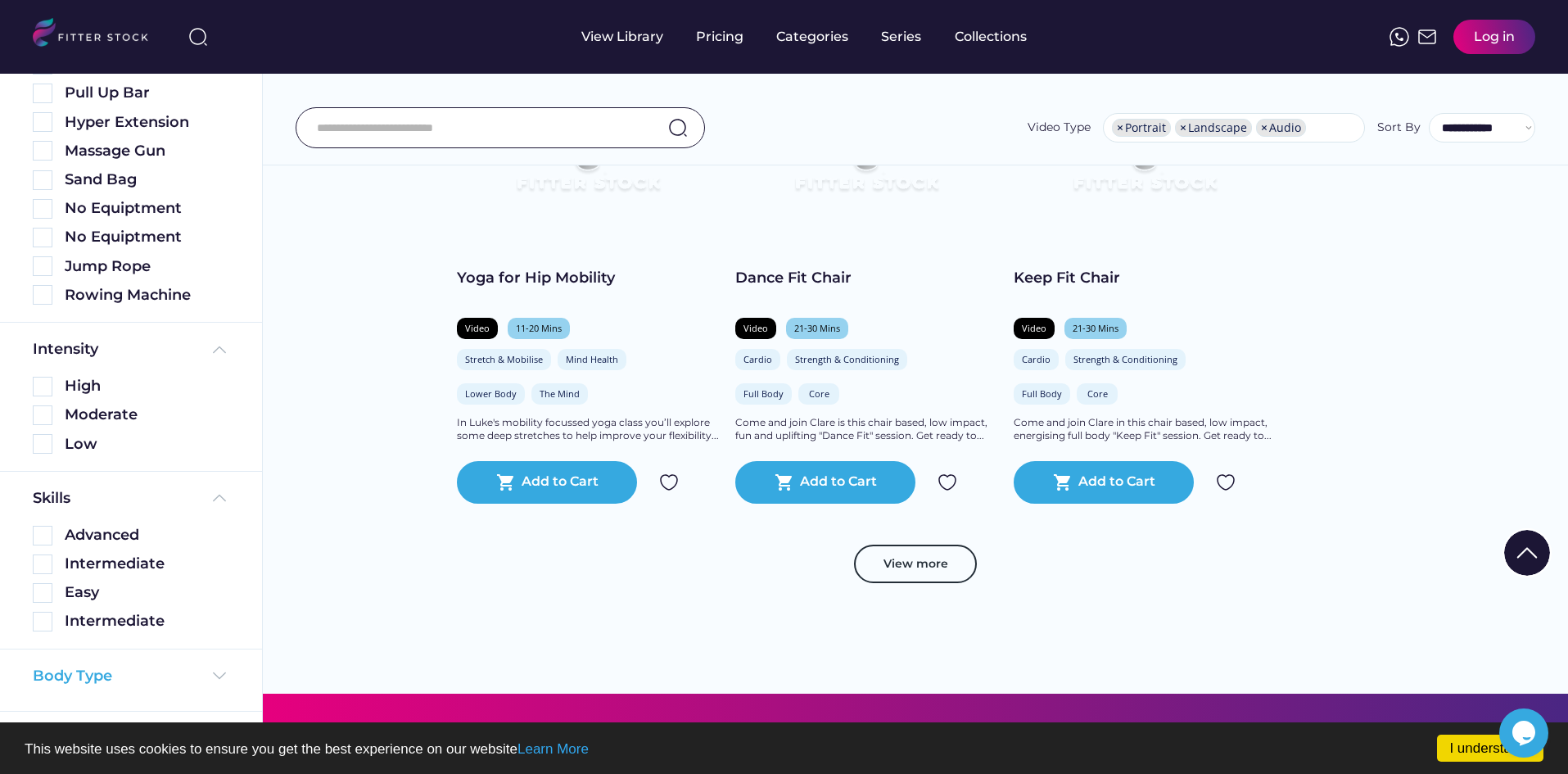 click at bounding box center (219, 676) 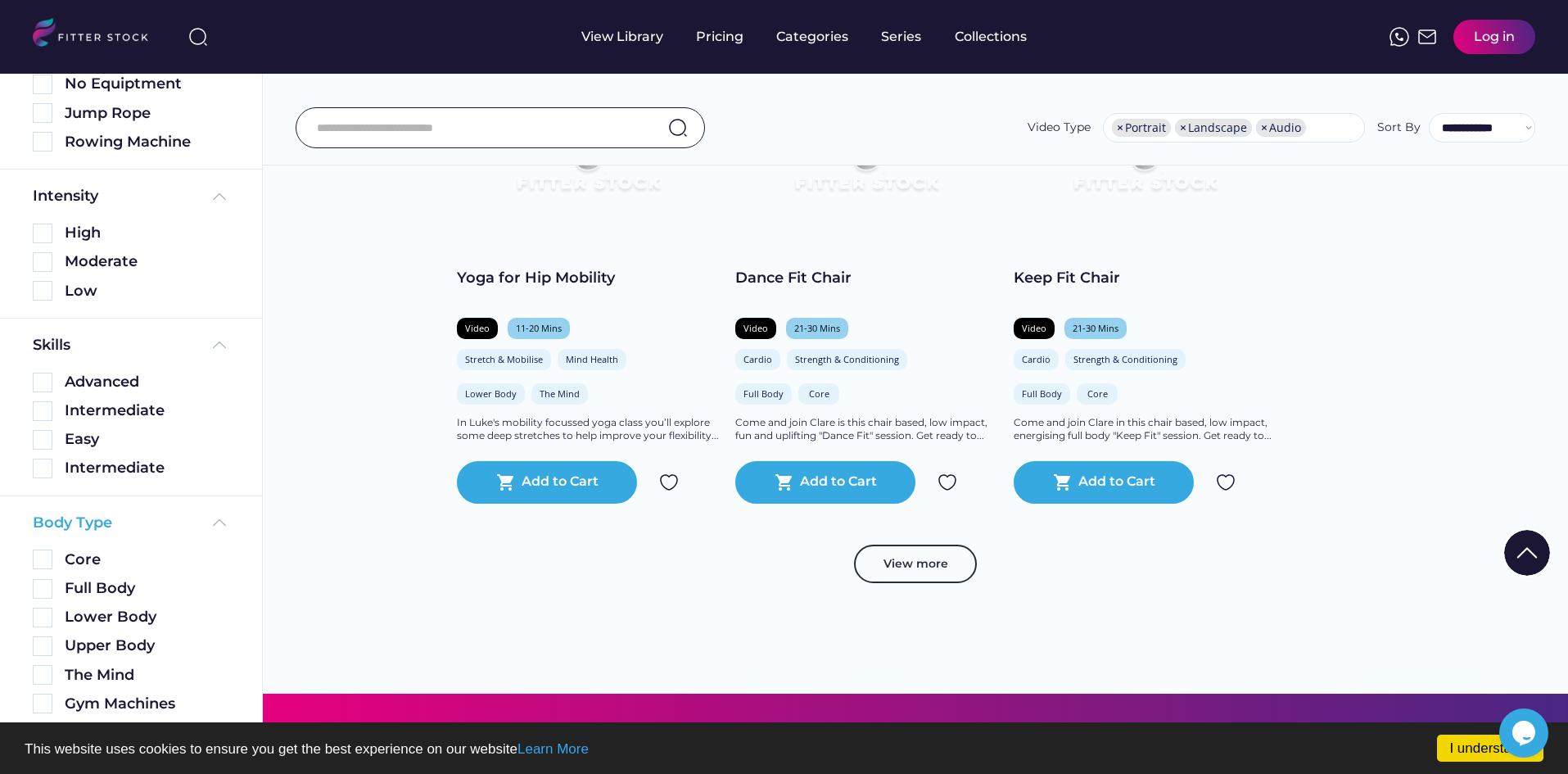 scroll, scrollTop: 1543, scrollLeft: 0, axis: vertical 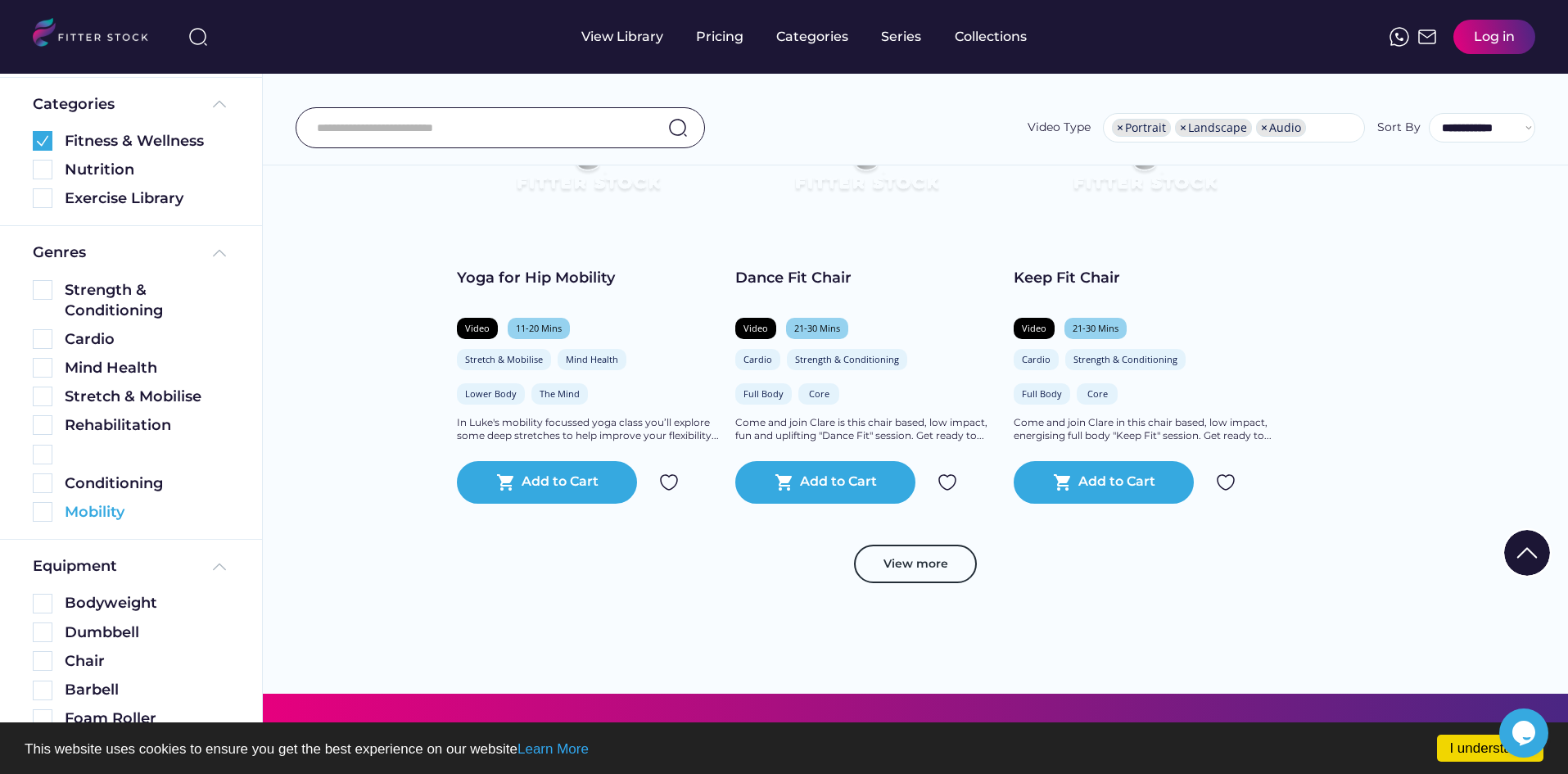 click at bounding box center (43, 512) 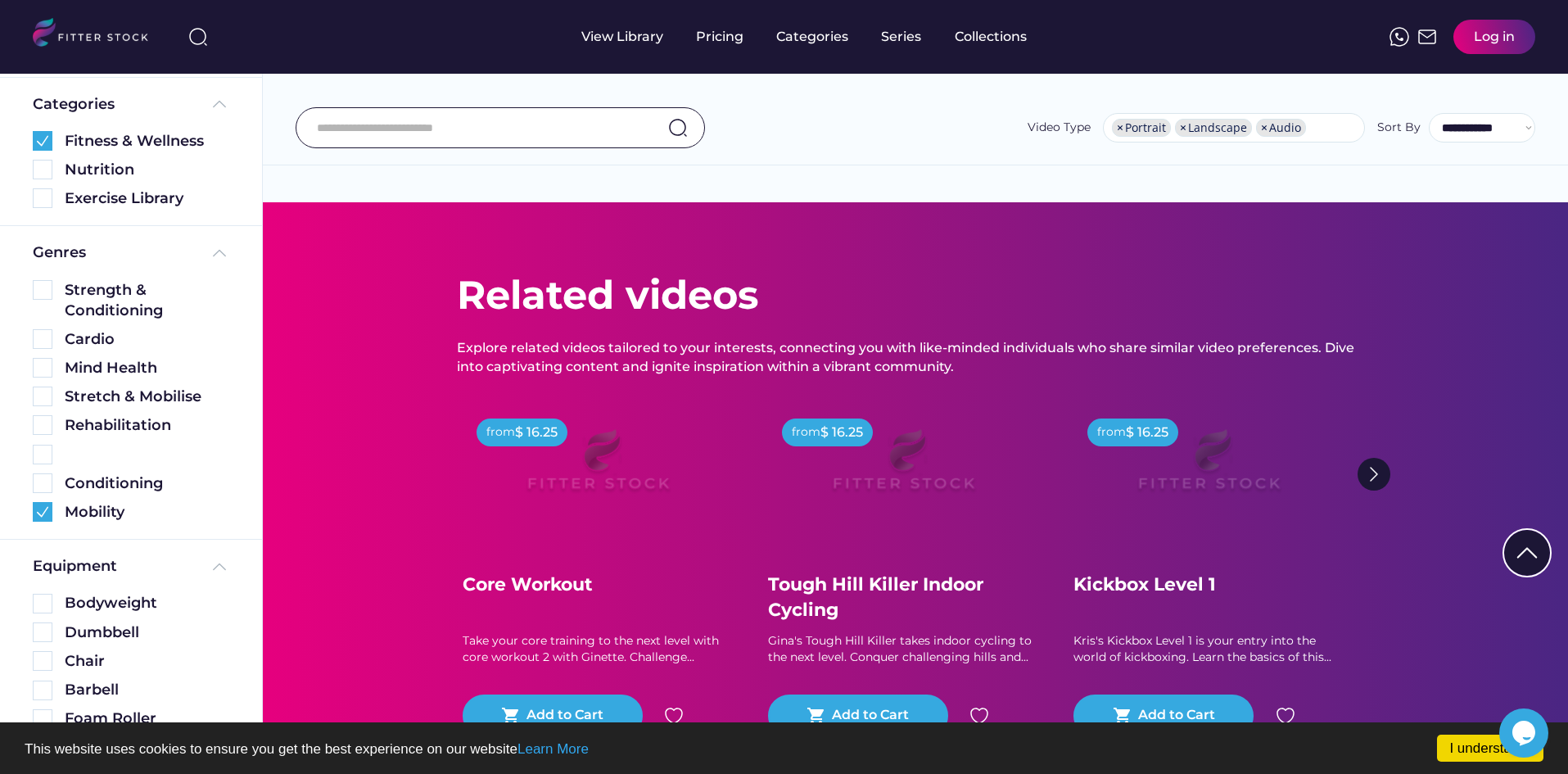 scroll, scrollTop: 46, scrollLeft: 0, axis: vertical 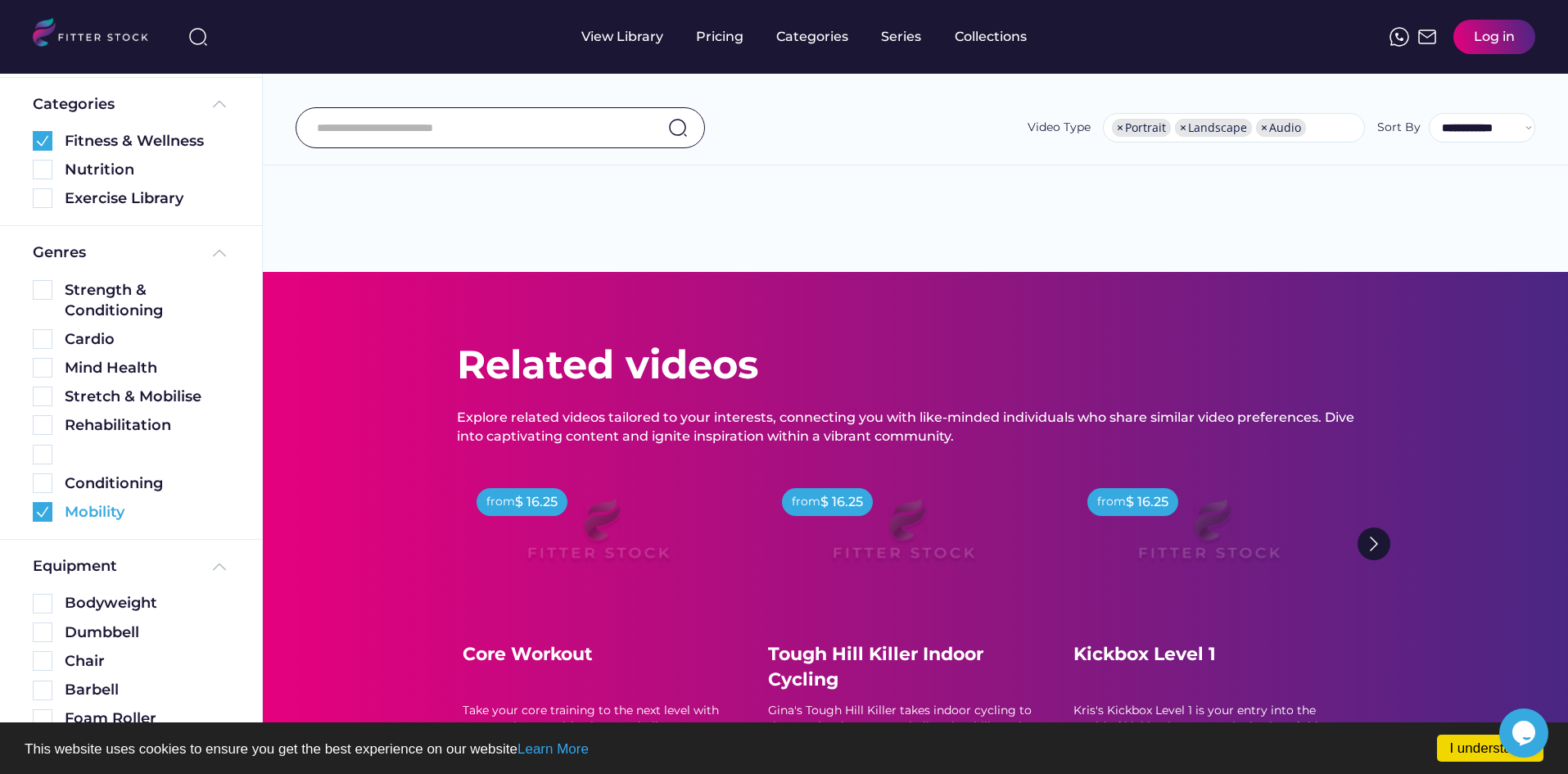 click at bounding box center (43, 512) 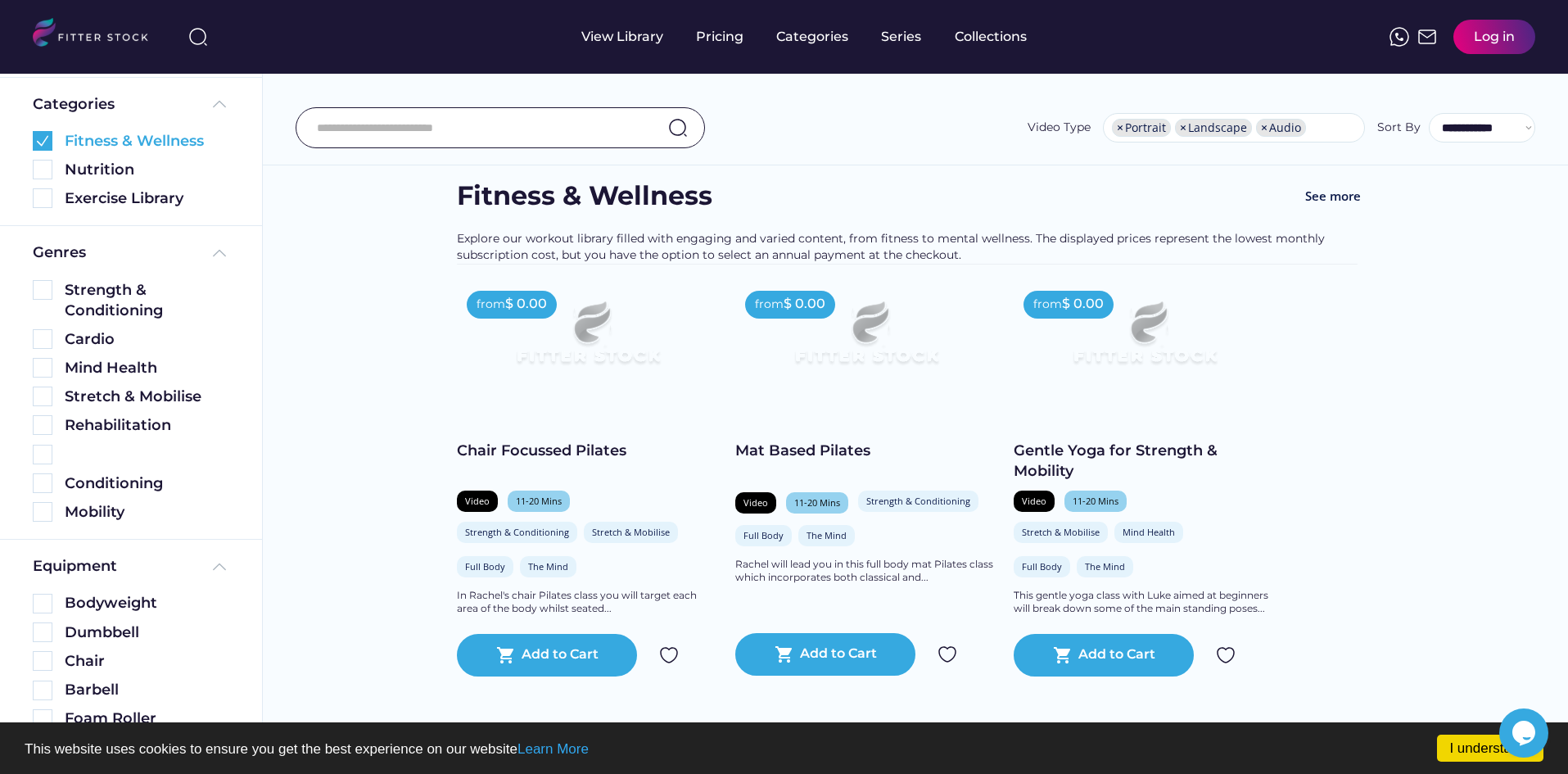 click at bounding box center [43, 141] 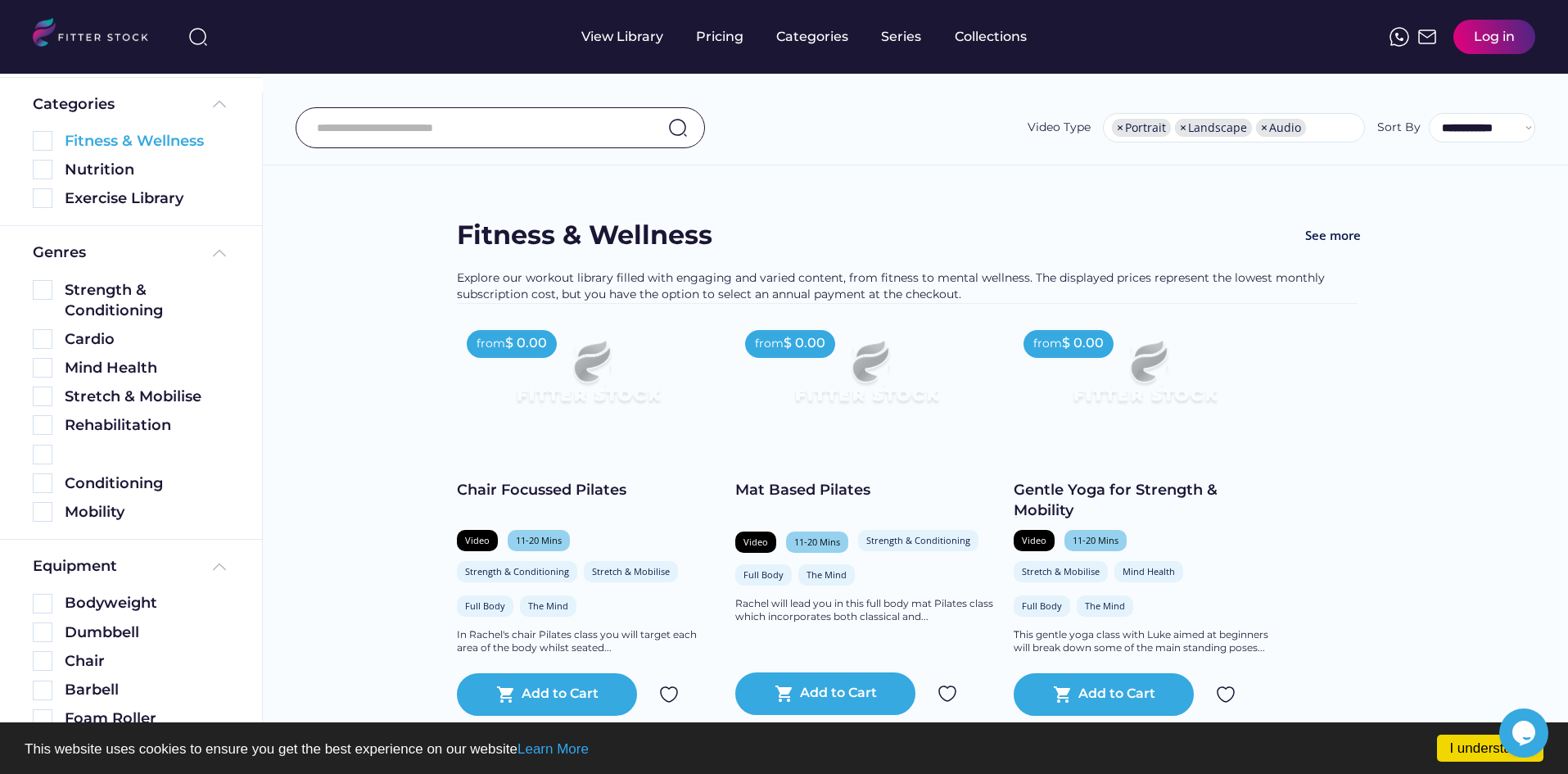 scroll, scrollTop: 0, scrollLeft: 0, axis: both 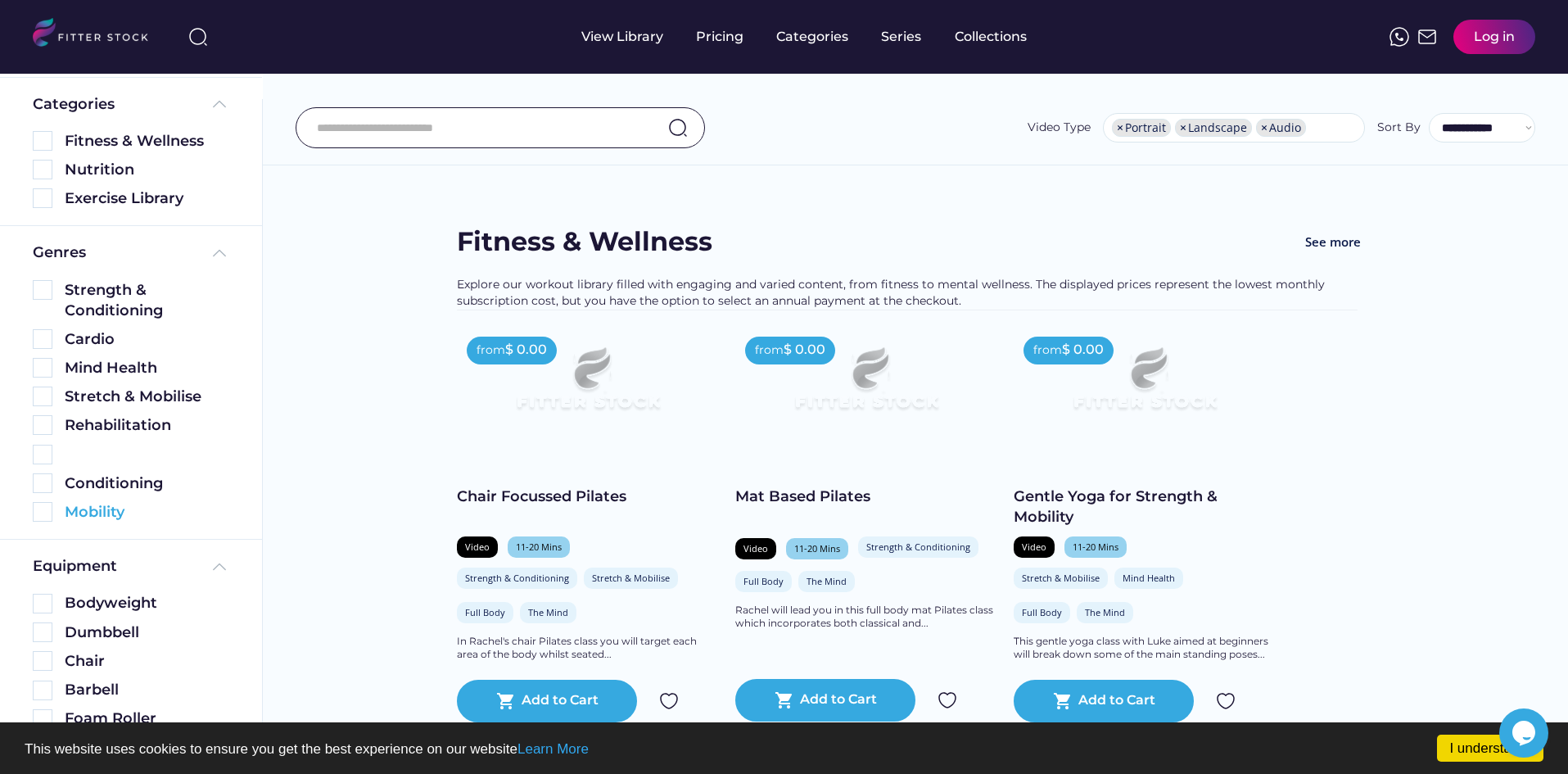 click at bounding box center (43, 512) 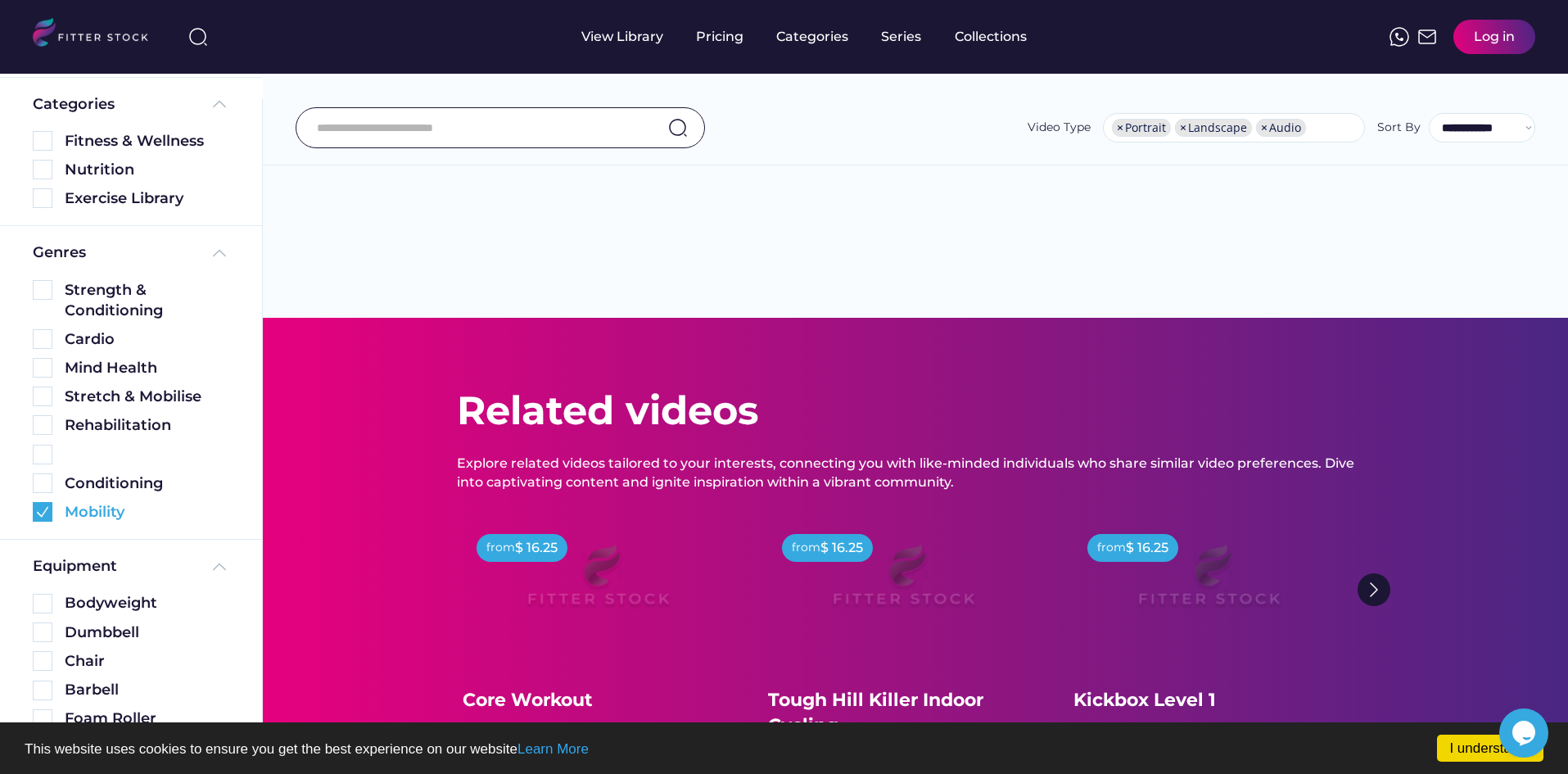 click at bounding box center [43, 512] 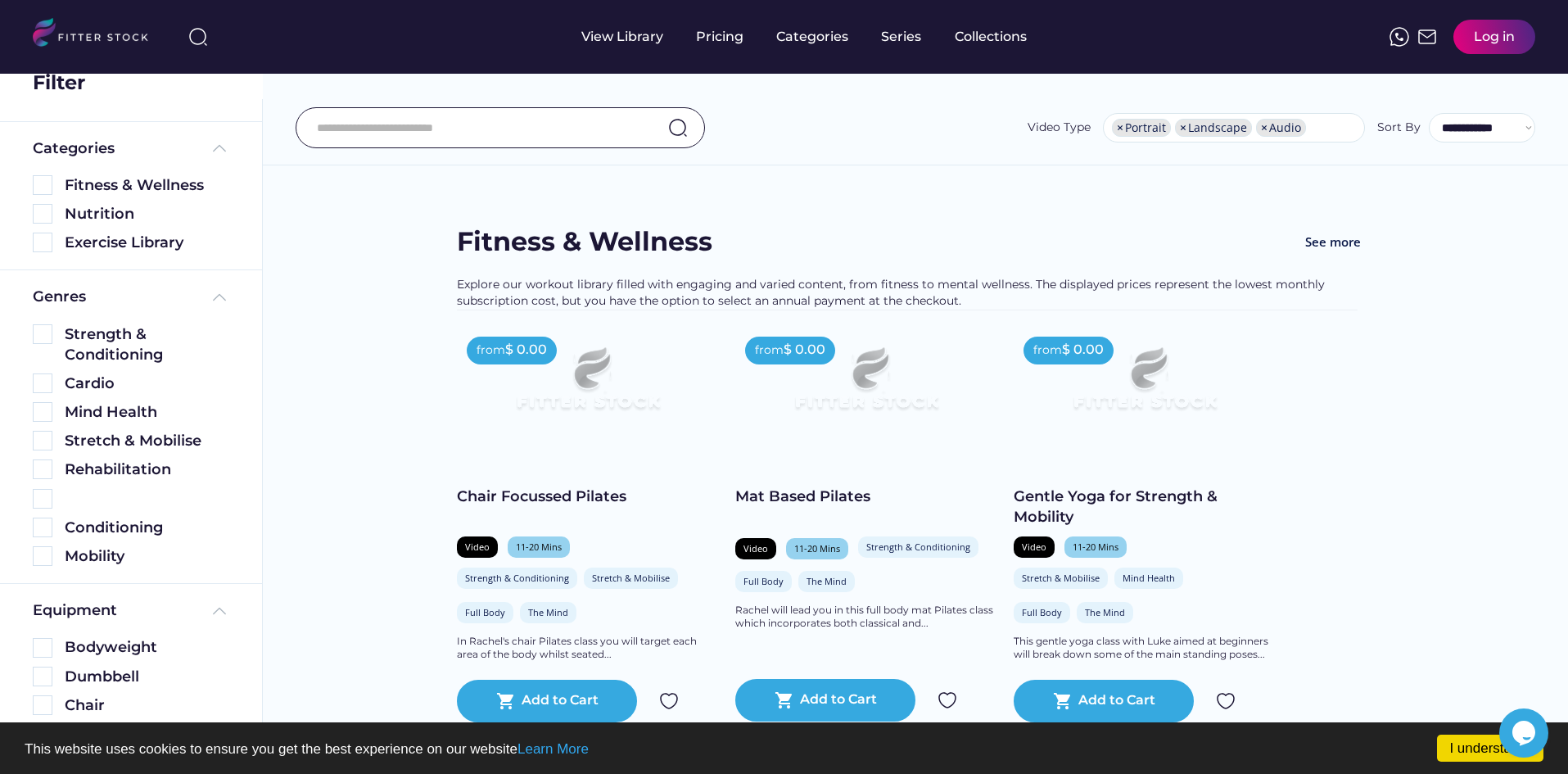 scroll, scrollTop: 0, scrollLeft: 0, axis: both 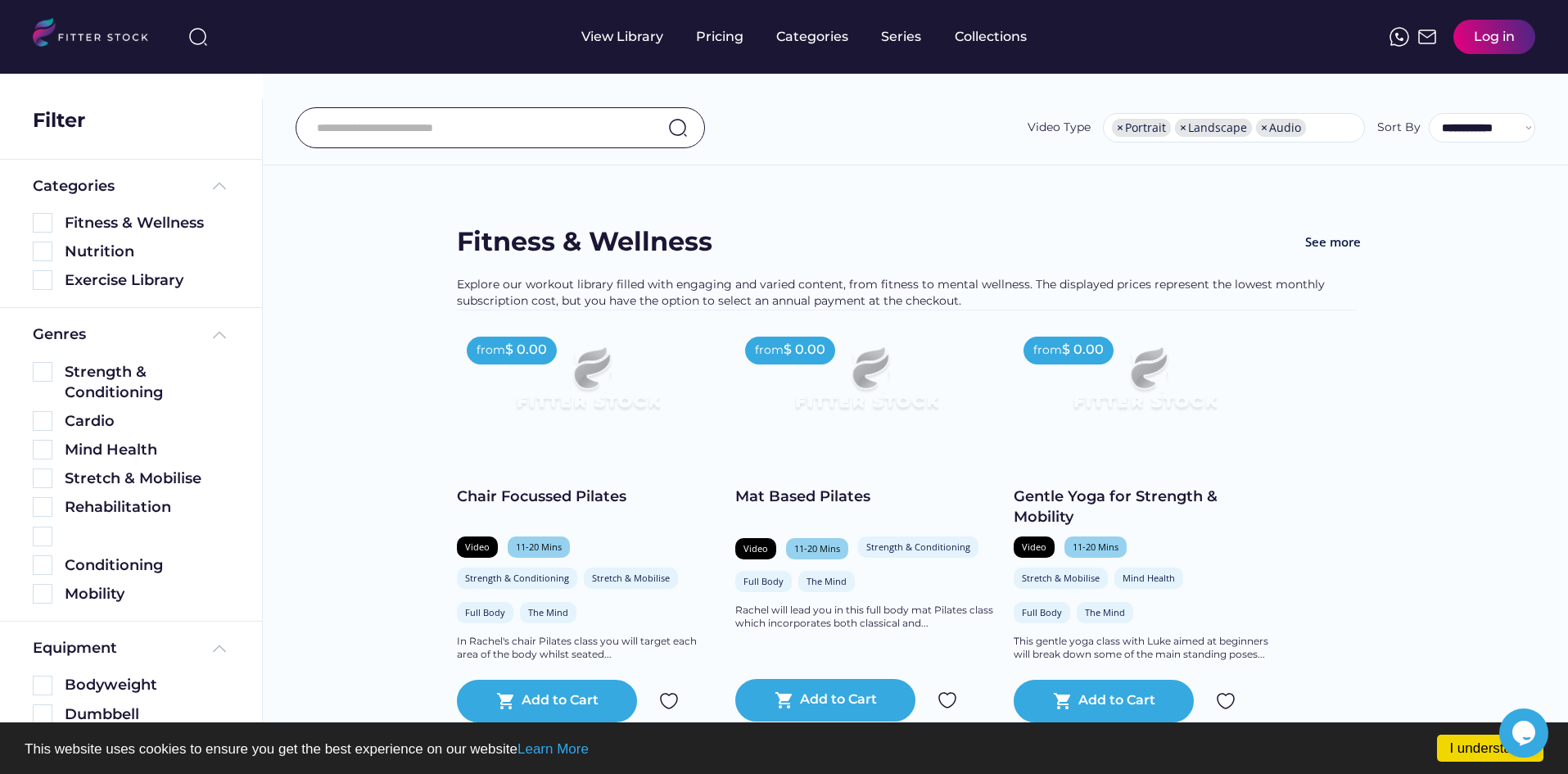 click on "Fitness & Wellness" at bounding box center (131, 219) 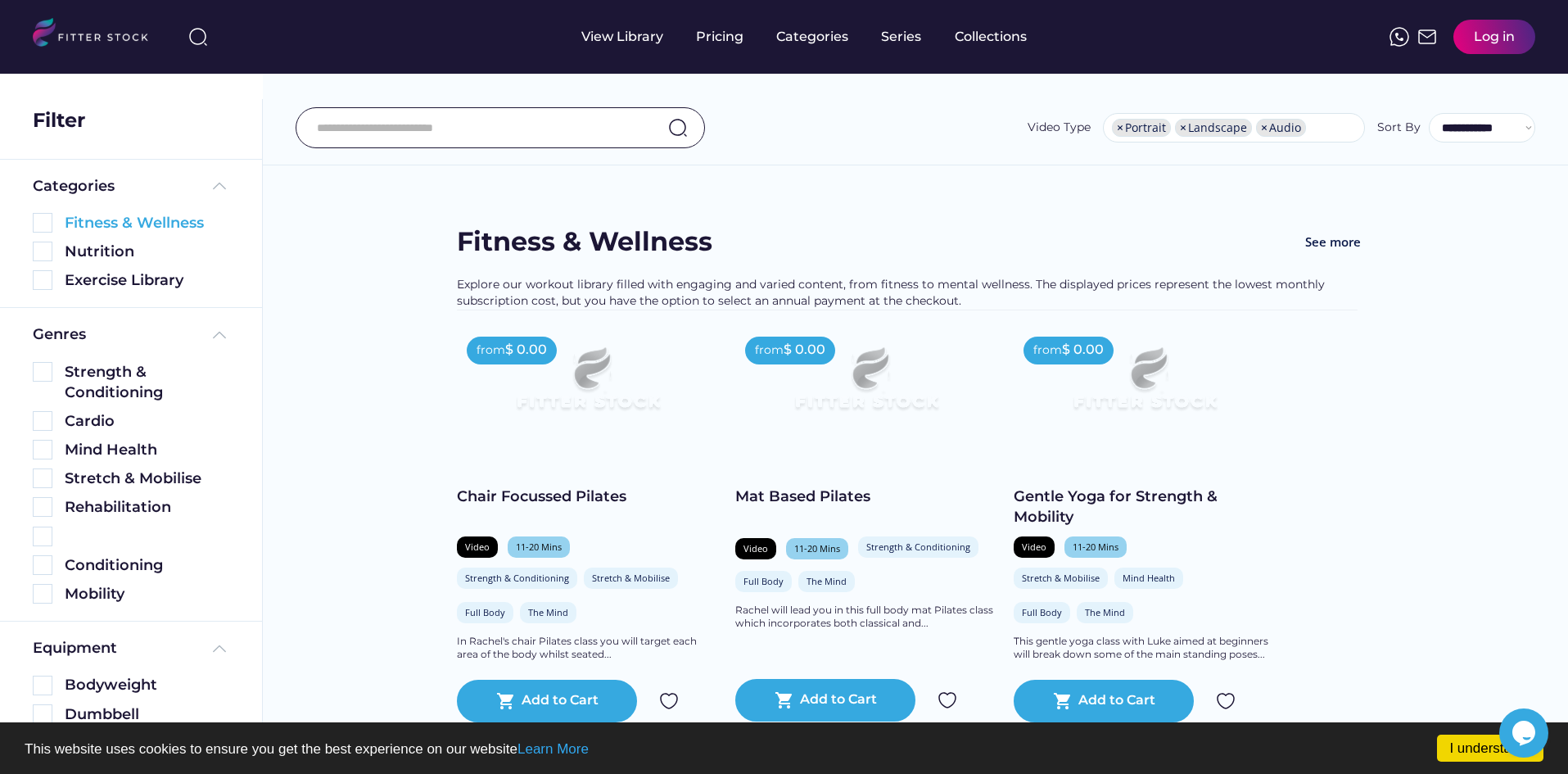click at bounding box center [43, 223] 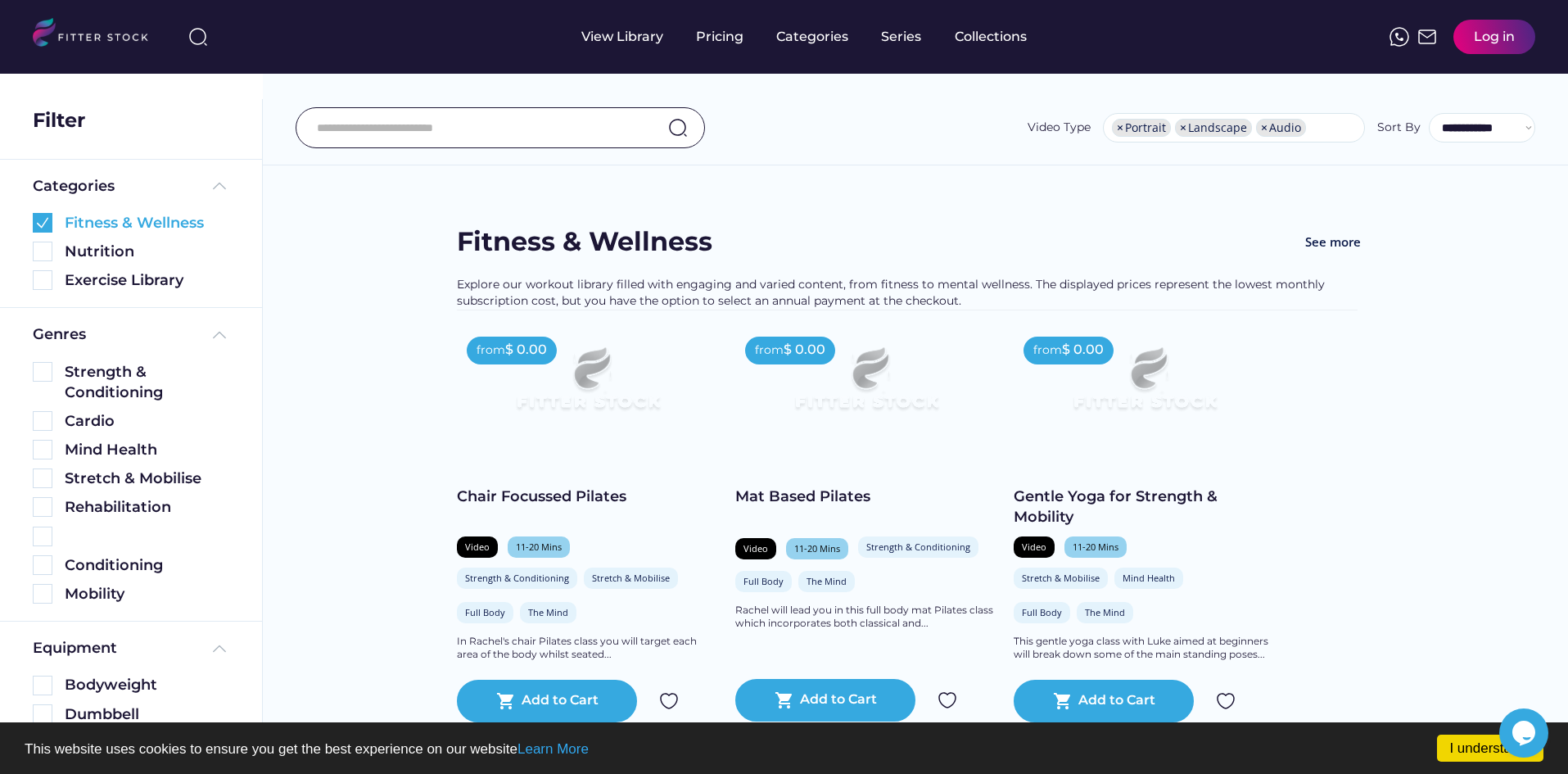 click at bounding box center [43, 223] 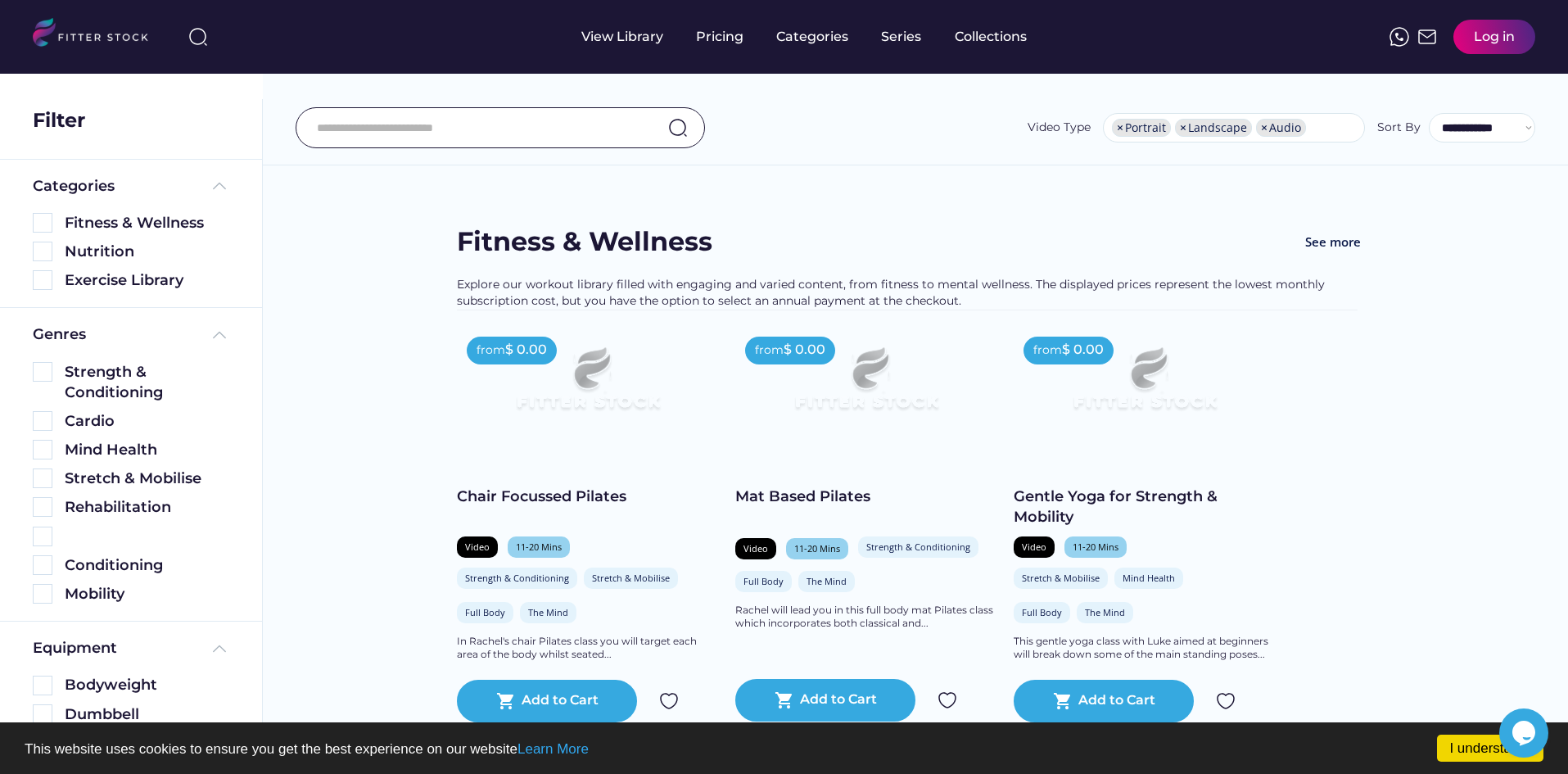 click on "Fitness & Wellness" at bounding box center (131, 219) 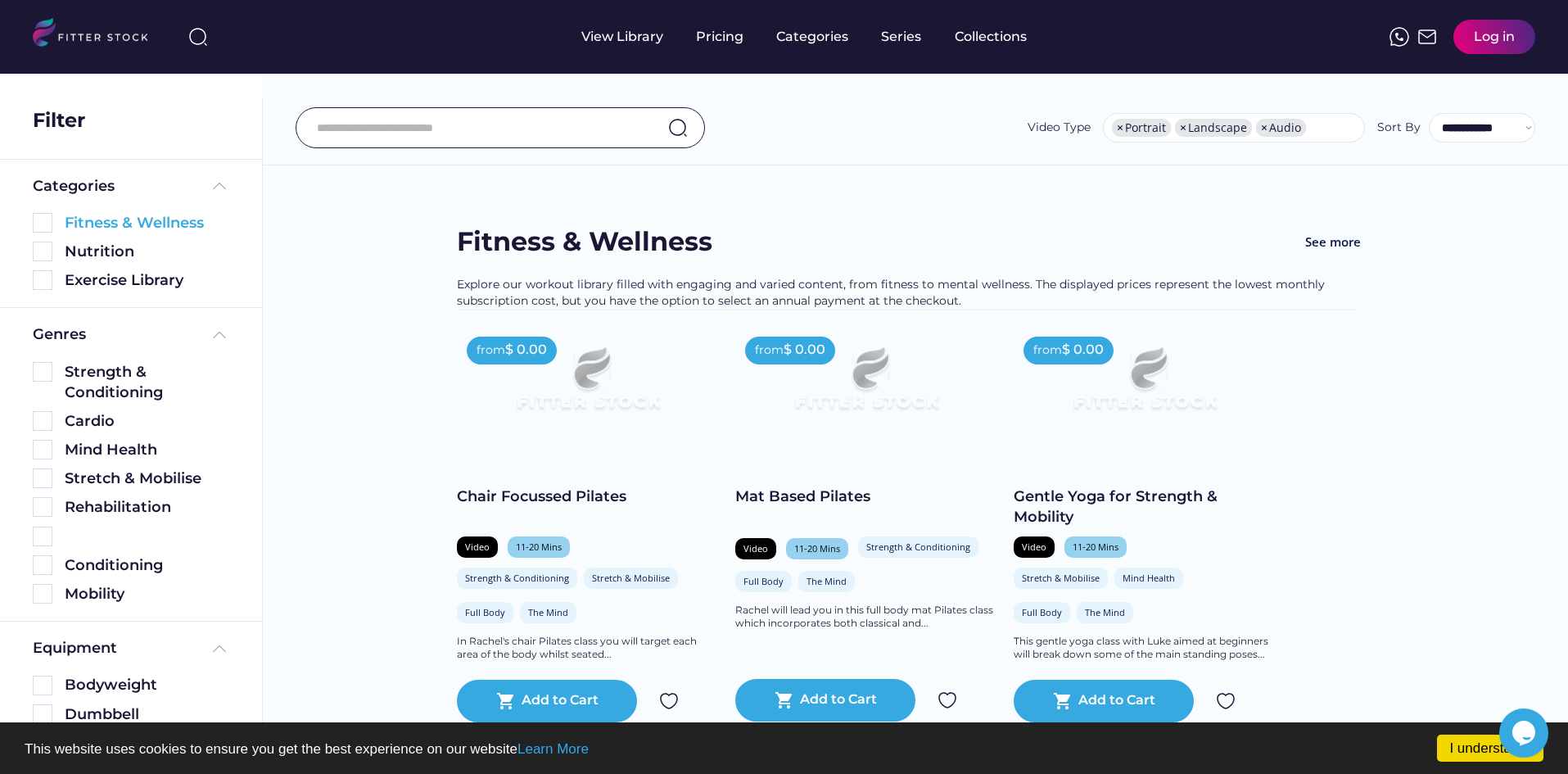 click at bounding box center [43, 223] 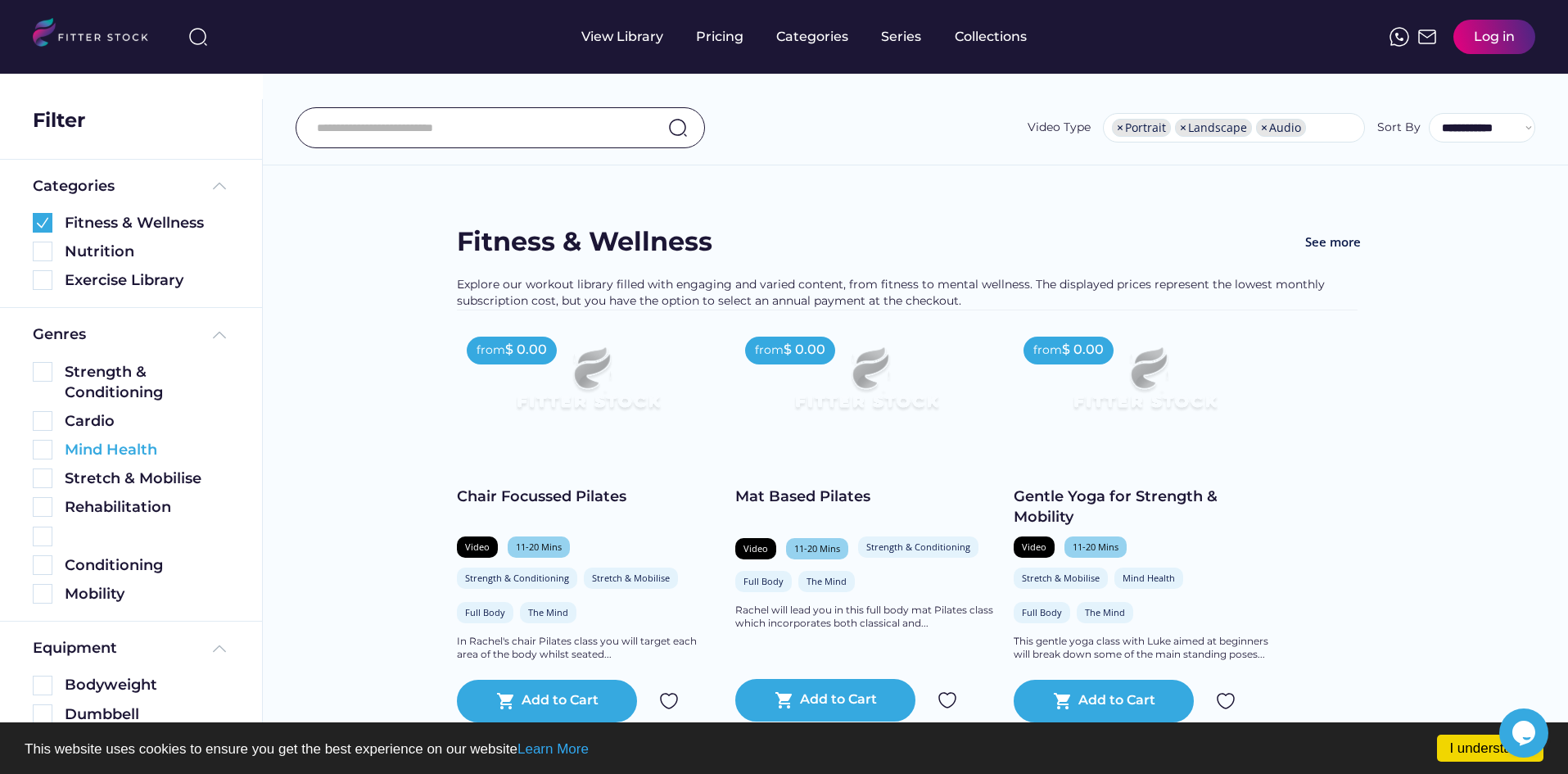 scroll, scrollTop: 82, scrollLeft: 0, axis: vertical 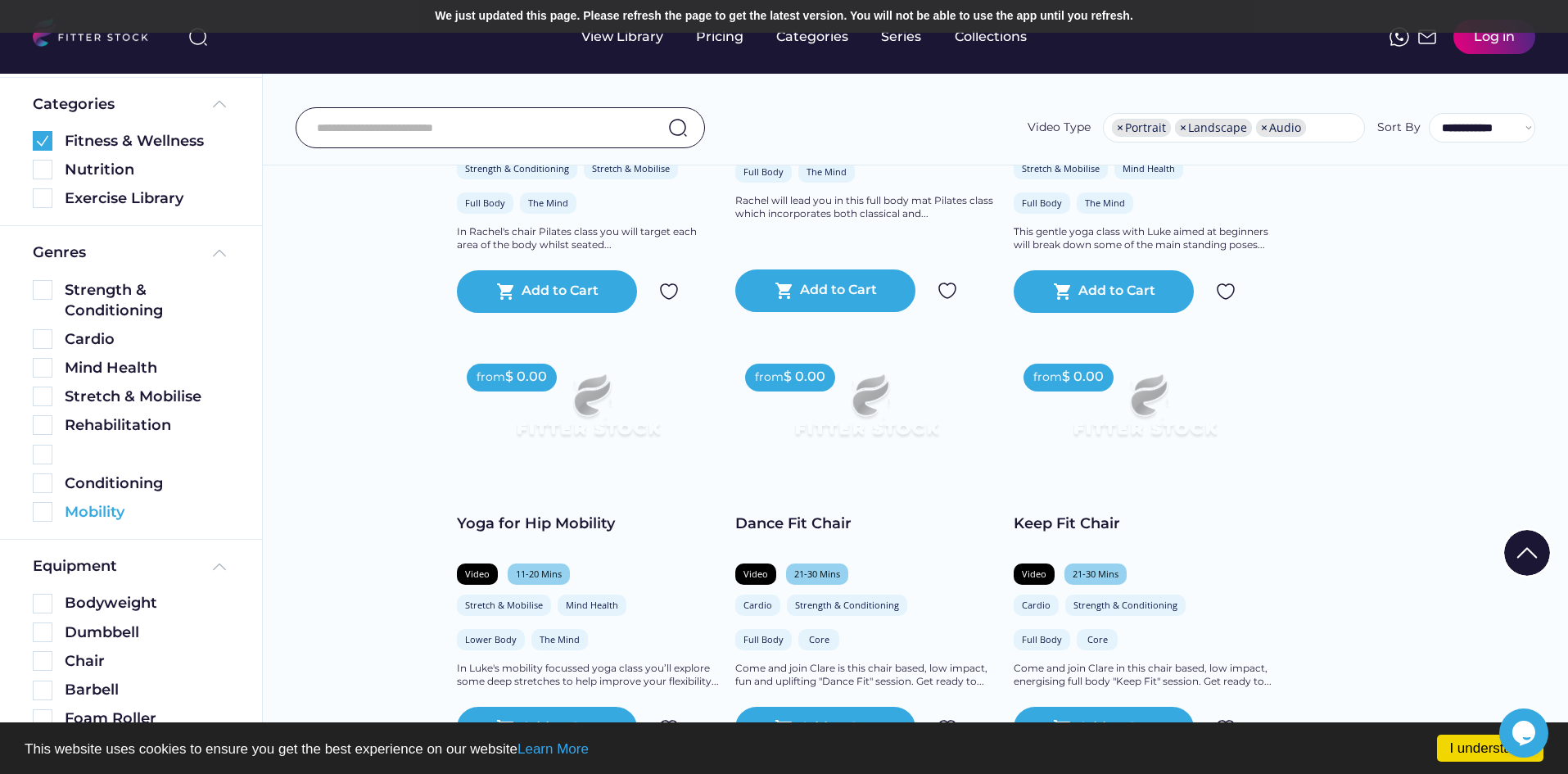 click at bounding box center [43, 512] 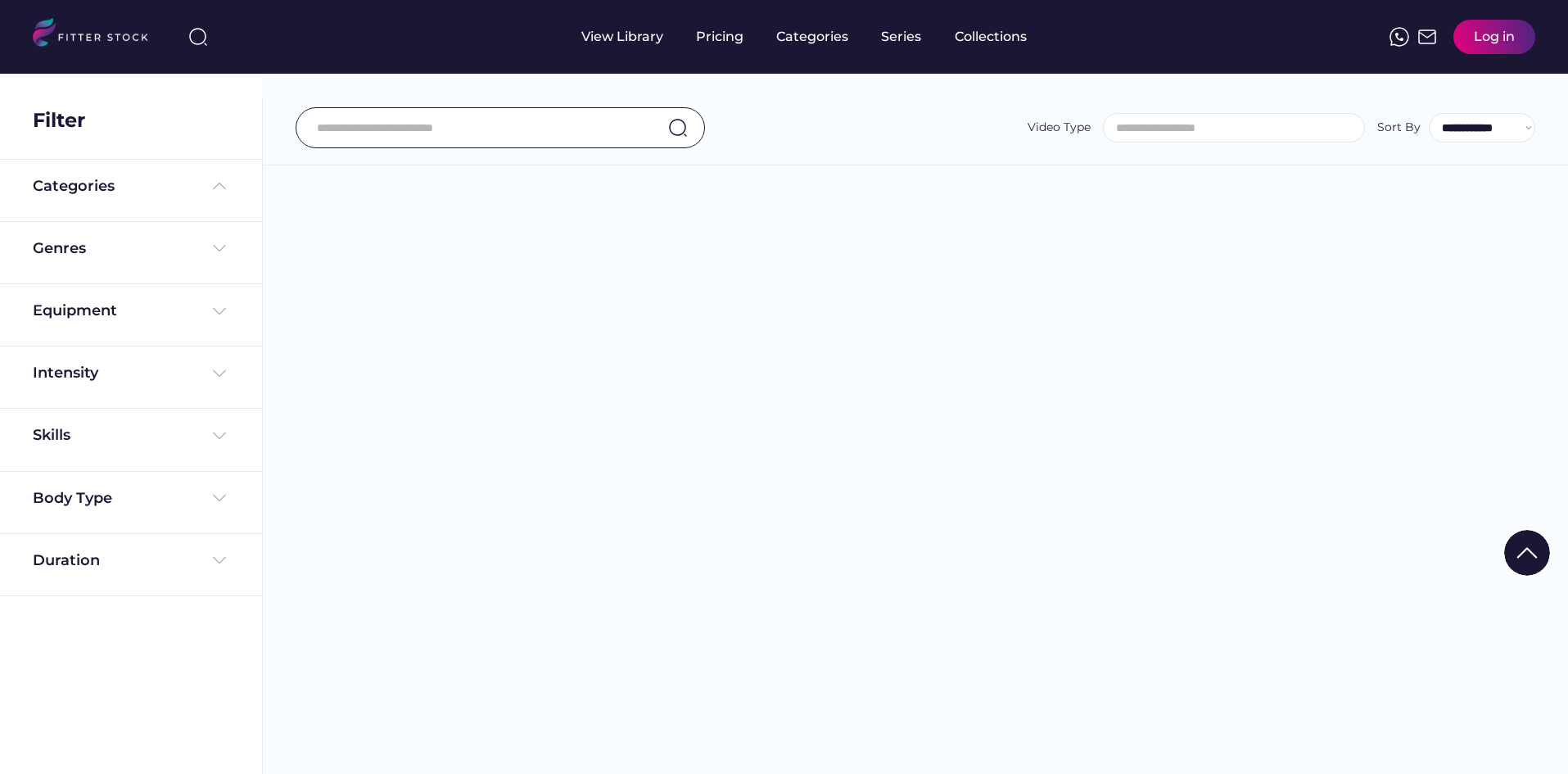 select 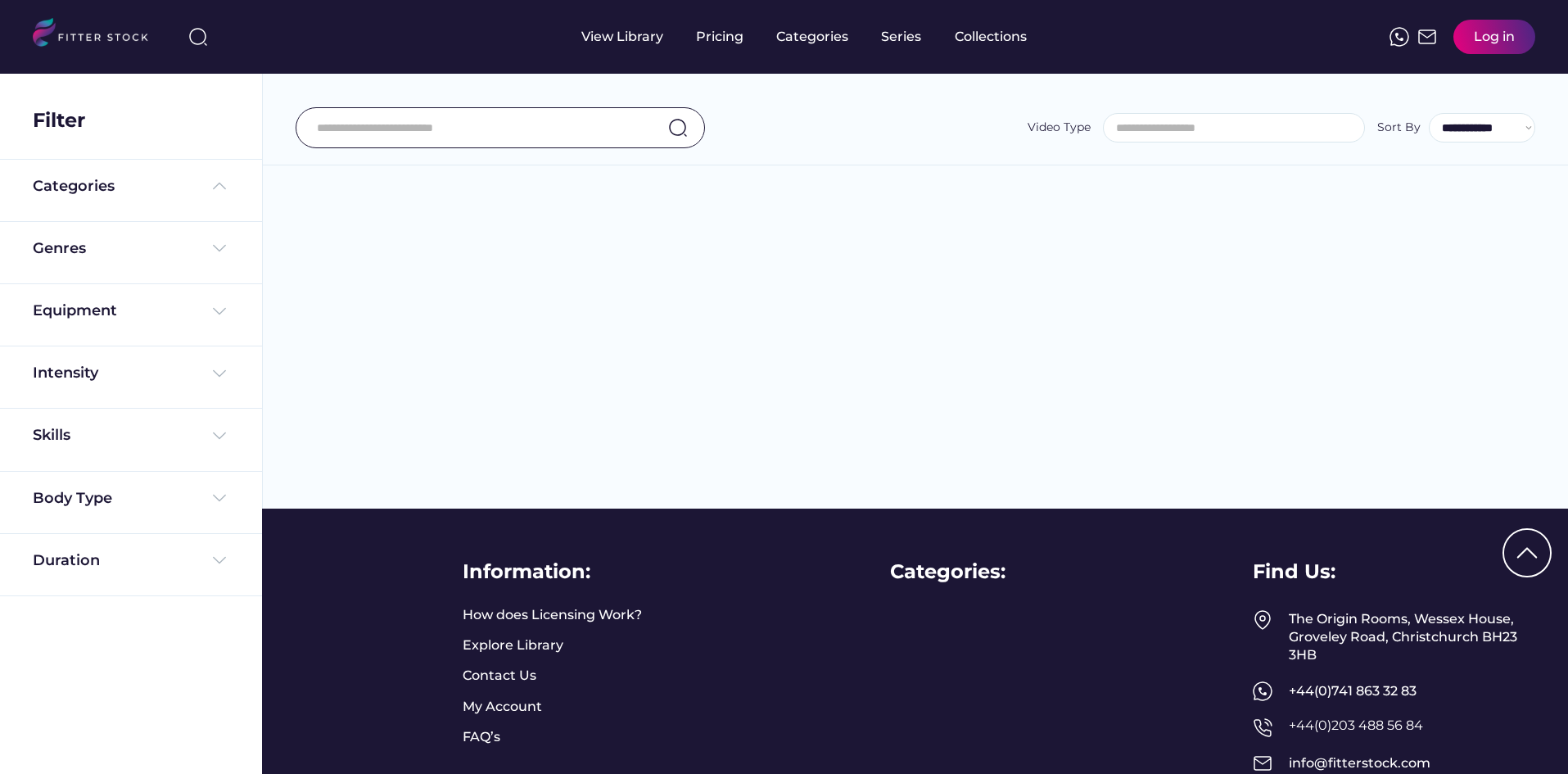 scroll, scrollTop: 0, scrollLeft: 0, axis: both 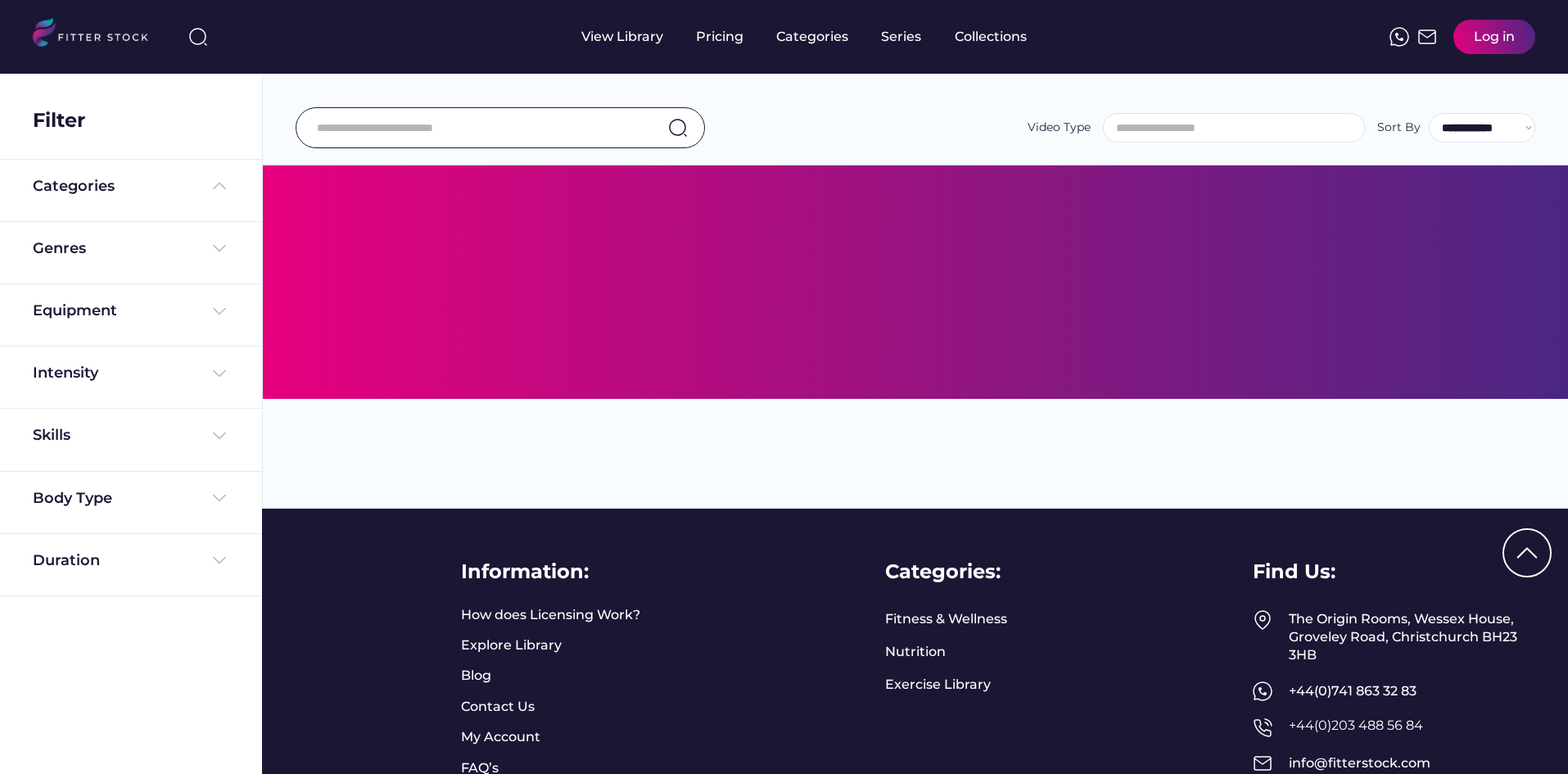 select on "**********" 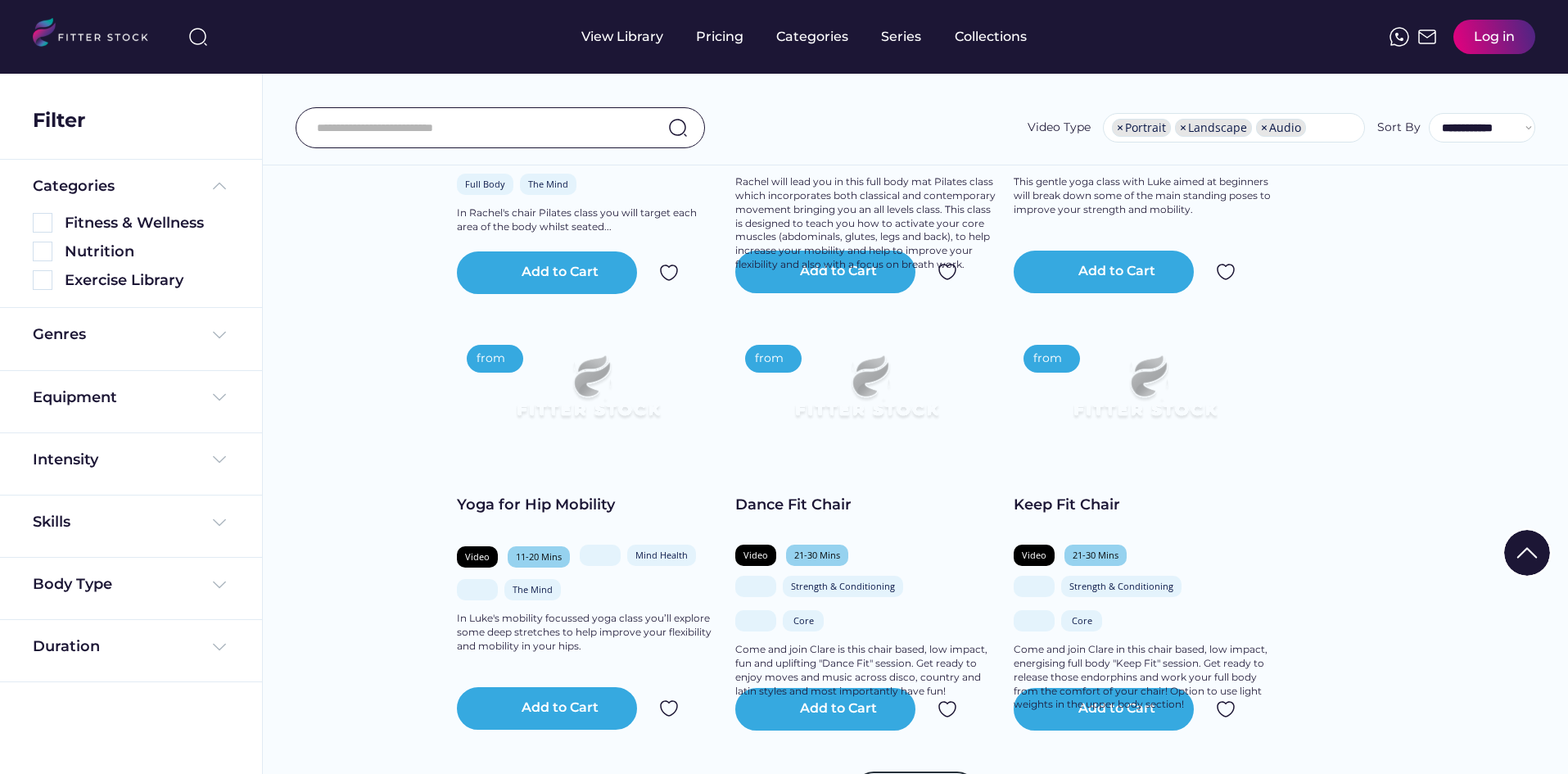 scroll, scrollTop: 0, scrollLeft: 0, axis: both 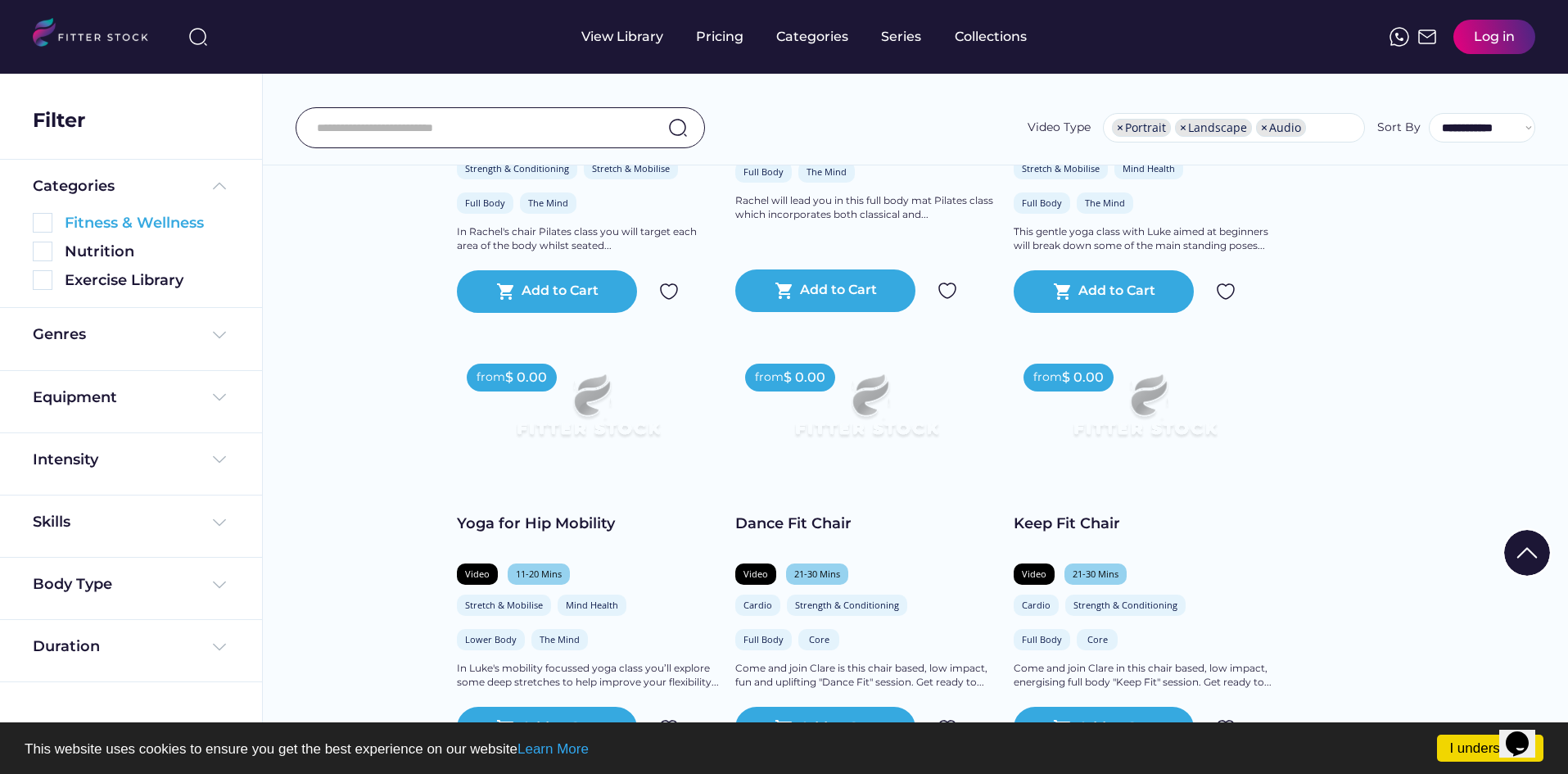 click at bounding box center [43, 223] 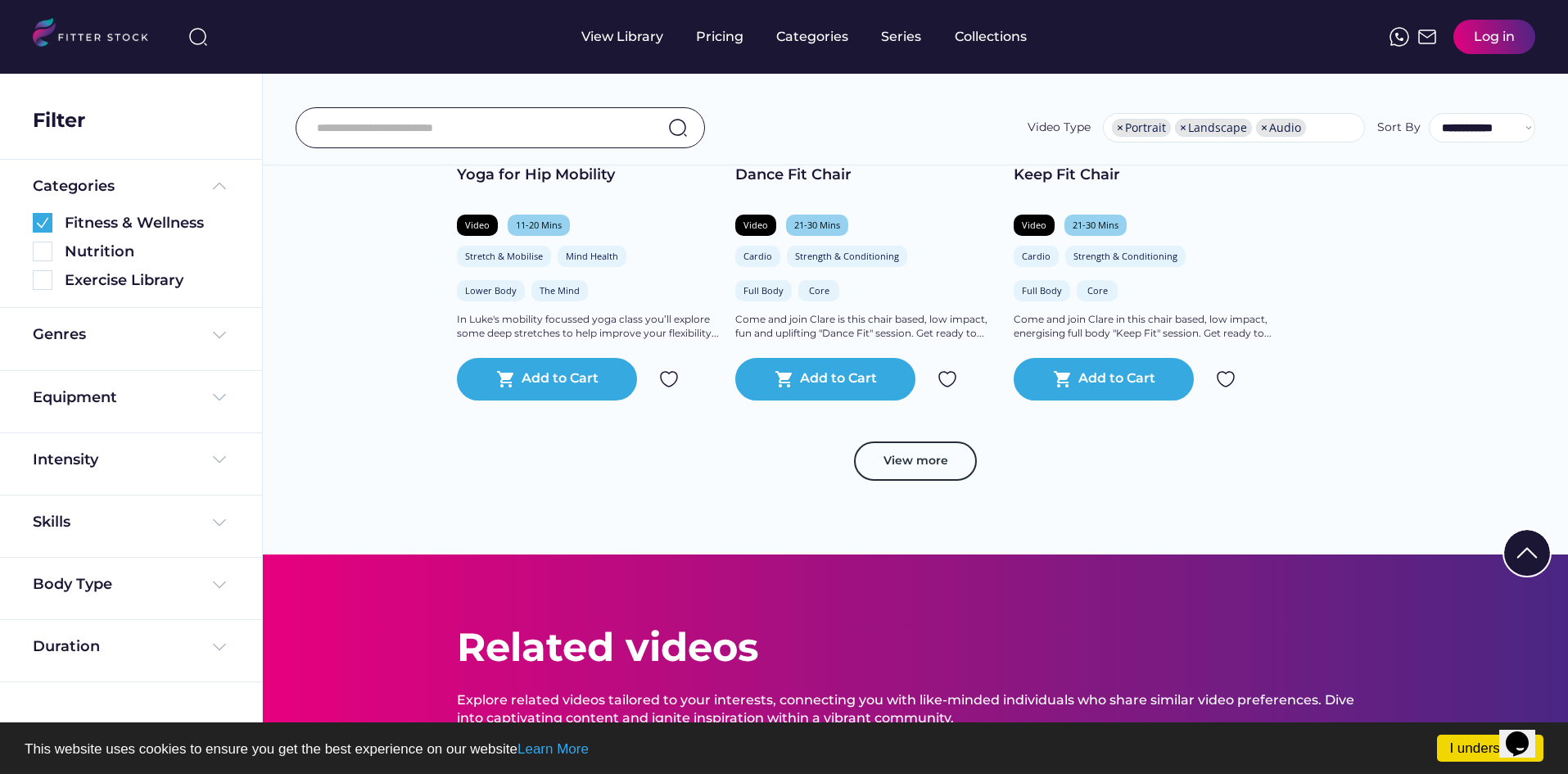 scroll, scrollTop: 491, scrollLeft: 0, axis: vertical 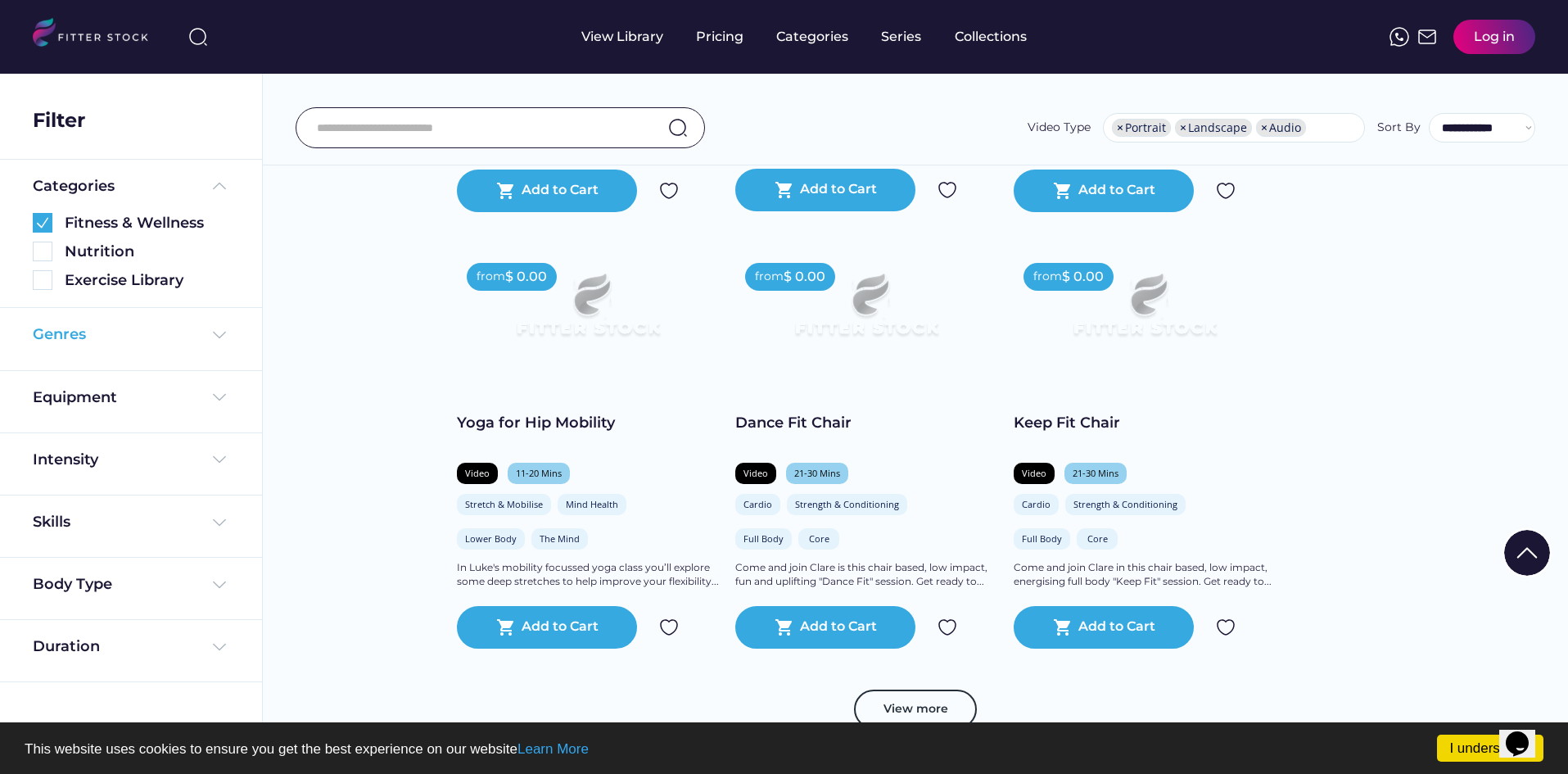 click at bounding box center (219, 335) 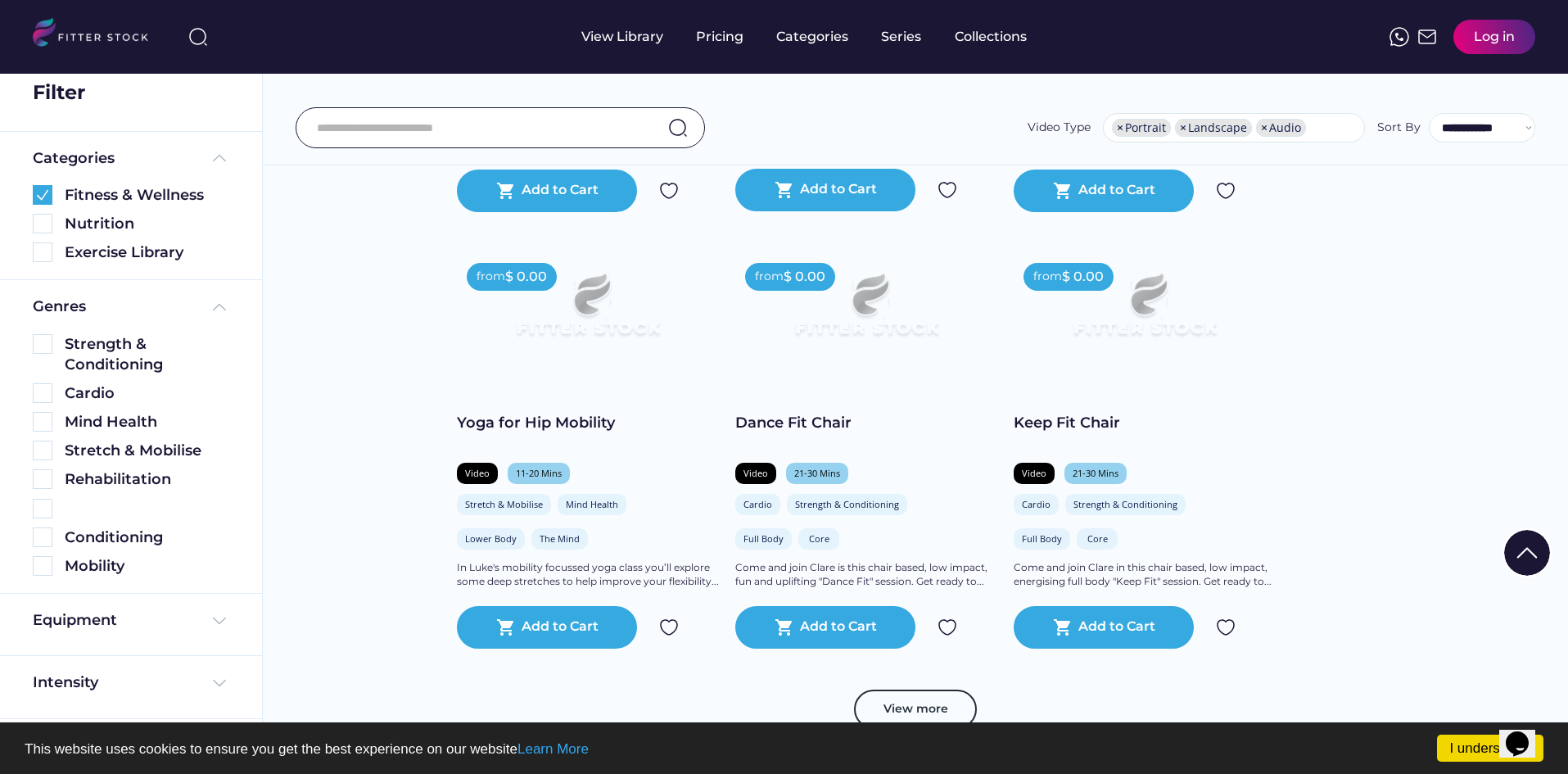 scroll, scrollTop: 0, scrollLeft: 0, axis: both 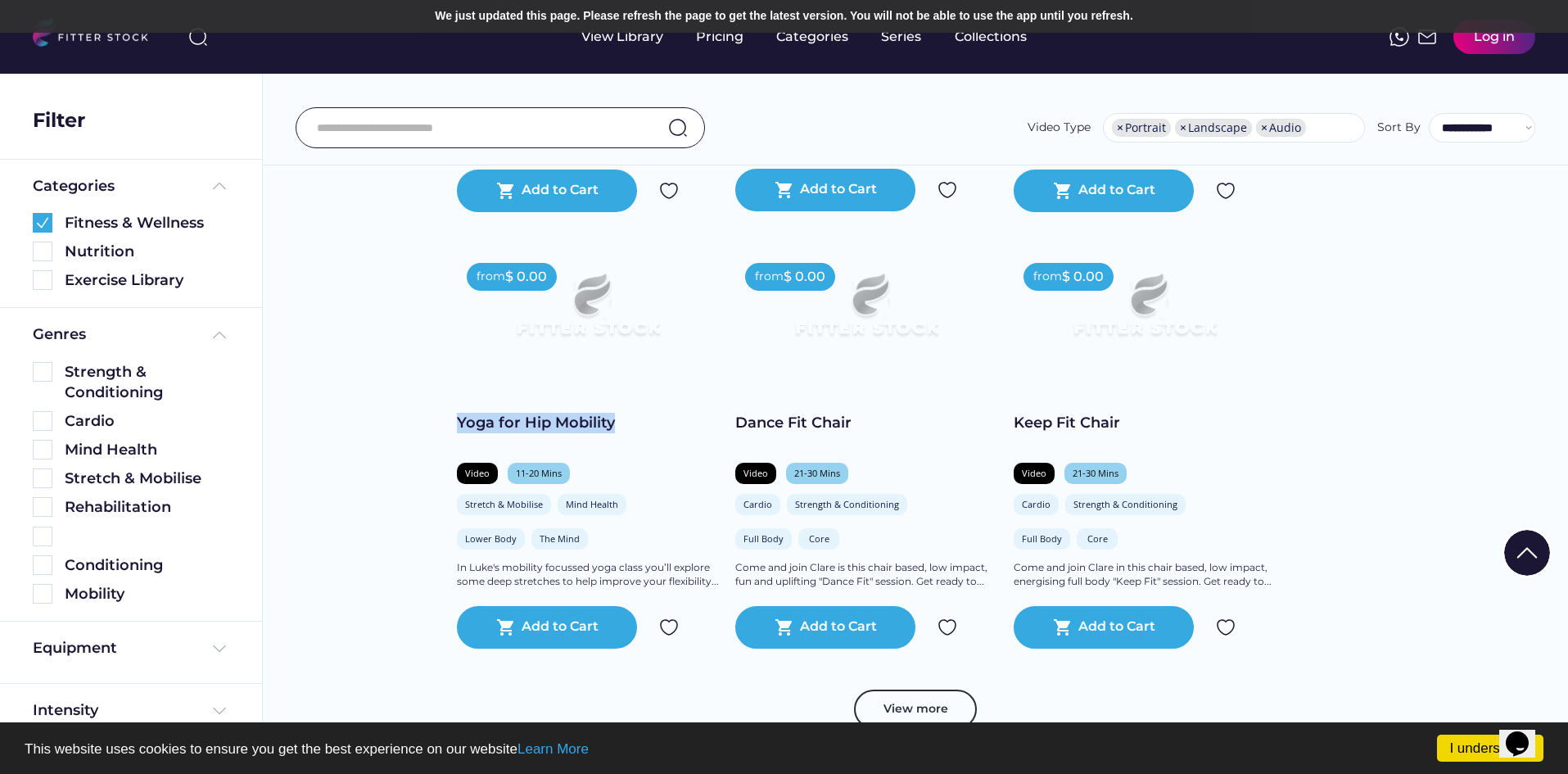 drag, startPoint x: 617, startPoint y: 422, endPoint x: 459, endPoint y: 411, distance: 158.38245 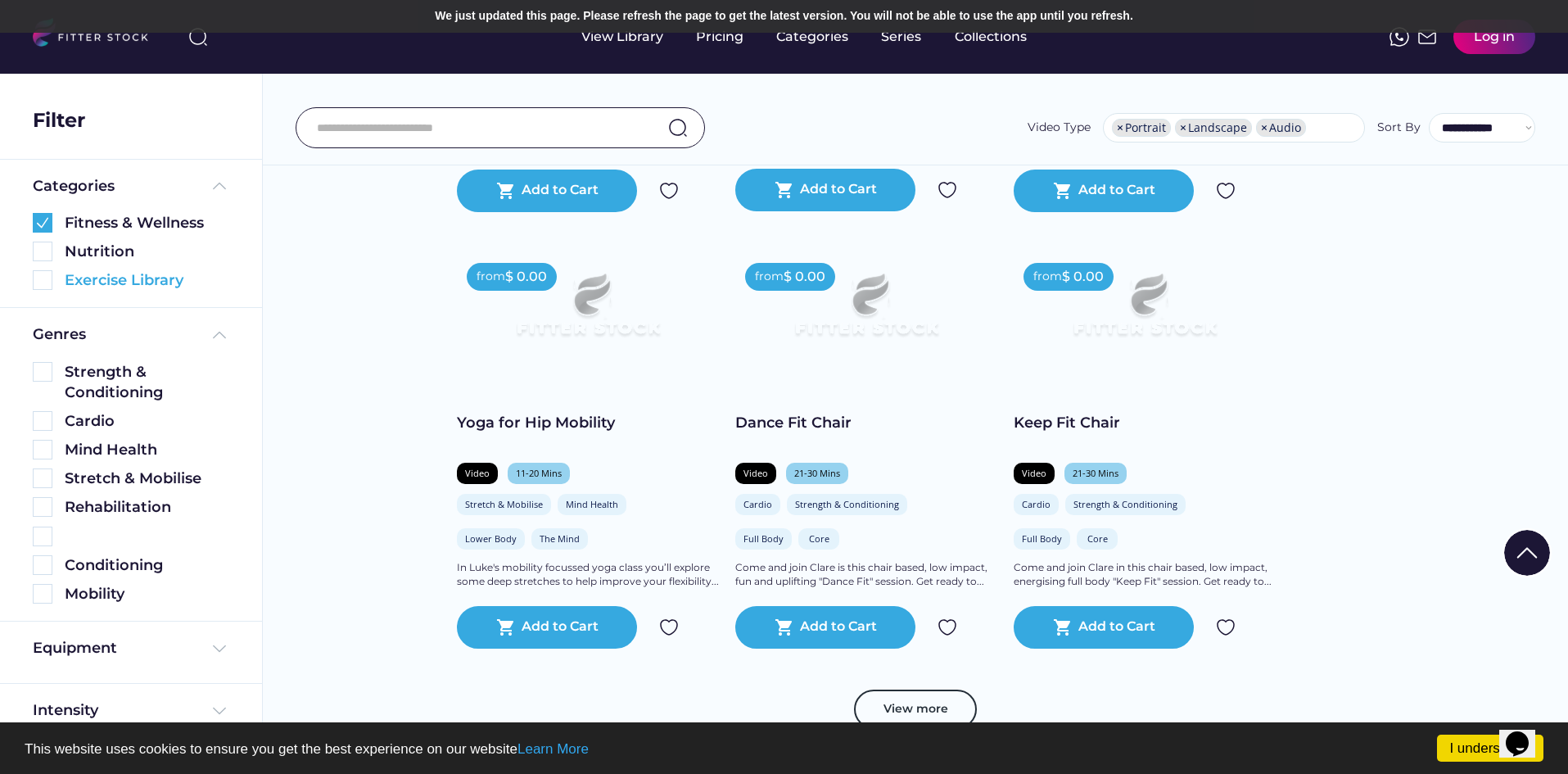 click at bounding box center (43, 280) 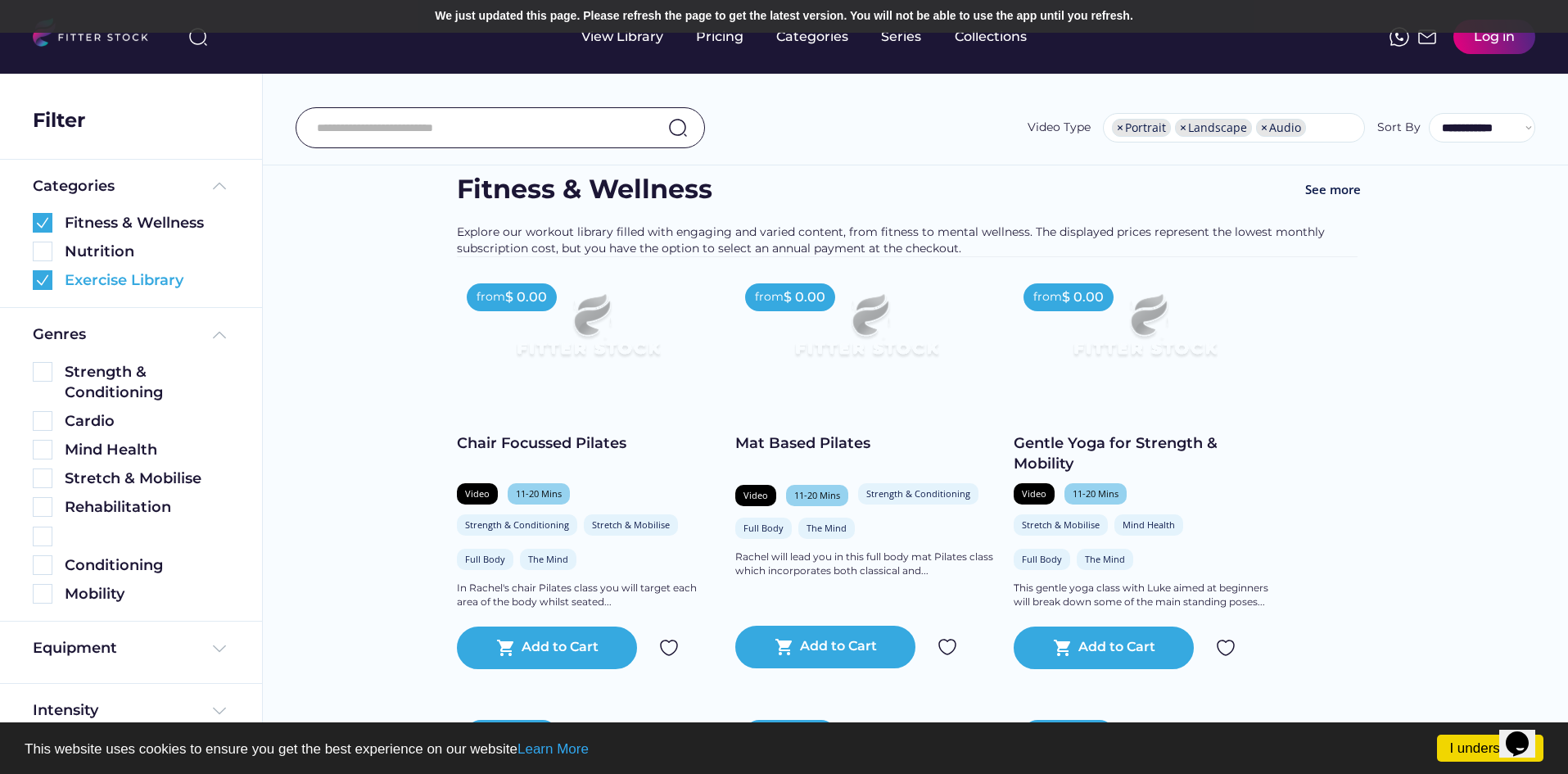scroll, scrollTop: 0, scrollLeft: 0, axis: both 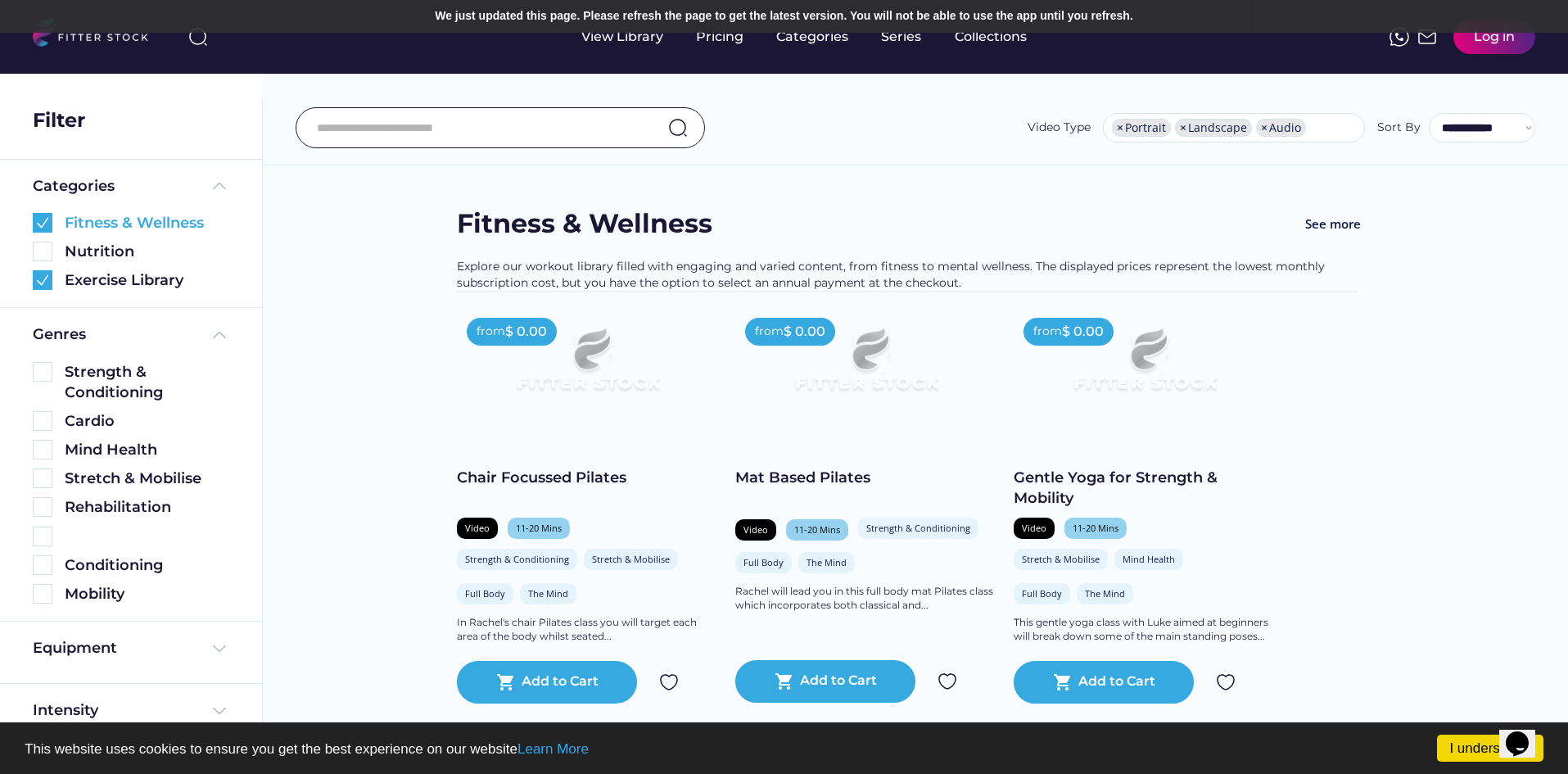click at bounding box center (43, 223) 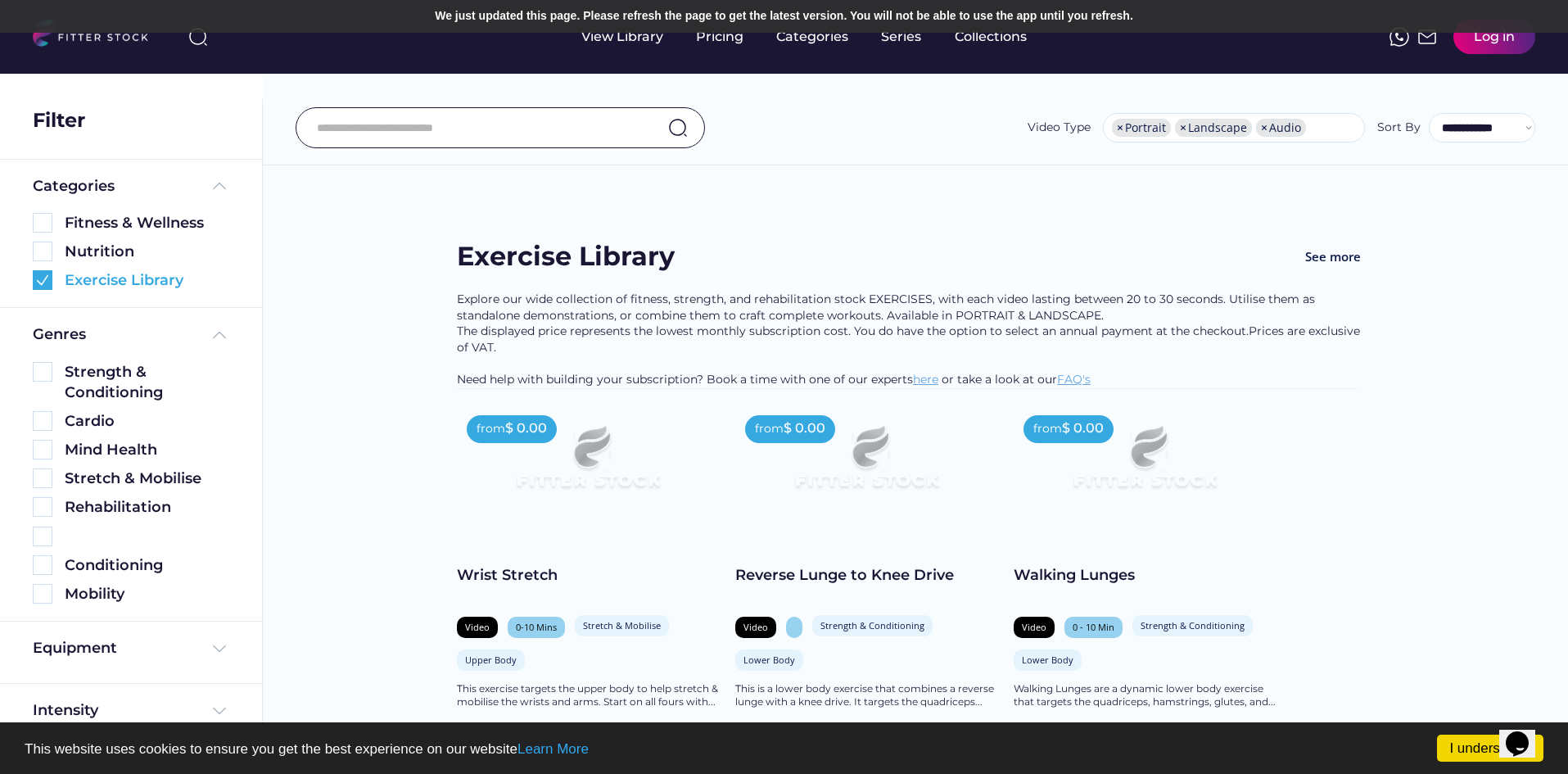 click at bounding box center (43, 280) 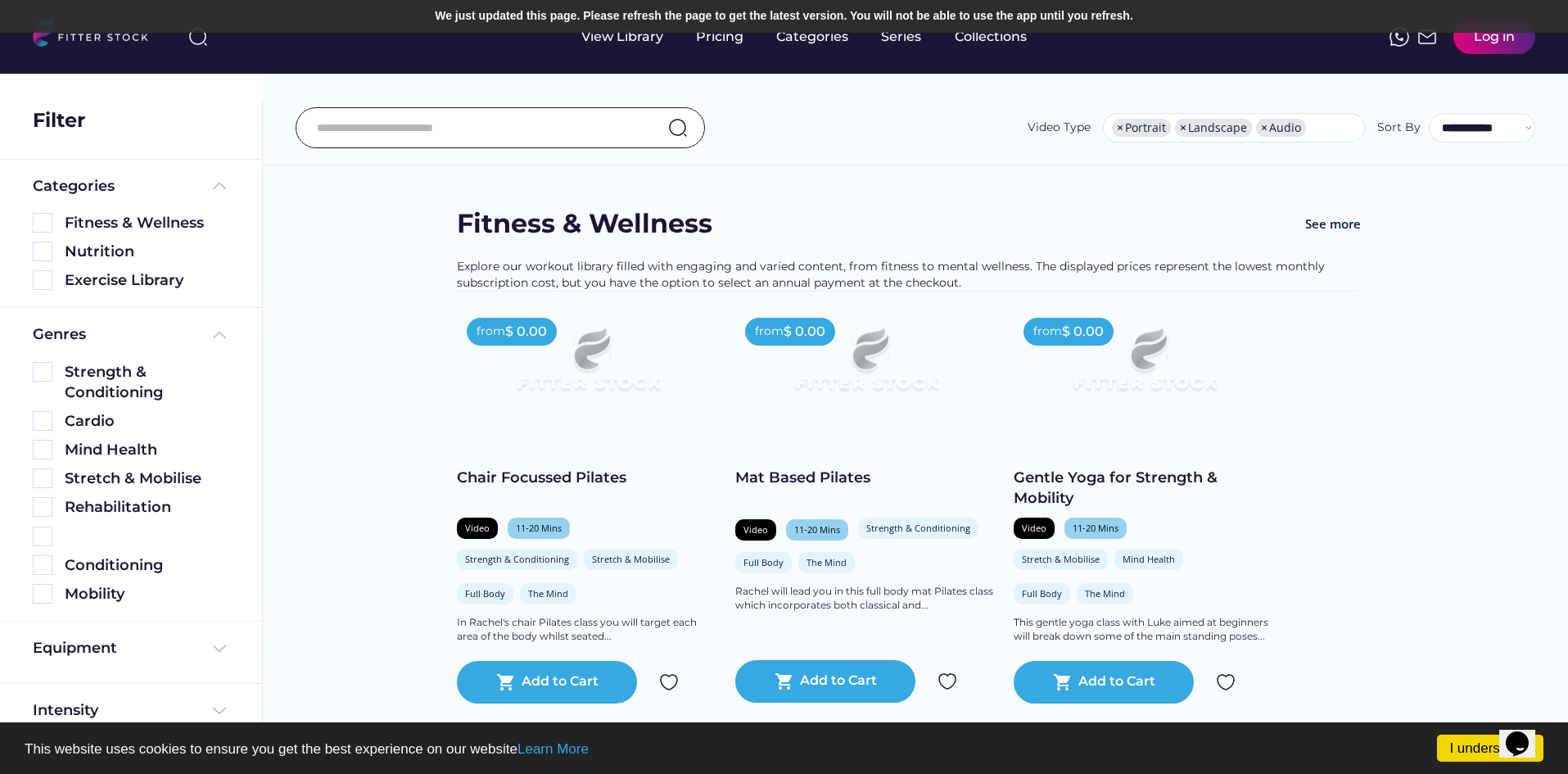 click on "Fitness & Wellness" at bounding box center [131, 219] 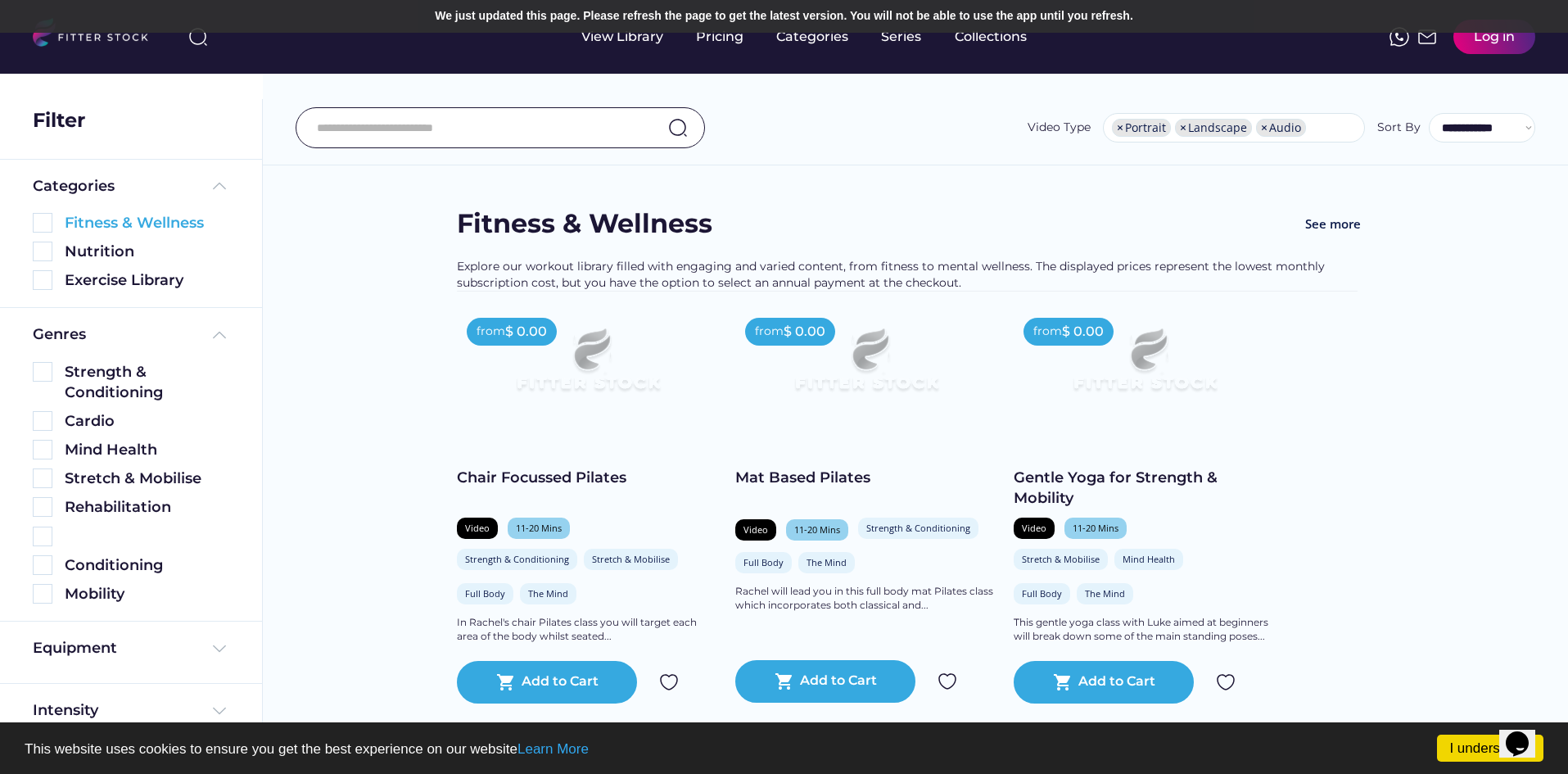 click at bounding box center [43, 223] 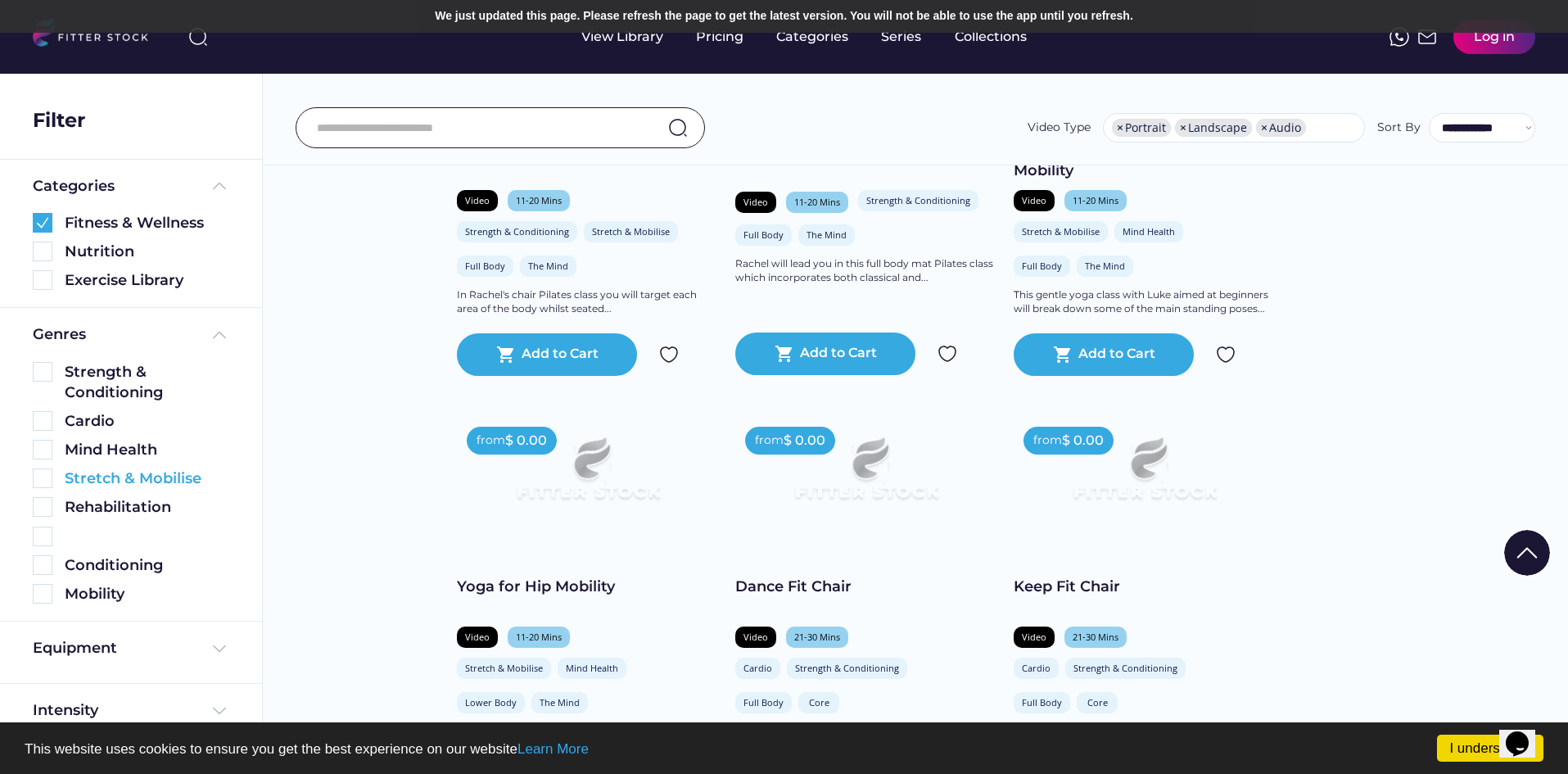 scroll, scrollTop: 246, scrollLeft: 0, axis: vertical 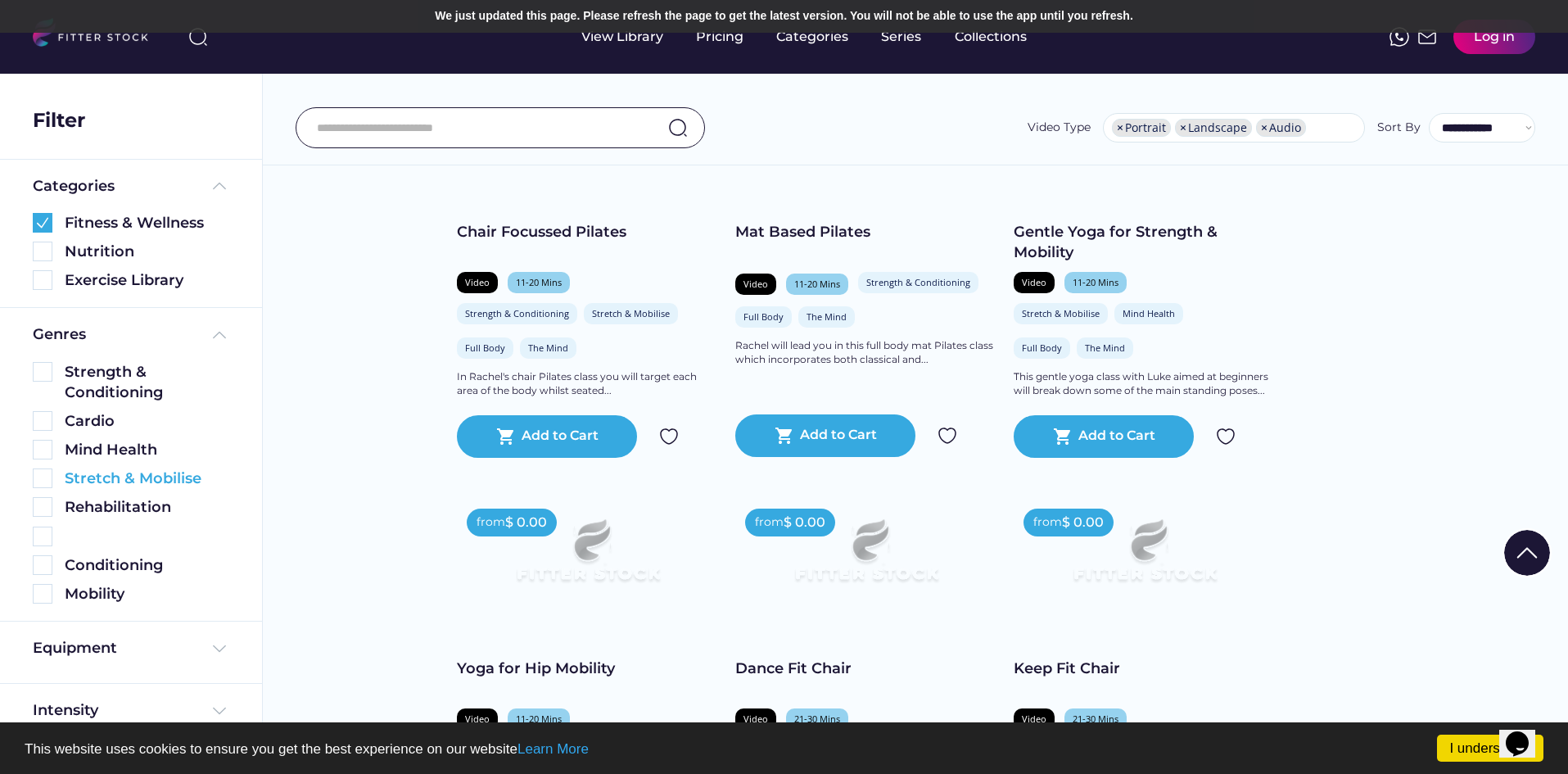 click at bounding box center [43, 478] 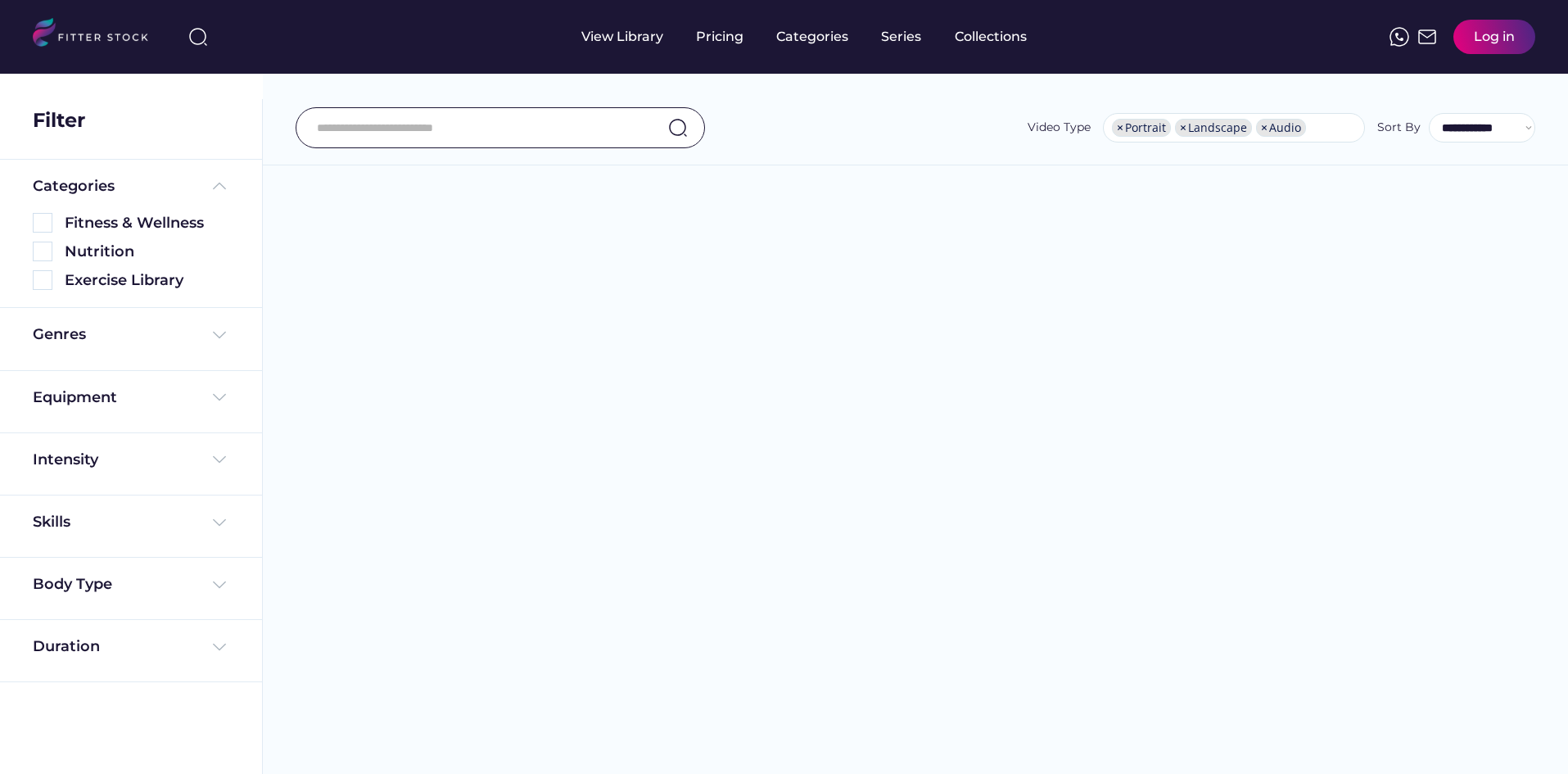 select on "**********" 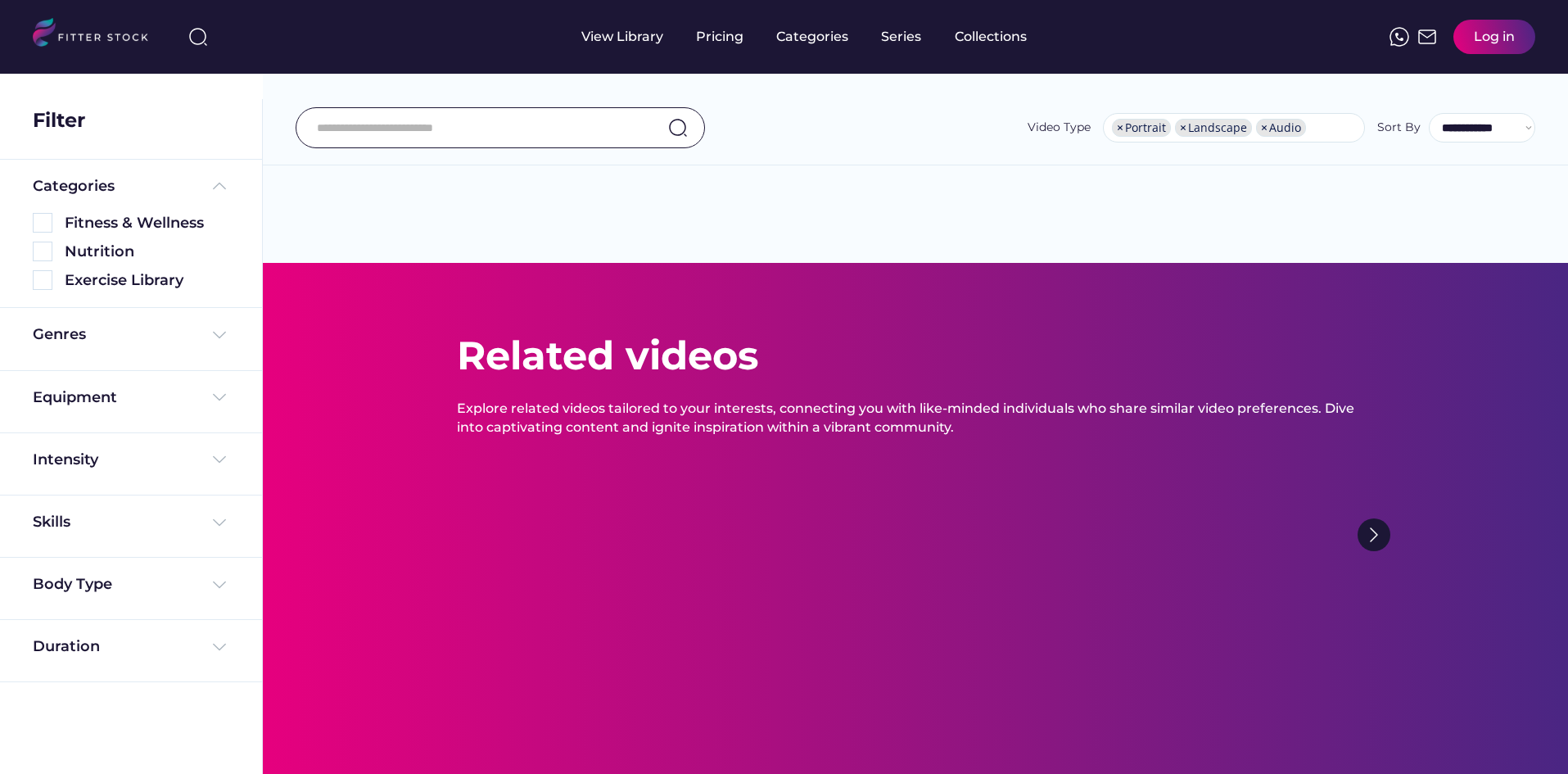 scroll, scrollTop: 28, scrollLeft: 0, axis: vertical 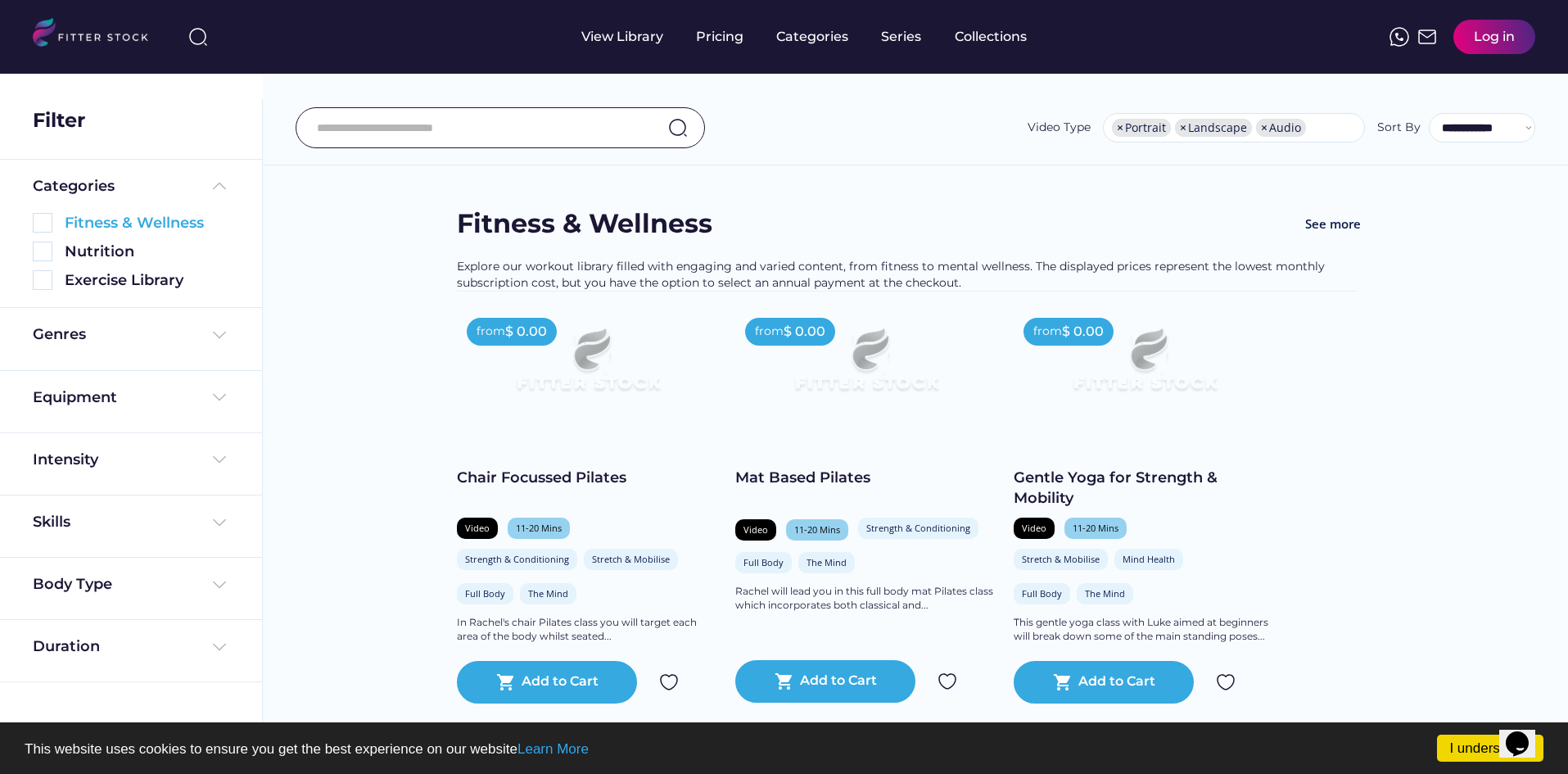click at bounding box center [43, 223] 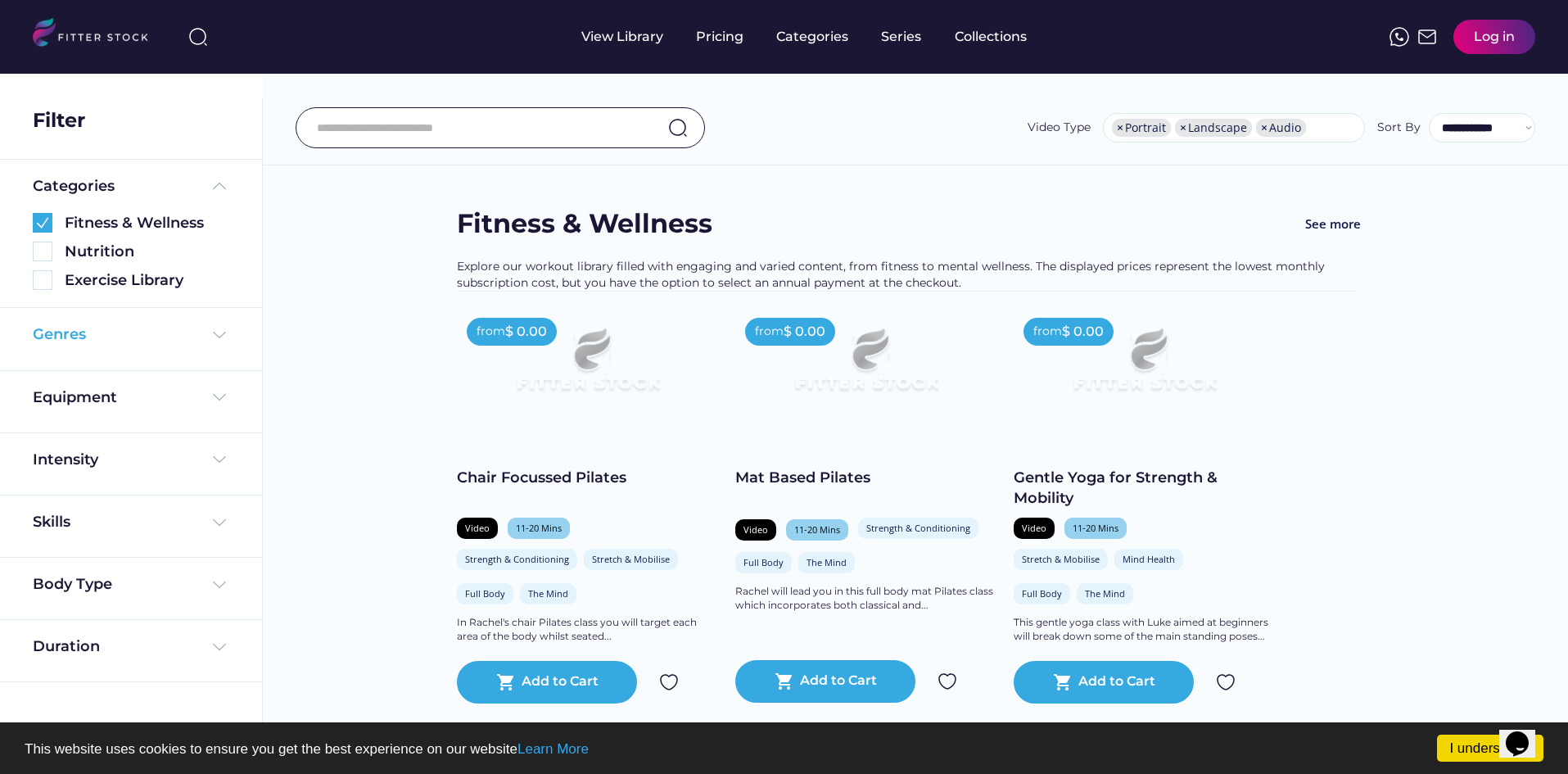 click on "Genres" at bounding box center [131, 334] 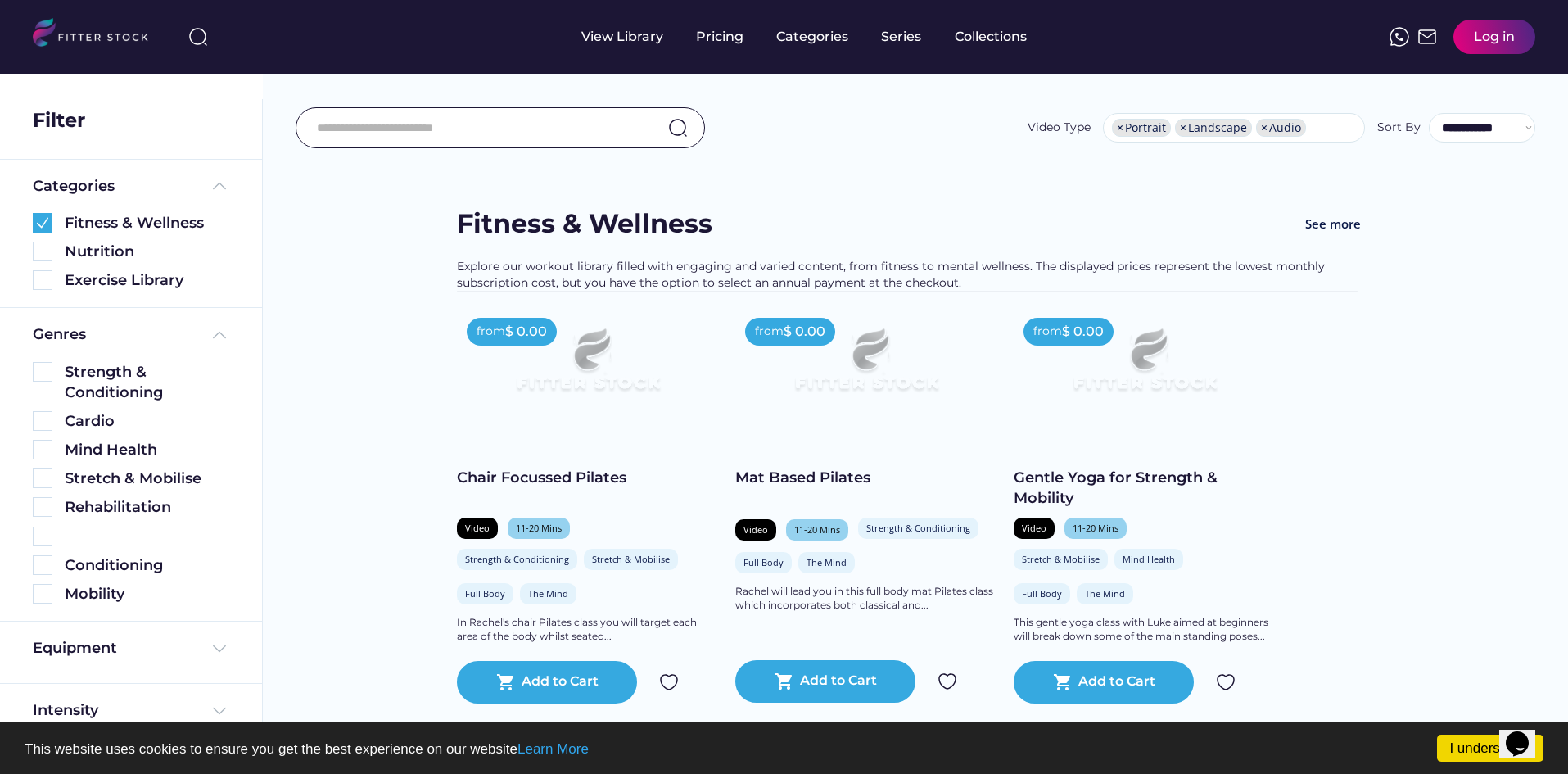 click on "Stretch & Mobilise" at bounding box center (131, 474) 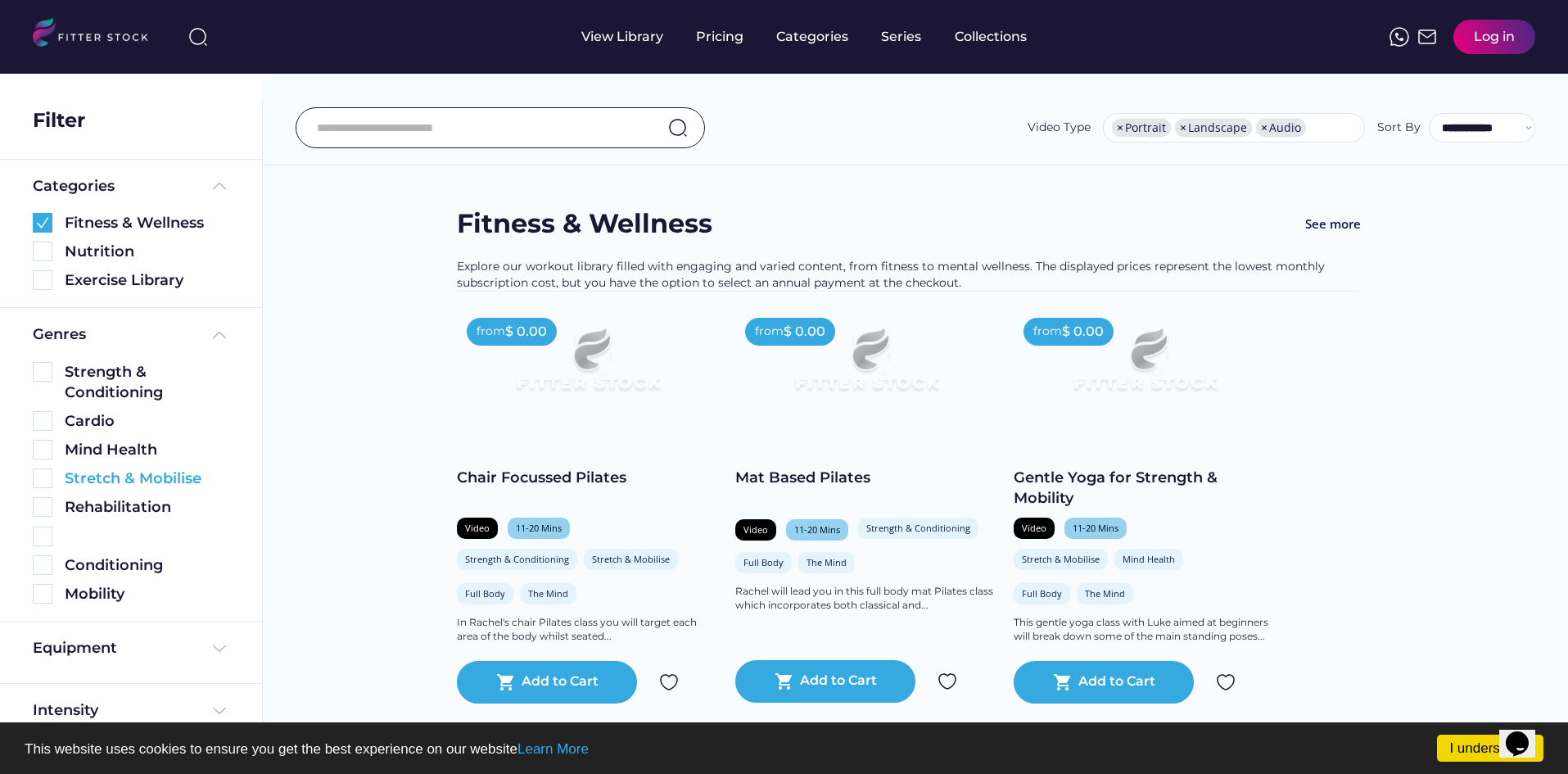 click on "Stretch & Mobilise" at bounding box center [147, 478] 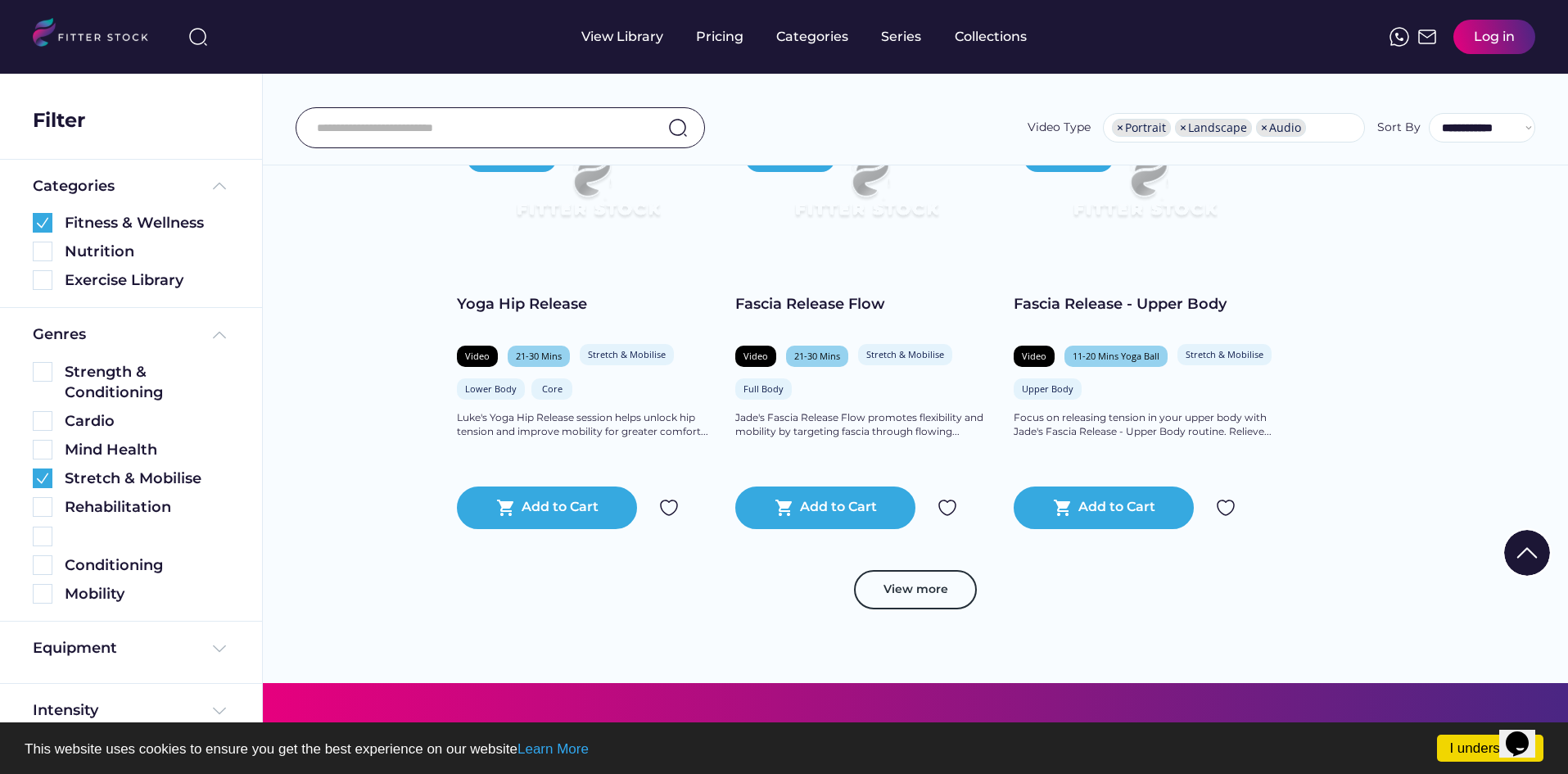 scroll, scrollTop: 737, scrollLeft: 0, axis: vertical 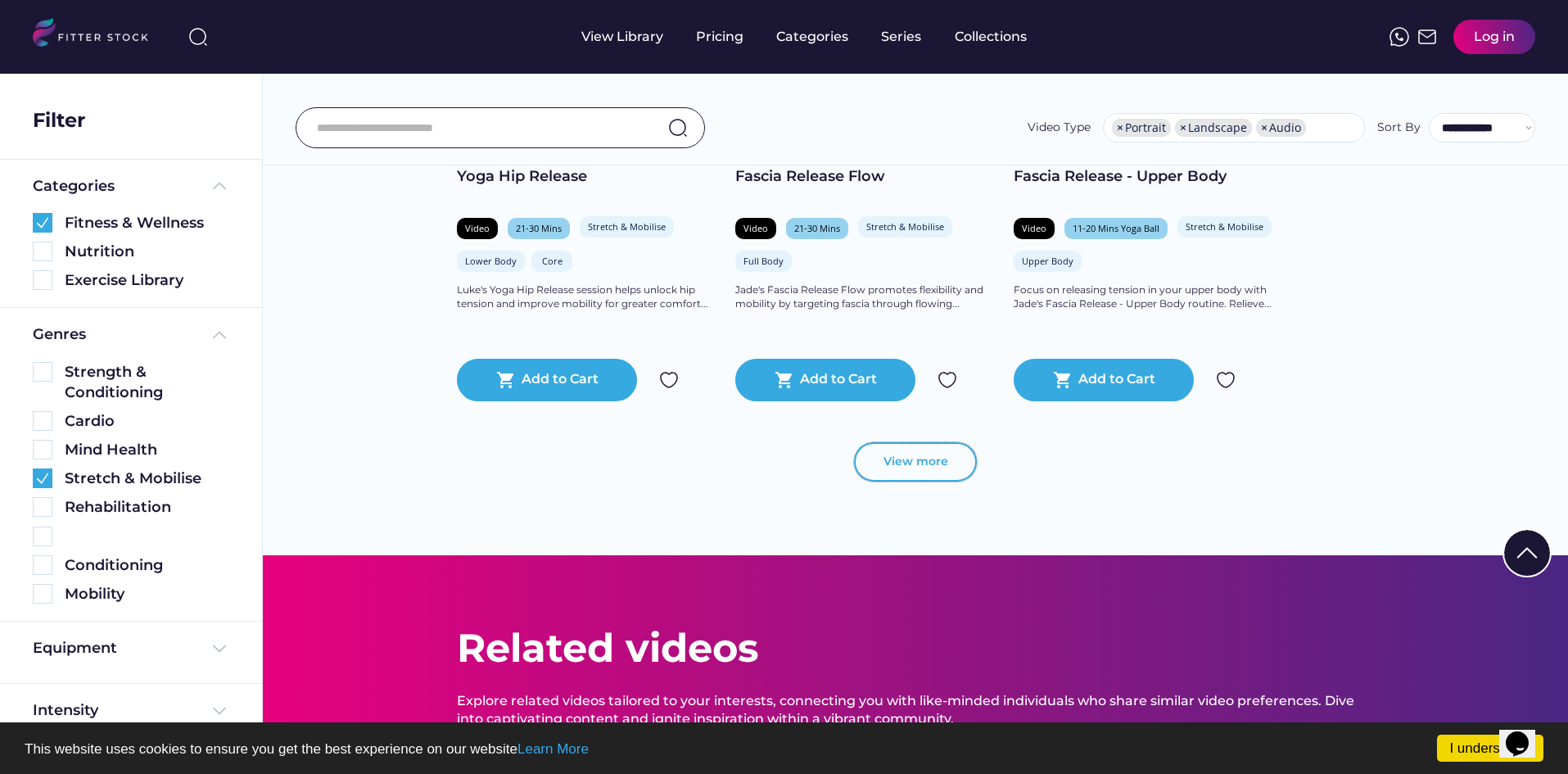 click on "View more" at bounding box center [915, 462] 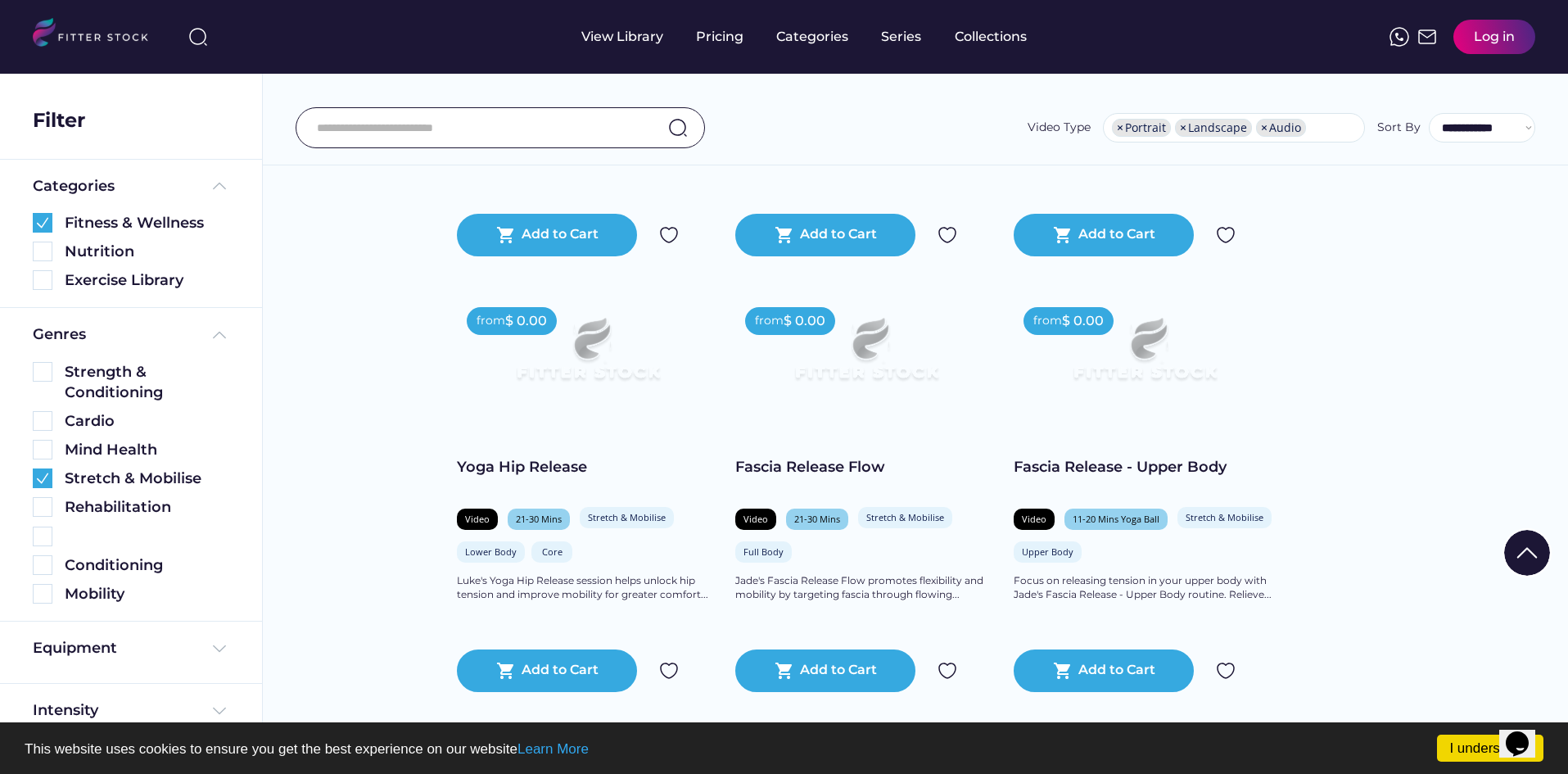 scroll, scrollTop: 410, scrollLeft: 0, axis: vertical 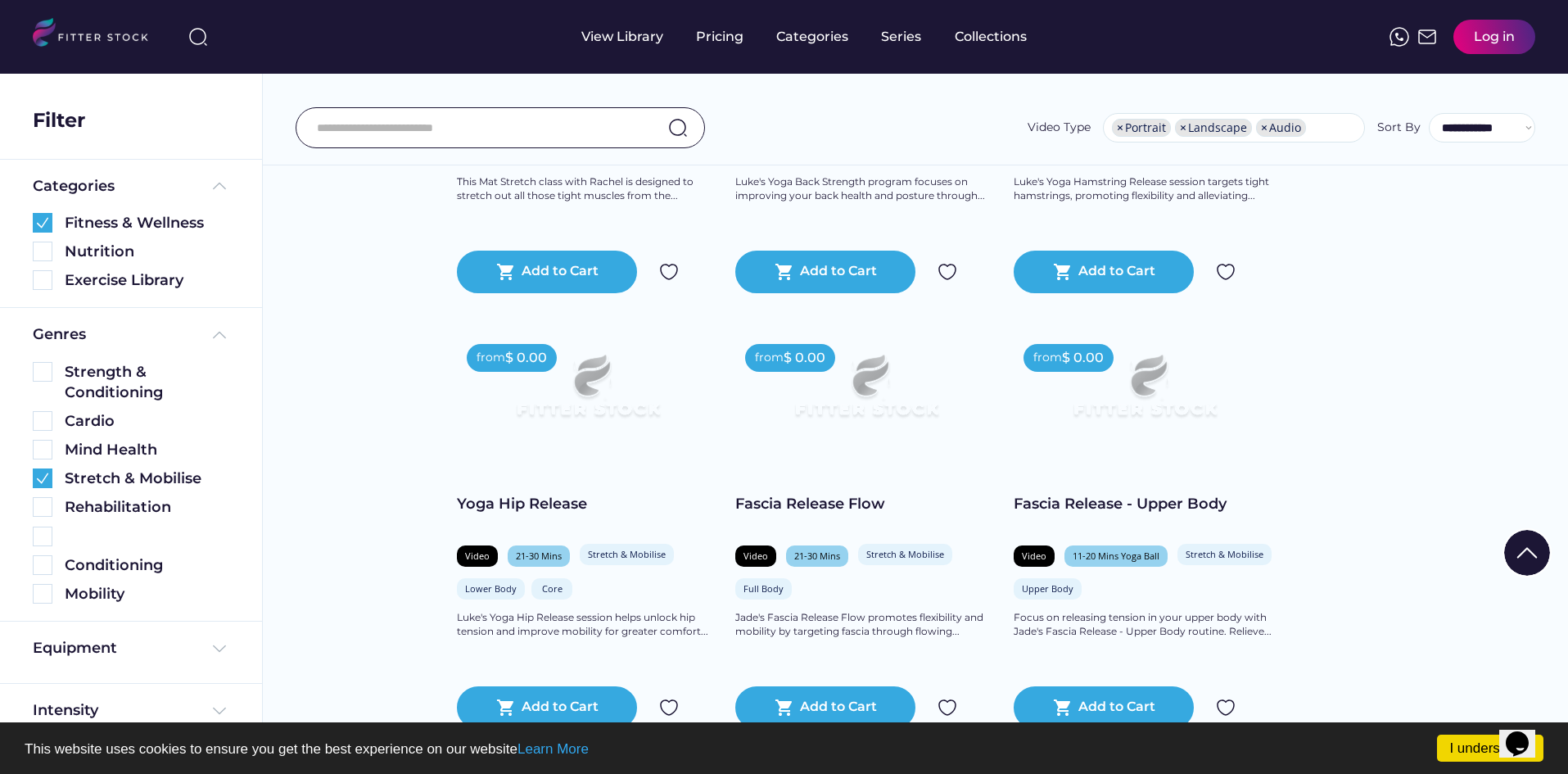 click on "Fitness & Wellness See more Explore our workout library filled with engaging and varied content, from fitness to mental wellness. The displayed prices represent the lowest monthly subscription cost, but you have the option to select an annual payment at the checkout. from $ 0.00 Recovery Stretch Video 21-30 Mins Stretch & Mobilise Stretch & Mobilise Full Body The Mind This Mat Stretch class with [NAME] is designed to stretch out all those tight muscles from the...
shopping_cart Add to Cart from $ 0.00 Yoga Back Strength Video 21-30 Mins Stretch & Mobilise Lower Body Upper Body [NAME]'s Yoga Back Strength program focuses on improving your back health and posture through...
shopping_cart Add to Cart from $ 0.00 Yoga Hamstring Release Video 21-30 Mins Stretch & Mobilise Mind Health Lower Body Core [NAME]'s Yoga Hamstring Release session targets tight hamstrings, promoting flexibility and alleviating...
shopping_cart Add to Cart from $ 0.00" at bounding box center (915, 1065) 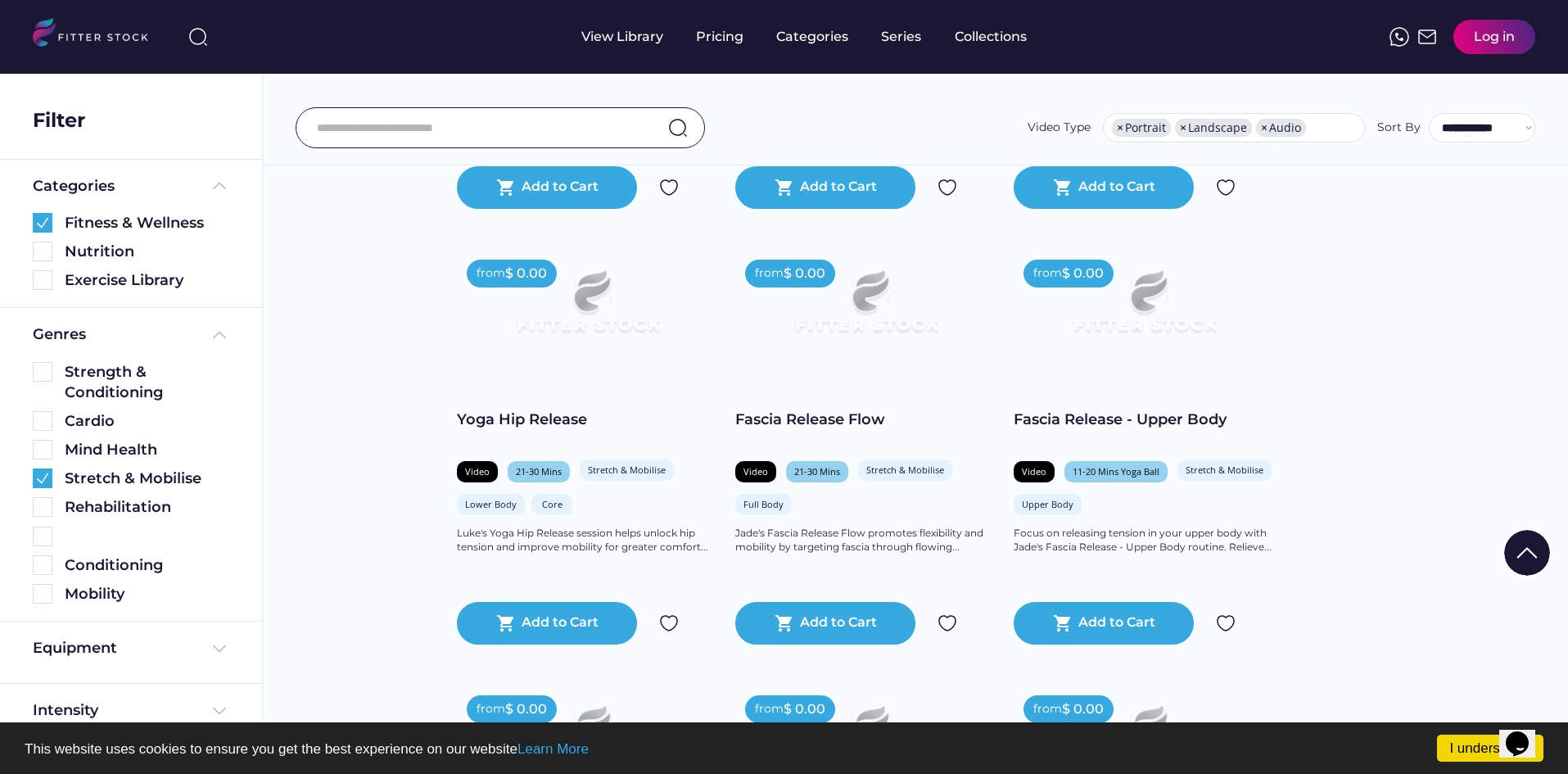 scroll, scrollTop: 573, scrollLeft: 0, axis: vertical 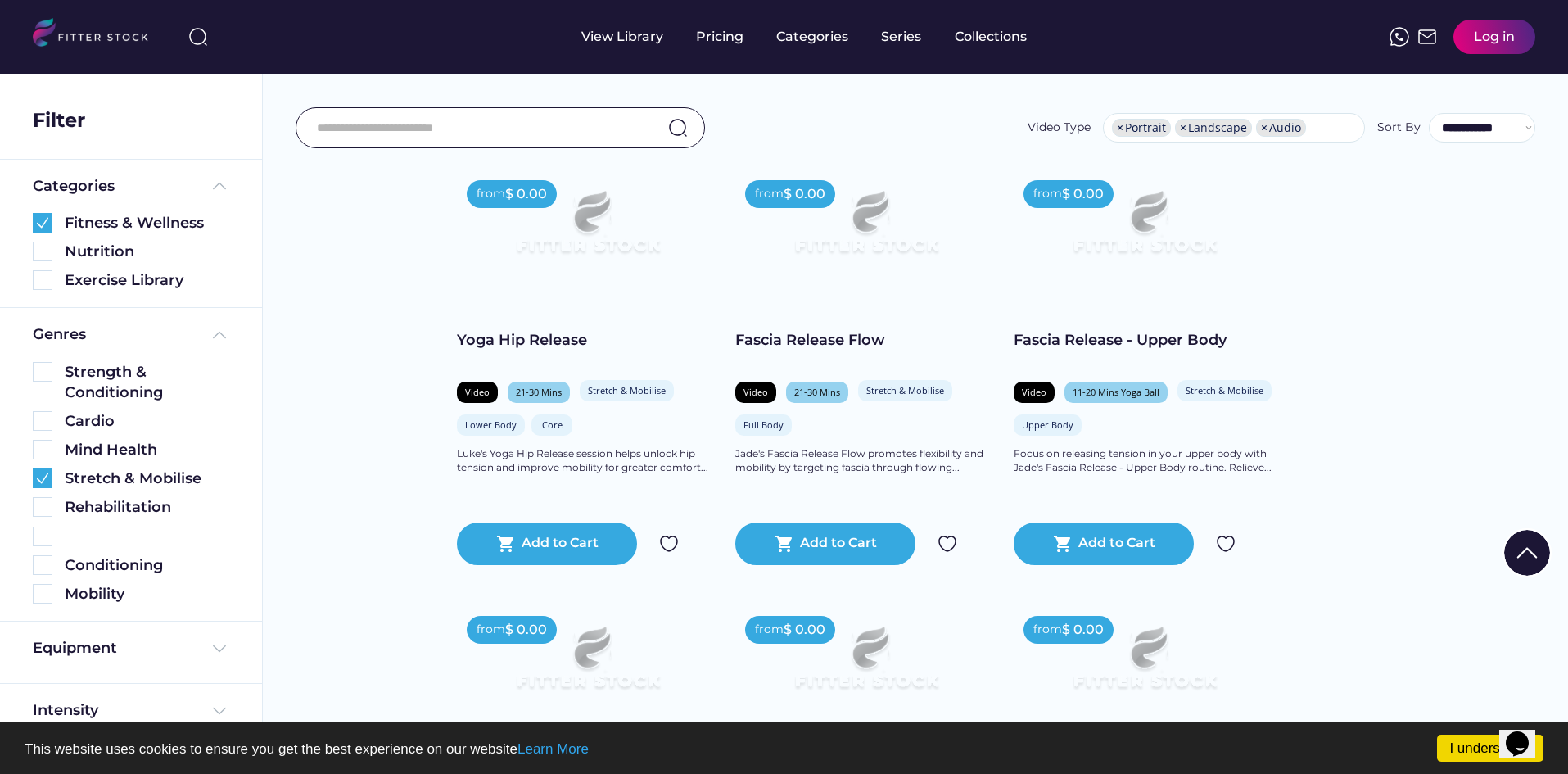 click on "Fitness & Wellness See more Explore our workout library filled with engaging and varied content, from fitness to mental wellness. The displayed prices represent the lowest monthly subscription cost, but you have the option to select an annual payment at the checkout. from $ 0.00 Recovery Stretch Video 21-30 Mins Stretch & Mobilise Stretch & Mobilise Full Body The Mind This Mat Stretch class with [NAME] is designed to stretch out all those tight muscles from the...
shopping_cart Add to Cart from $ 0.00 Yoga Back Strength Video 21-30 Mins Stretch & Mobilise Lower Body Upper Body [NAME]'s Yoga Back Strength program focuses on improving your back health and posture through...
shopping_cart Add to Cart from $ 0.00 Yoga Hamstring Release Video 21-30 Mins Stretch & Mobilise Mind Health Lower Body Core [NAME]'s Yoga Hamstring Release session targets tight hamstrings, promoting flexibility and alleviating...
shopping_cart Add to Cart from $ 0.00" at bounding box center [915, 901] 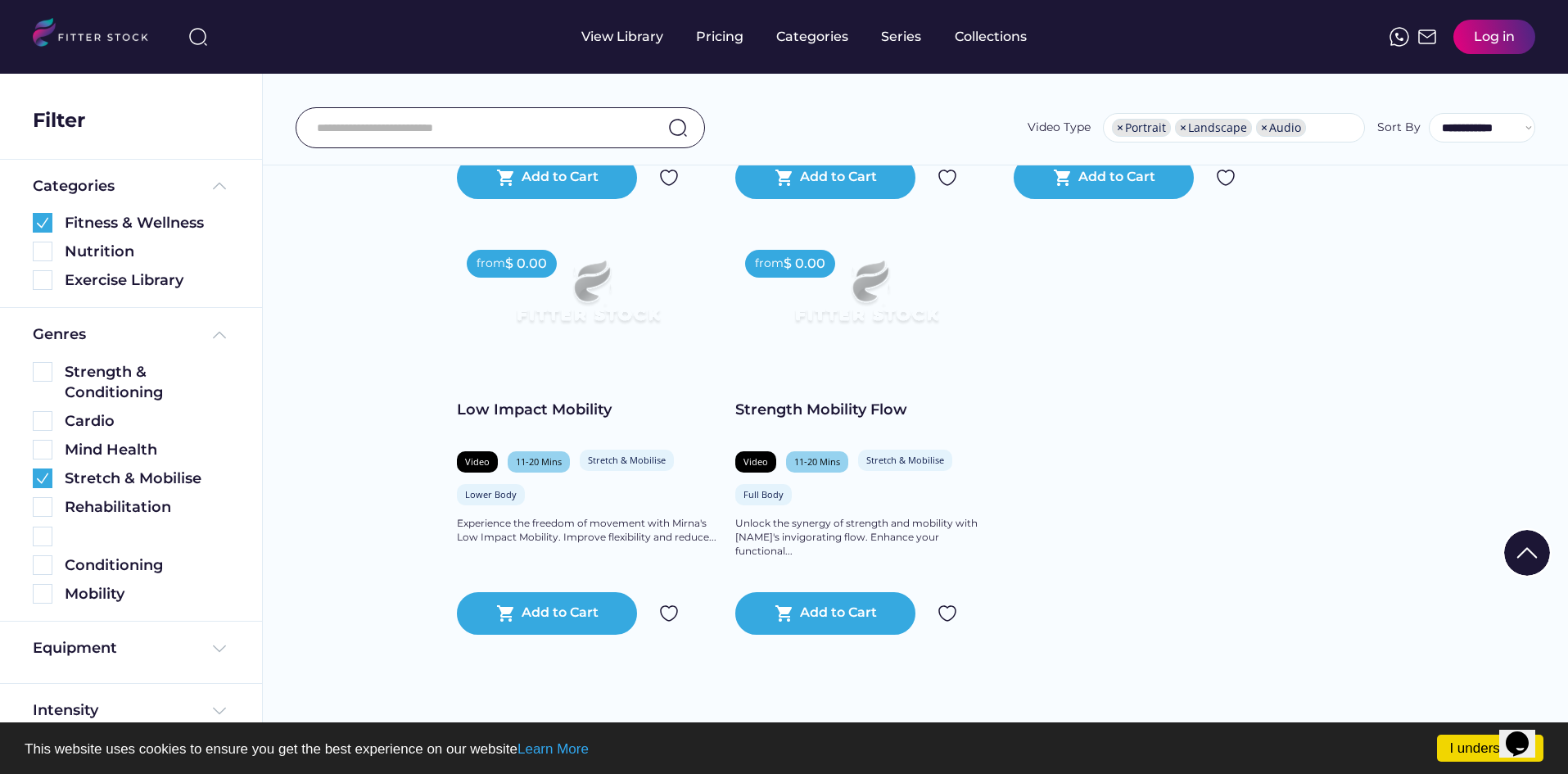 scroll, scrollTop: 1392, scrollLeft: 0, axis: vertical 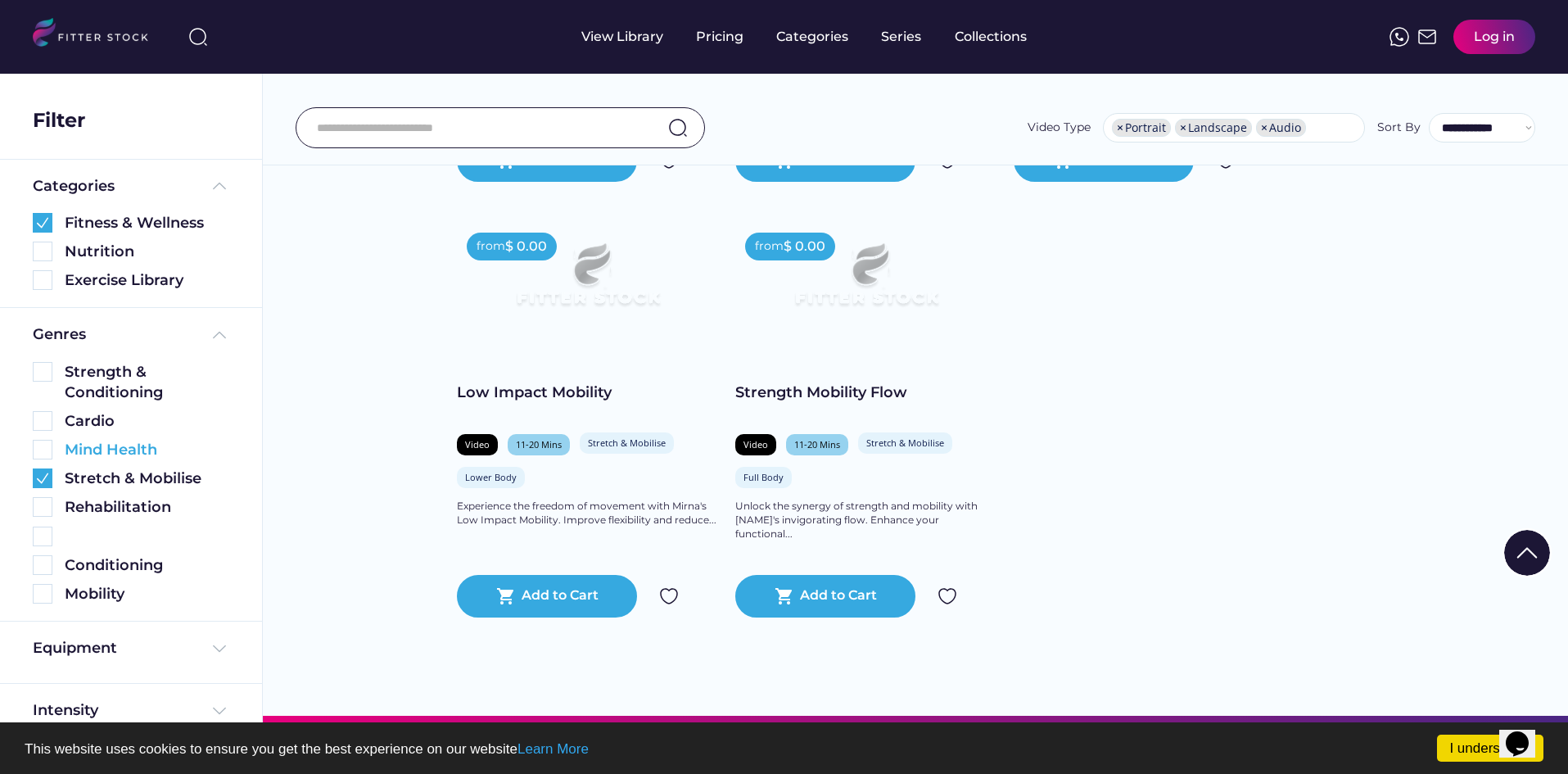 click at bounding box center (43, 450) 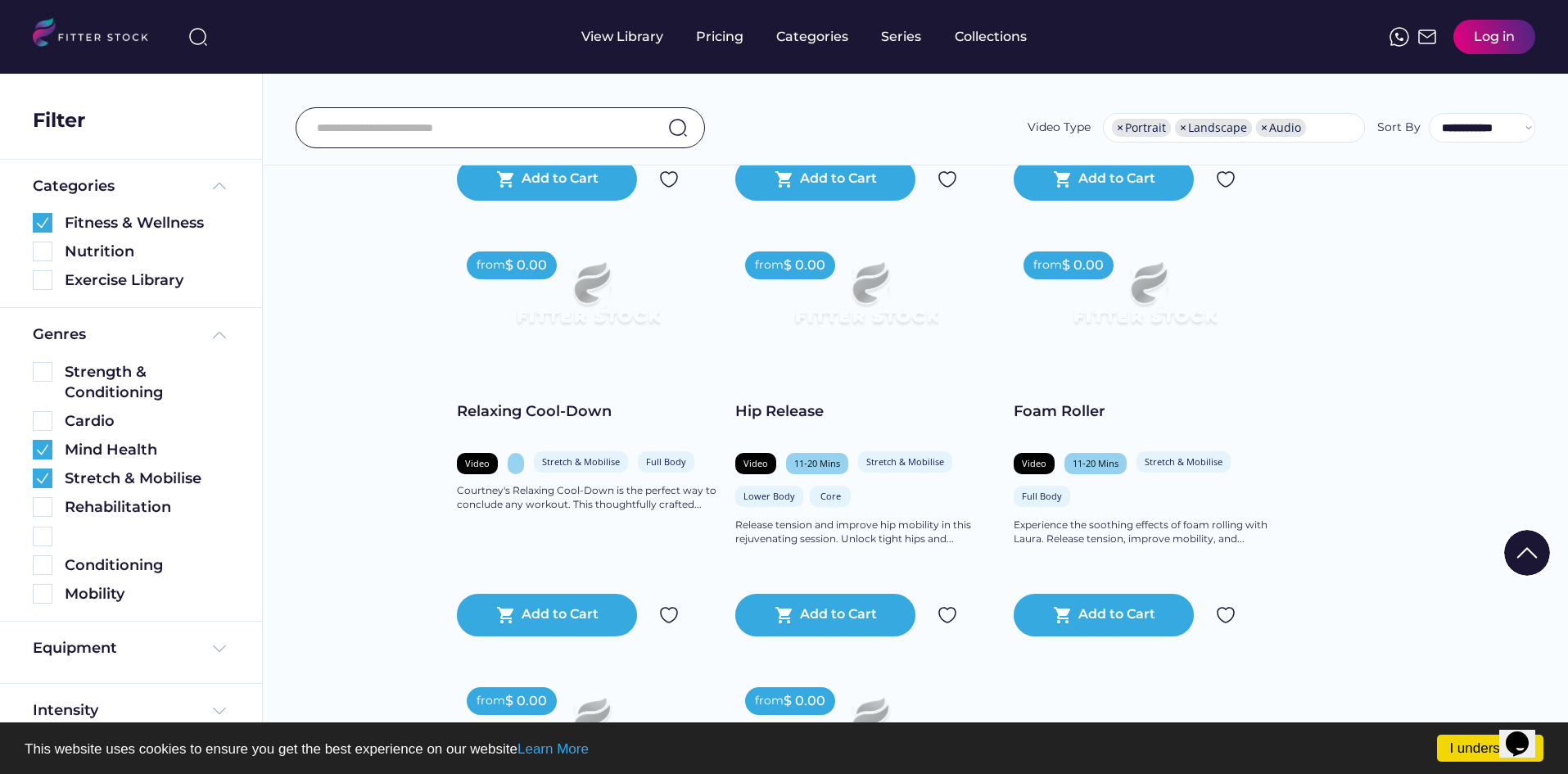 scroll, scrollTop: 783, scrollLeft: 0, axis: vertical 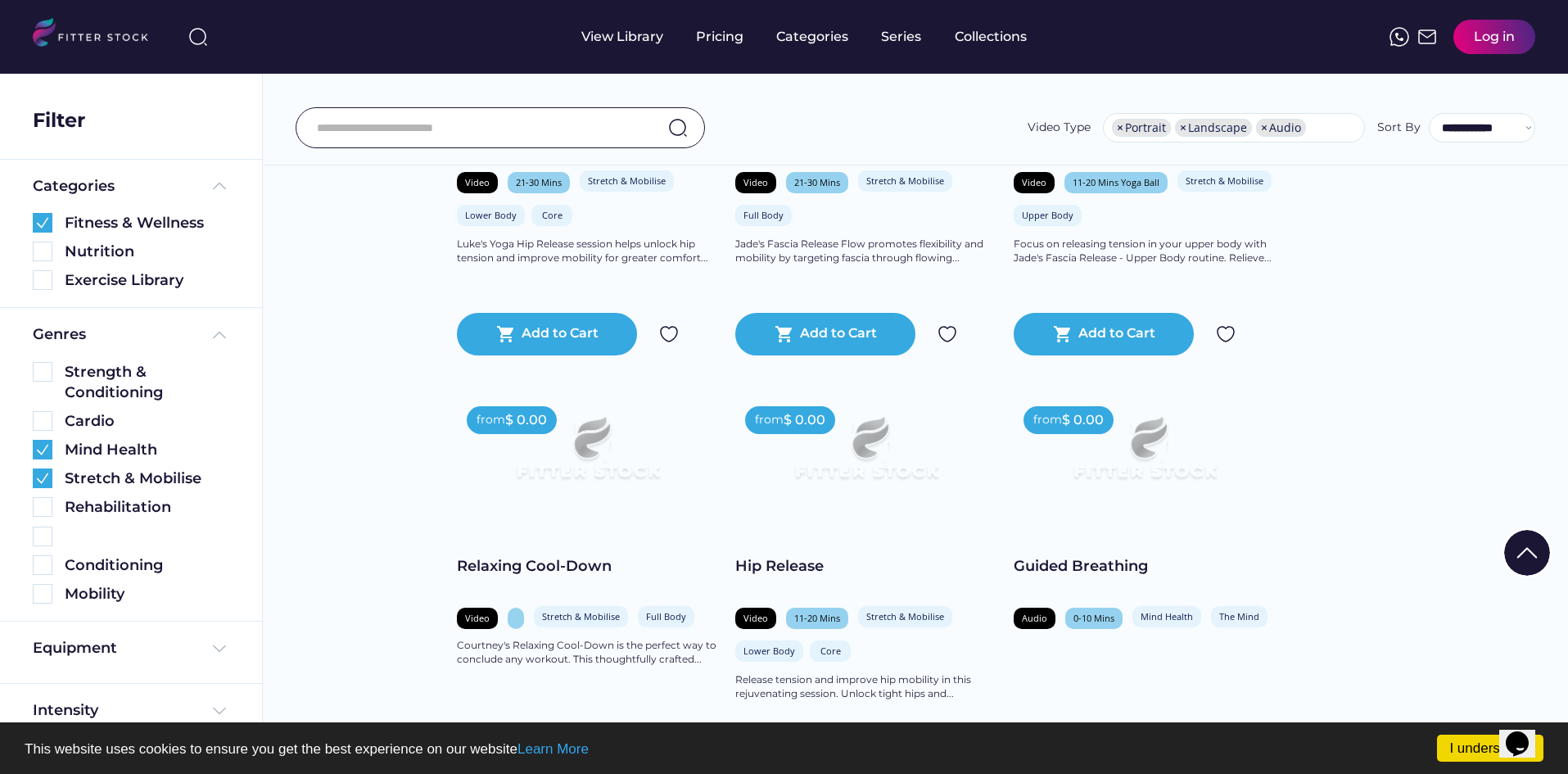 click at bounding box center [480, 128] 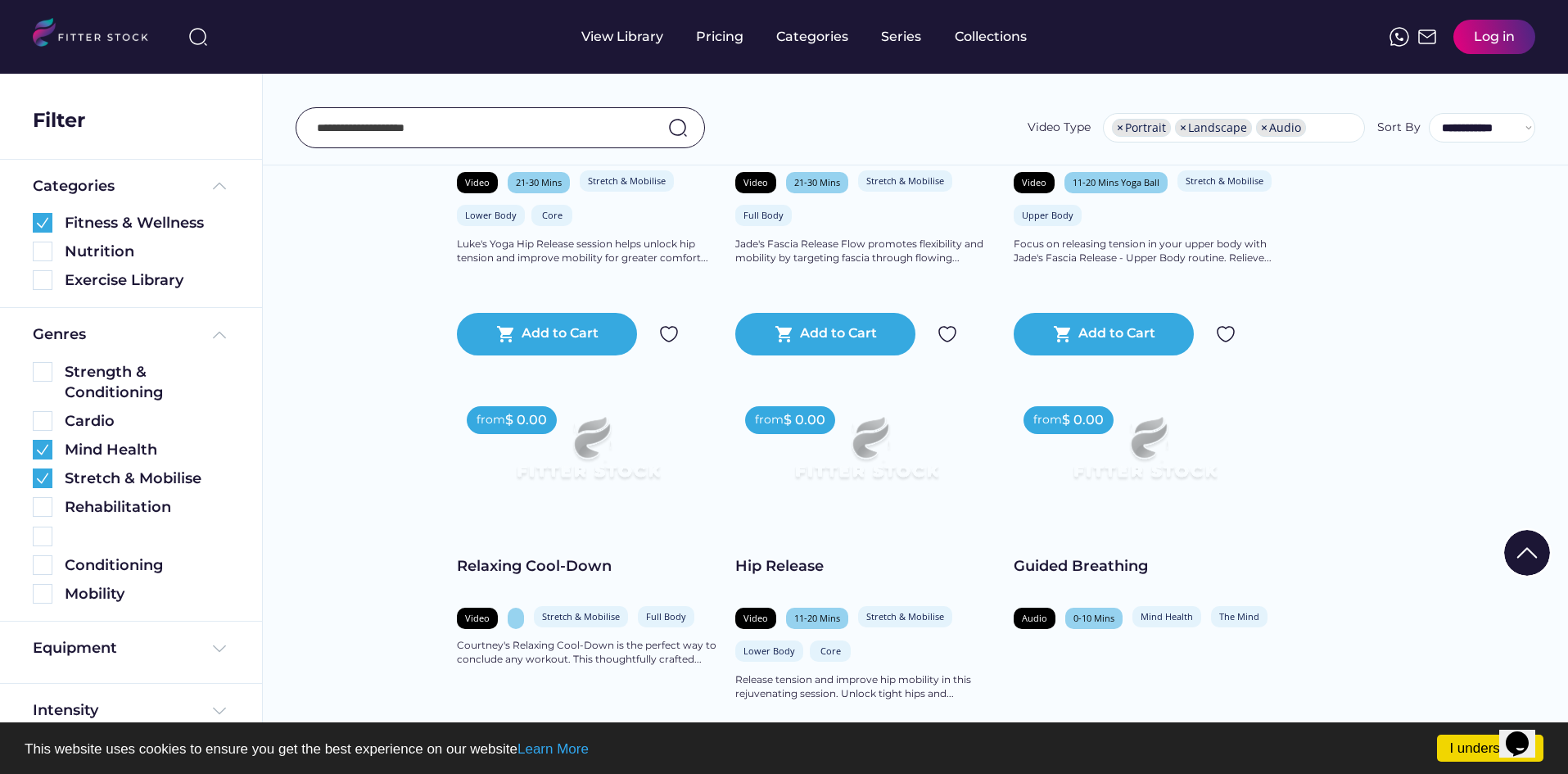 type on "**********" 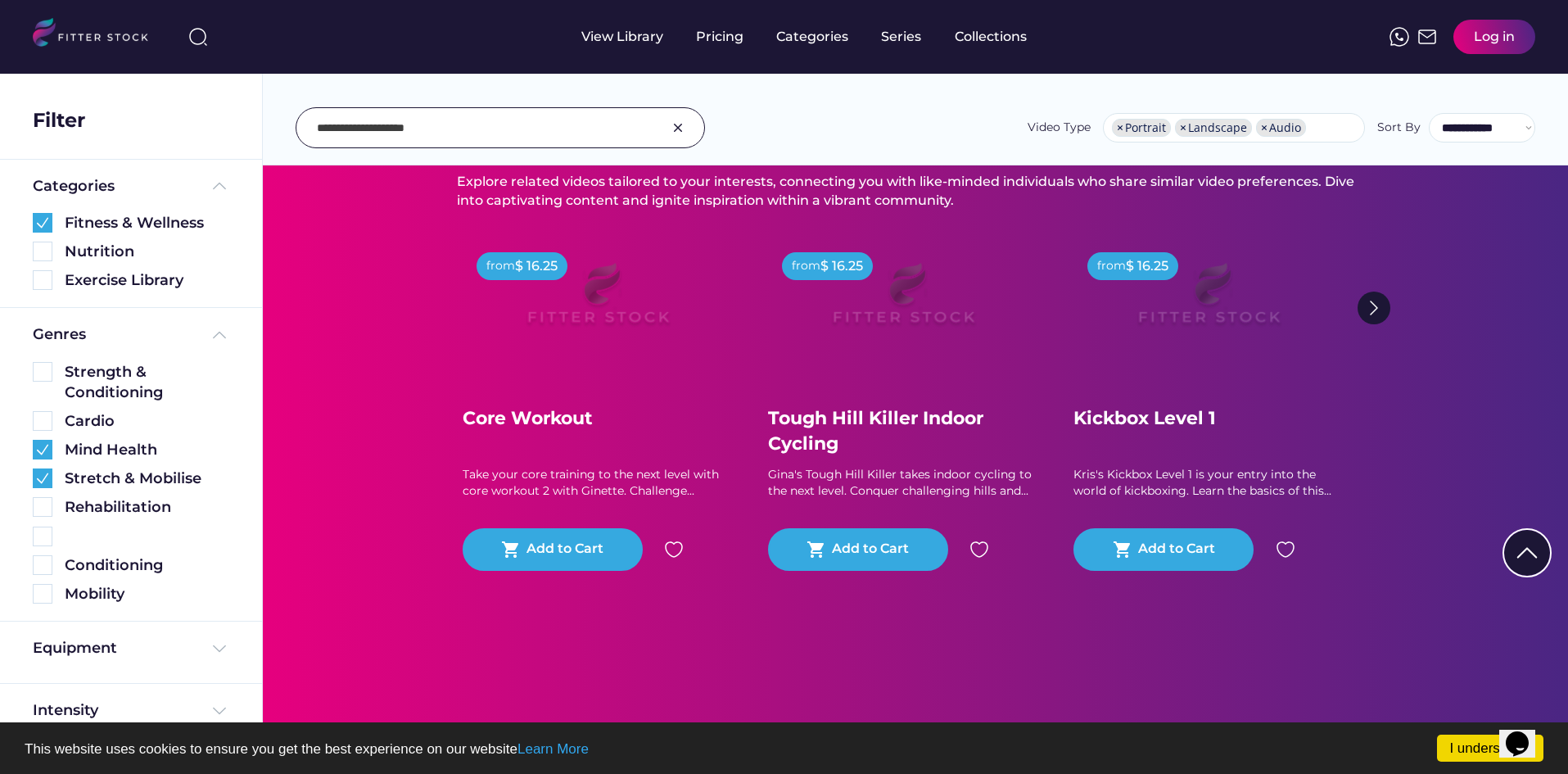 click at bounding box center [678, 128] 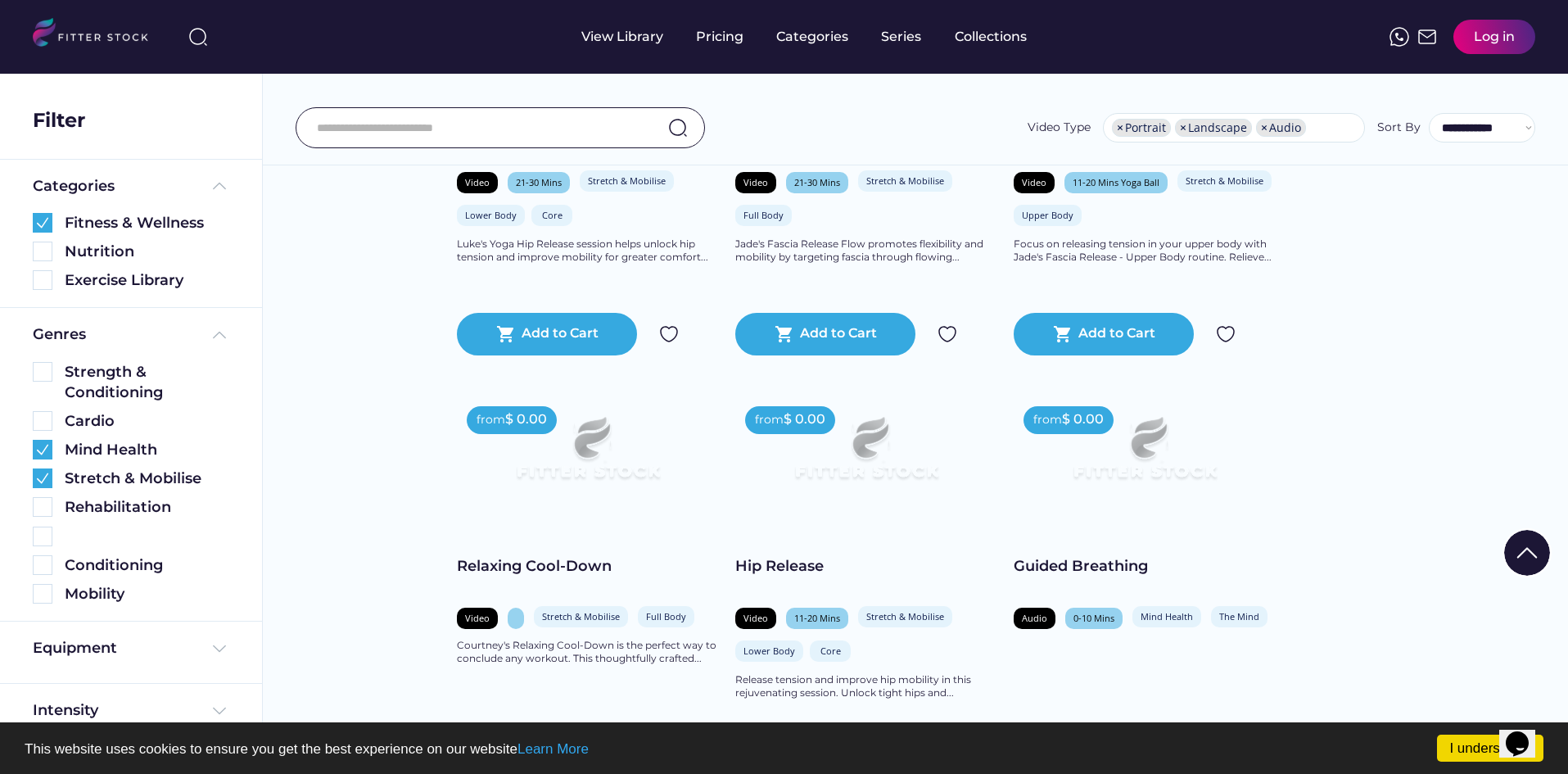 click on "**********" at bounding box center [915, 91] 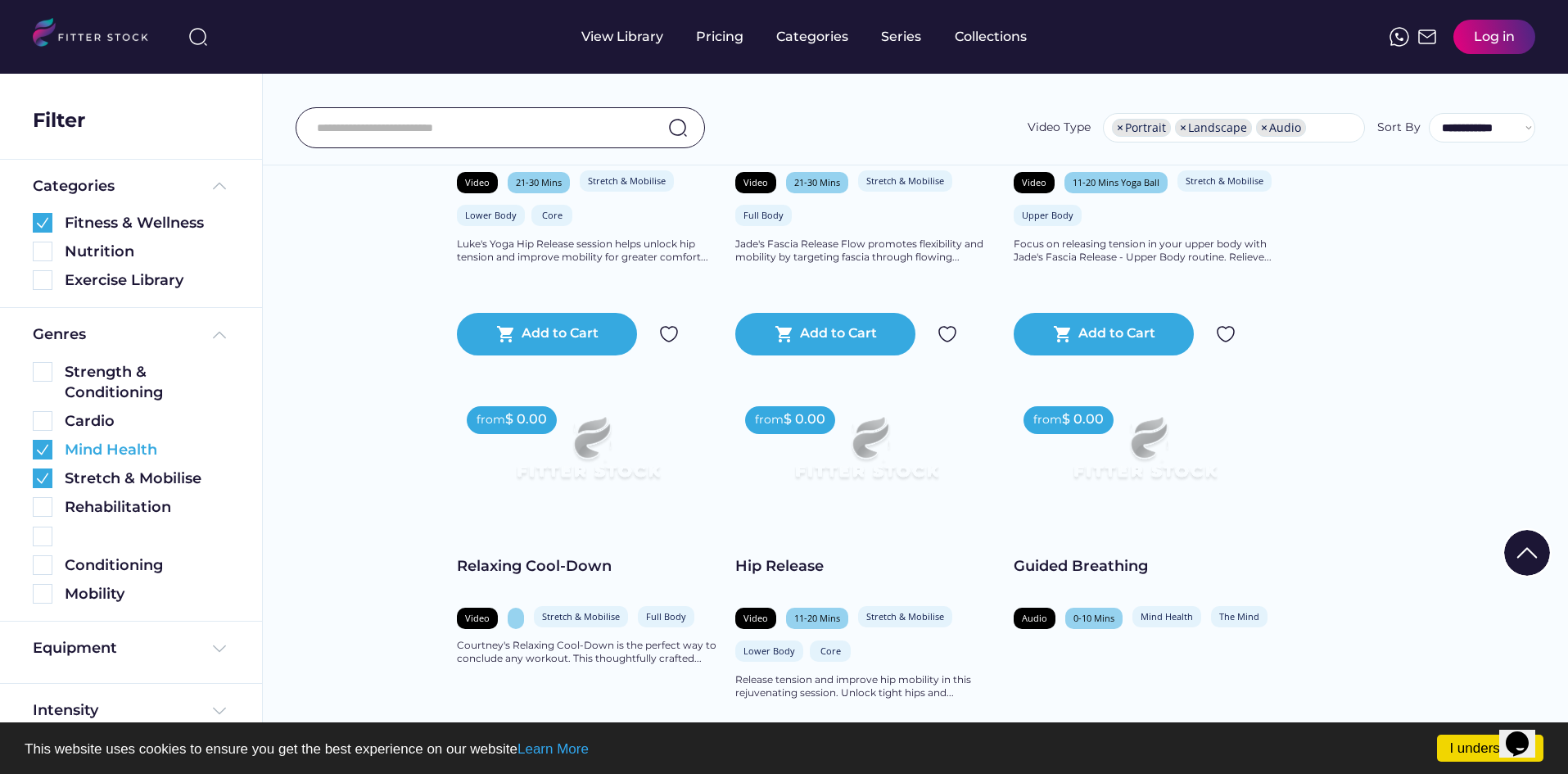 click at bounding box center (43, 450) 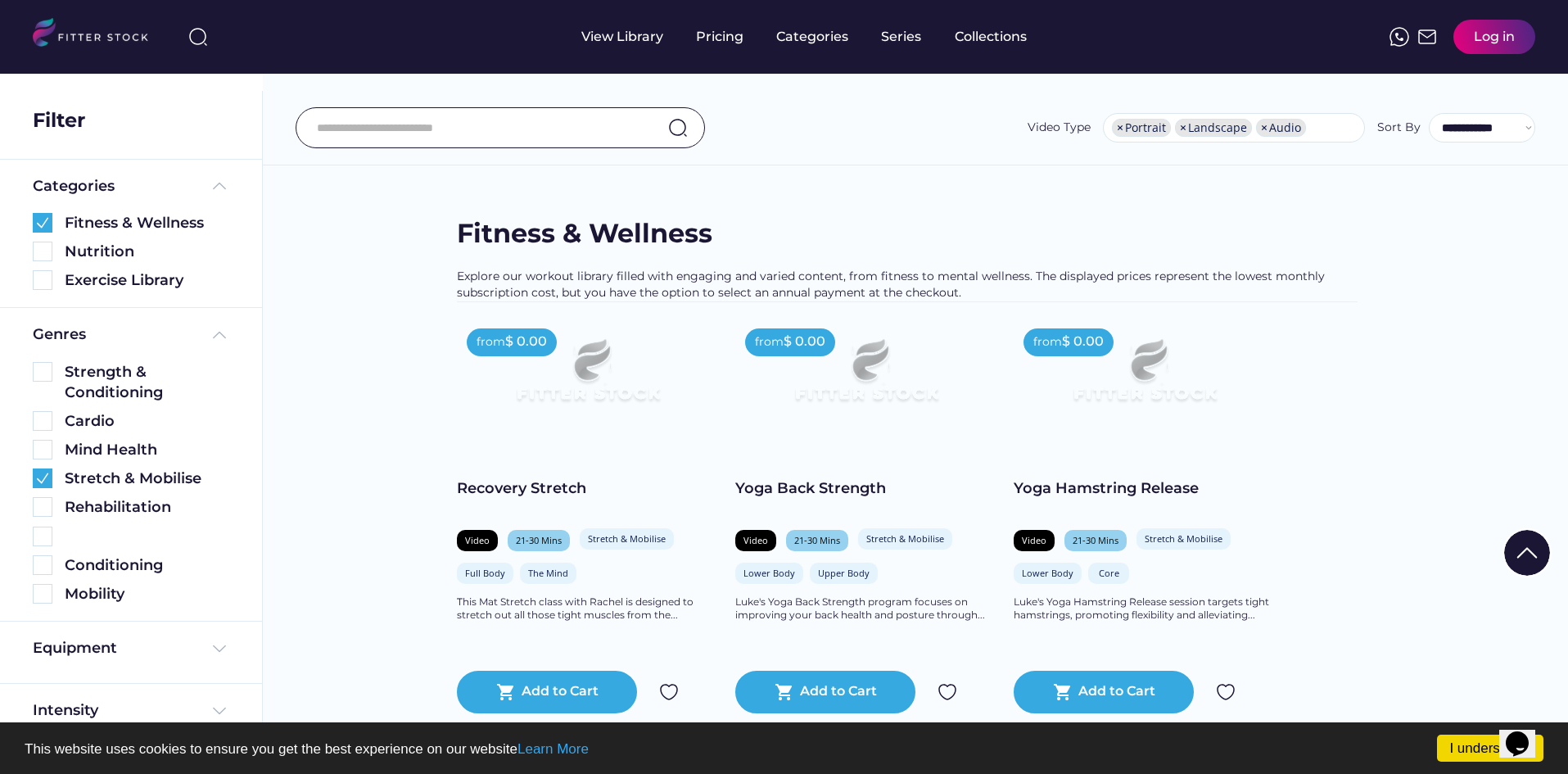 scroll, scrollTop: 0, scrollLeft: 0, axis: both 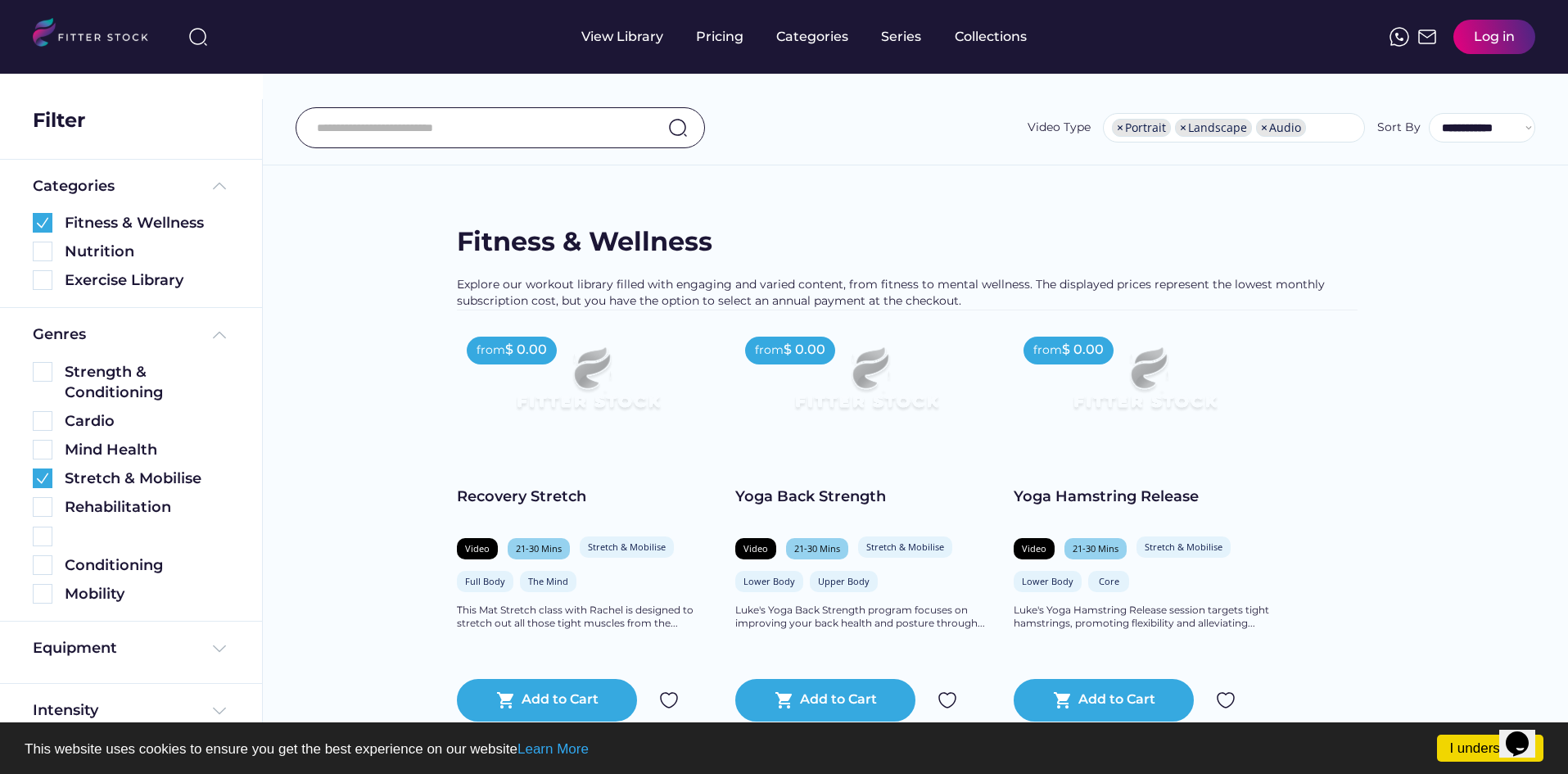 click on "Found 11 videos Fitness & Wellness See more Explore our workout library filled with engaging and varied content, from fitness to mental wellness. The displayed prices represent the lowest monthly subscription cost, but you have the option to select an annual payment at the checkout. from $ 0.00 Recovery Stretch Video 21-30 Mins Stretch & Mobilise Stretch & Mobilise Full Body The Mind This Mat Stretch class with [NAME] is designed to stretch out all those tight muscles from the...
shopping_cart Add to Cart from $ 0.00 Yoga Back Strength Video 21-30 Mins Stretch & Mobilise Lower Body Upper Body [NAME]'s Yoga Back Strength program focuses on improving your back health and posture through...
shopping_cart Add to Cart from $ 0.00 Yoga Hamstring Release Video 21-30 Mins Stretch & Mobilise Mind Health Lower Body Core [NAME]'s Yoga Hamstring Release session targets tight hamstrings, promoting flexibility and alleviating...
shopping_cart Add to Cart from $ 0.00" at bounding box center [915, 1493] 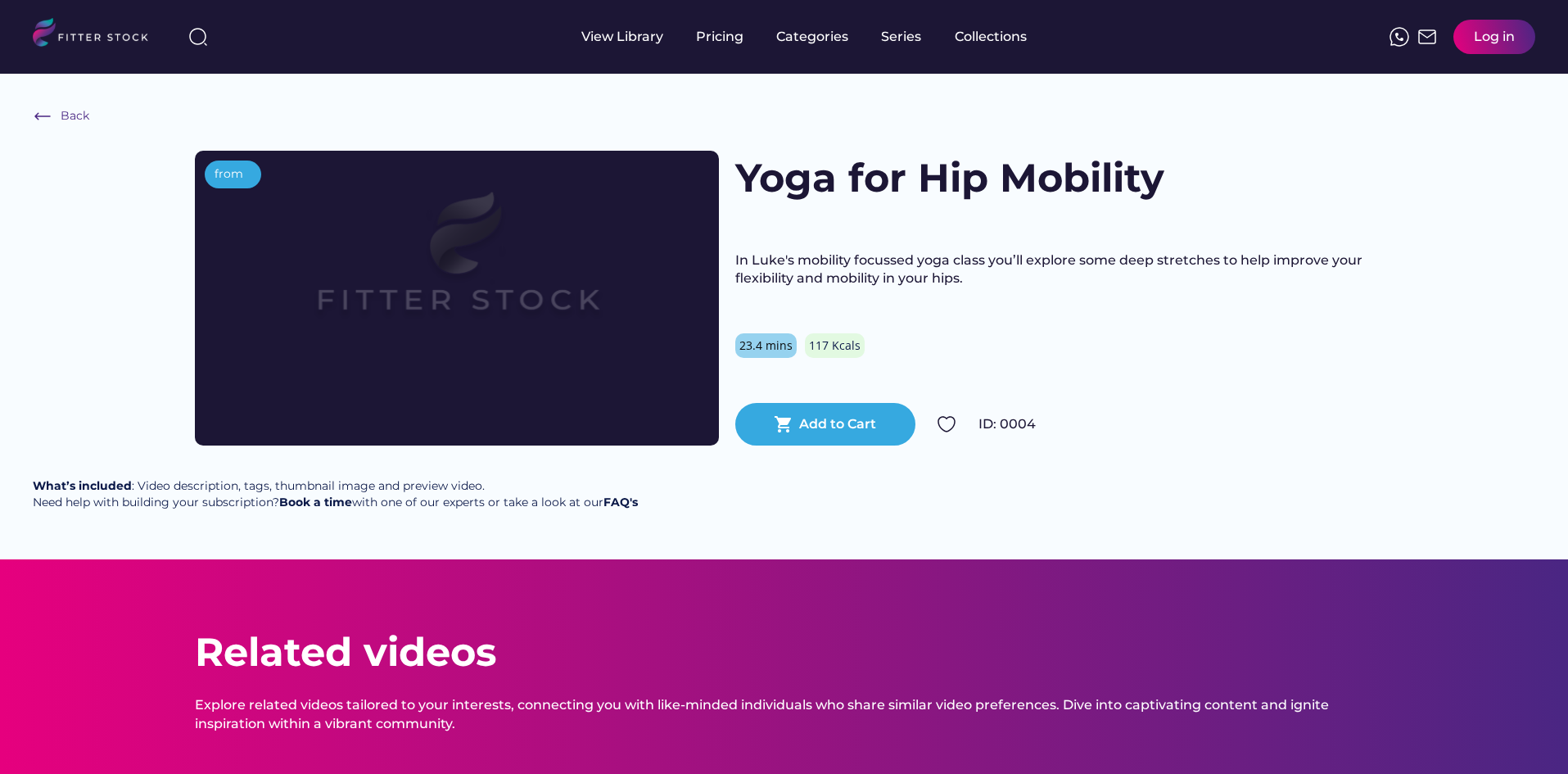 scroll, scrollTop: 0, scrollLeft: 0, axis: both 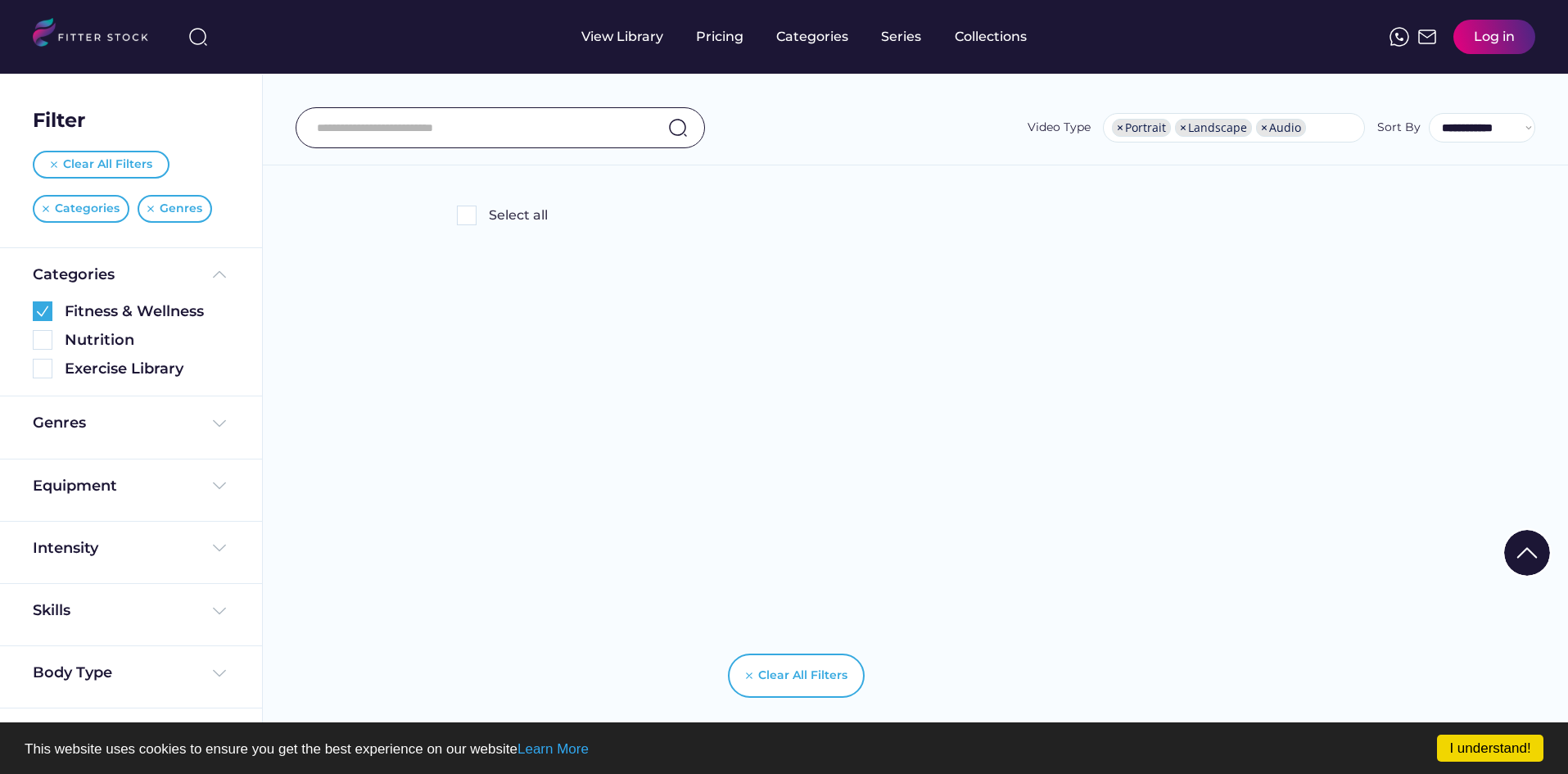 select on "**********" 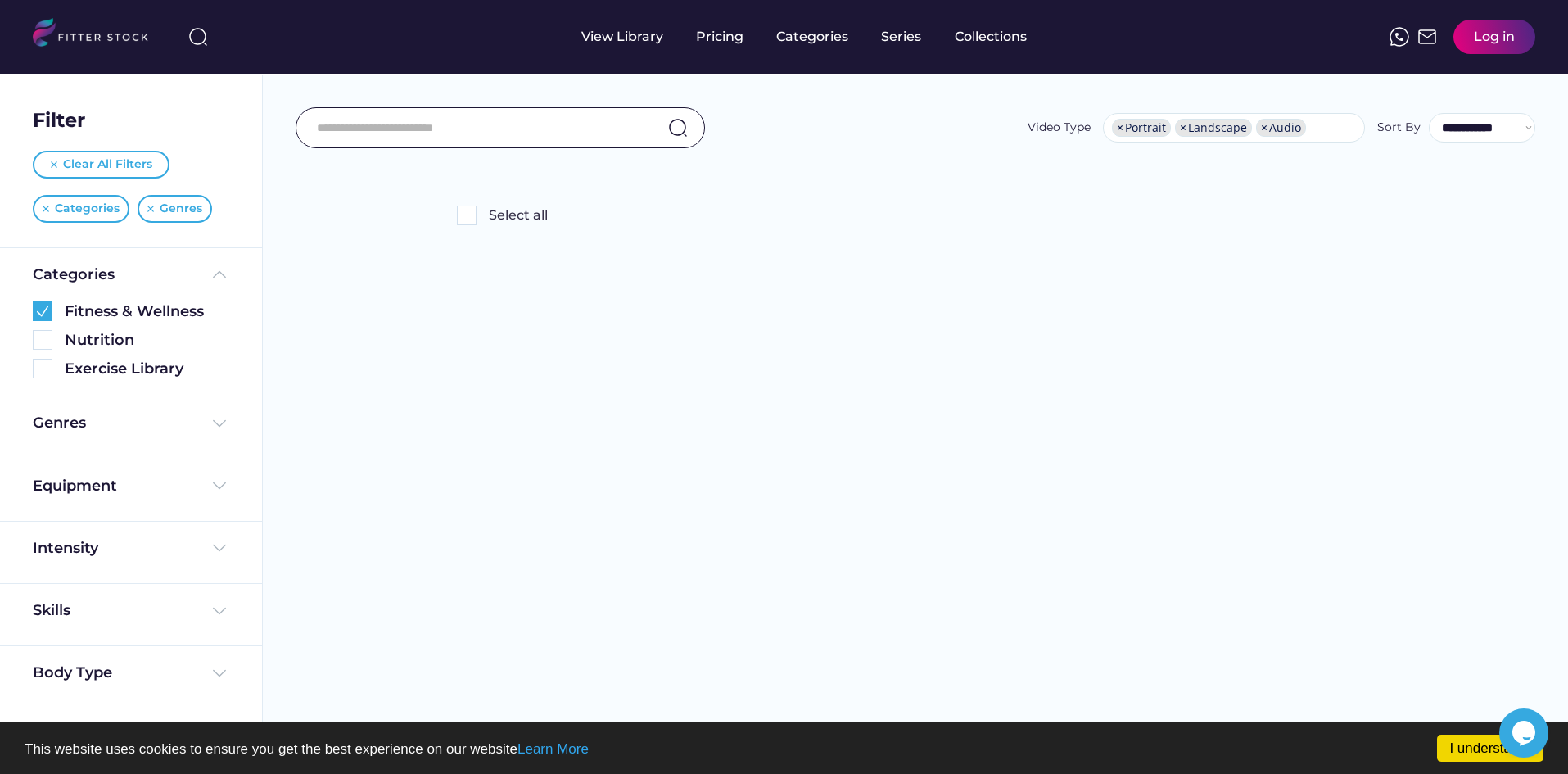 scroll, scrollTop: 0, scrollLeft: 0, axis: both 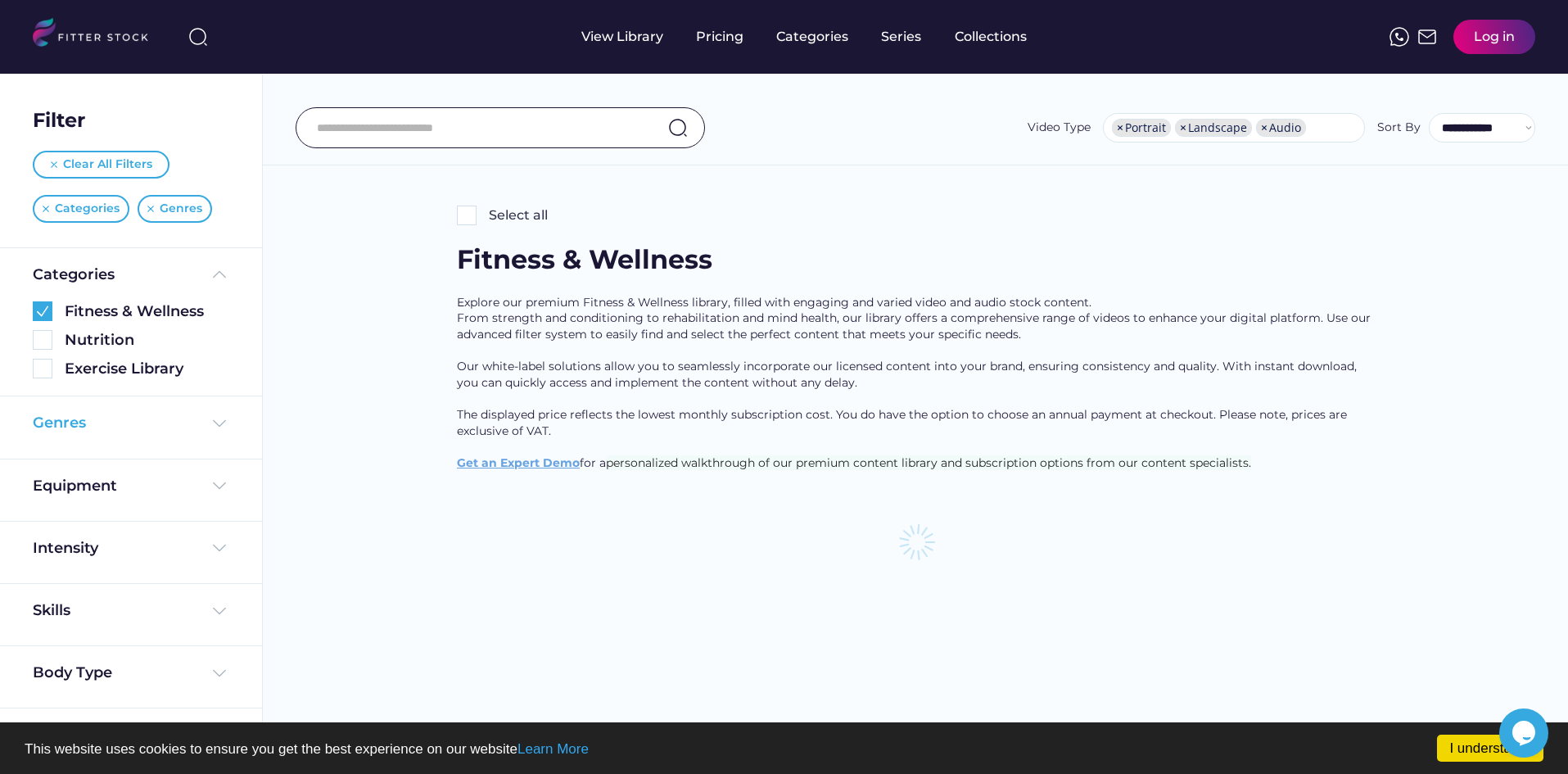 click on "Genres" at bounding box center (131, 423) 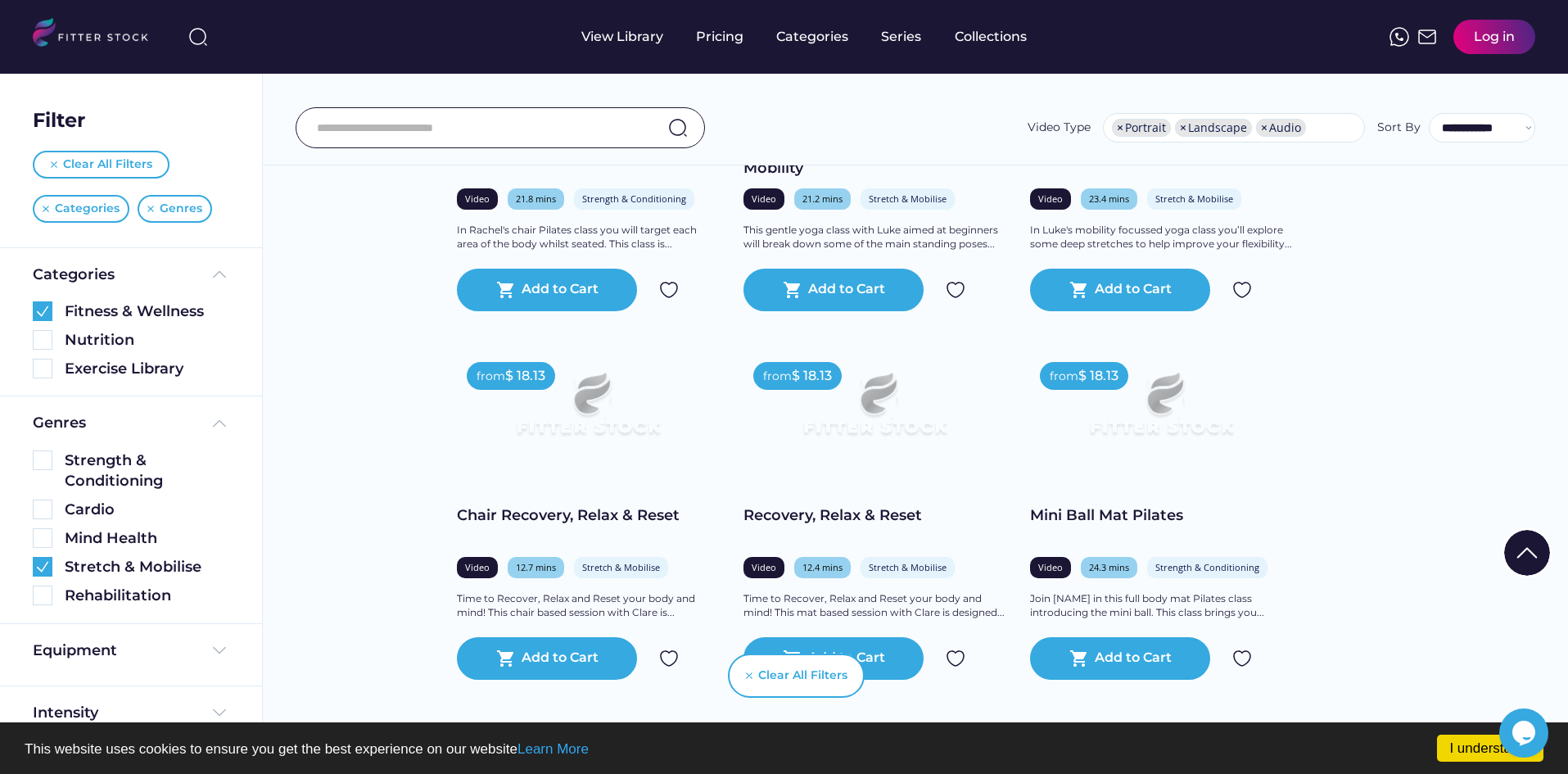 scroll, scrollTop: 254, scrollLeft: 0, axis: vertical 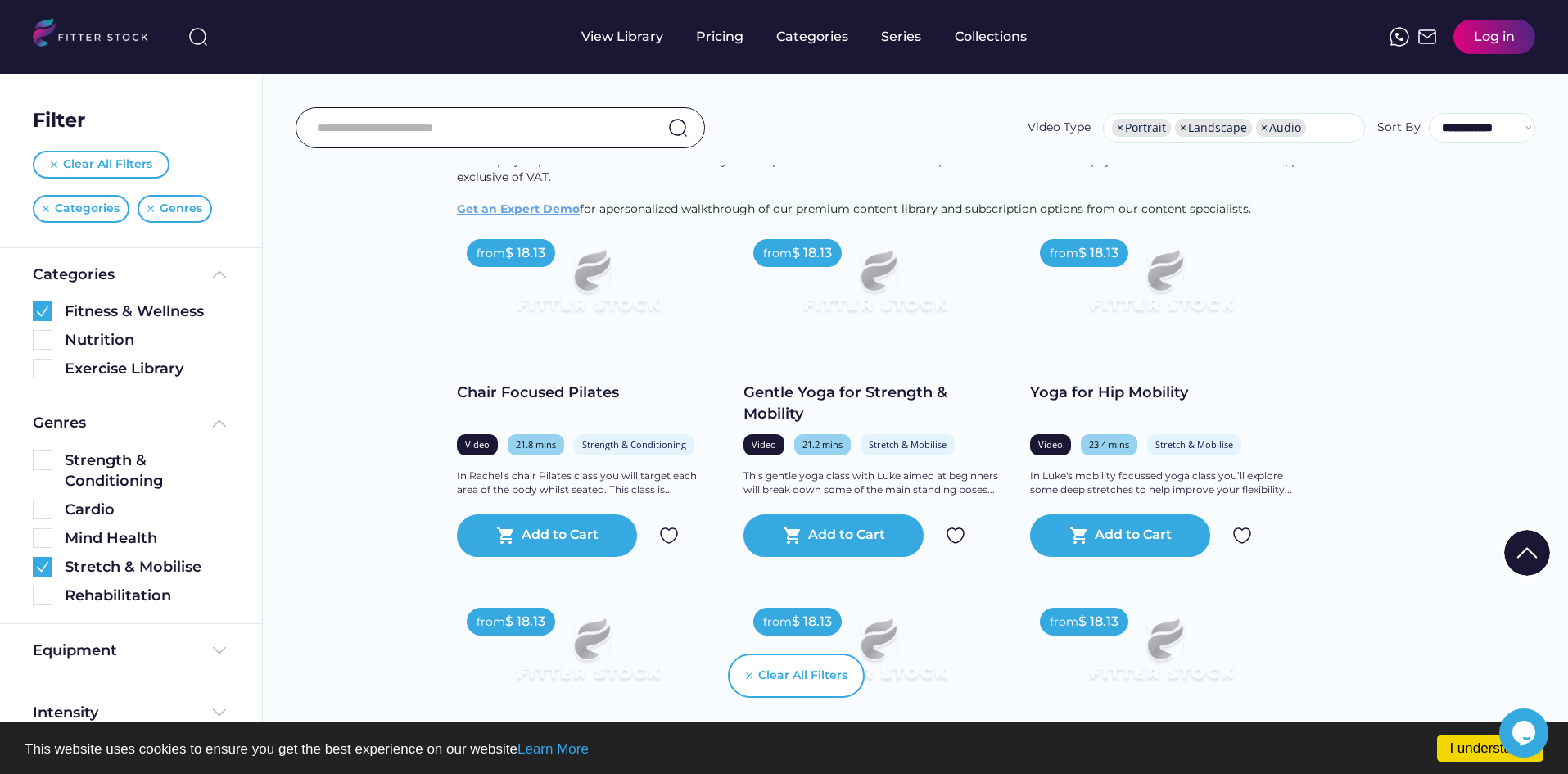 click on "Found 71 videos Select all Fitness & Wellness Explore our premium Fitness & Wellness library, filled with engaging and varied video and audio stock content.
From strength and conditioning to rehabilitation and mind health, our library offers a comprehensive range of videos to enhance your digital platform. Use our advanced filter system to easily find and select the perfect content that meets your specific needs. Our white-label solutions allow you to seamlessly incorporate our licensed content into your brand, ensuring consistency and quality. With instant download, you can quickly access and implement the content without any delay. The displayed price reflects the lowest monthly subscription cost. You do have the option to choose an annual payment at checkout. Please note, prices are exclusive of VAT. ﻿ Get an Expert Demo  for a  personalized walkthrough of our premium content library and subscription options from our content specialists.  from  $ 18.13 Chair Focused Pilates Video 21.8 mins Full Body" at bounding box center (915, 4810) 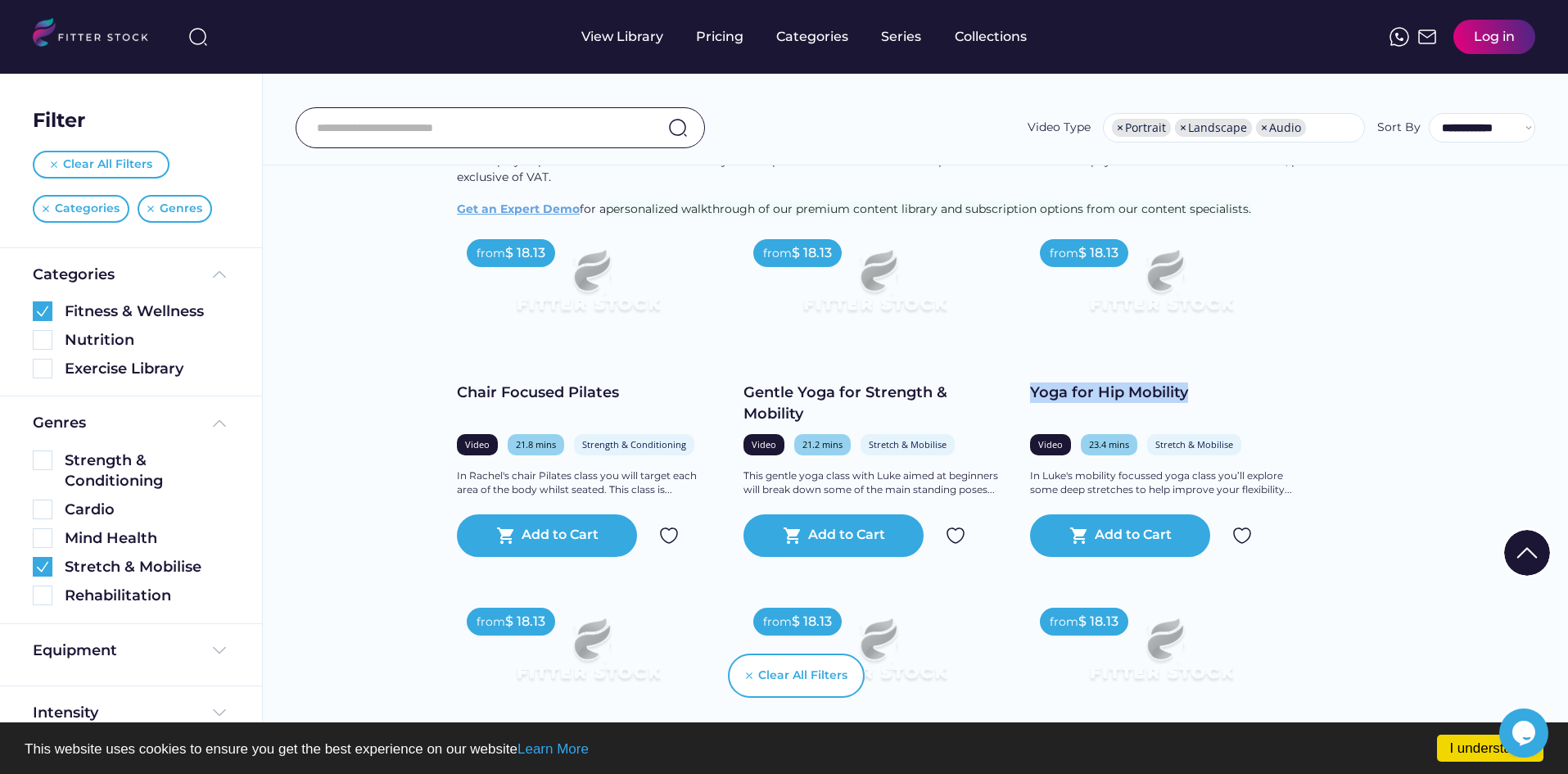 drag, startPoint x: 1198, startPoint y: 410, endPoint x: 1019, endPoint y: 407, distance: 179.02514 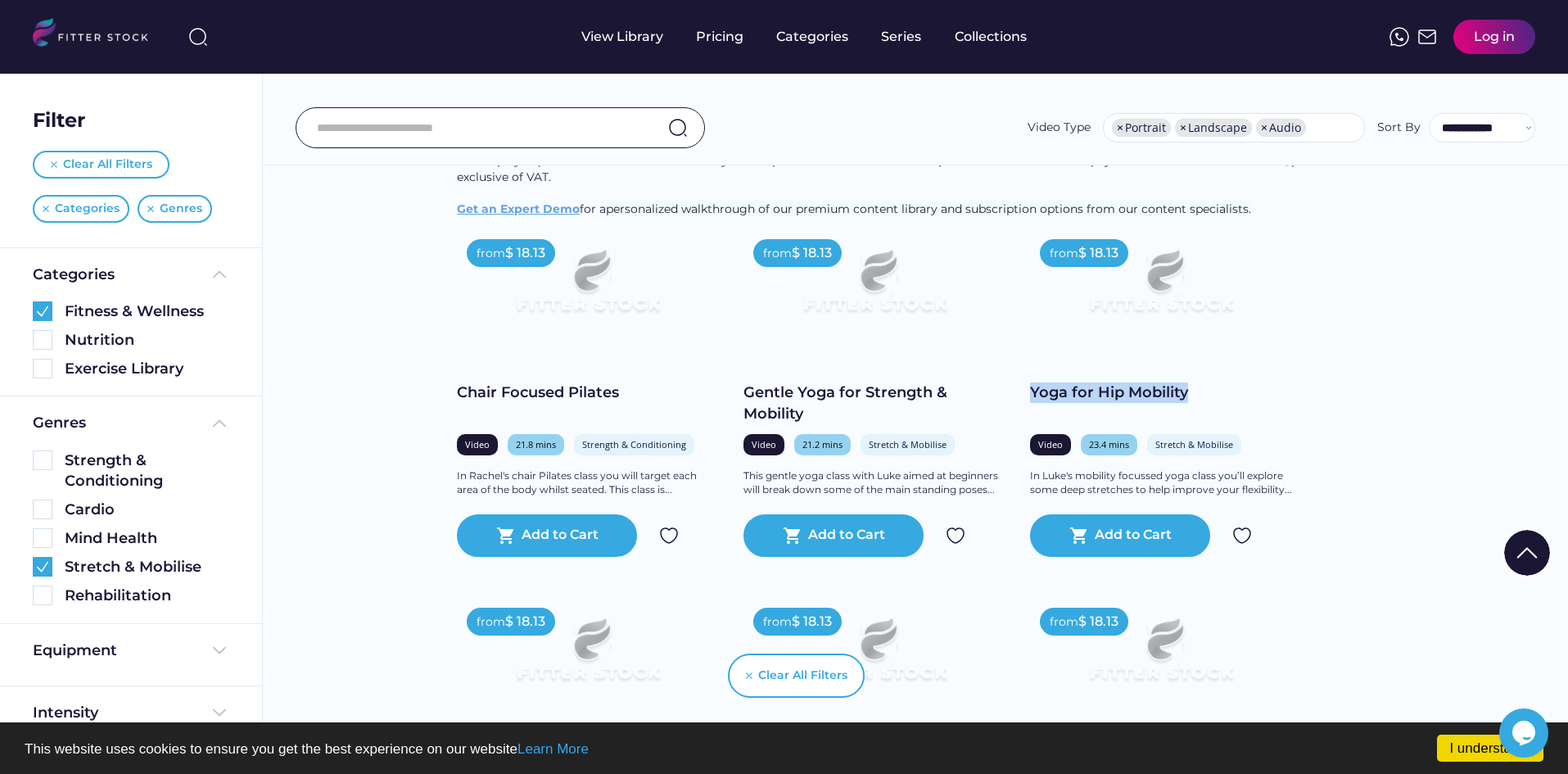 copy on "Yoga for Hip Mobility" 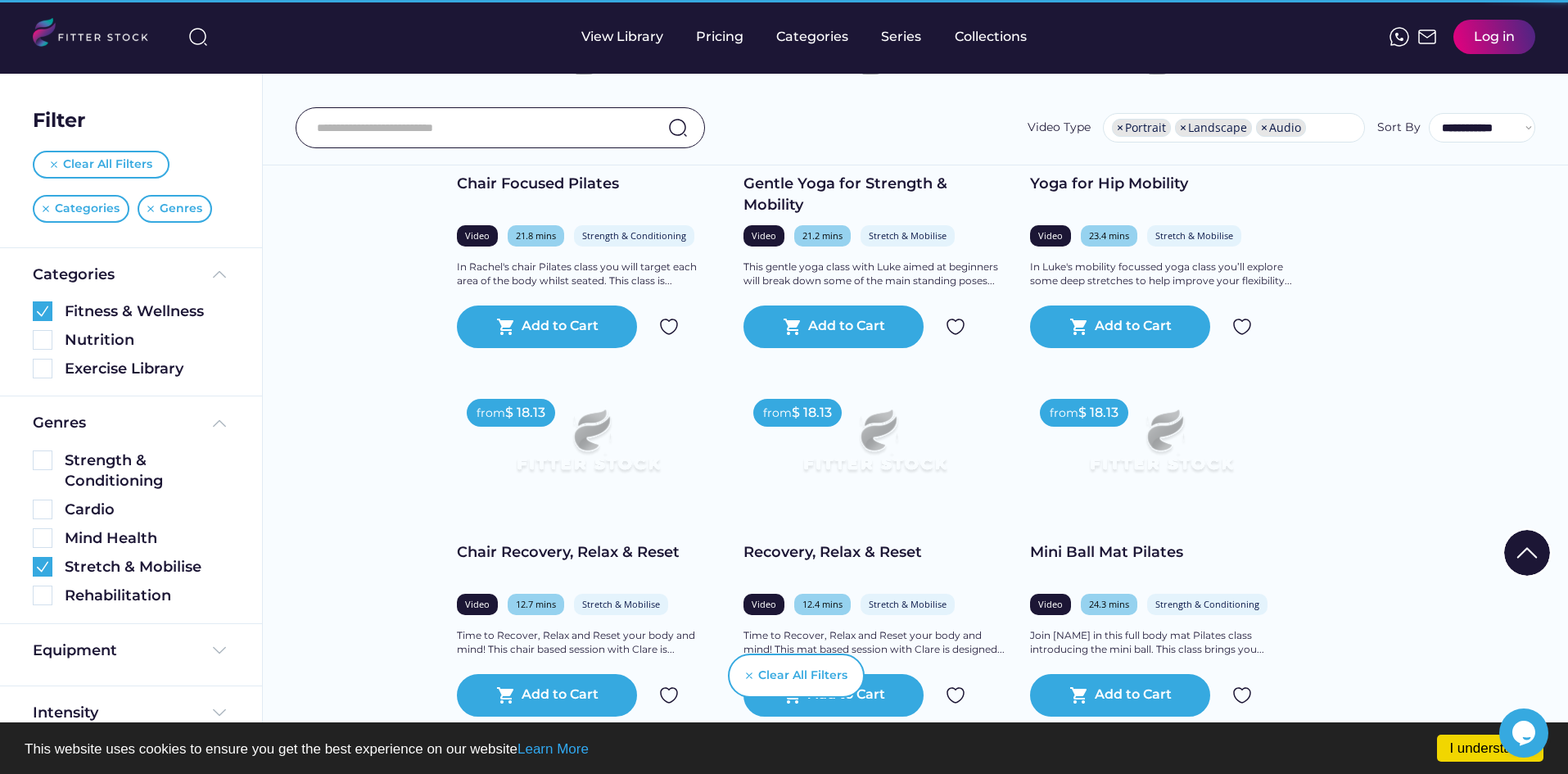 scroll, scrollTop: 500, scrollLeft: 0, axis: vertical 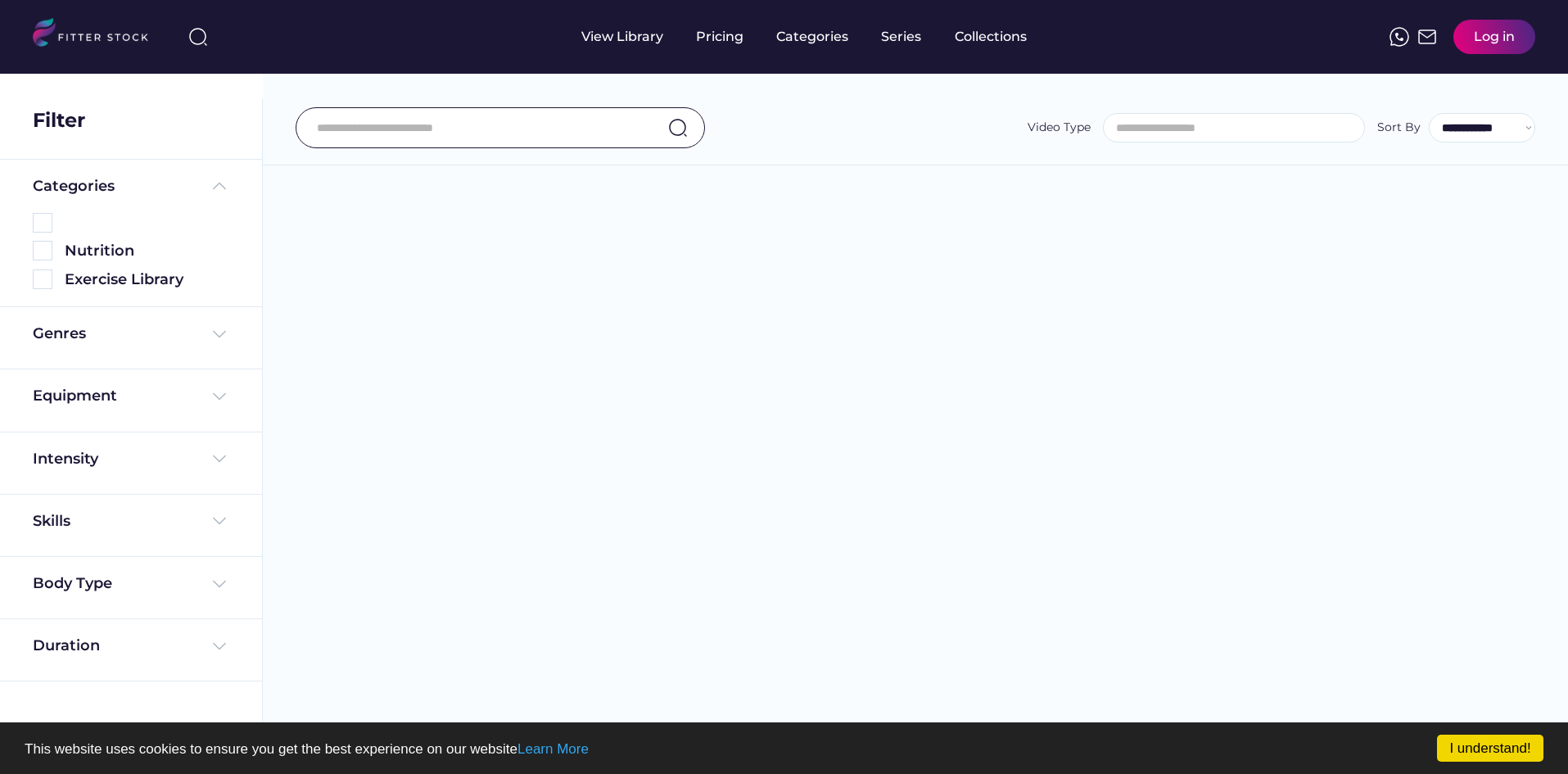select 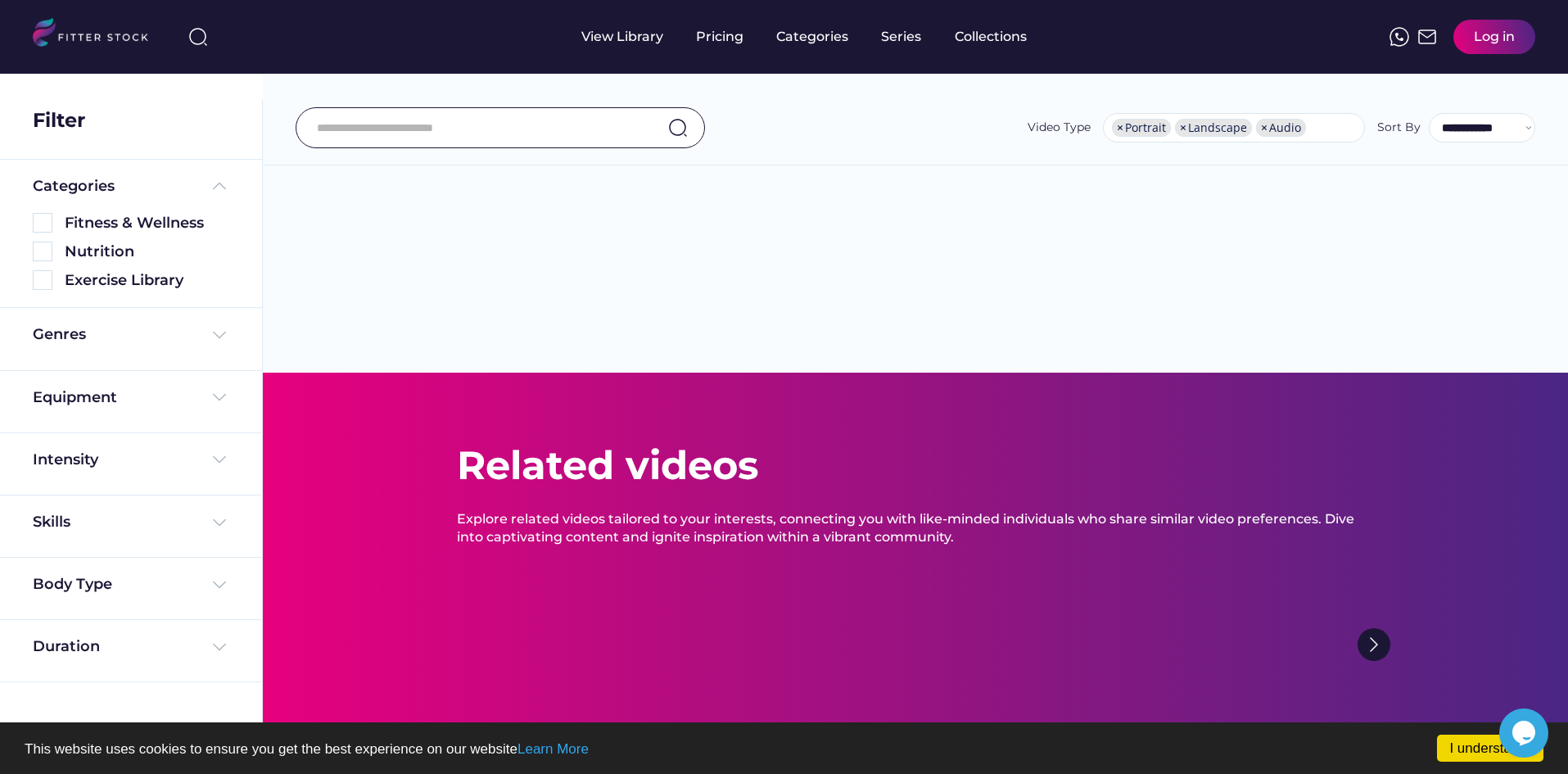 scroll, scrollTop: 28, scrollLeft: 0, axis: vertical 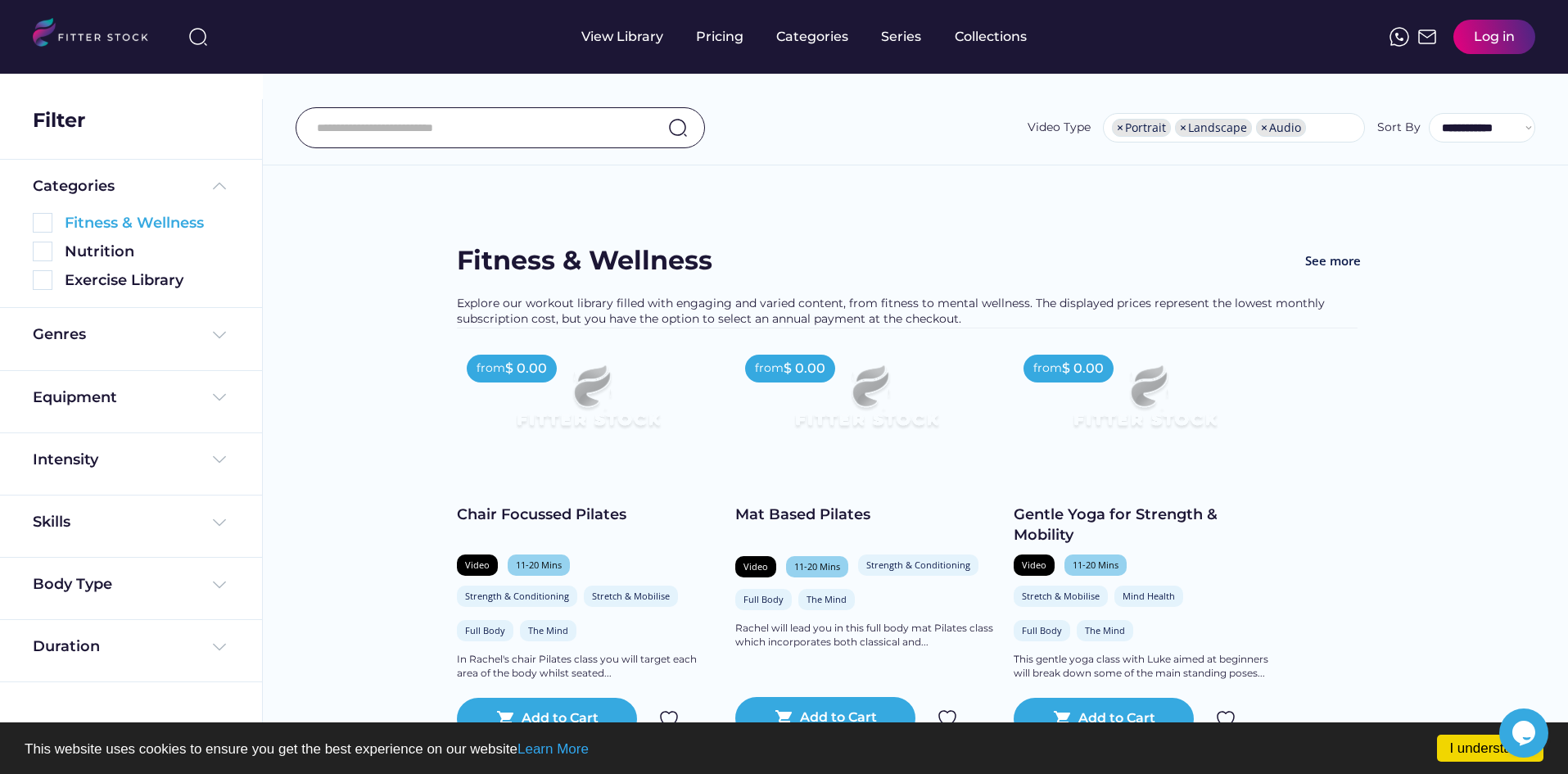 click at bounding box center [43, 223] 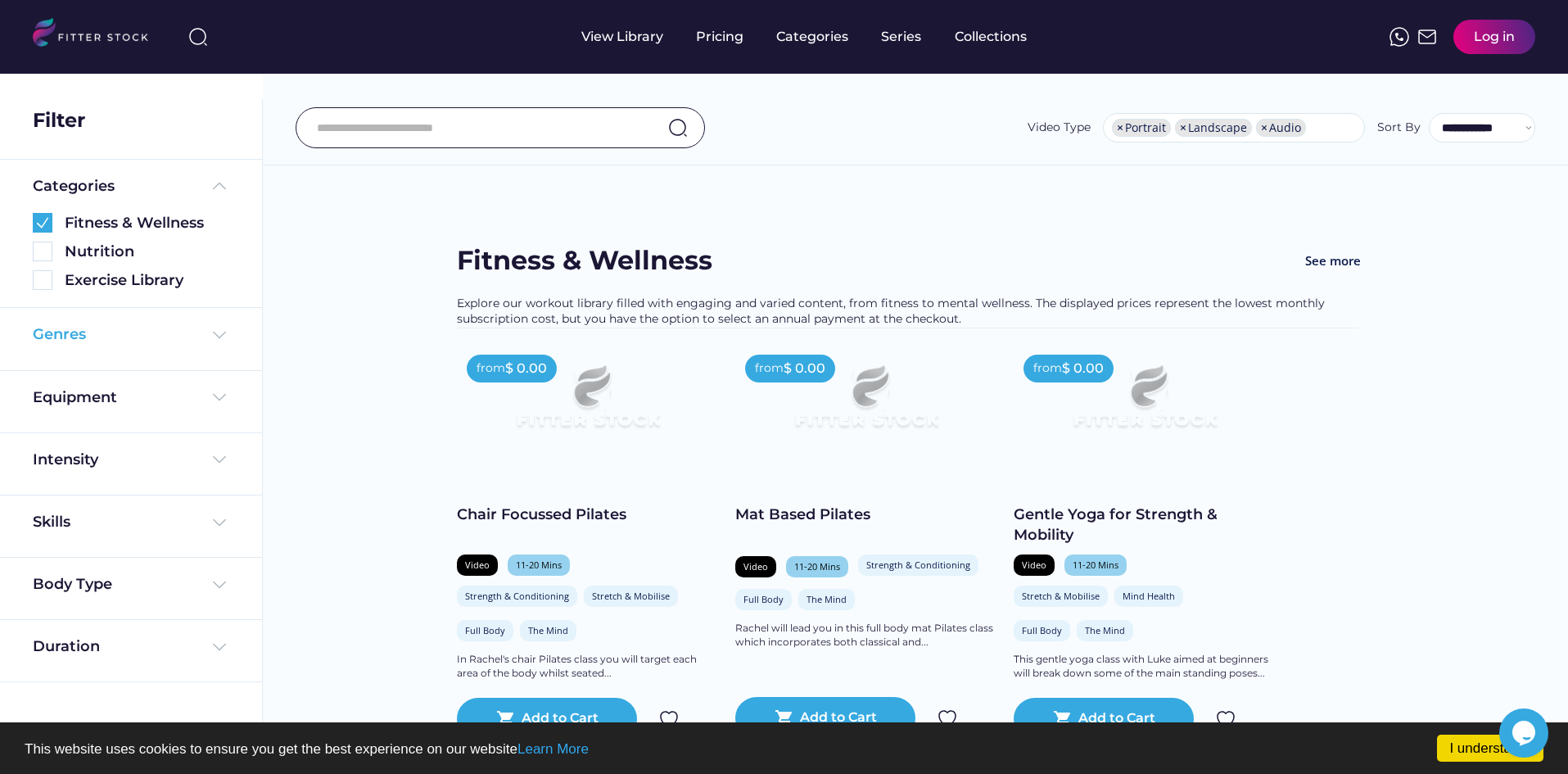 click at bounding box center (219, 335) 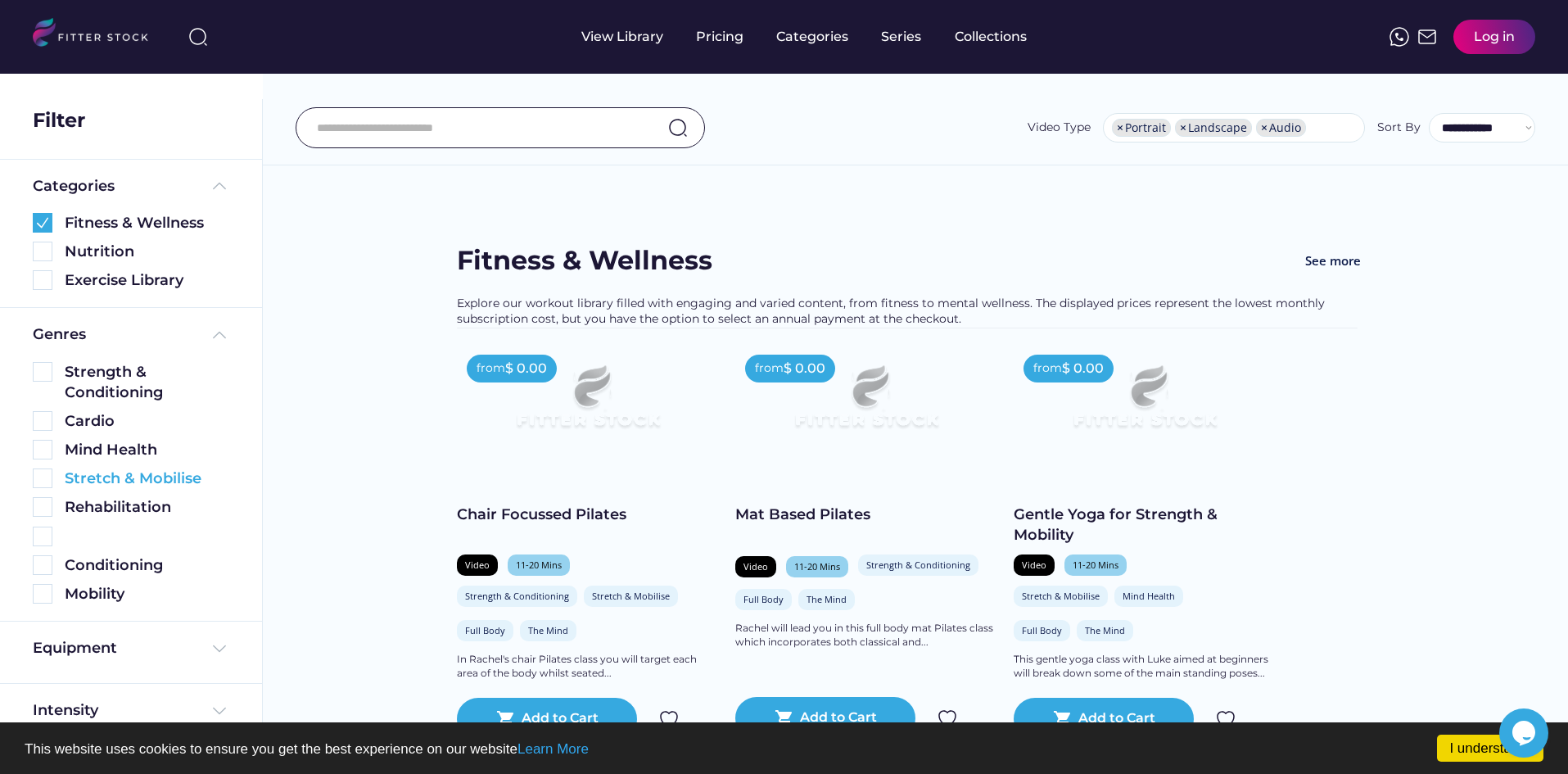 click at bounding box center (43, 478) 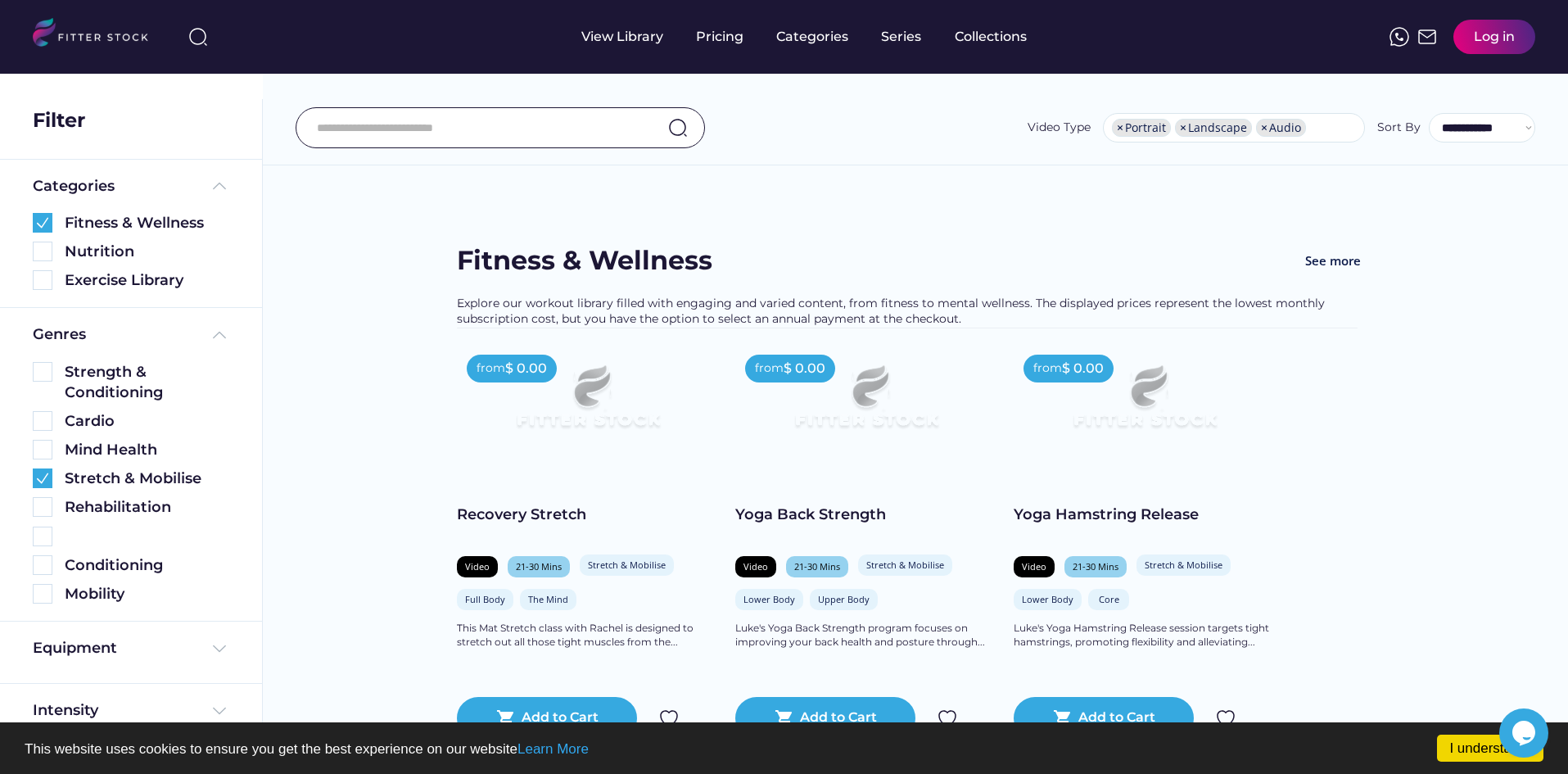 click on "We couldn’t find any video results for "". " " is the search keyword. Found  videos Fitness & Wellness See more  Explore our workout library filled with engaging and varied content, from fitness to mental wellness. The displayed prices represent the lowest monthly subscription cost, but you have the option to select an annual payment at the checkout. from  $ 0.00  Recovery Stretch Video 21-30 Mins Stretch & Mobilise Stretch & Mobilise Full Body The Mind This Mat Stretch class with Rachel is designed to stretch out all those tight muscles from the...
shopping_cart
Add to Cart from  $ 0.00 Yoga Back Strength Video 21-30 Mins Stretch & Mobilise Lower Body Upper Body Luke's Yoga Back Strength program focuses on improving your back health and posture through...
shopping_cart
Add to Cart from  $ 0.00 Yoga Hamstring Release Video 21-30 Mins Stretch & Mobilise Mind Health Lower Body Core
shopping_cart
Add to Cart from  $ 0.00 Yoga Hip Release Core" at bounding box center (915, 731) 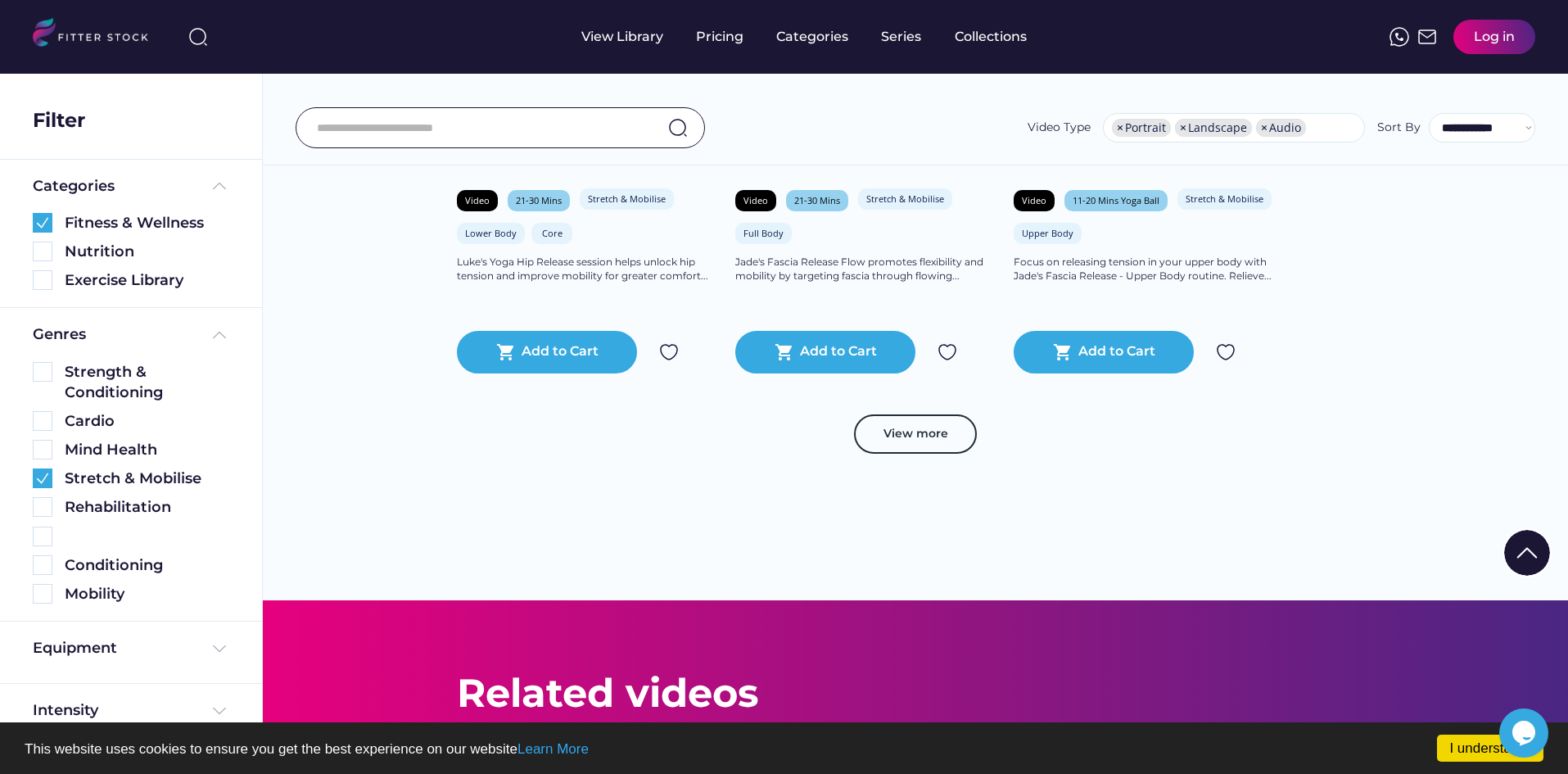 scroll, scrollTop: 819, scrollLeft: 0, axis: vertical 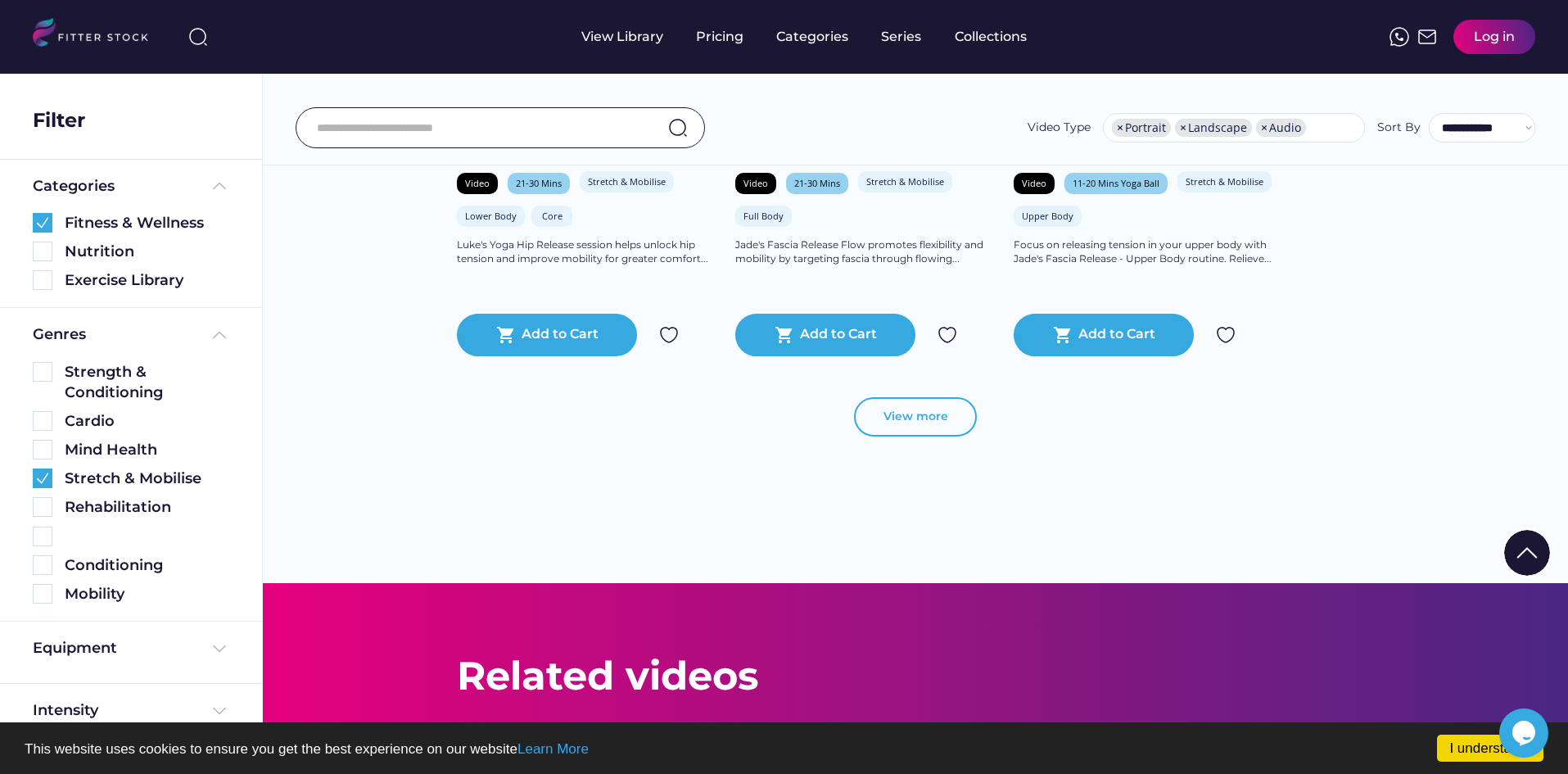 click on "View more" at bounding box center [915, 417] 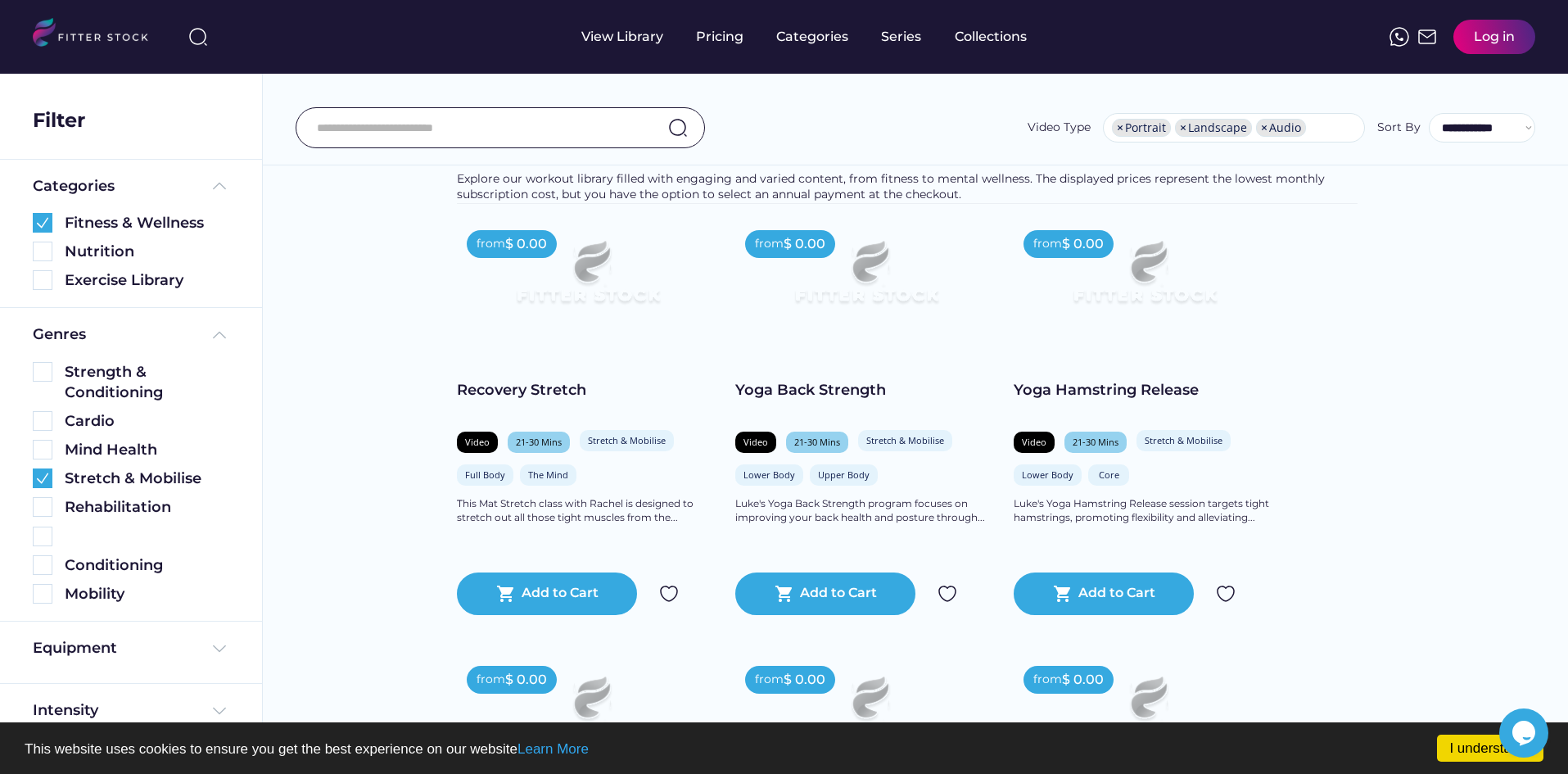 scroll, scrollTop: 0, scrollLeft: 0, axis: both 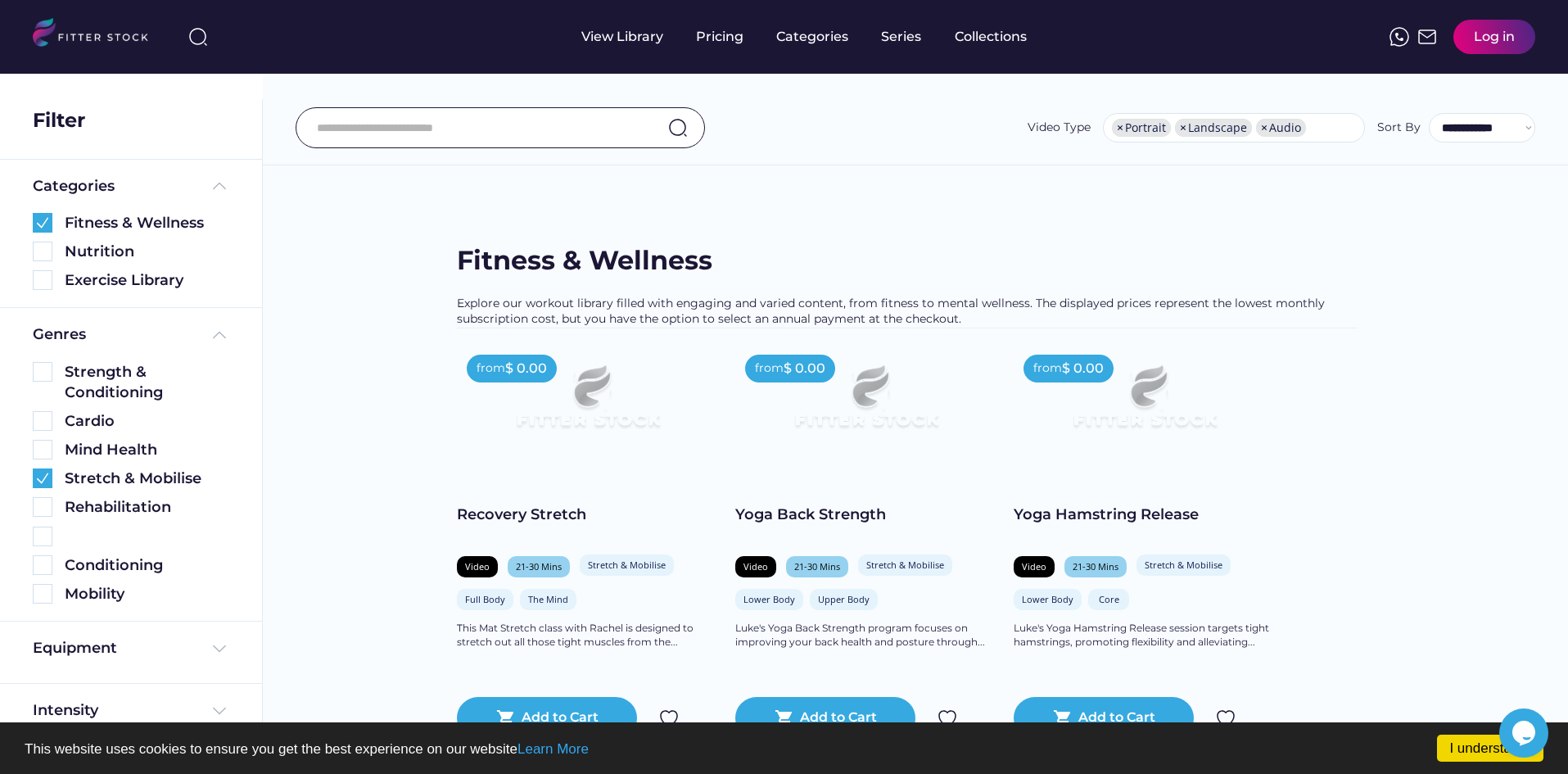 click on "We couldn’t find any video results for "". " " is the search keyword. Found  videos Fitness & Wellness See more  Explore our workout library filled with engaging and varied content, from fitness to mental wellness. The displayed prices represent the lowest monthly subscription cost, but you have the option to select an annual payment at the checkout. from  $ 0.00  Recovery Stretch Video 21-30 Mins Stretch & Mobilise Stretch & Mobilise Full Body The Mind This Mat Stretch class with Rachel is designed to stretch out all those tight muscles from the...
shopping_cart
Add to Cart from  $ 0.00 Yoga Back Strength Video 21-30 Mins Stretch & Mobilise Lower Body Upper Body Luke's Yoga Back Strength program focuses on improving your back health and posture through...
shopping_cart
Add to Cart from  $ 0.00 Yoga Hamstring Release Video 21-30 Mins Stretch & Mobilise Mind Health Lower Body Core
shopping_cart
Add to Cart from  $ 0.00 Yoga Hip Release Core" at bounding box center (915, 1529) 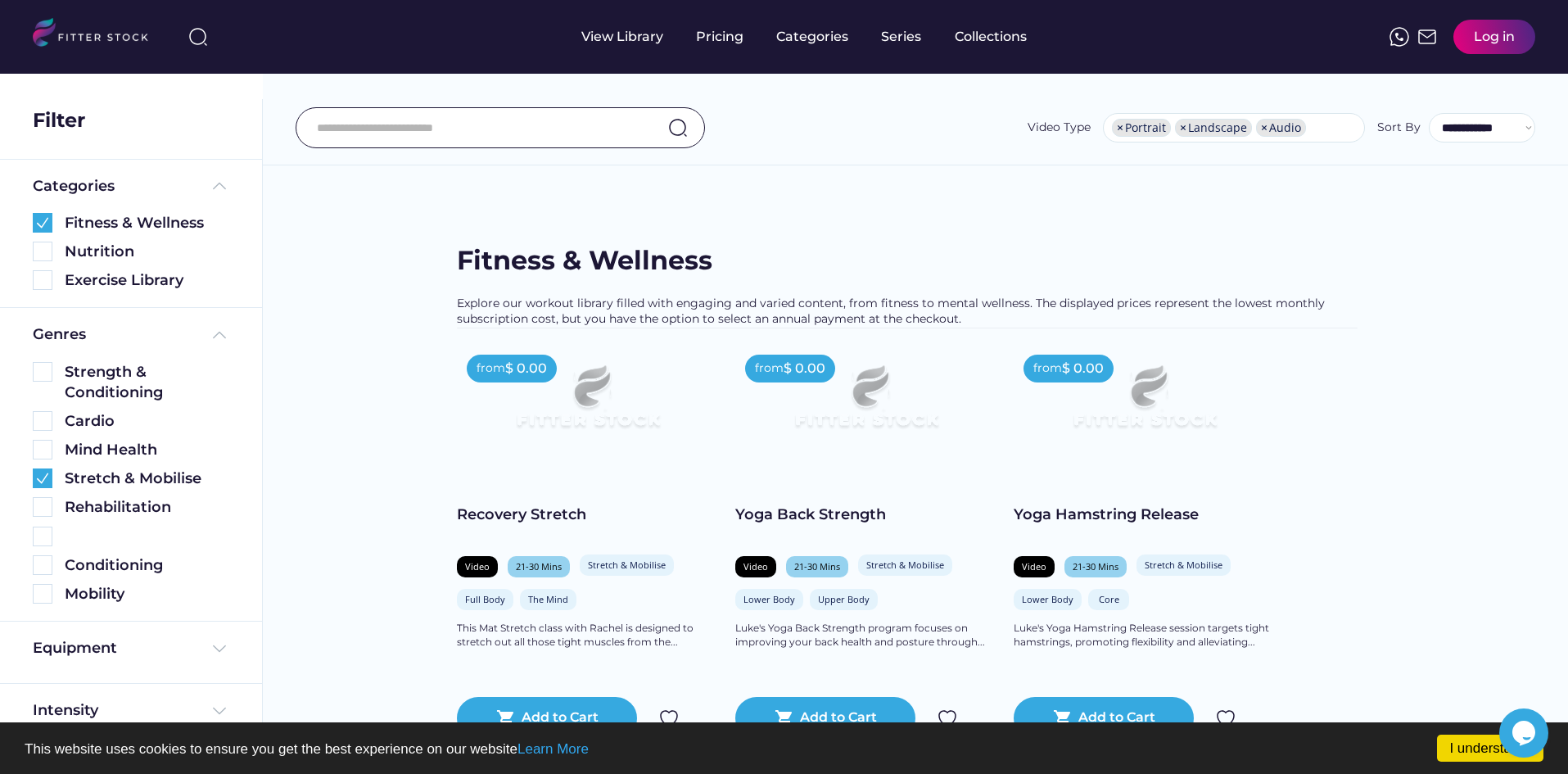 click on "Fitness & Wellness See more" at bounding box center (915, 269) 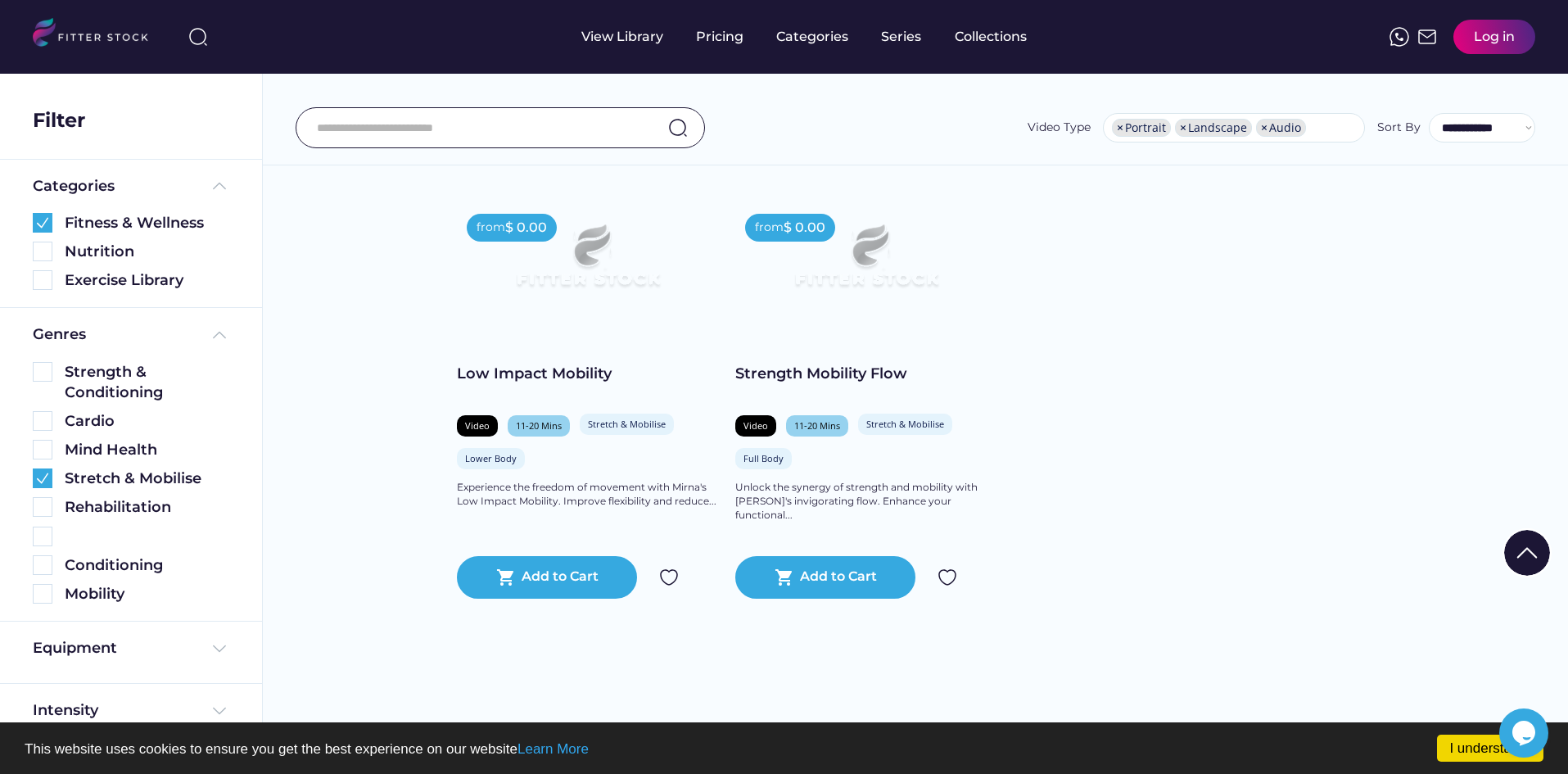 scroll, scrollTop: 1474, scrollLeft: 0, axis: vertical 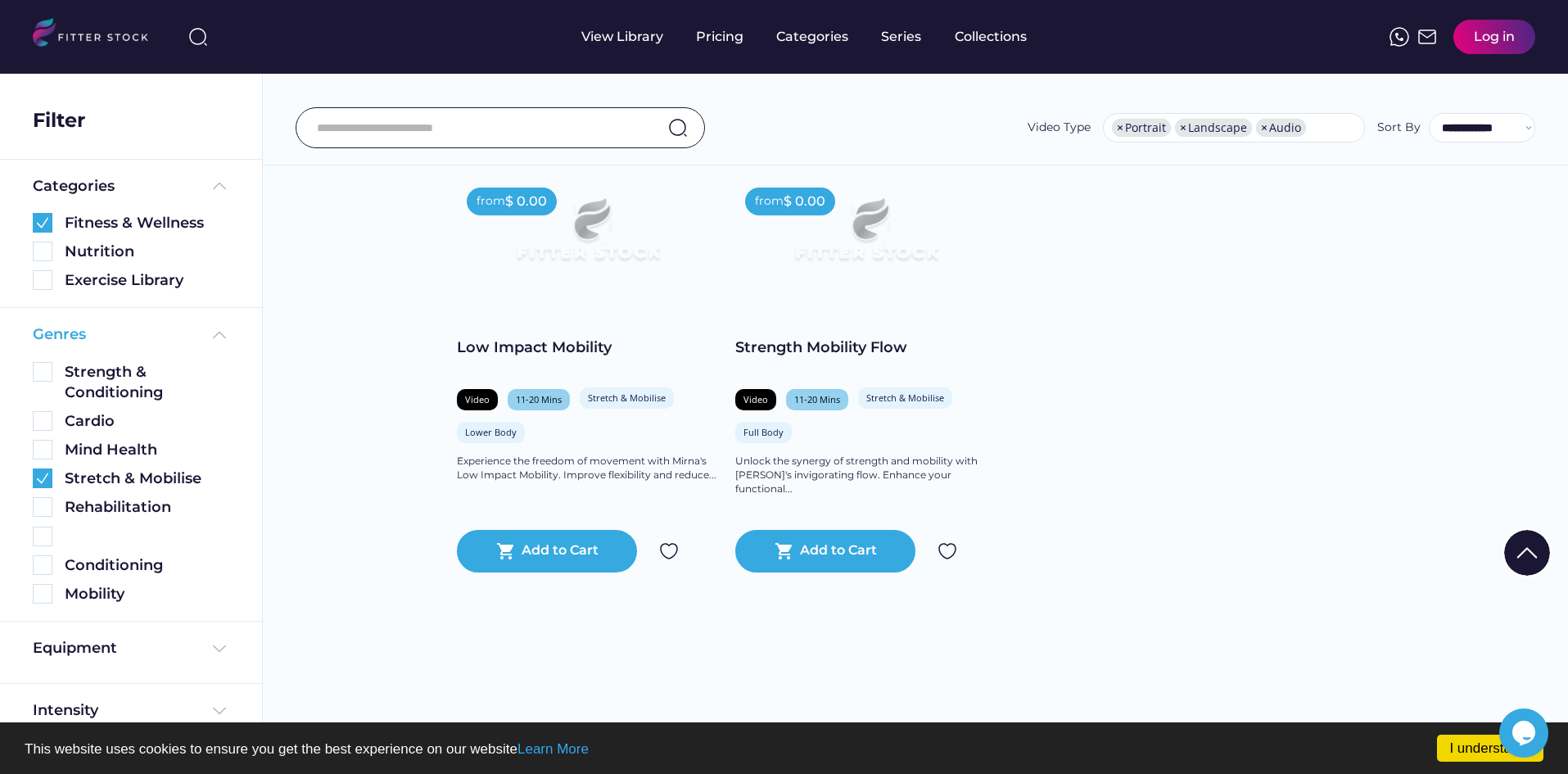 click at bounding box center (219, 335) 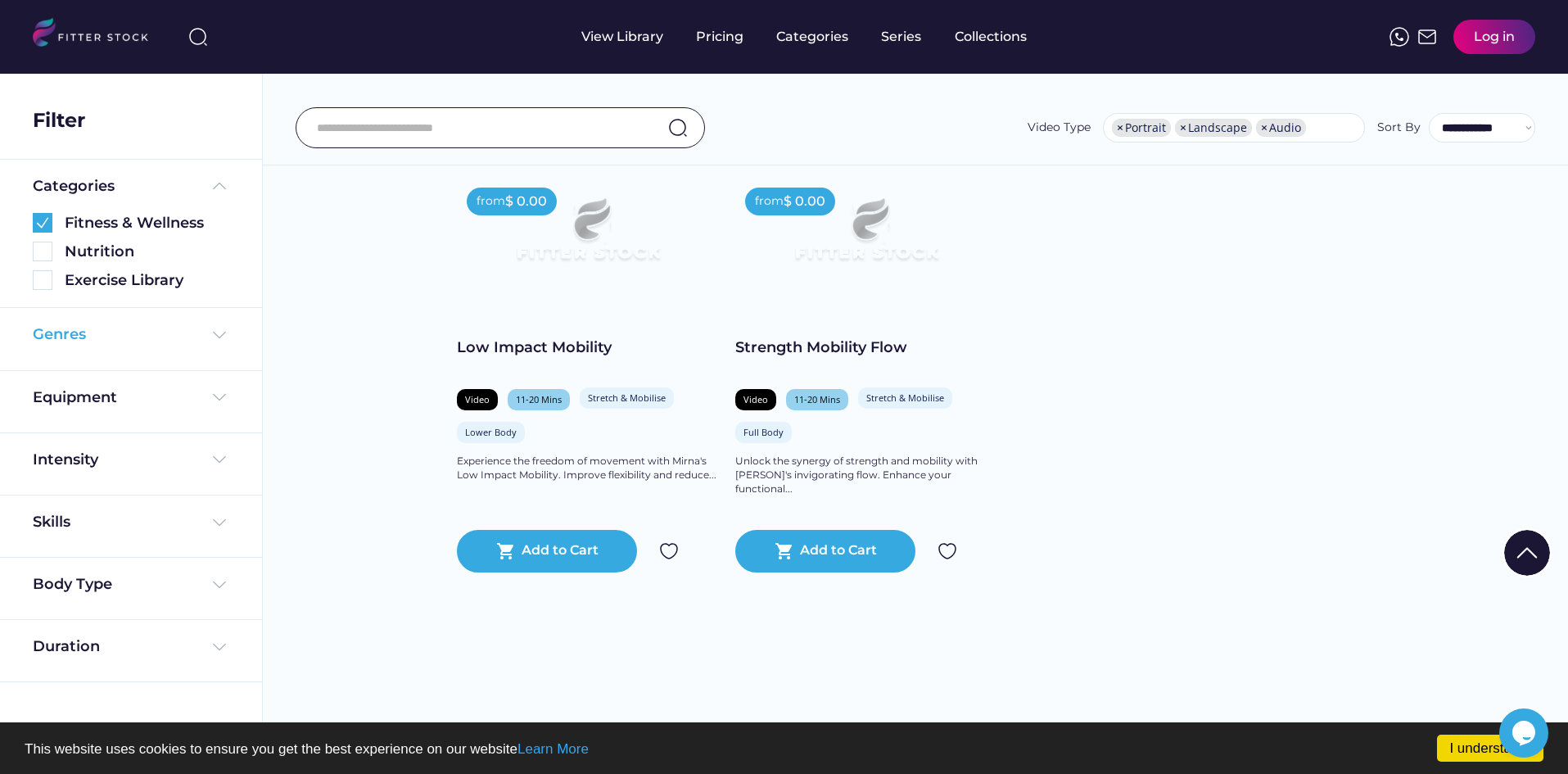 click at bounding box center (219, 335) 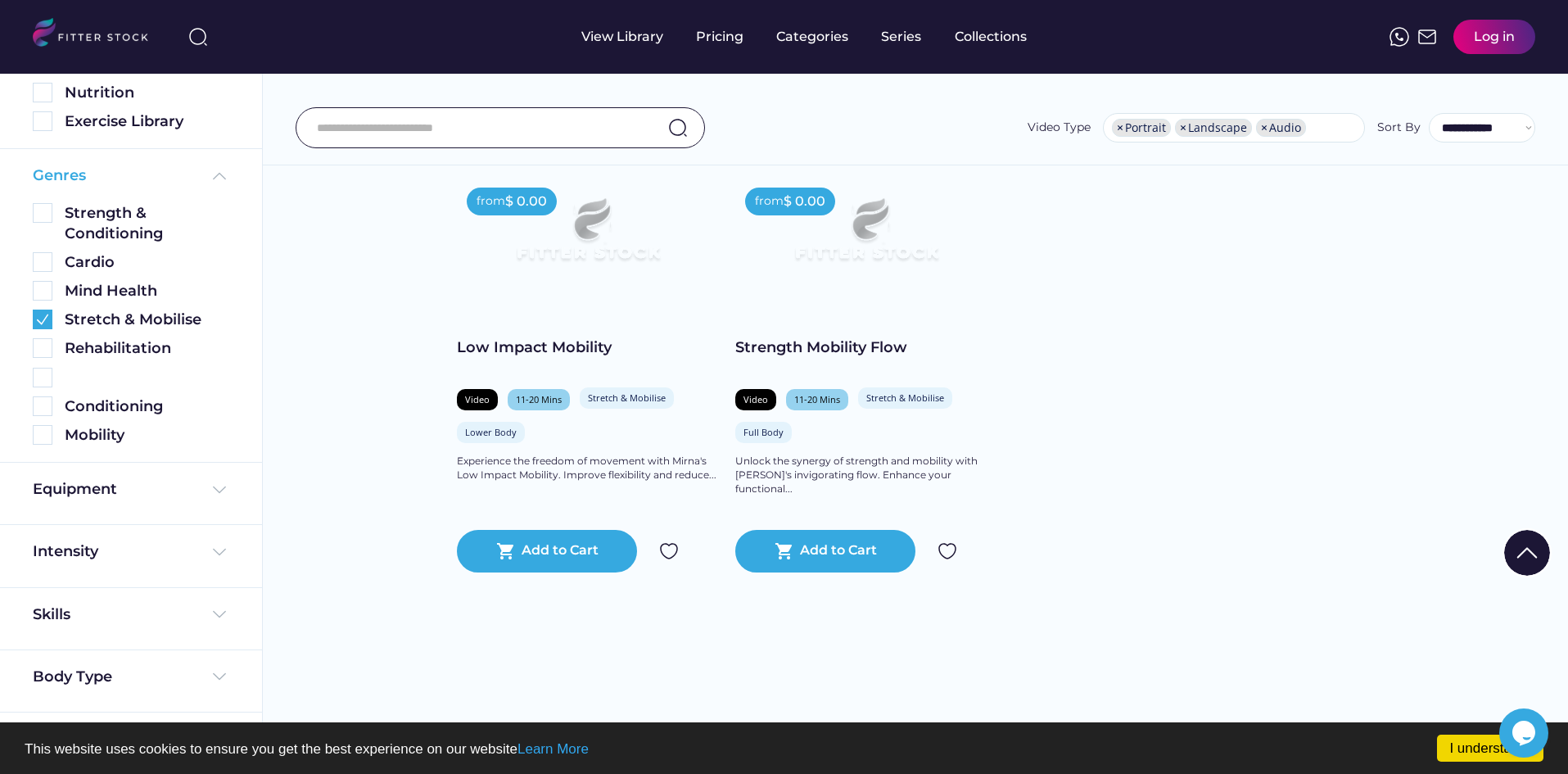 scroll, scrollTop: 160, scrollLeft: 0, axis: vertical 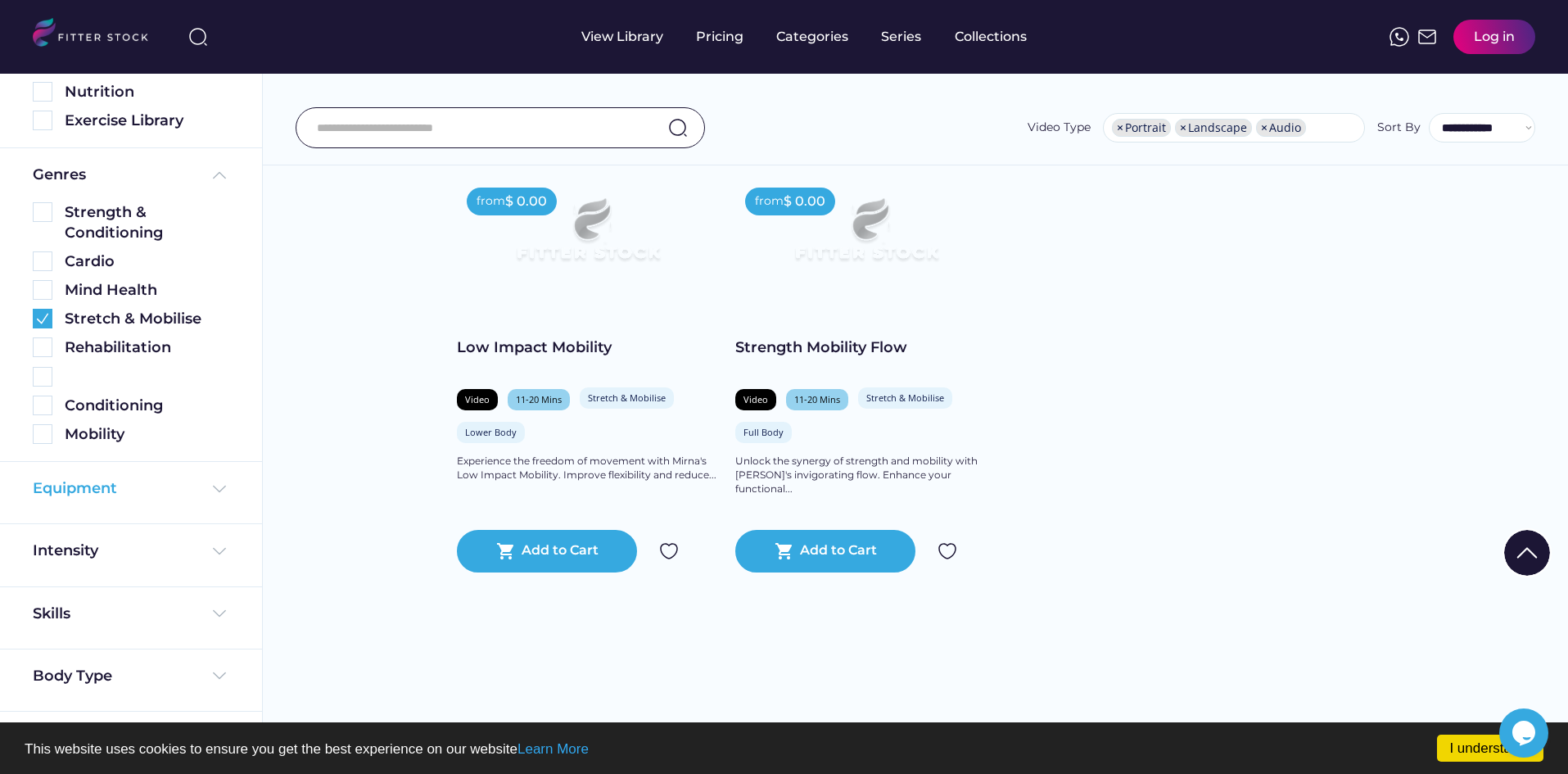 click at bounding box center [219, 489] 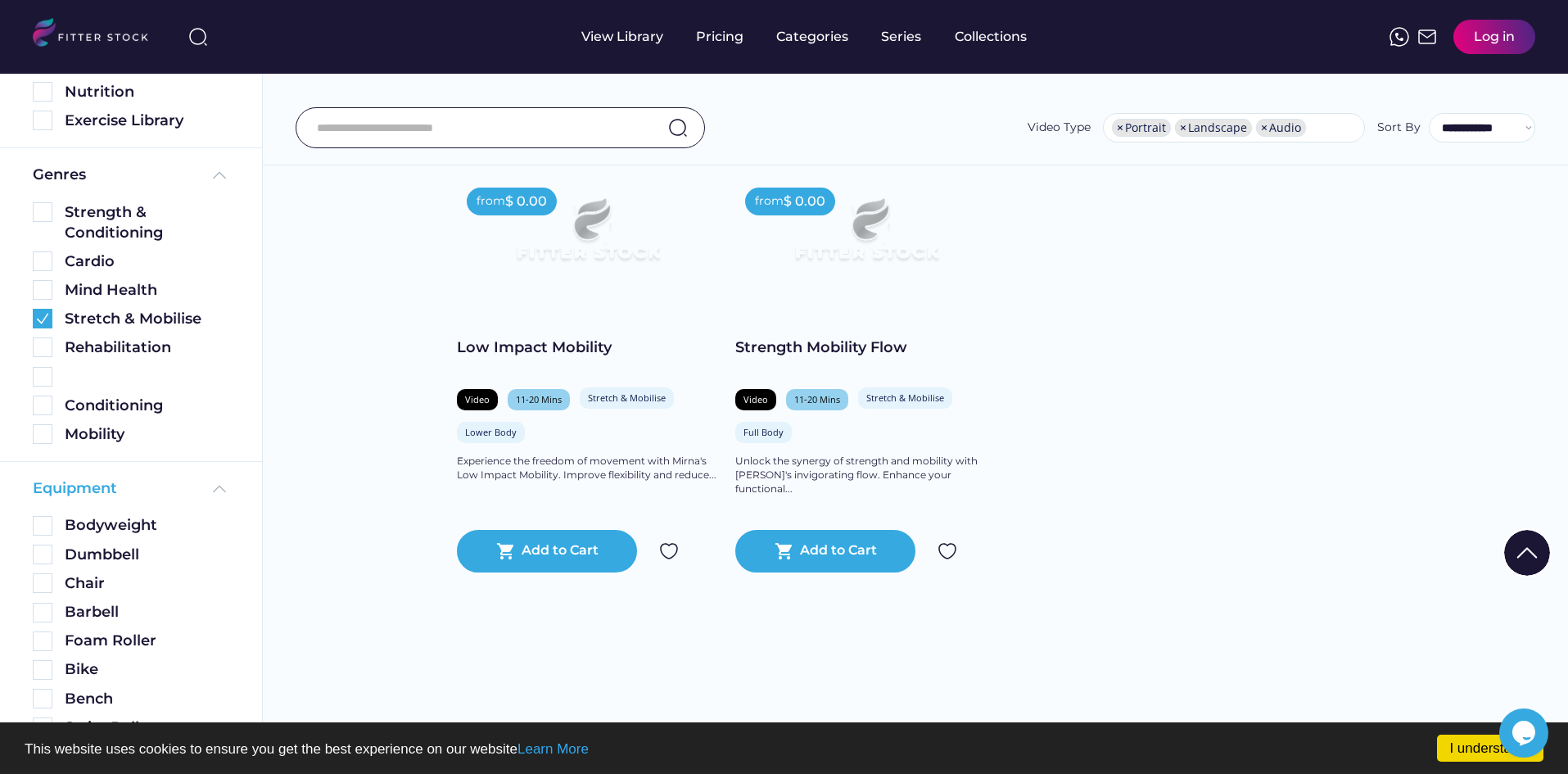 click at bounding box center (219, 489) 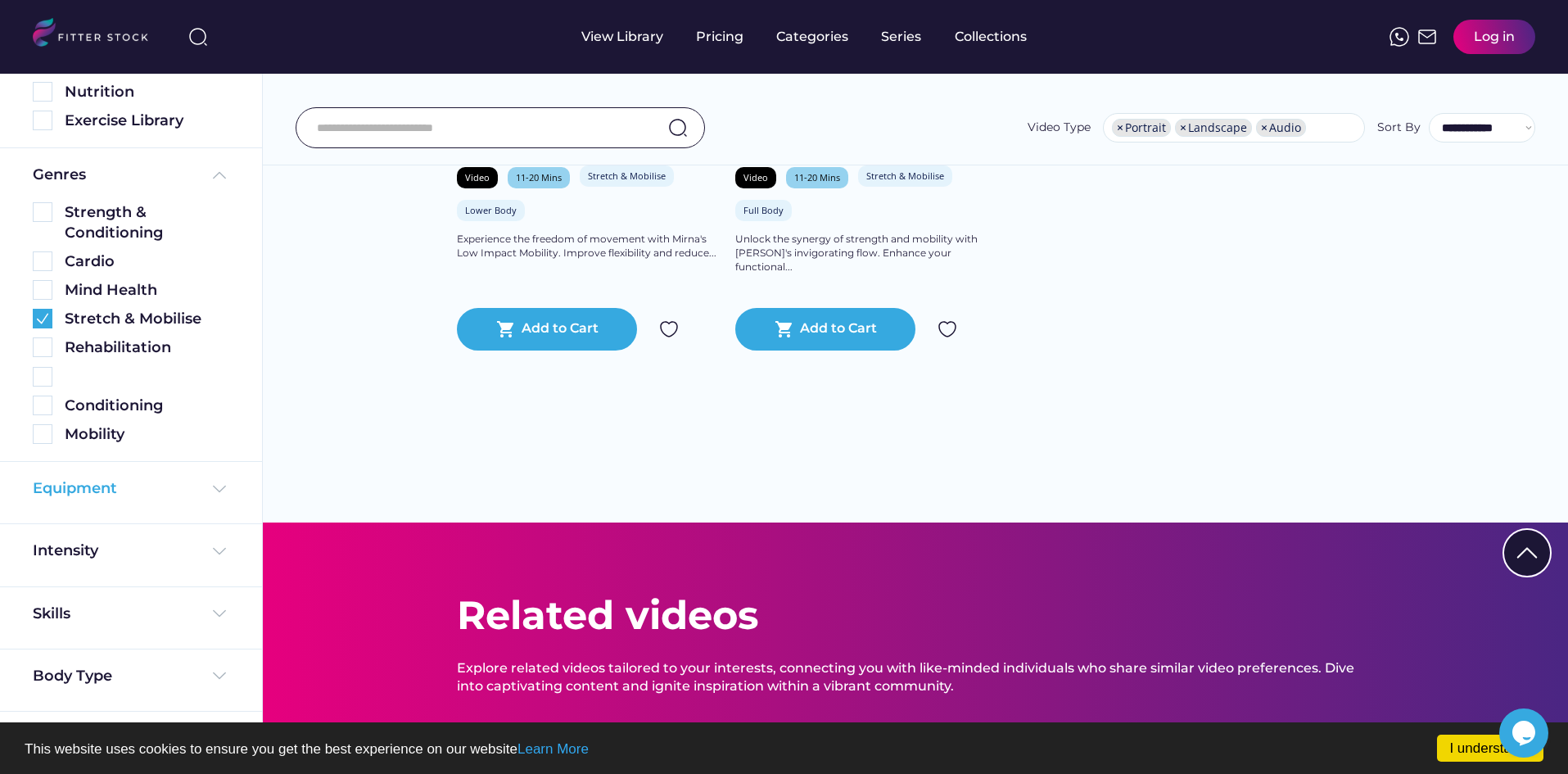 scroll, scrollTop: 1720, scrollLeft: 0, axis: vertical 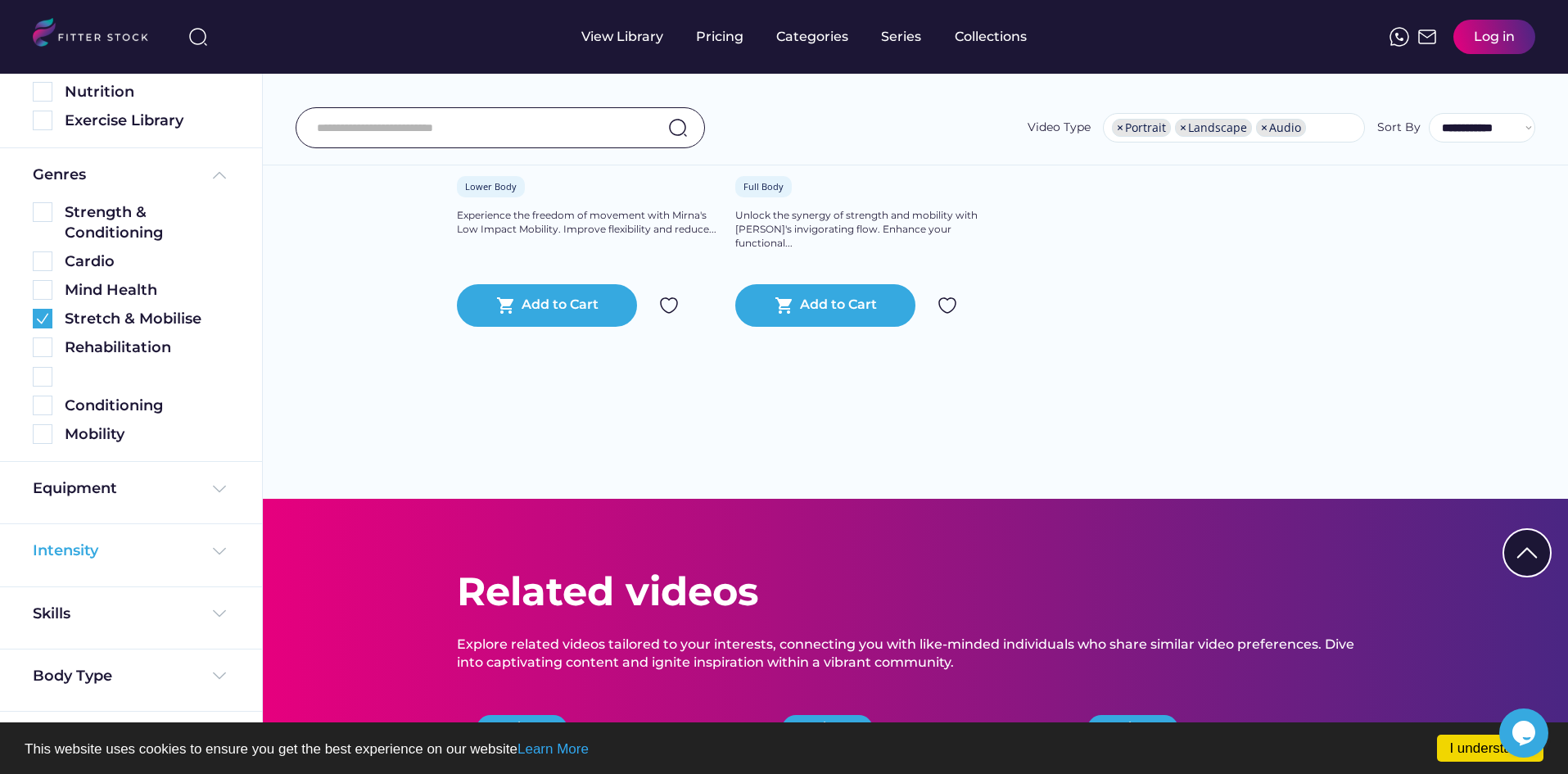 click at bounding box center [219, 551] 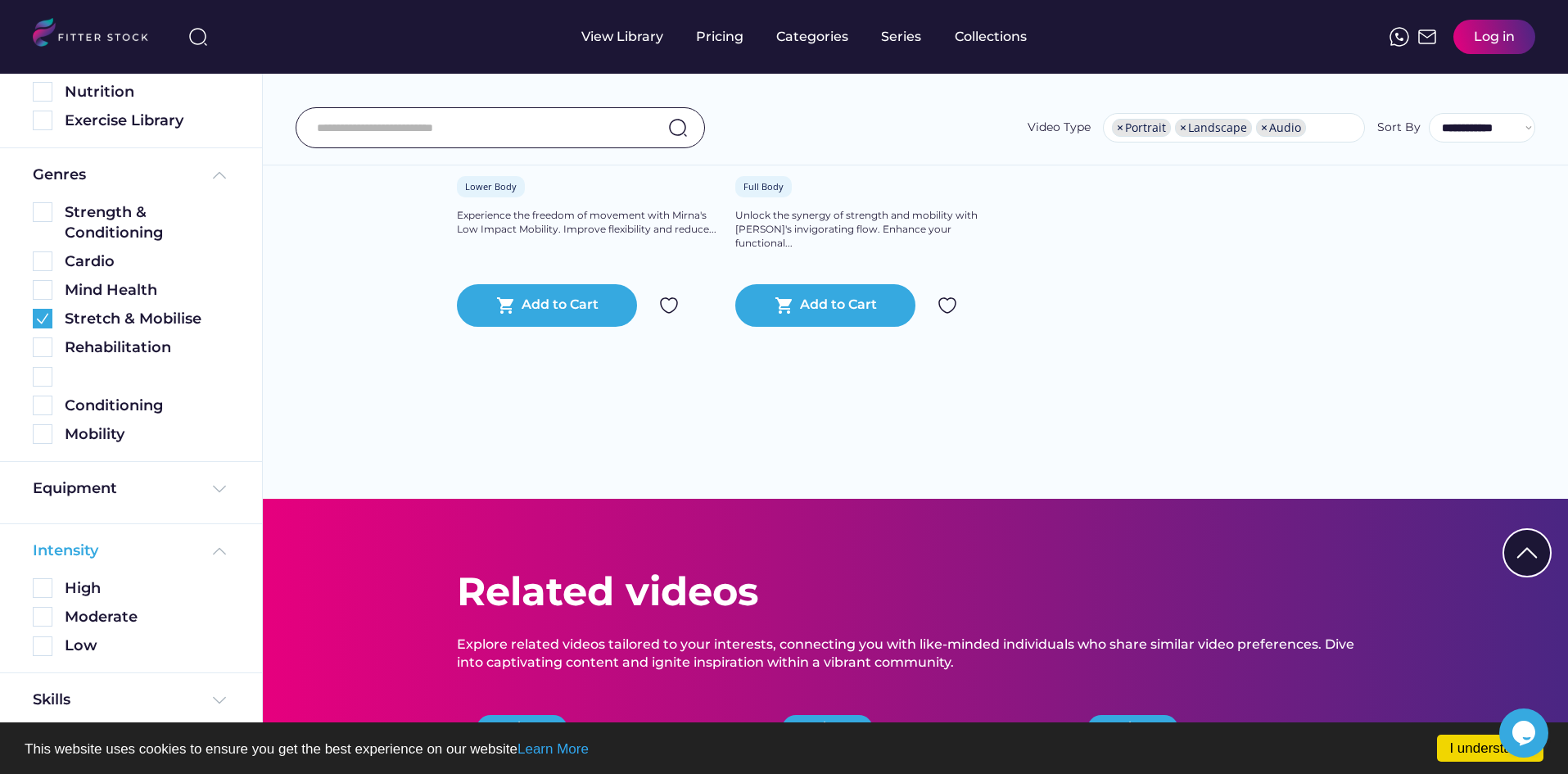 click at bounding box center (219, 551) 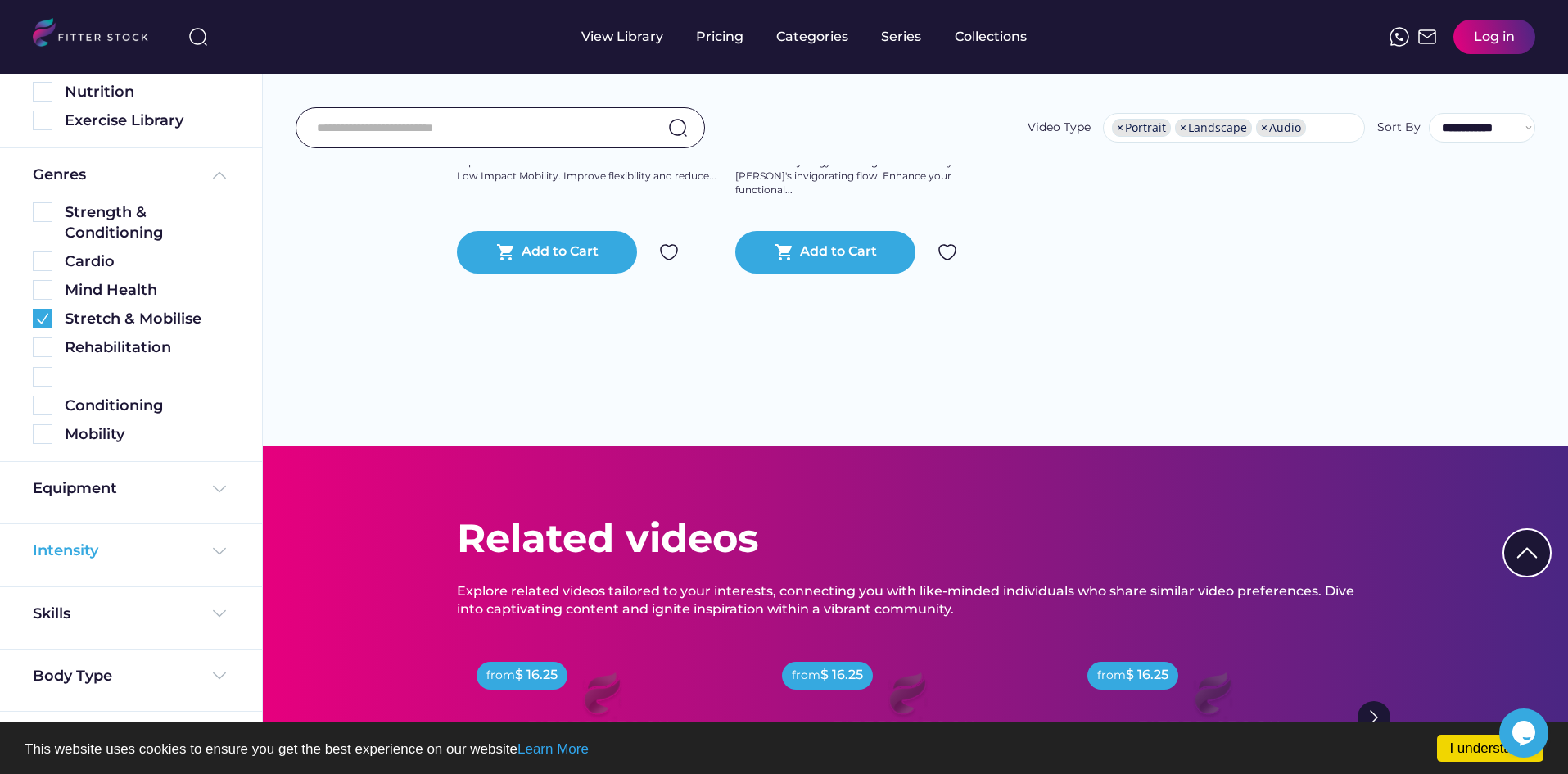 scroll, scrollTop: 1802, scrollLeft: 0, axis: vertical 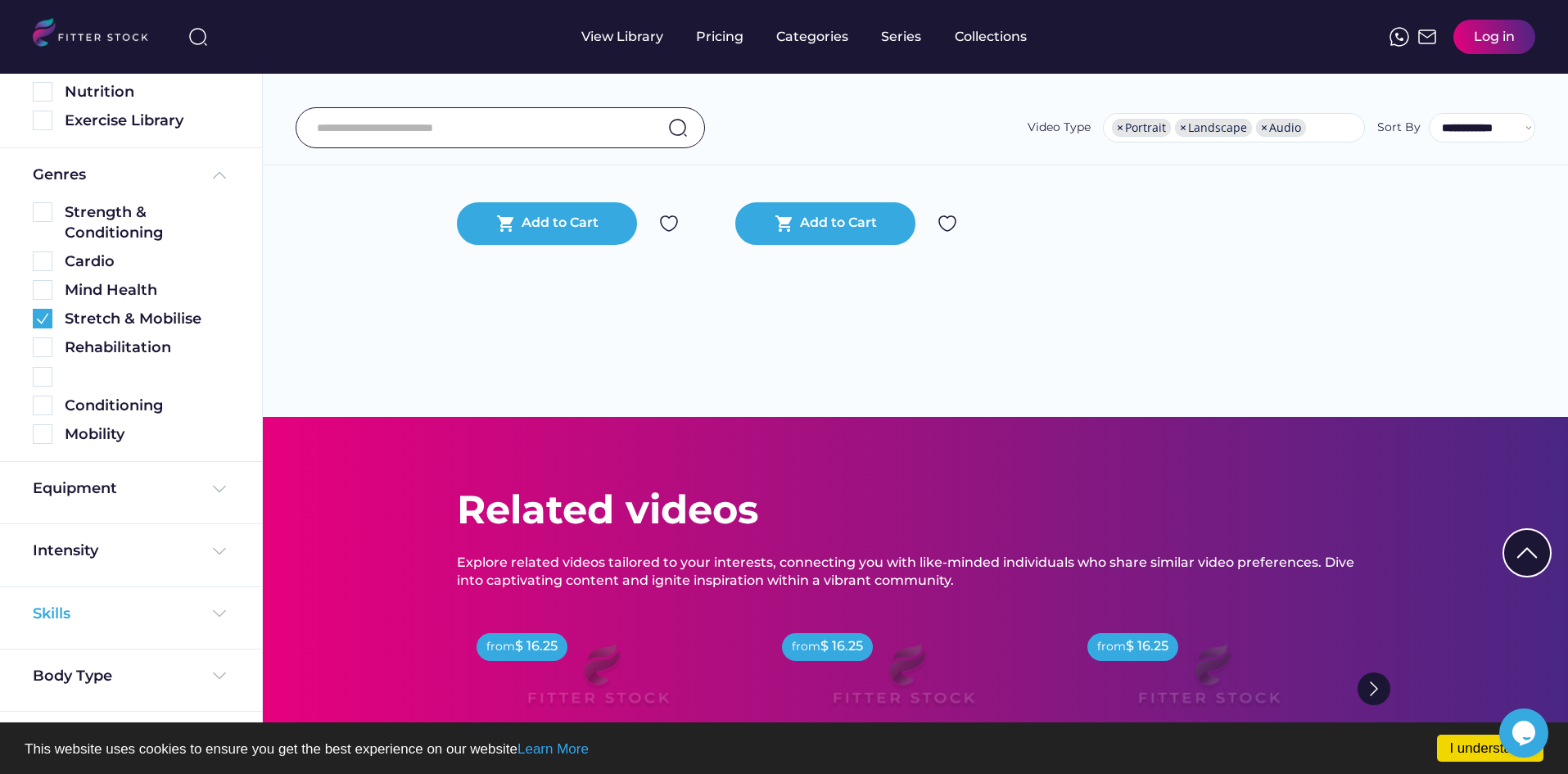click at bounding box center (219, 613) 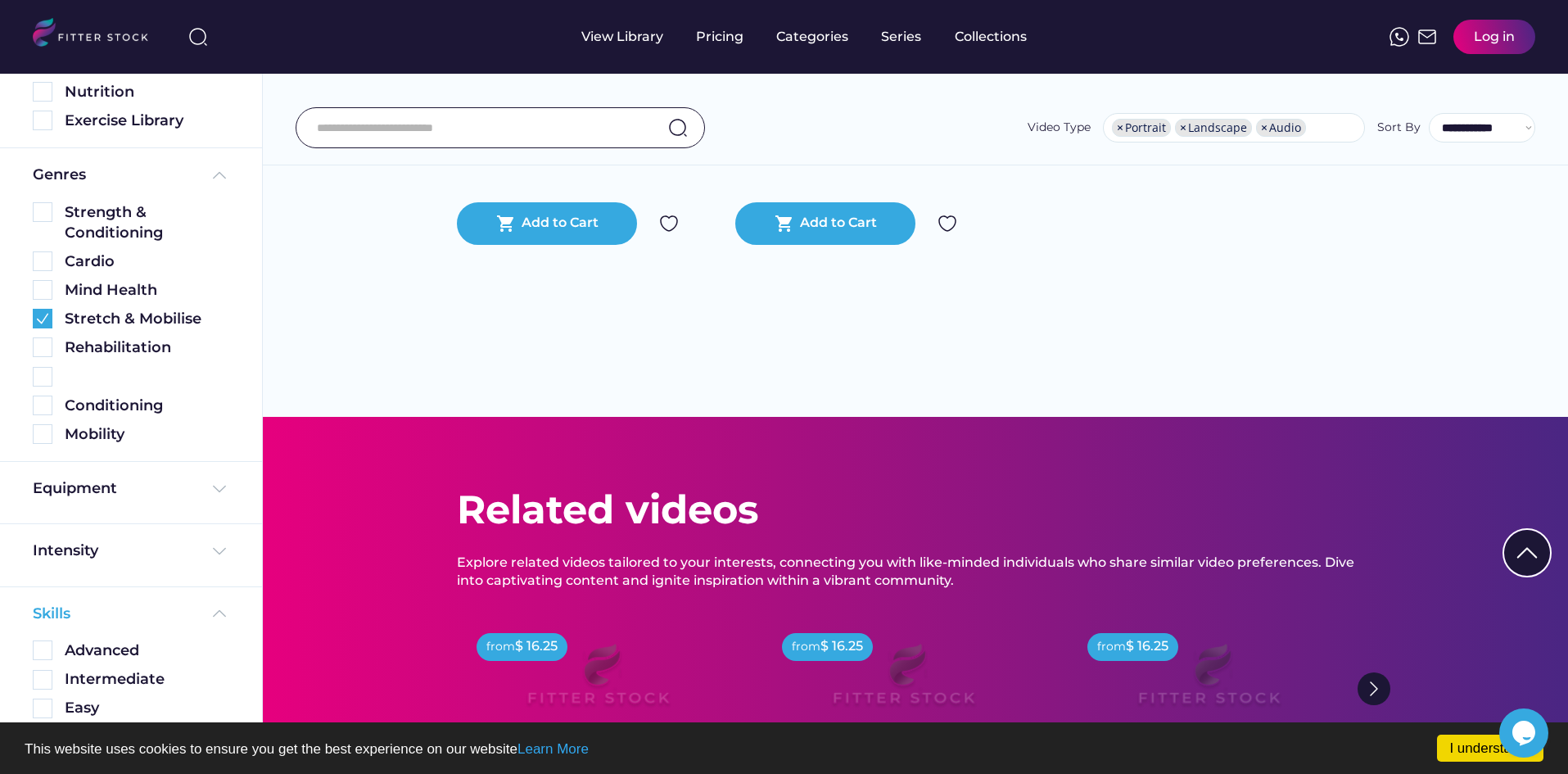 click at bounding box center (219, 613) 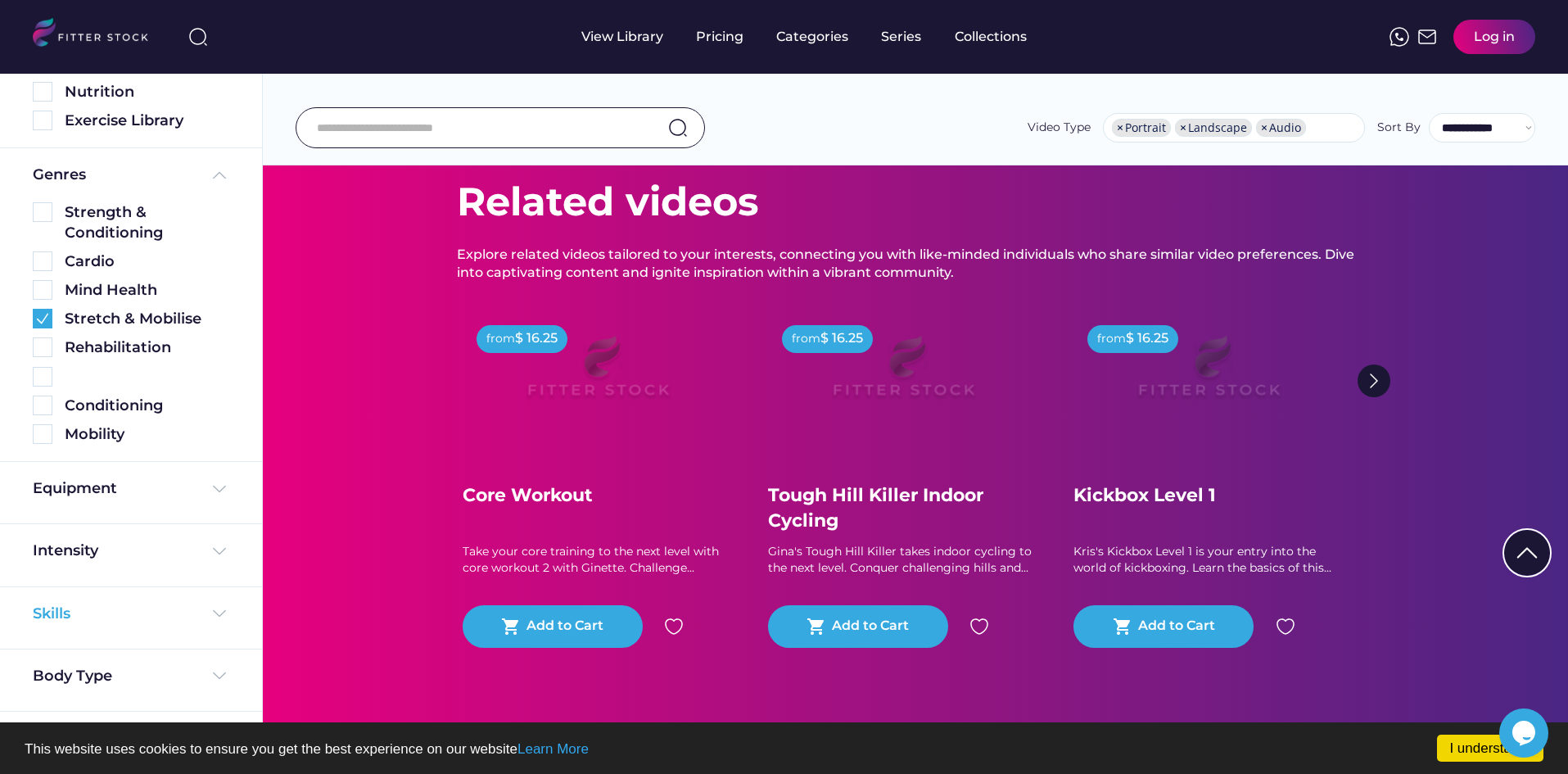 scroll, scrollTop: 2130, scrollLeft: 0, axis: vertical 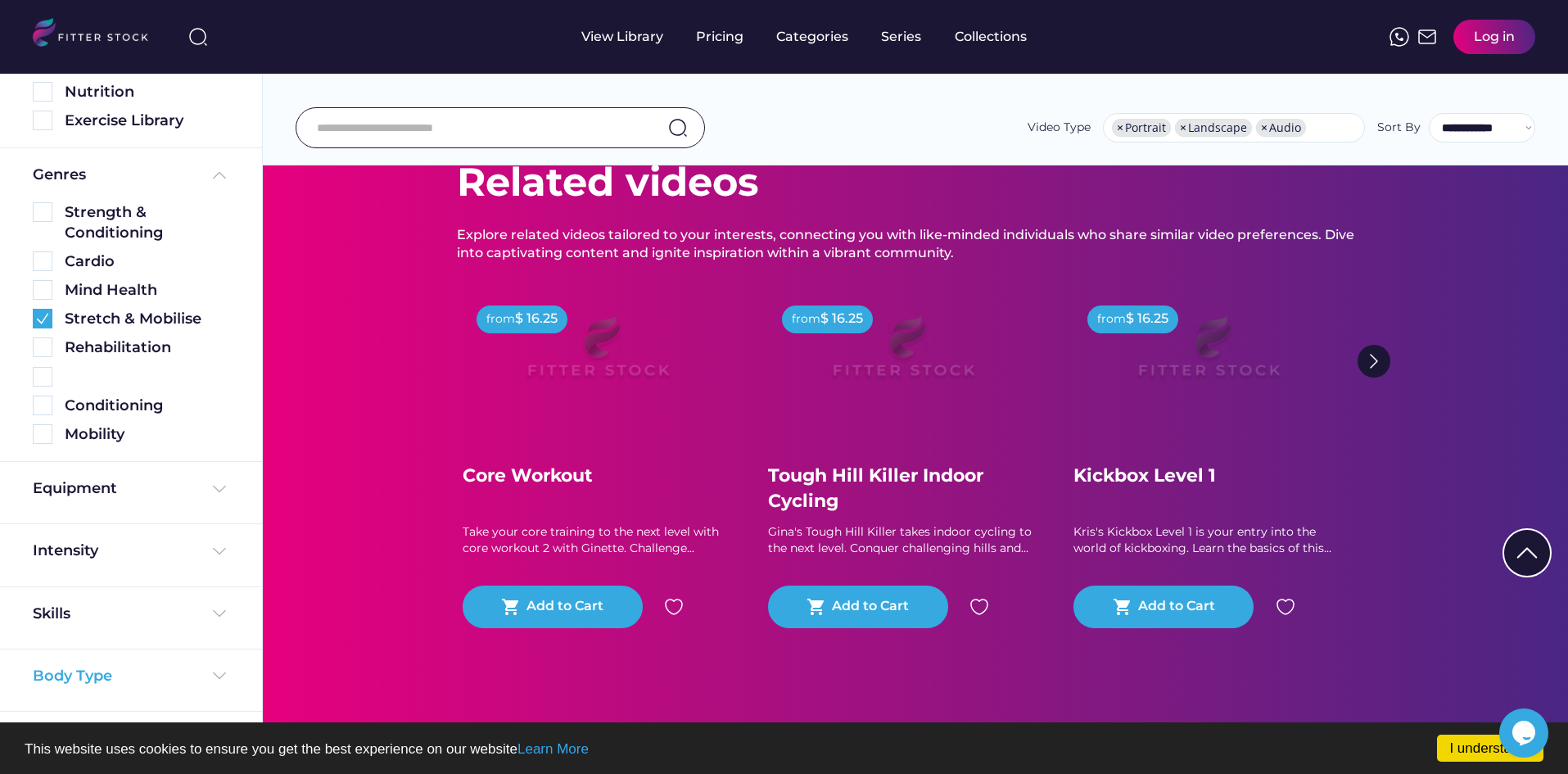 click at bounding box center (219, 676) 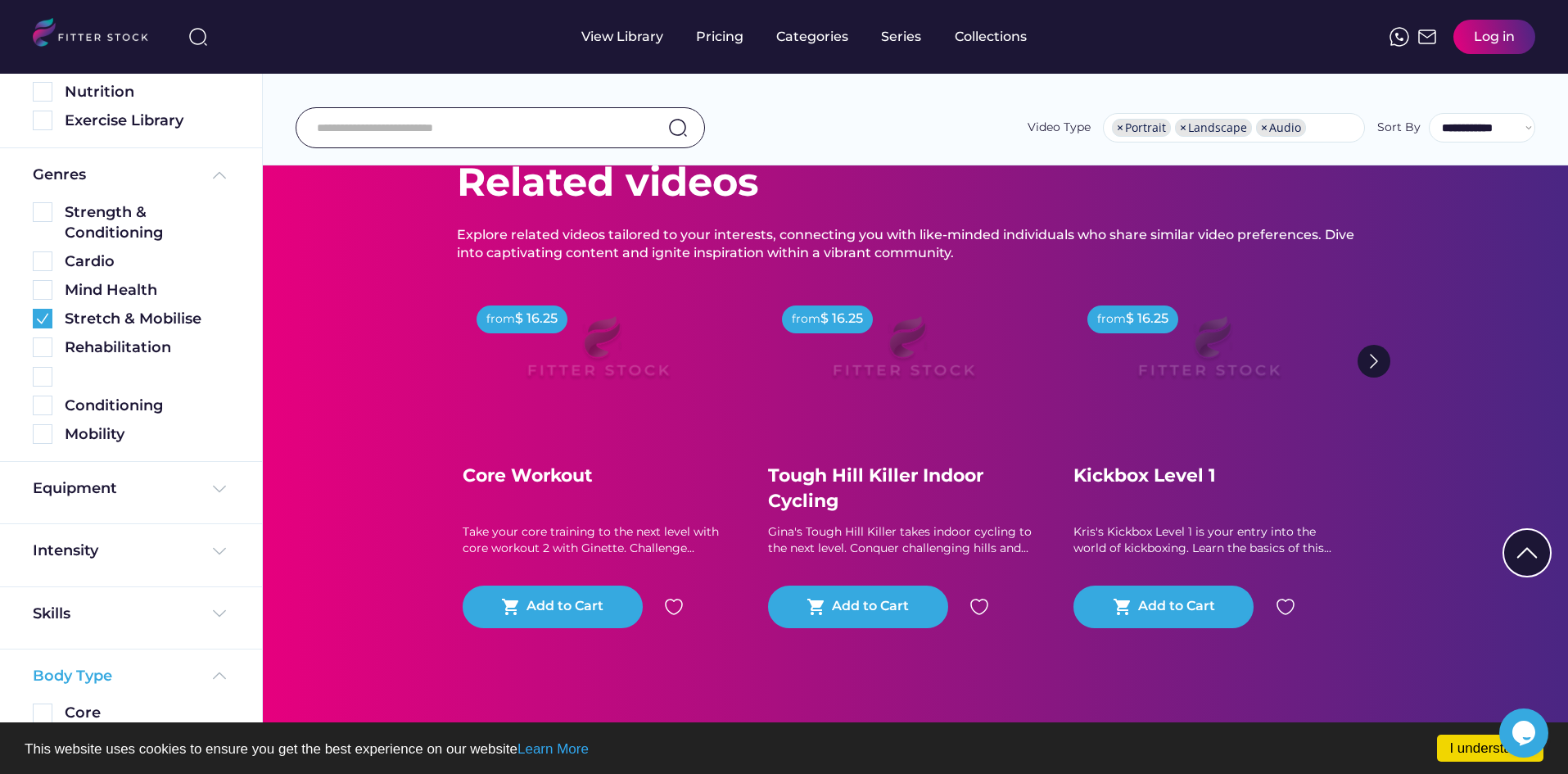 click at bounding box center (219, 676) 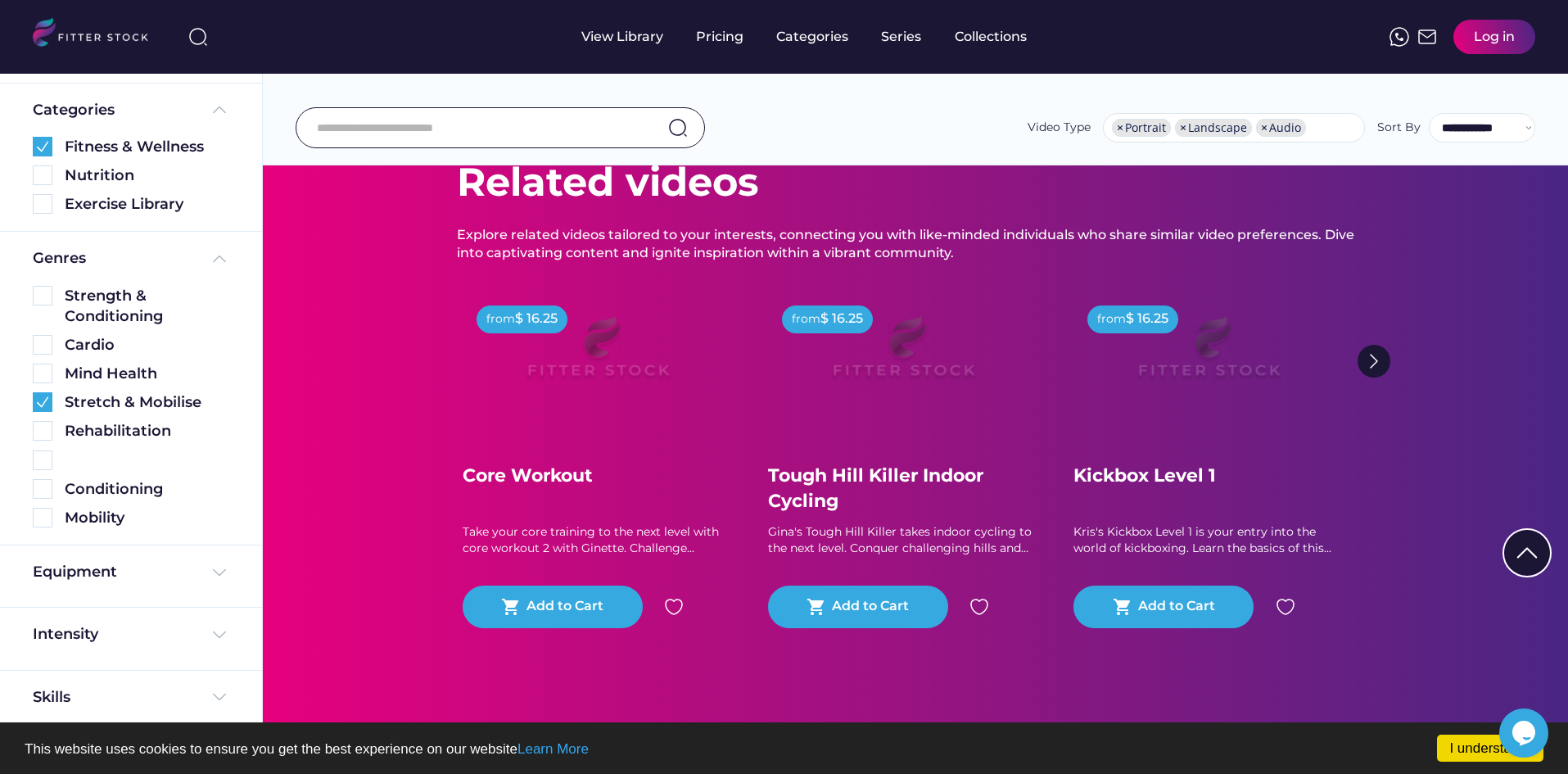 scroll, scrollTop: 0, scrollLeft: 0, axis: both 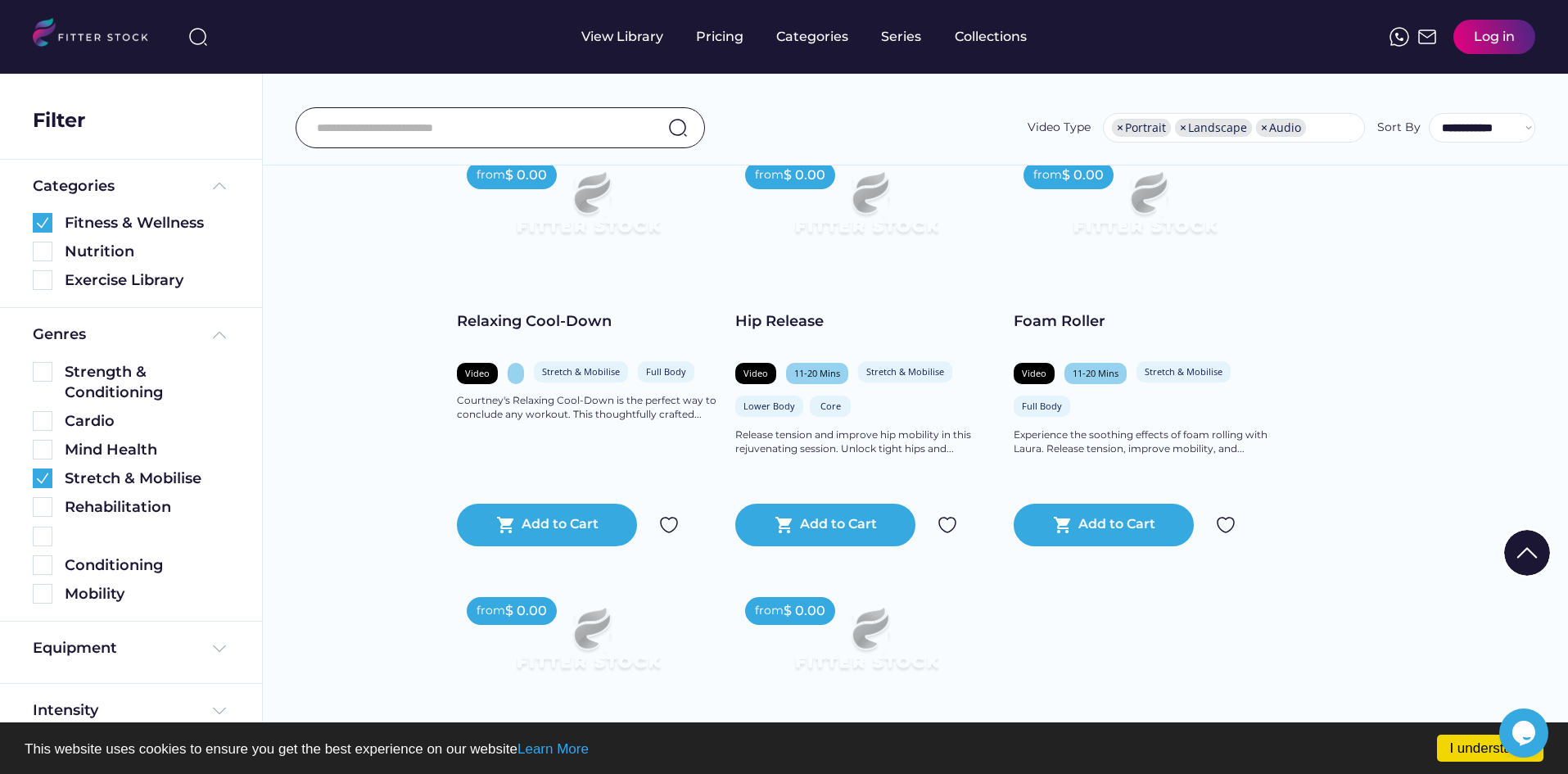 click on "We couldn’t find any video results for "". " " is the search keyword. Found  videos Fitness & Wellness See more  Explore our workout library filled with engaging and varied content, from fitness to mental wellness. The displayed prices represent the lowest monthly subscription cost, but you have the option to select an annual payment at the checkout. from  $ 0.00  Recovery Stretch Video 21-30 Mins Stretch & Mobilise Stretch & Mobilise Full Body The Mind This Mat Stretch class with Rachel is designed to stretch out all those tight muscles from the...
shopping_cart
Add to Cart from  $ 0.00 Yoga Back Strength Video 21-30 Mins Stretch & Mobilise Lower Body Upper Body Luke's Yoga Back Strength program focuses on improving your back health and posture through...
shopping_cart
Add to Cart from  $ 0.00 Yoga Hamstring Release Video 21-30 Mins Stretch & Mobilise Mind Health Lower Body Core
shopping_cart
Add to Cart from  $ 0.00 Yoga Hip Release Core" at bounding box center [915, 464] 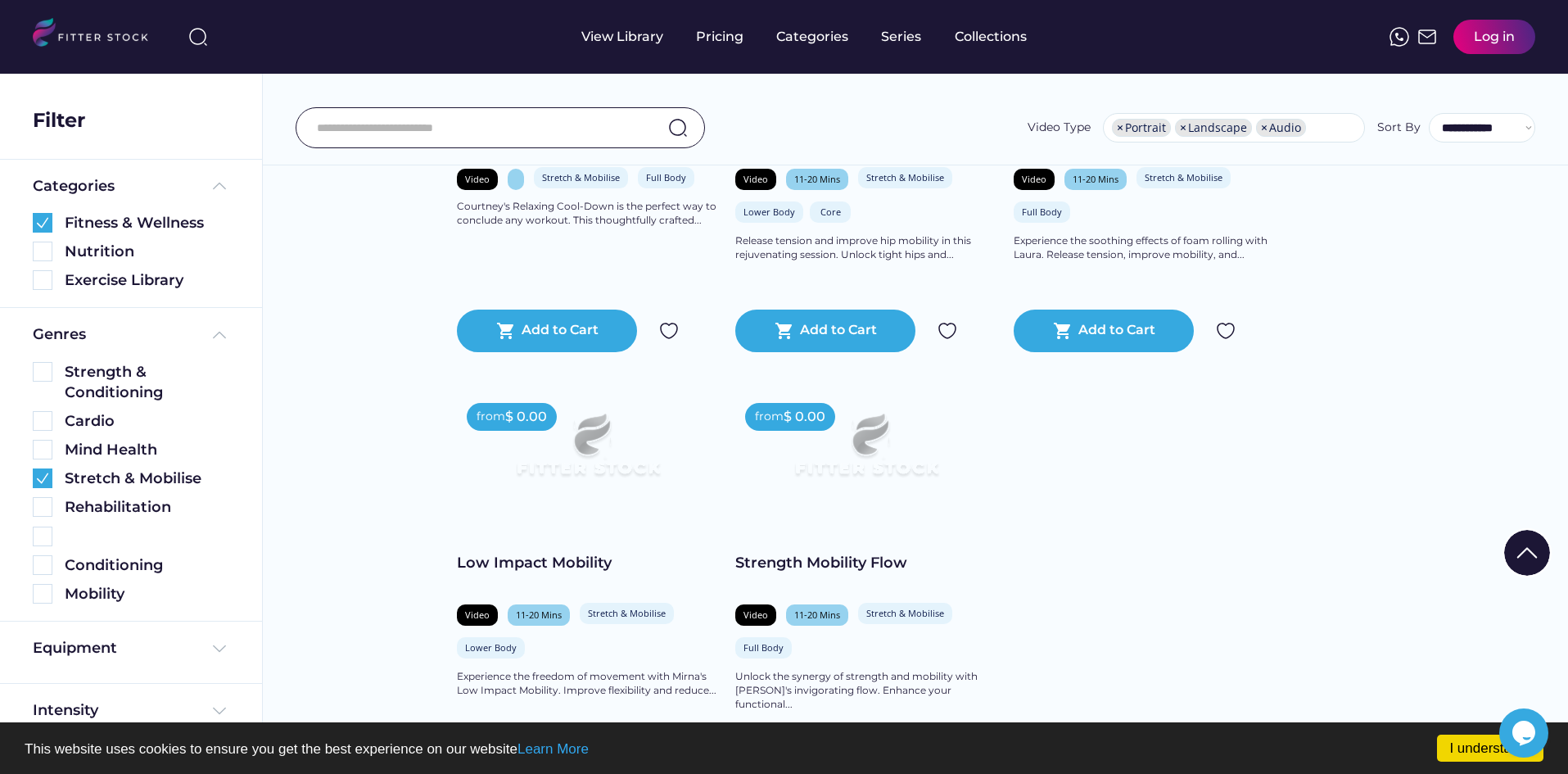scroll, scrollTop: 983, scrollLeft: 0, axis: vertical 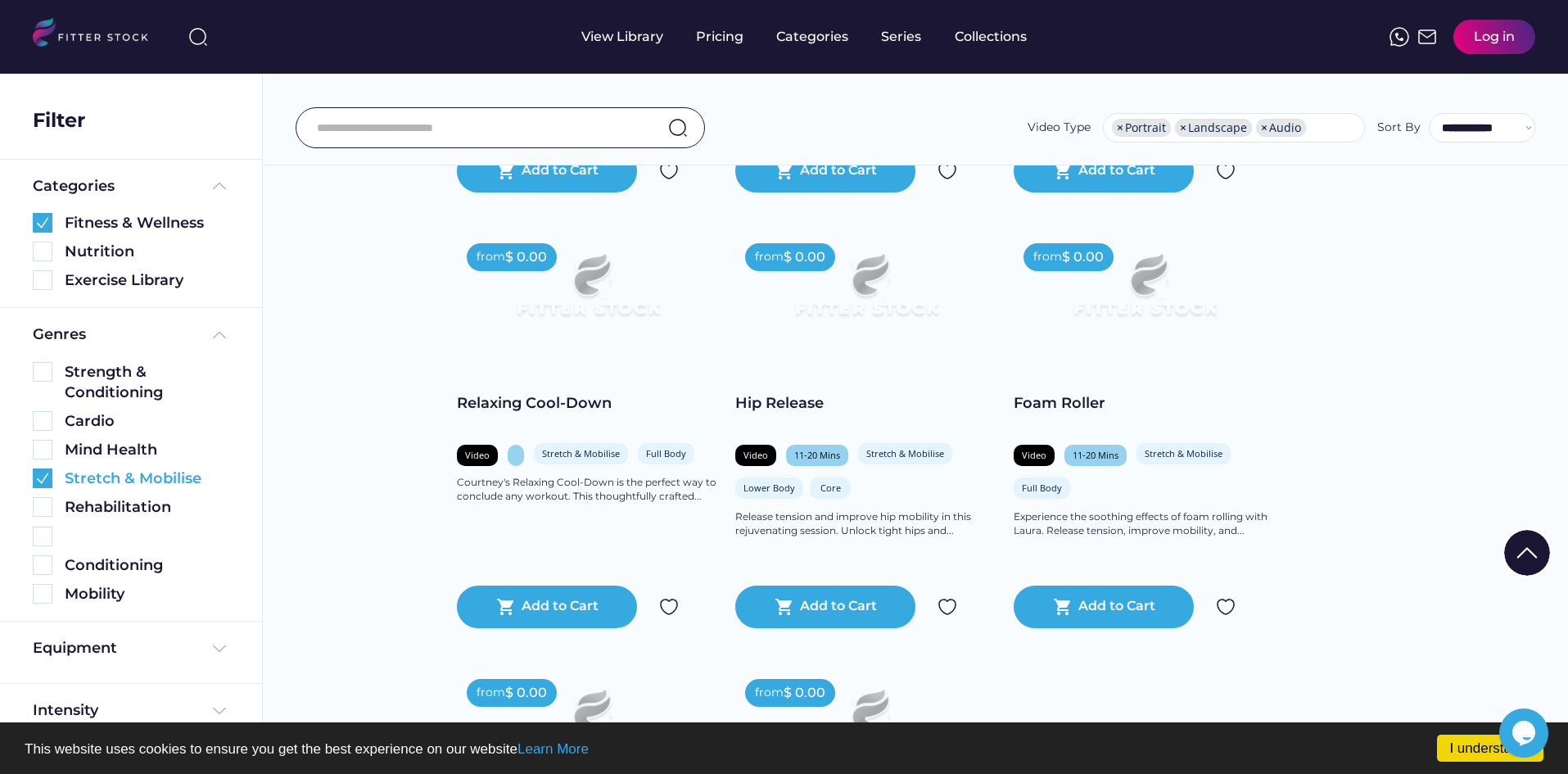 click at bounding box center [43, 478] 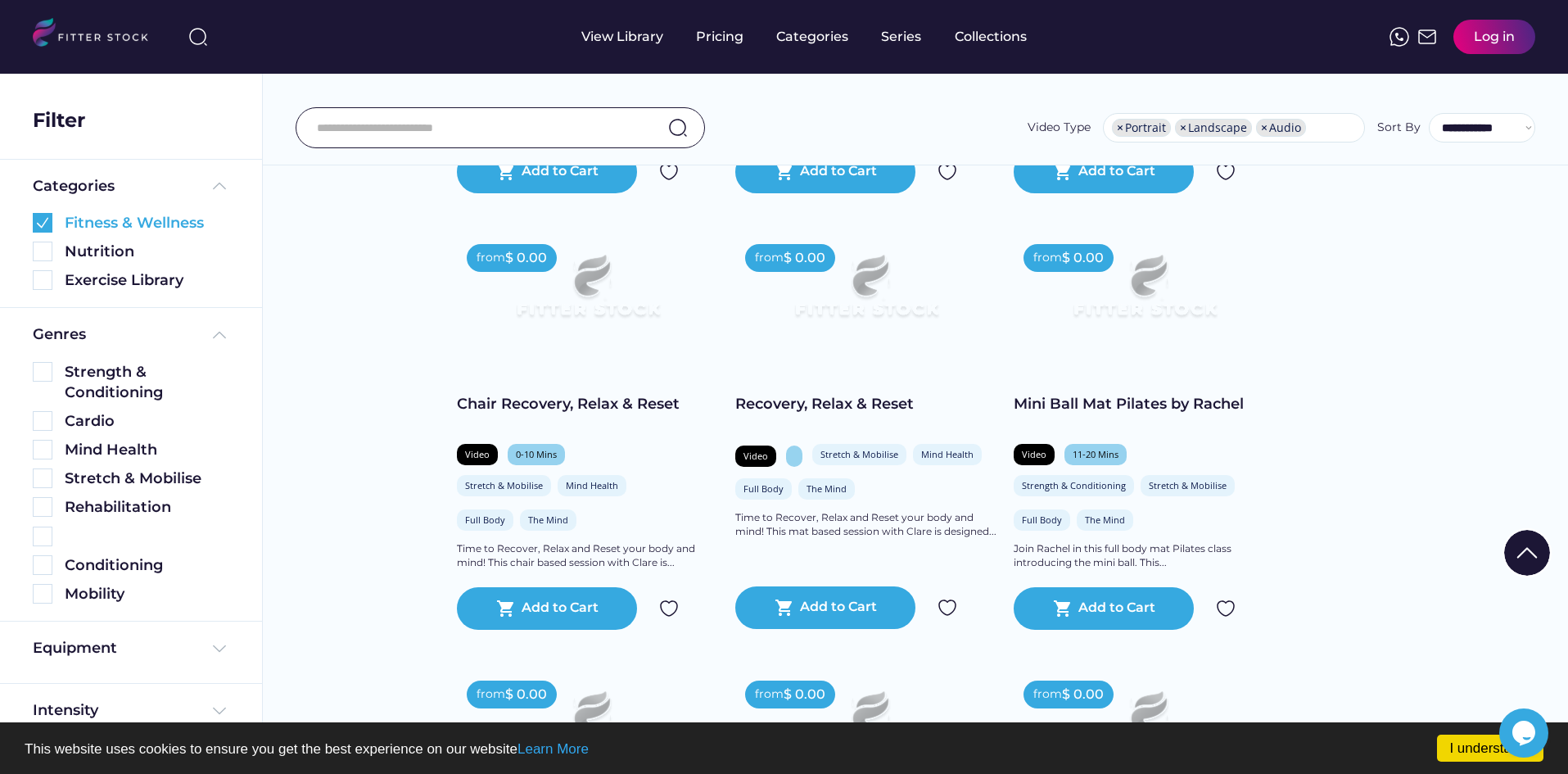 click at bounding box center (43, 223) 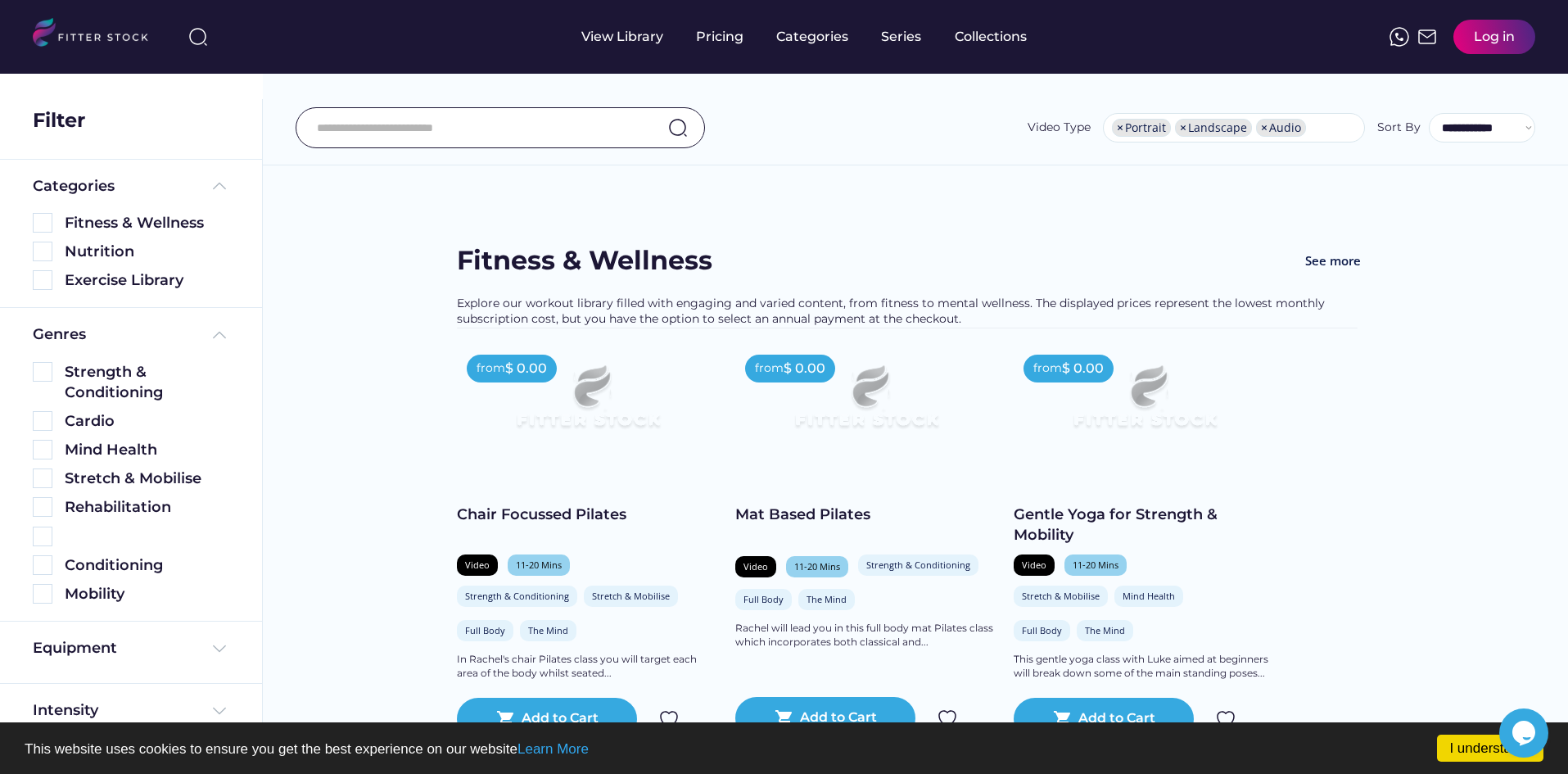 scroll, scrollTop: 164, scrollLeft: 0, axis: vertical 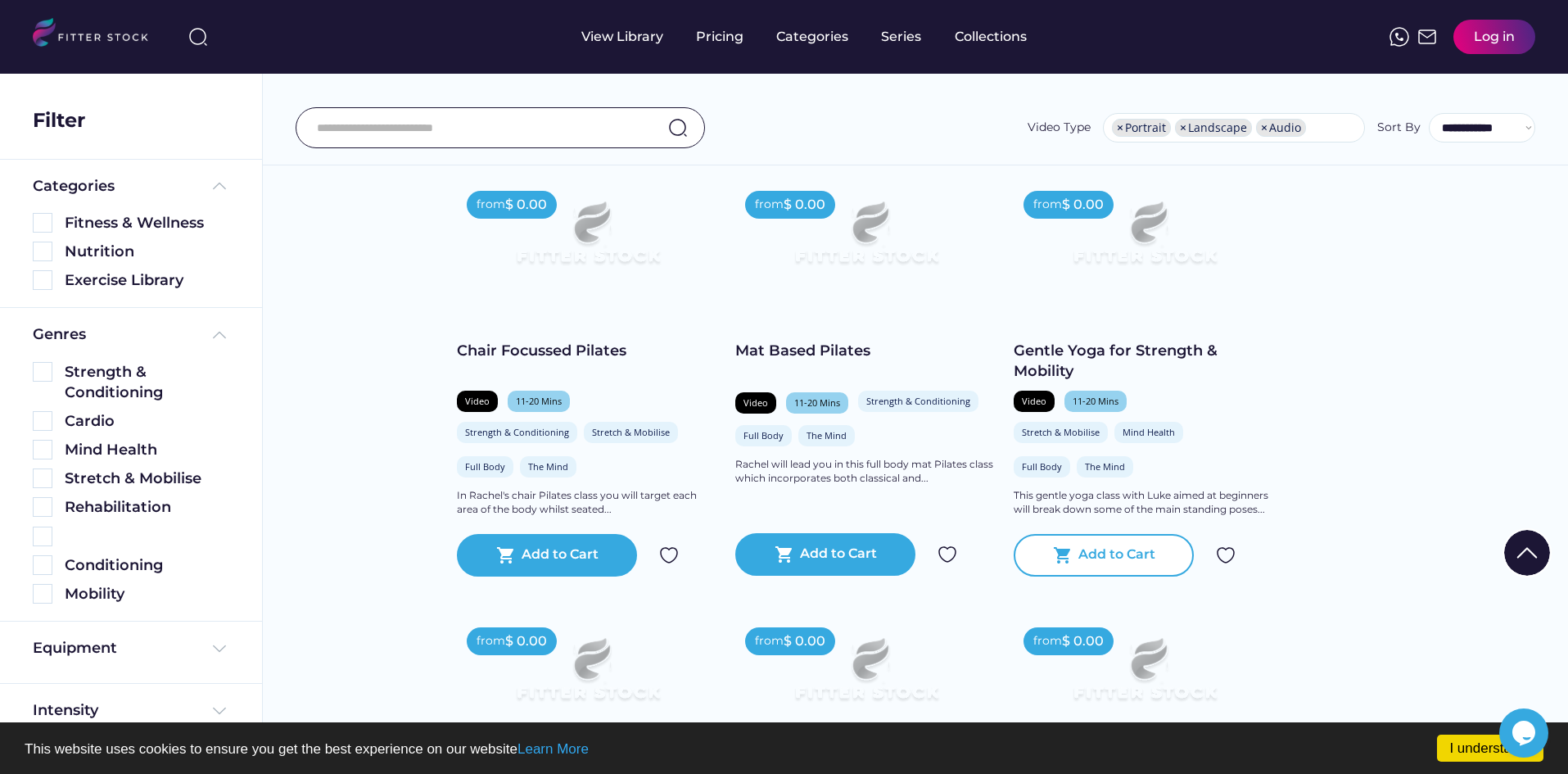 click on "shopping_cart
Add to Cart" at bounding box center [1104, 555] 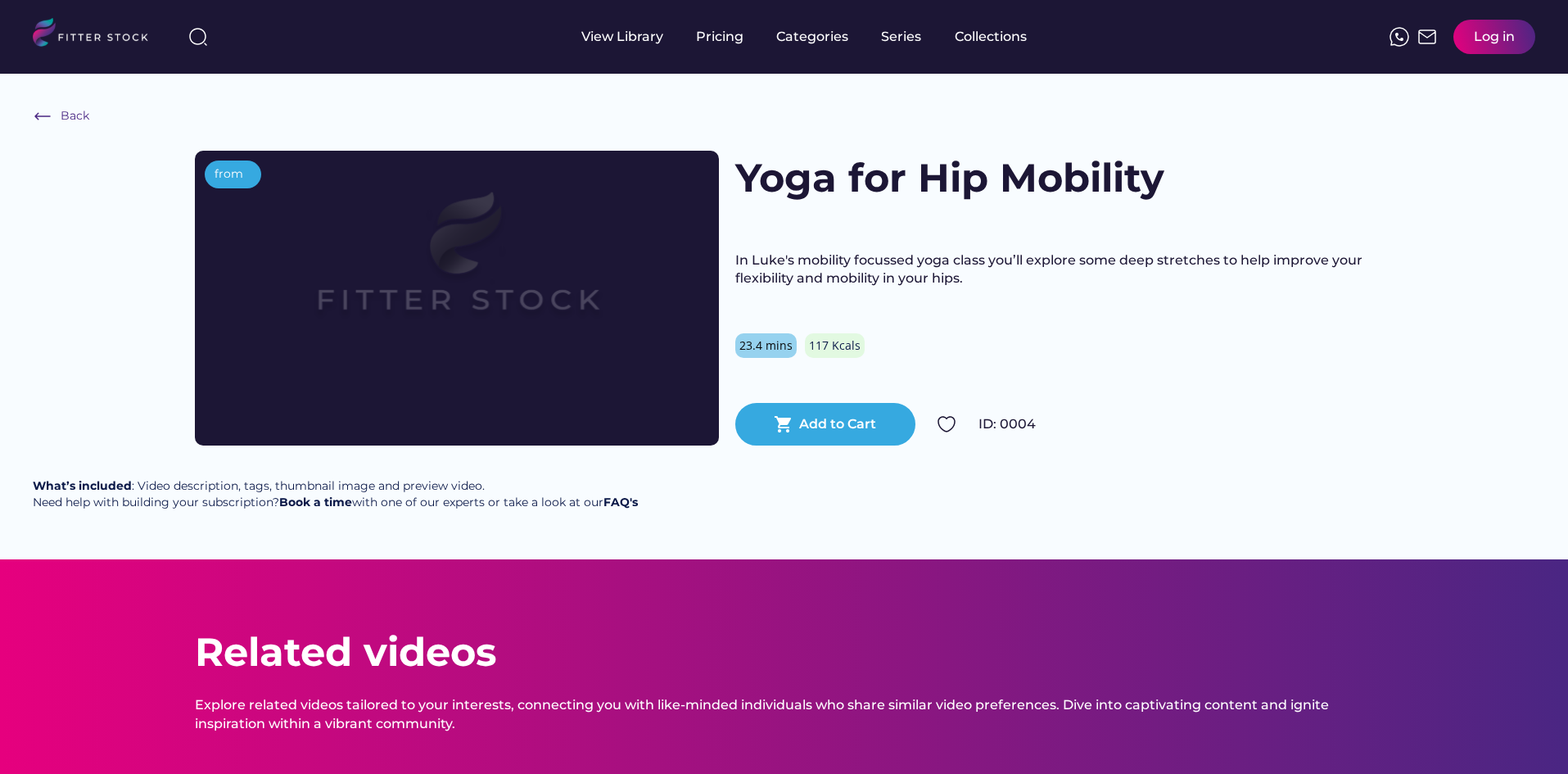 scroll, scrollTop: 0, scrollLeft: 0, axis: both 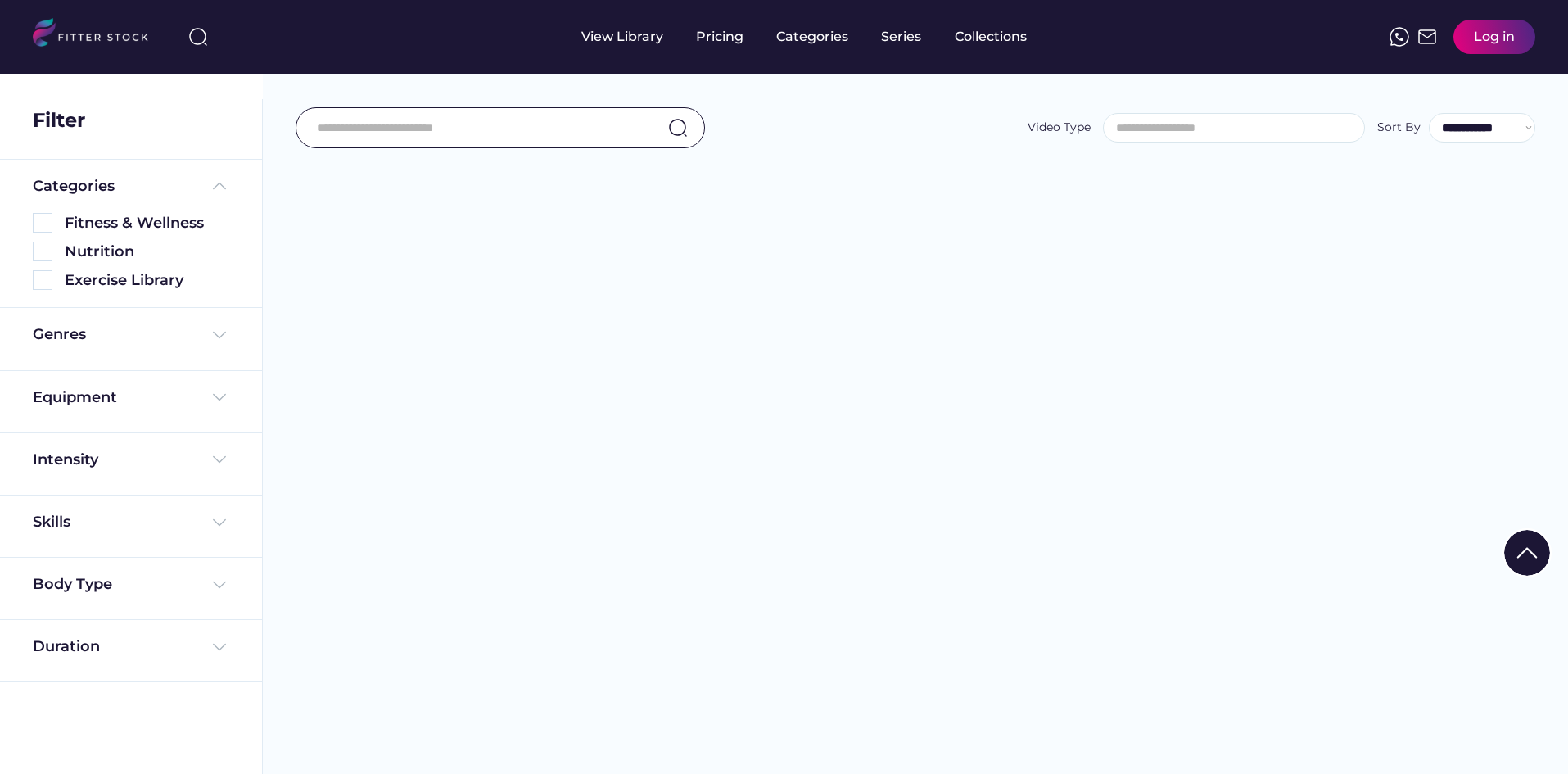 select 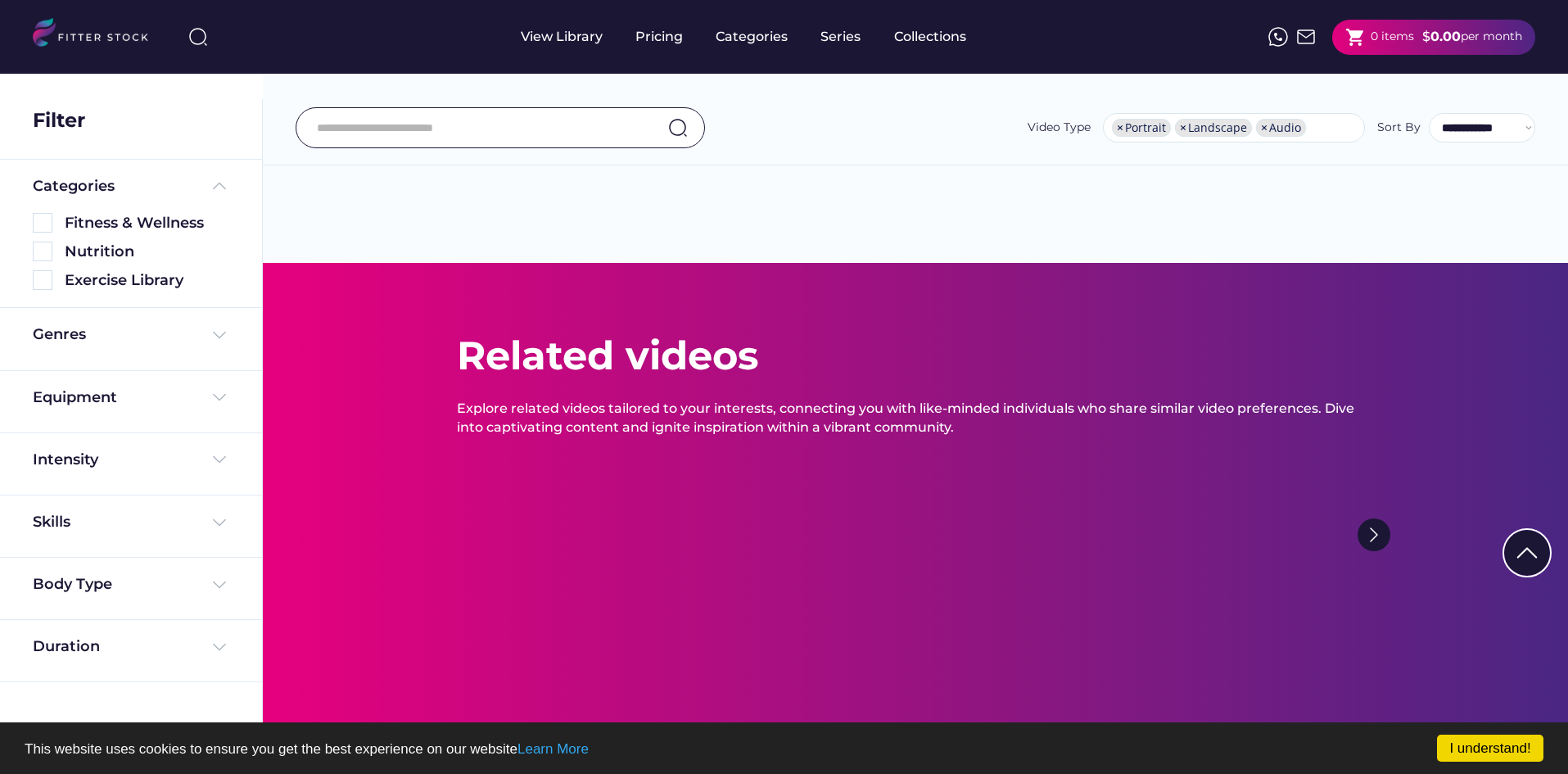 scroll, scrollTop: 0, scrollLeft: 0, axis: both 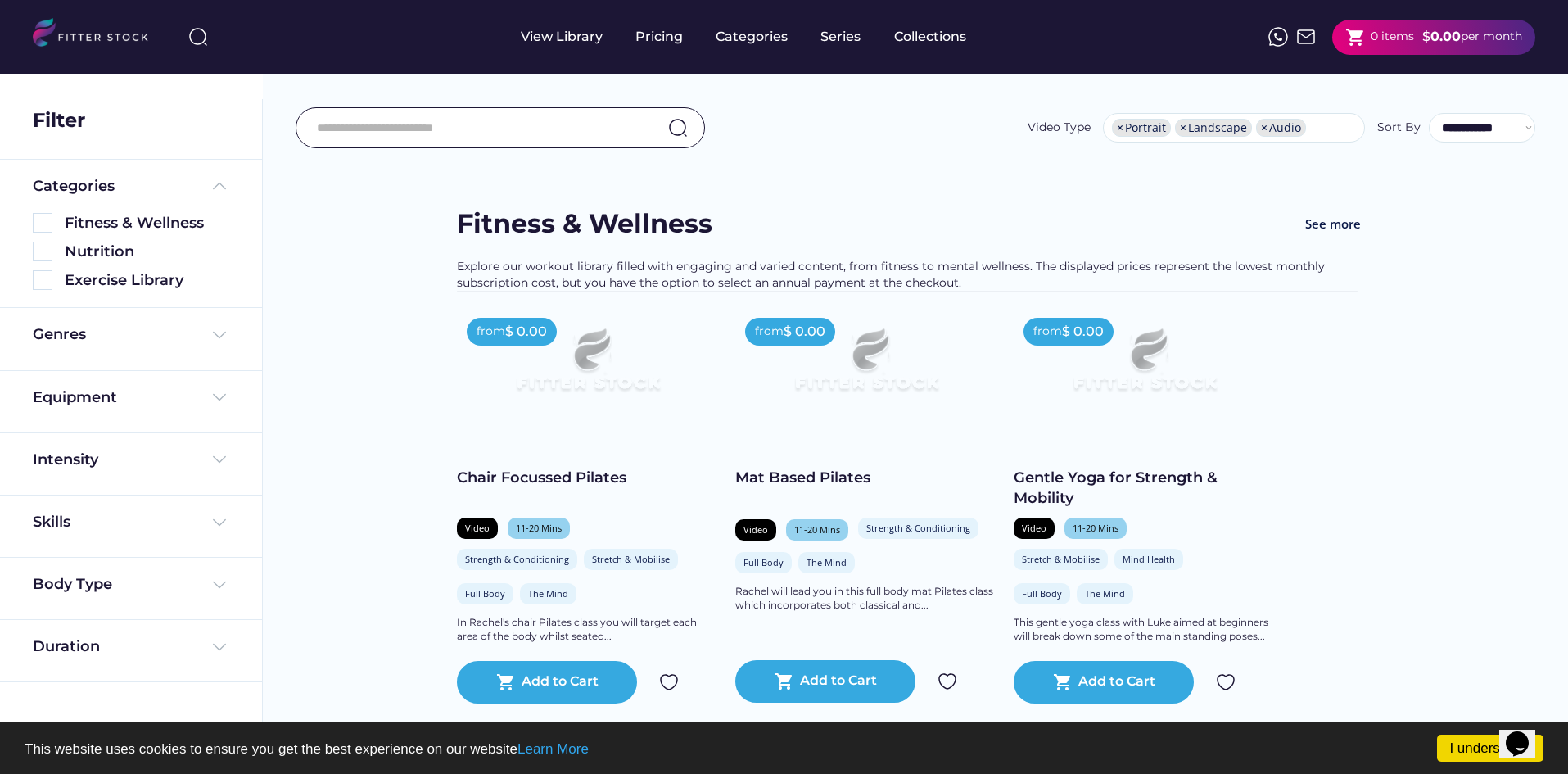 click at bounding box center (480, 128) 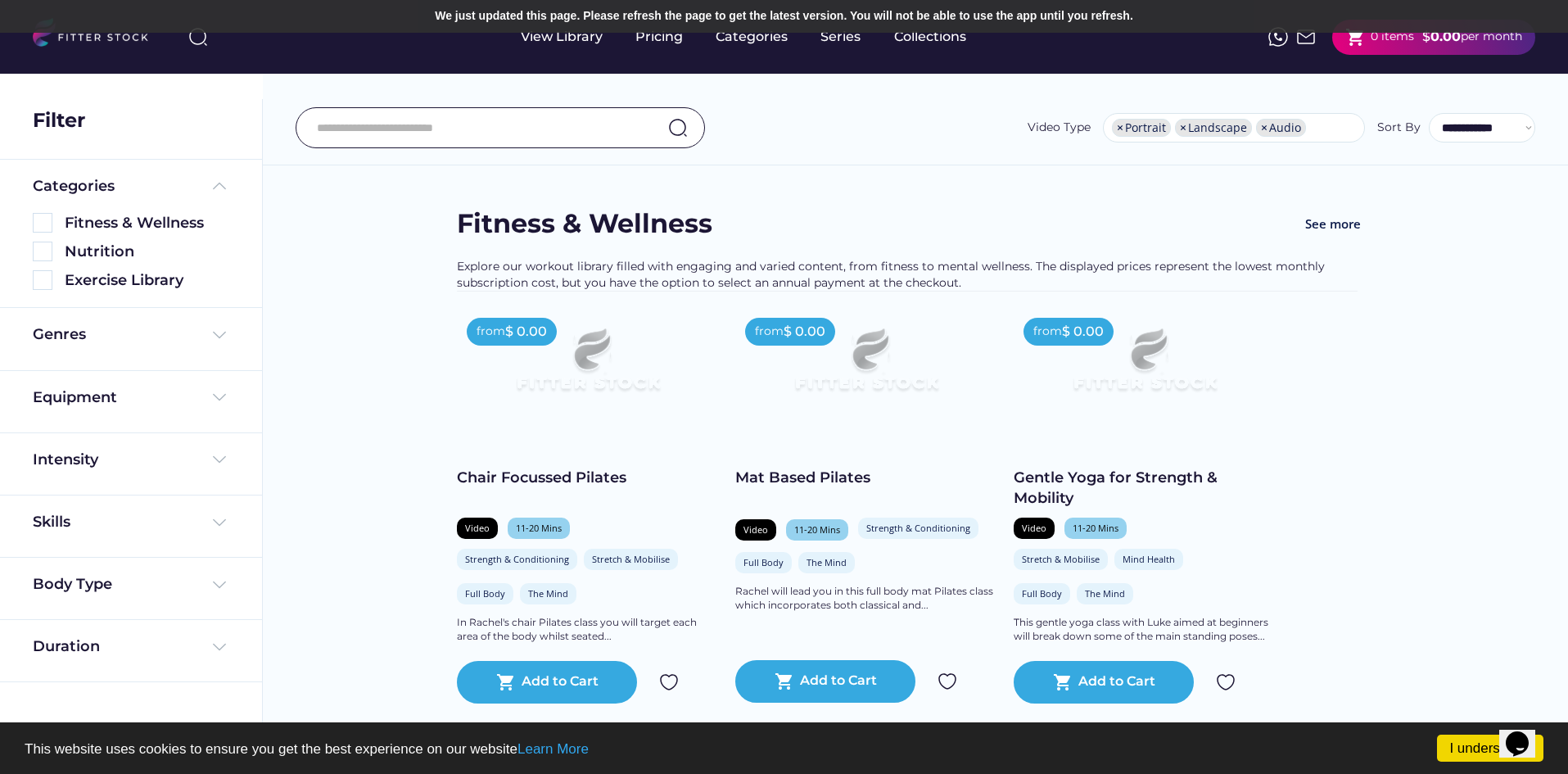 click on "**********" at bounding box center [915, 128] 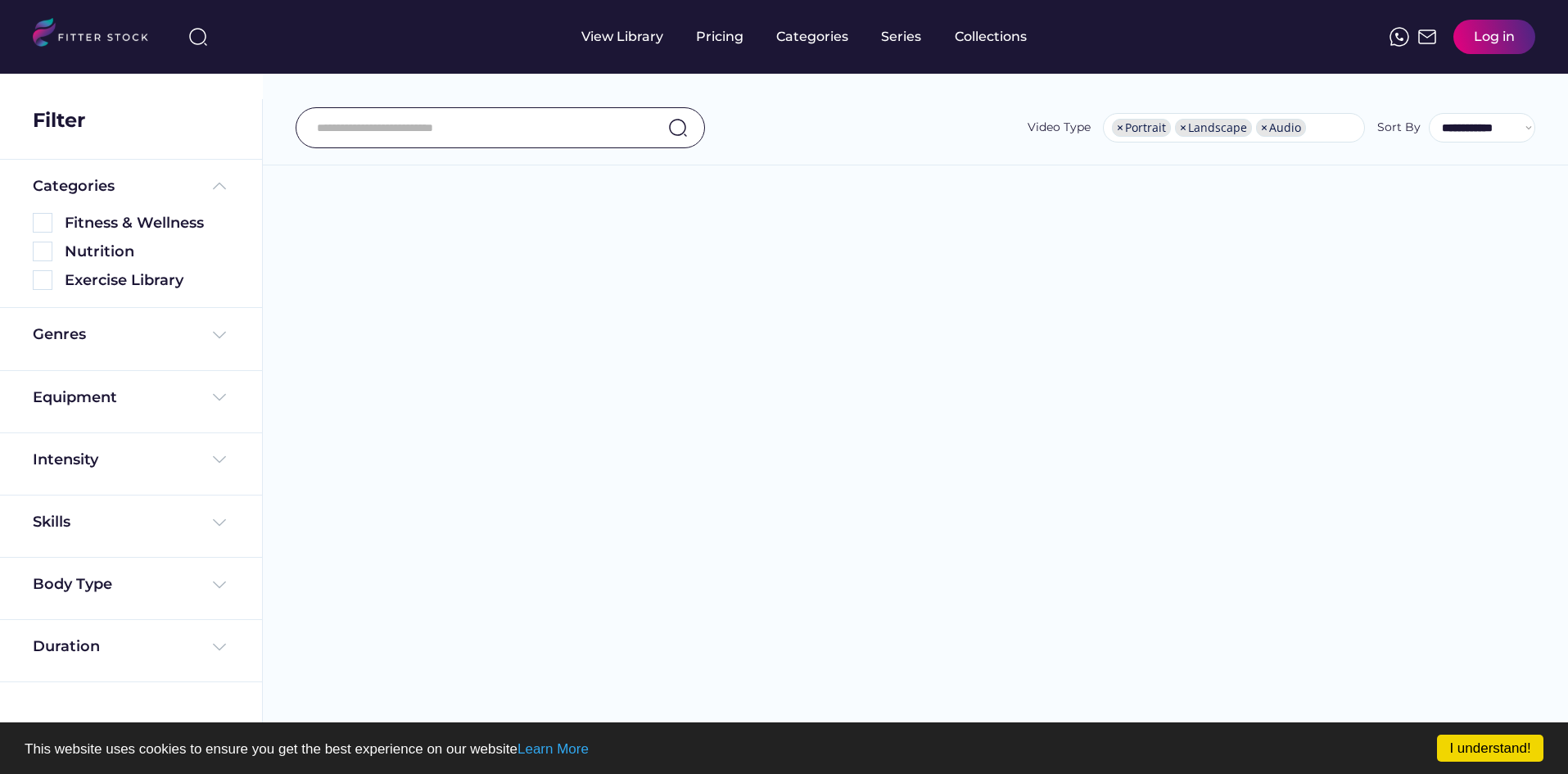select on "**********" 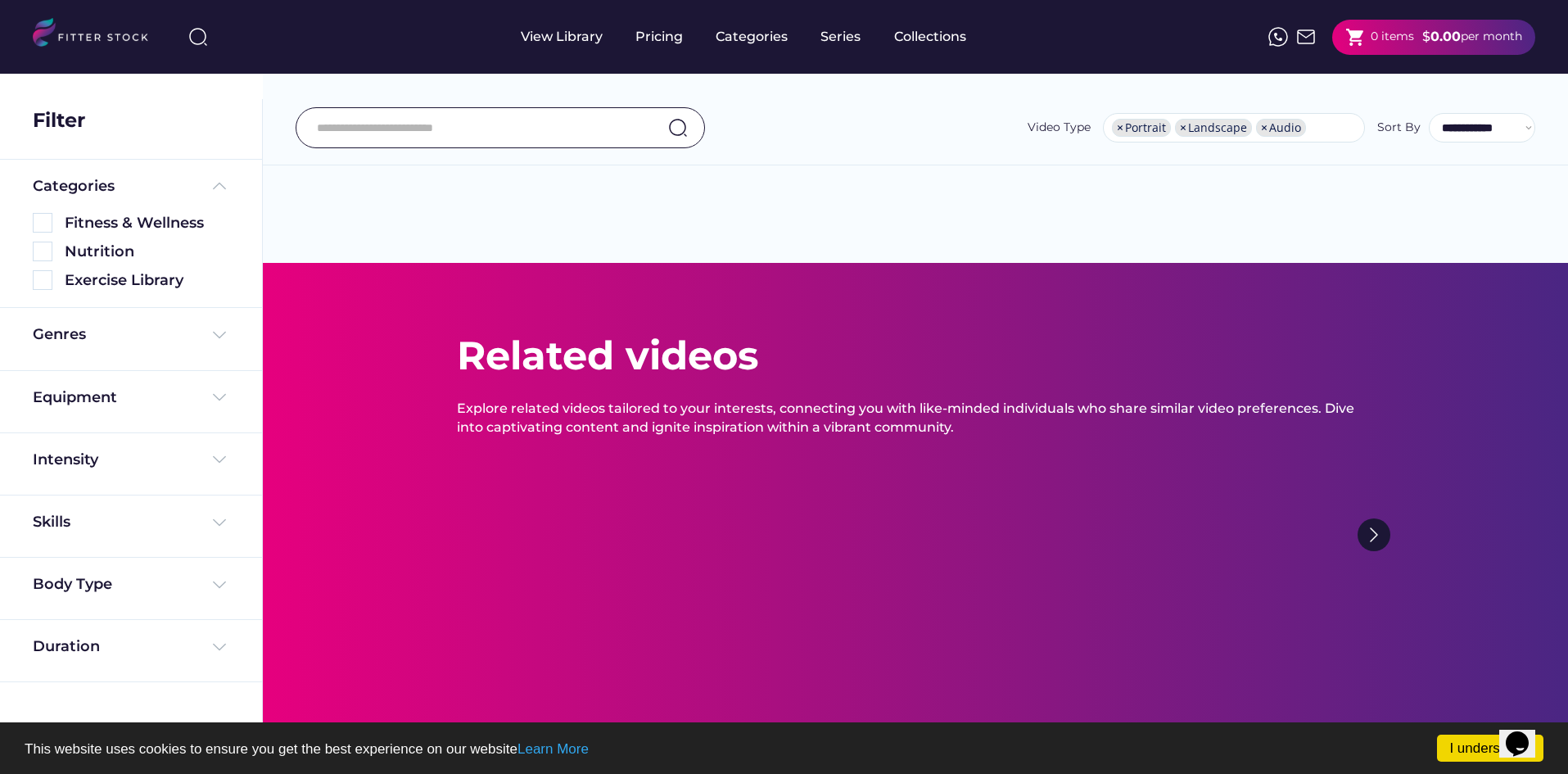 scroll, scrollTop: 0, scrollLeft: 0, axis: both 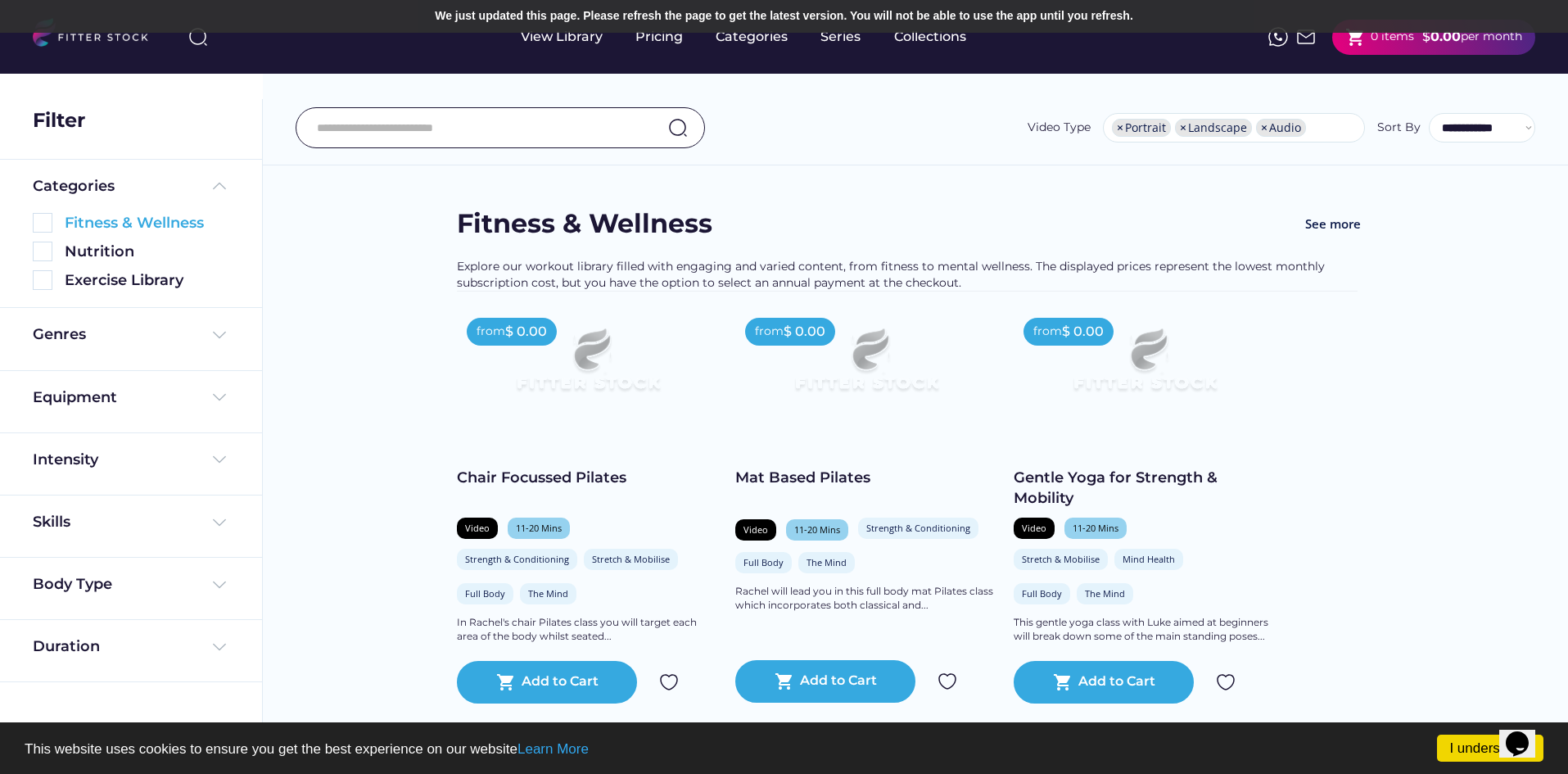 click at bounding box center (43, 223) 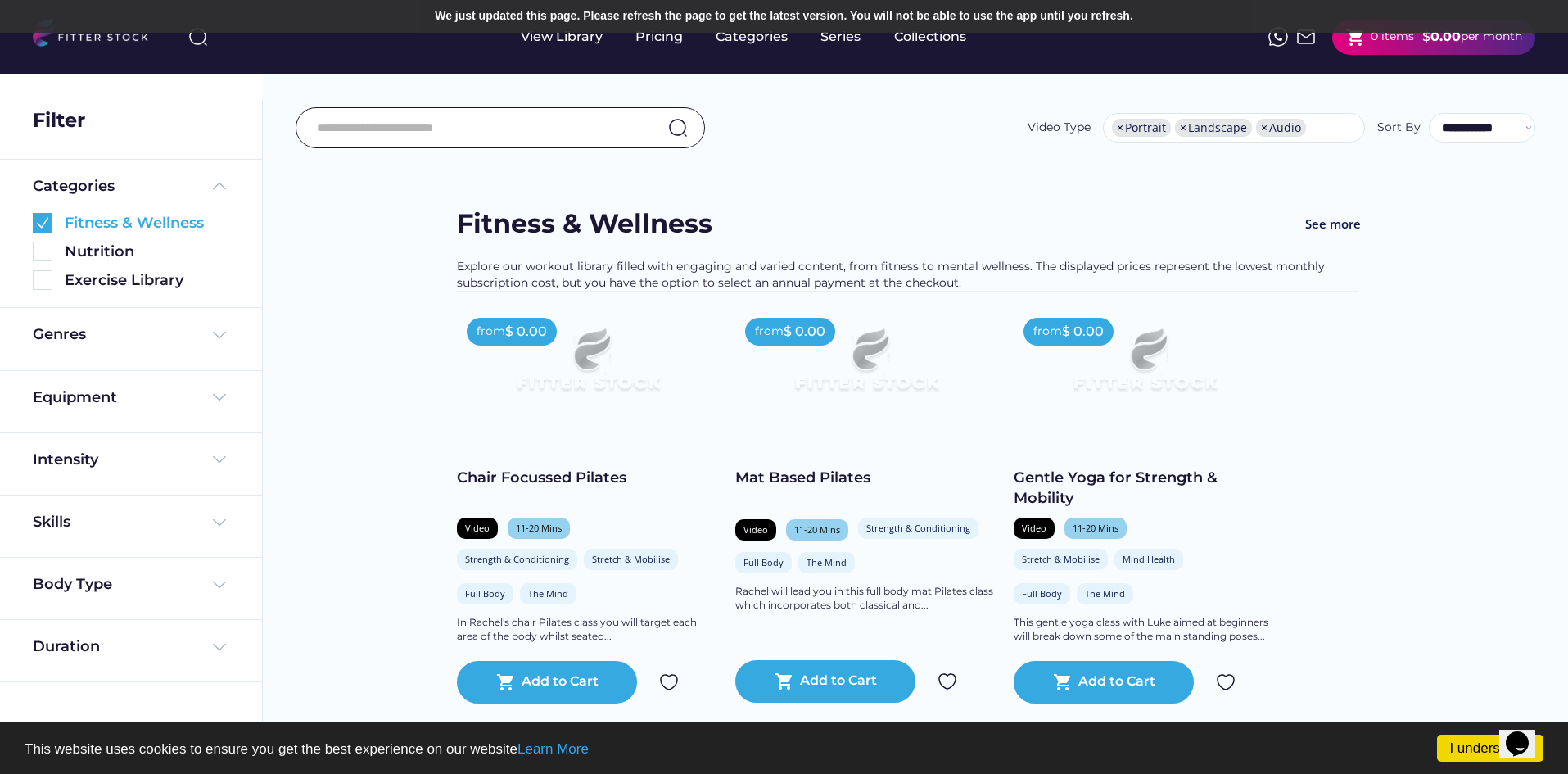 click at bounding box center [43, 223] 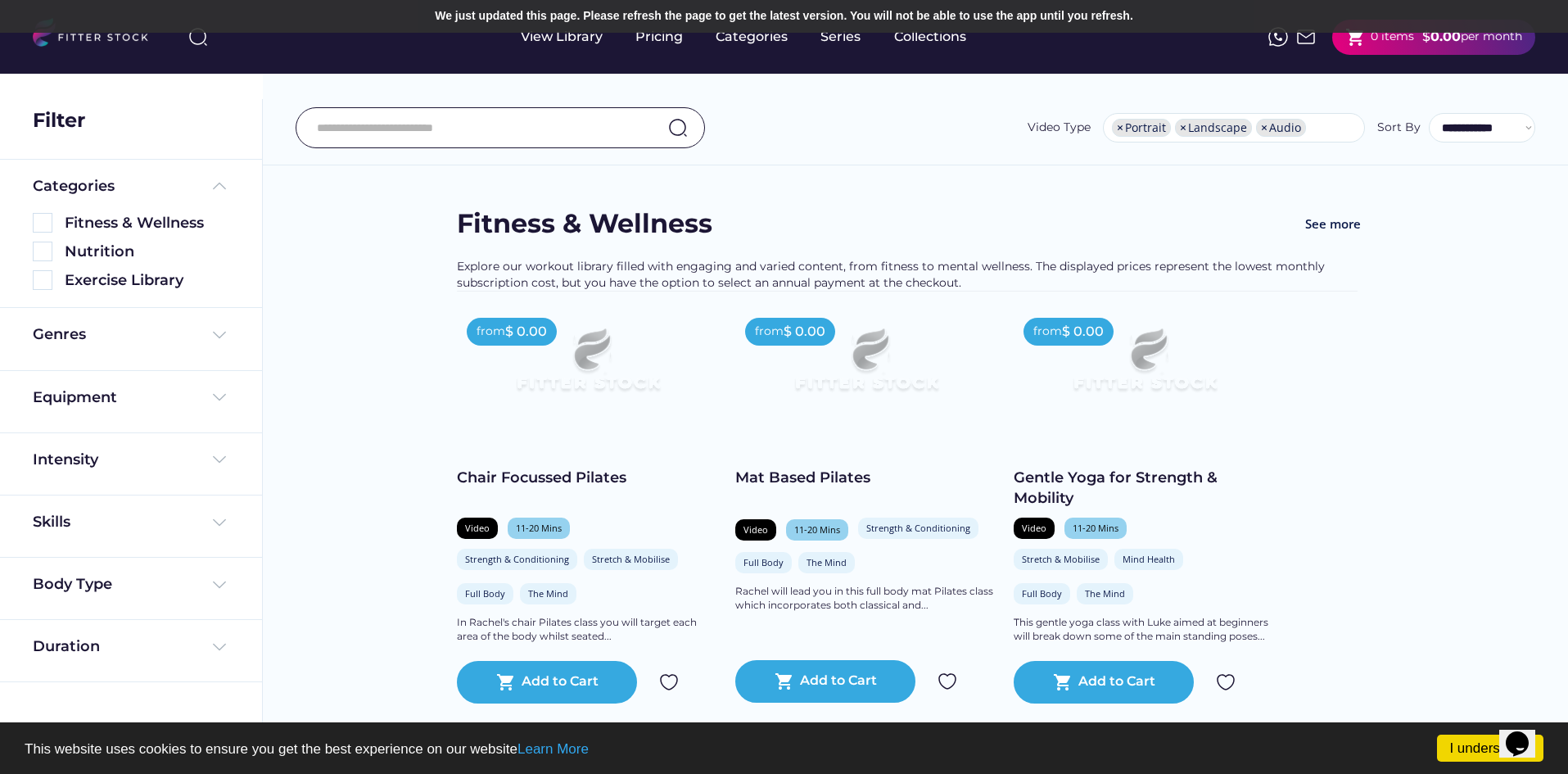 click on "**********" at bounding box center [915, 91] 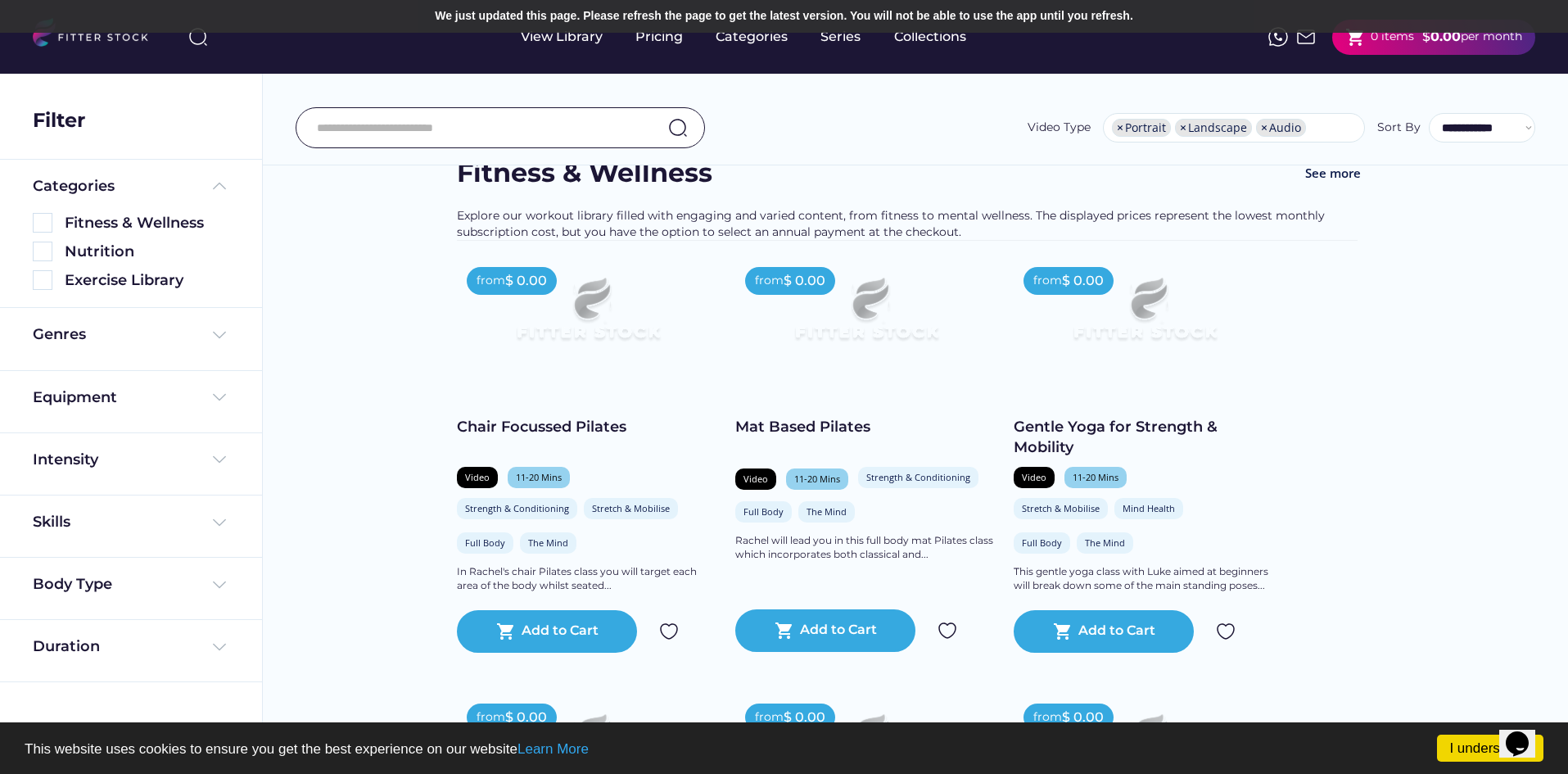 scroll, scrollTop: 0, scrollLeft: 0, axis: both 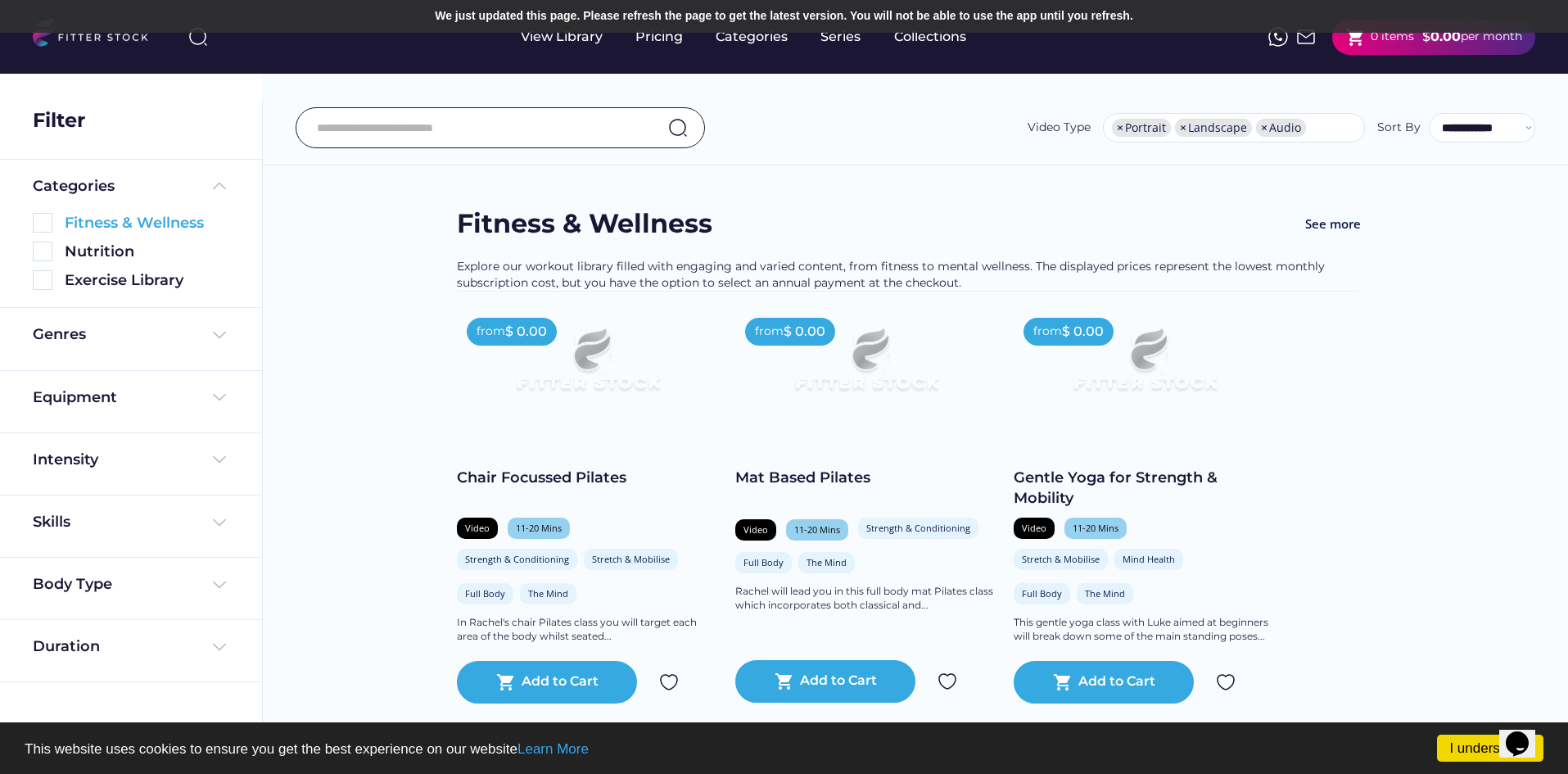 click at bounding box center [43, 223] 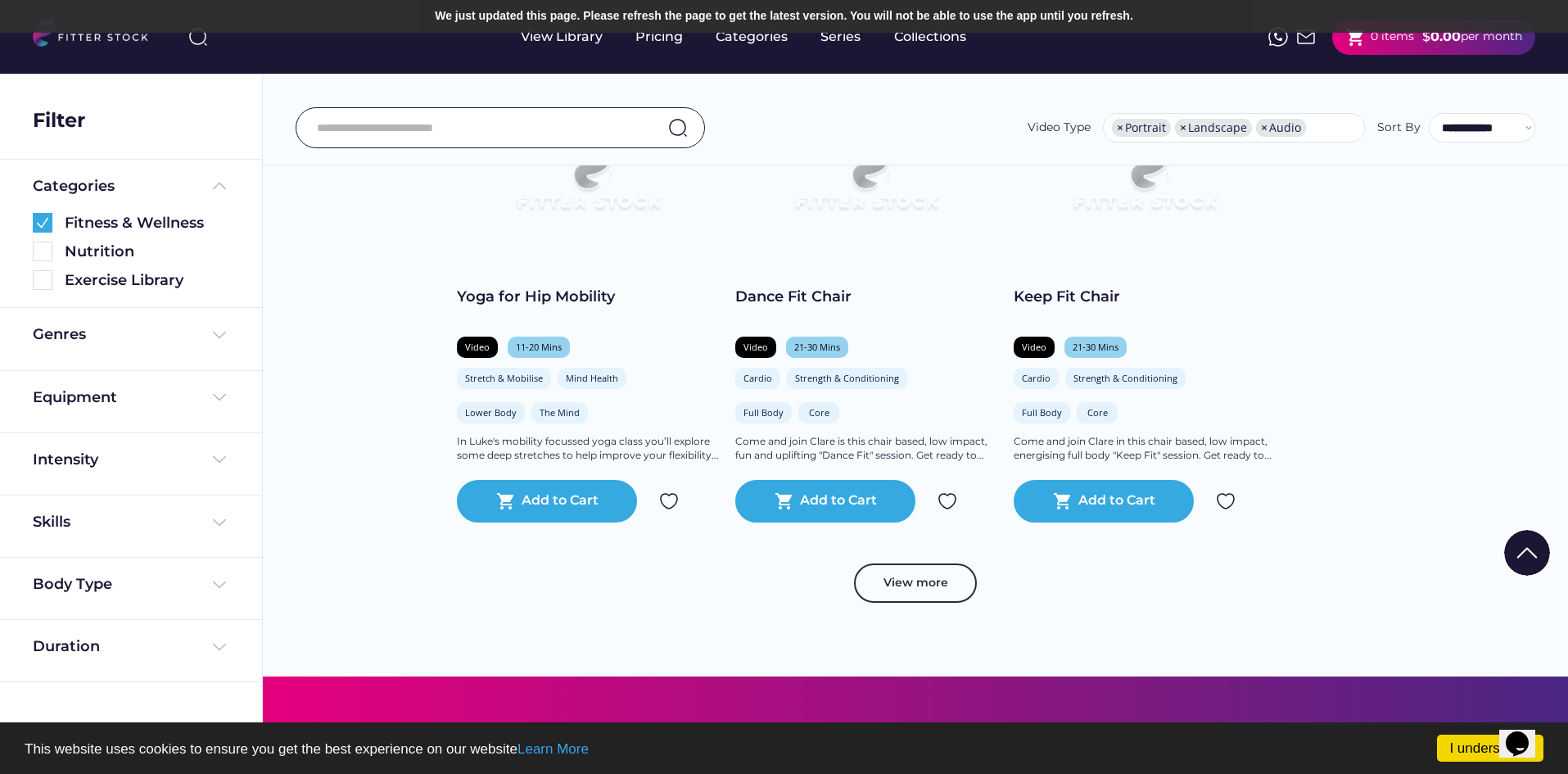 scroll, scrollTop: 737, scrollLeft: 0, axis: vertical 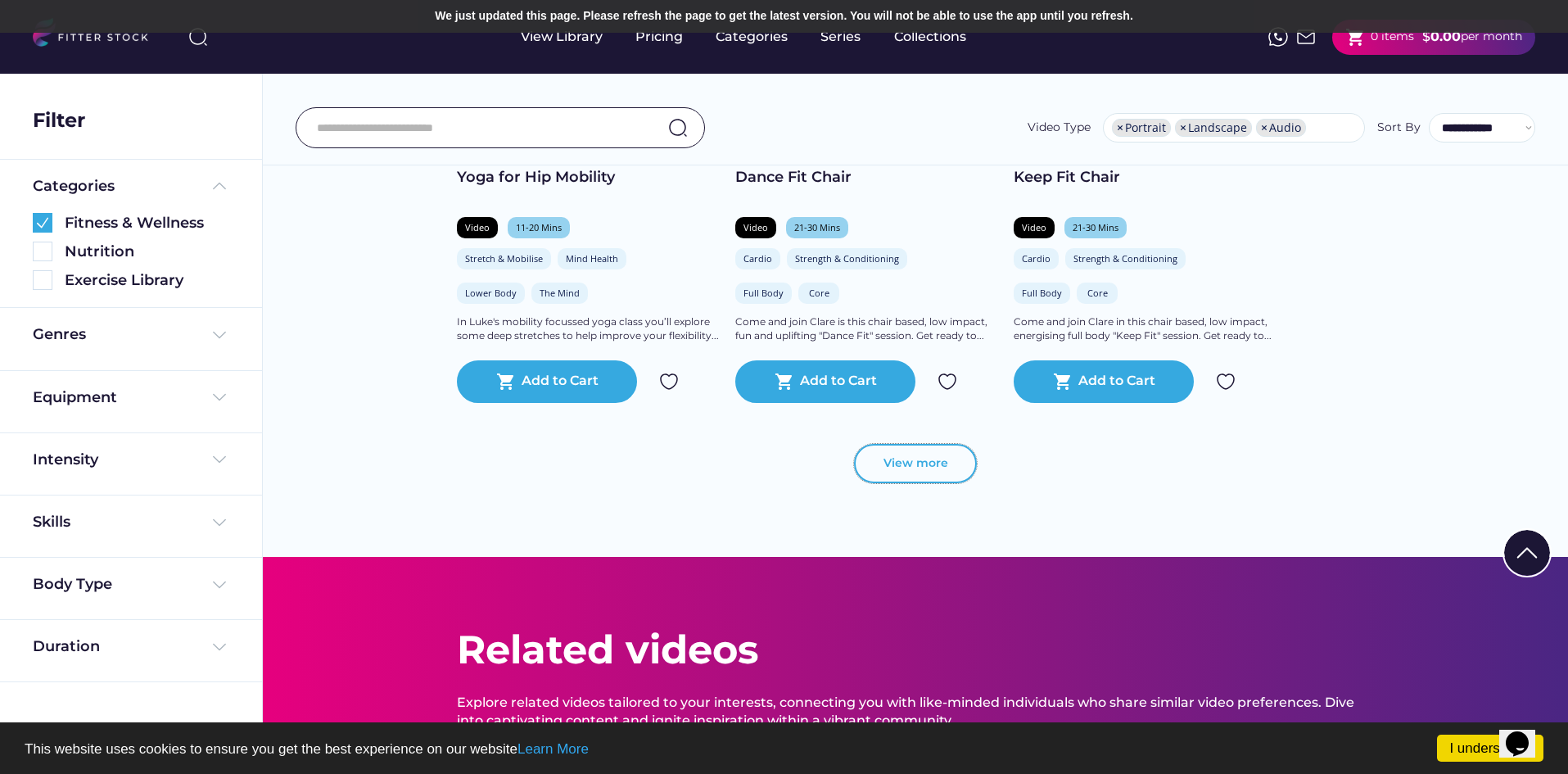 click on "View more" at bounding box center [915, 464] 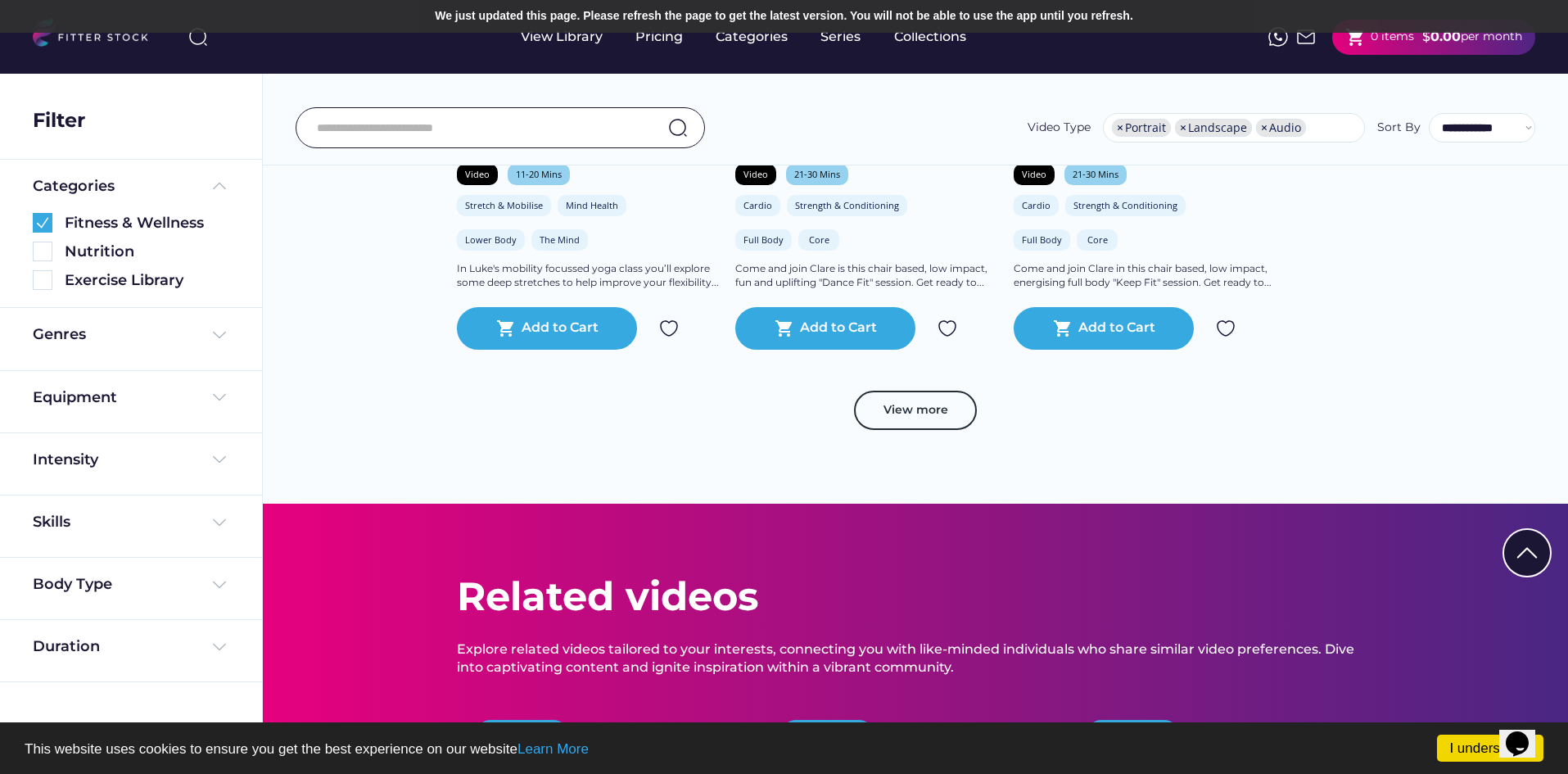 scroll, scrollTop: 819, scrollLeft: 0, axis: vertical 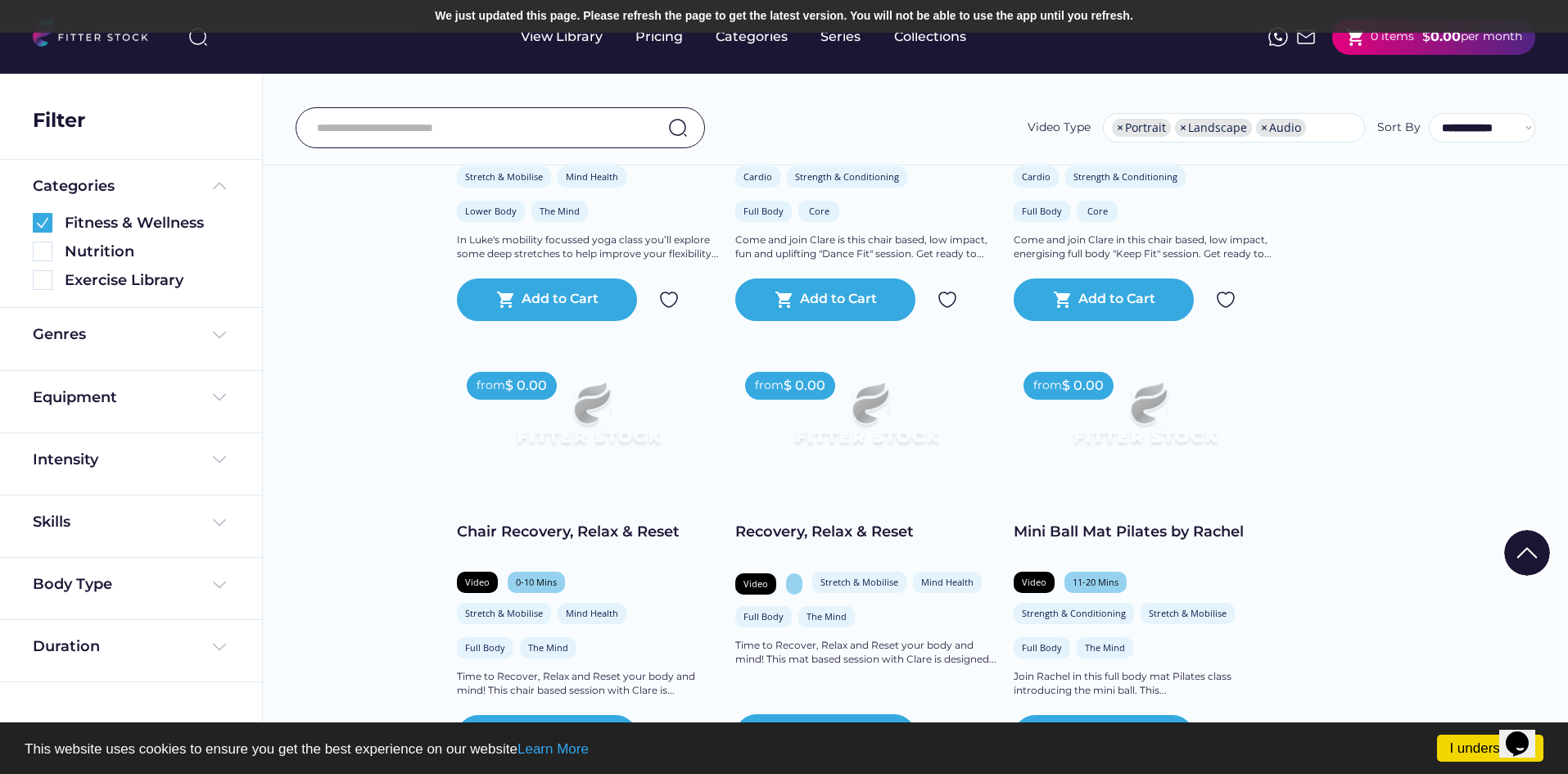 click at bounding box center [866, 421] 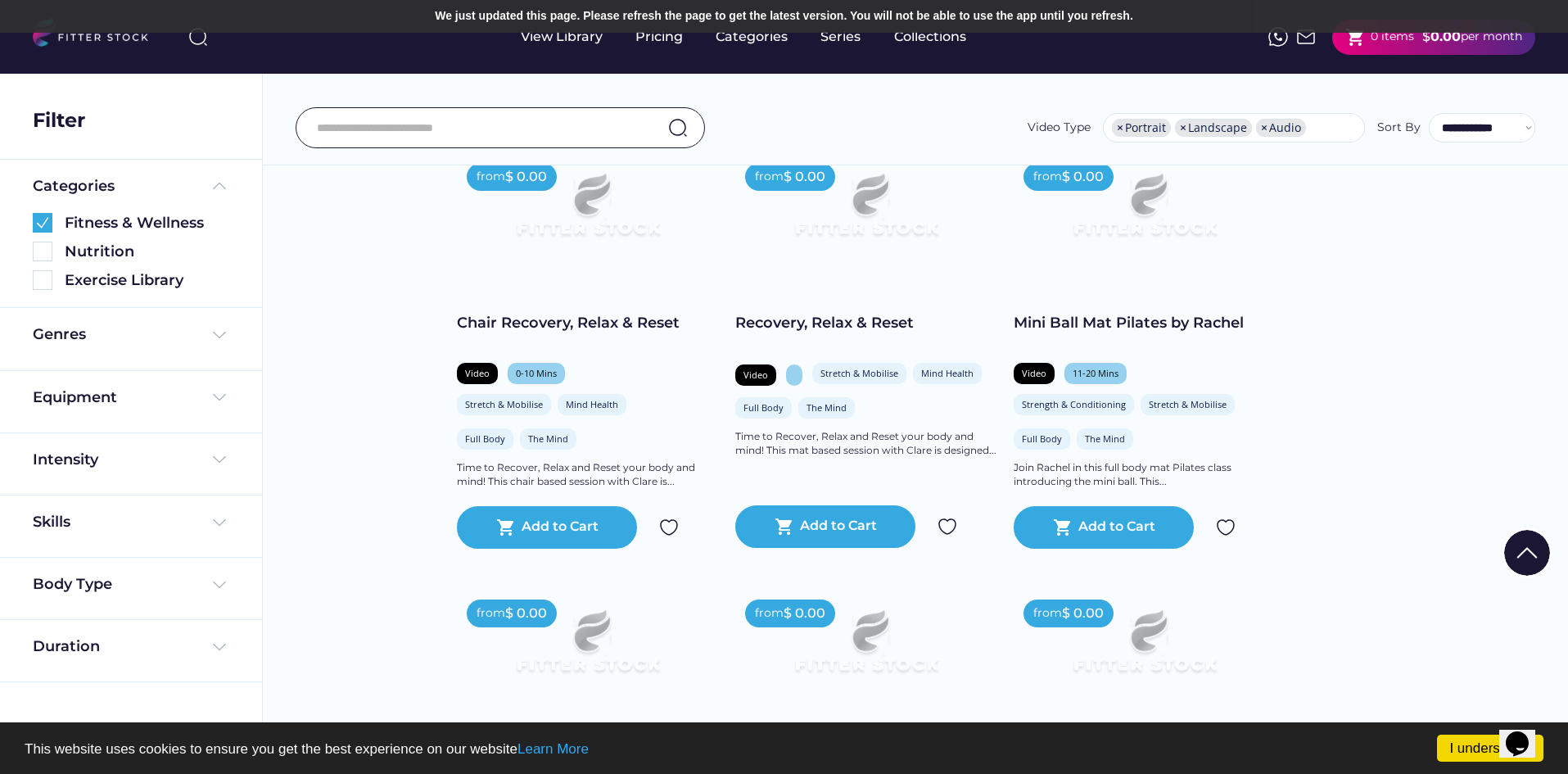 scroll, scrollTop: 1147, scrollLeft: 0, axis: vertical 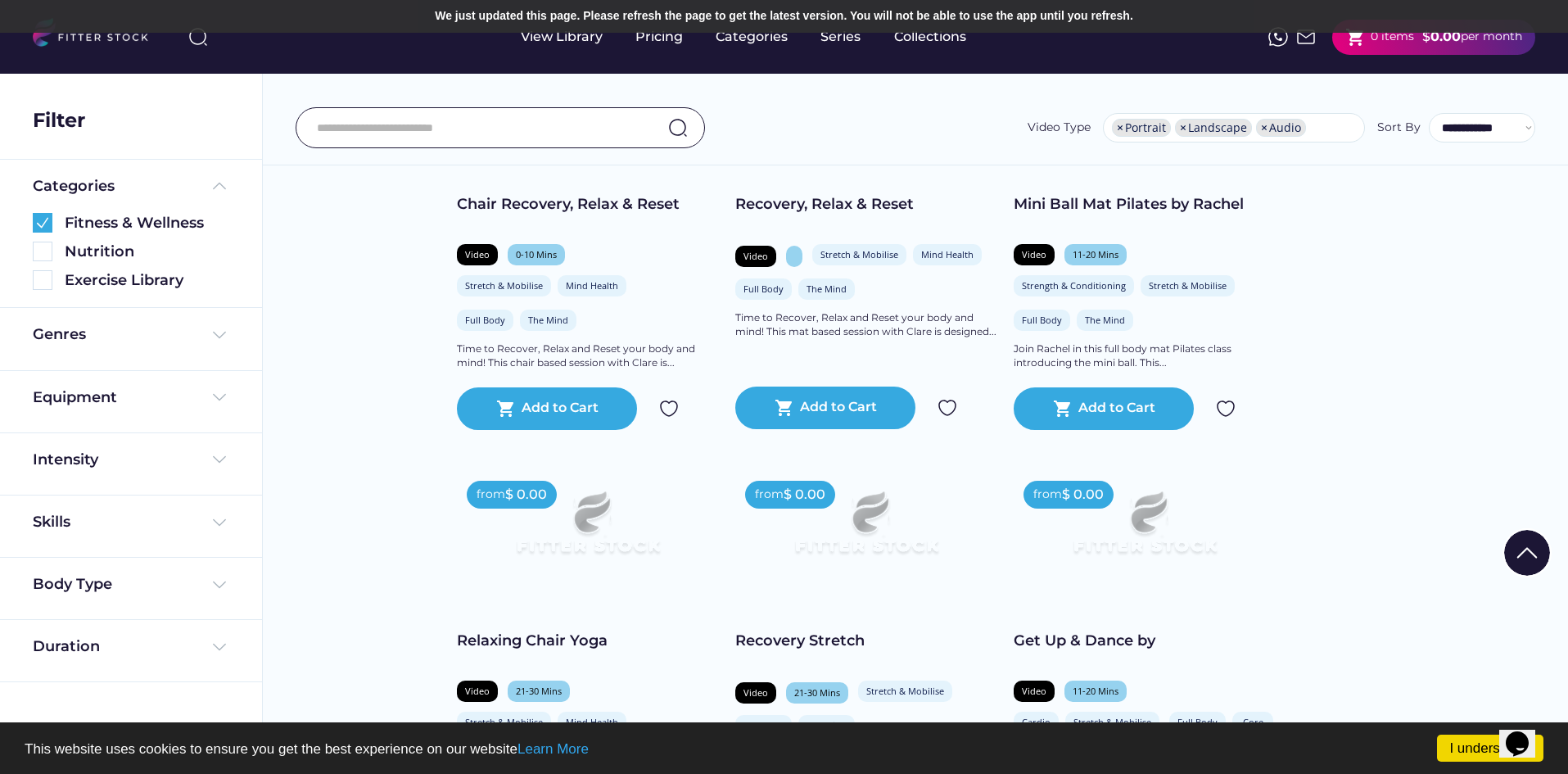 click on "Fitness & Wellness See more  Explore our workout library filled with engaging and varied content, from fitness to mental wellness. The displayed prices represent the lowest monthly subscription cost, but you have the option to select an annual payment at the checkout. from  $ 0.00 Chair Focussed Pilates Video 11-20 Mins Strength & Conditioning Stretch & Mobilise Full Body The Mind In Rachel's chair Pilates class you will target each area of the body whilst seated...
shopping_cart
Add to Cart from  $ 0.00 Mat Based Pilates Video 11-20 Mins Strength & Conditioning Full Body The Mind Rachel will lead you in this full body mat Pilates class which incorporates both classical and...
shopping_cart
Add to Cart from  $ 0.00 Gentle Yoga for Strength & Mobility Video 11-20 Mins Stretch & Mobilise Mind Health Full Body The Mind This gentle yoga class with Luke aimed at beginners will break down some of the main standing poses...
shopping_cart
from" at bounding box center [915, 349] 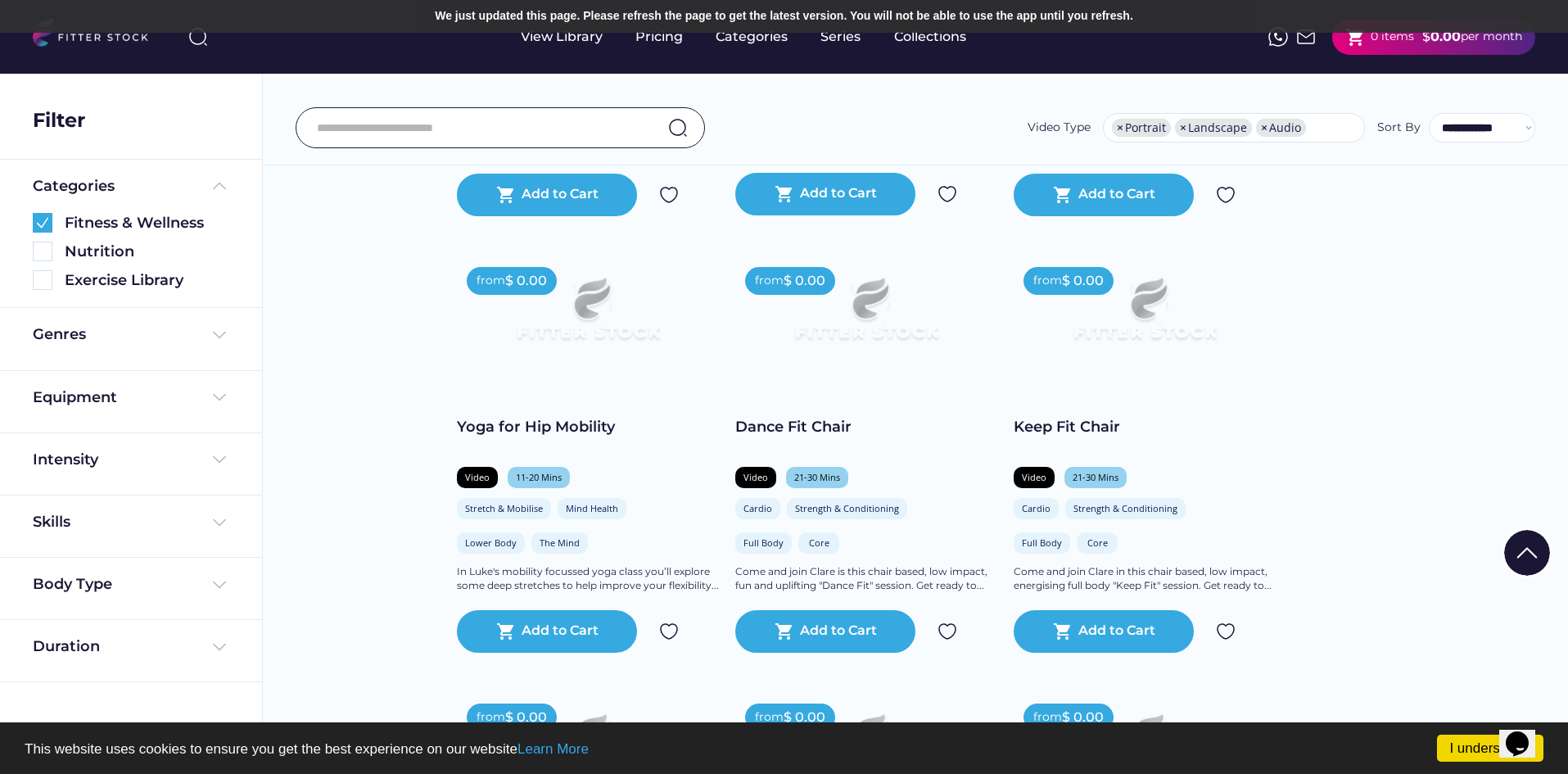 scroll, scrollTop: 527, scrollLeft: 0, axis: vertical 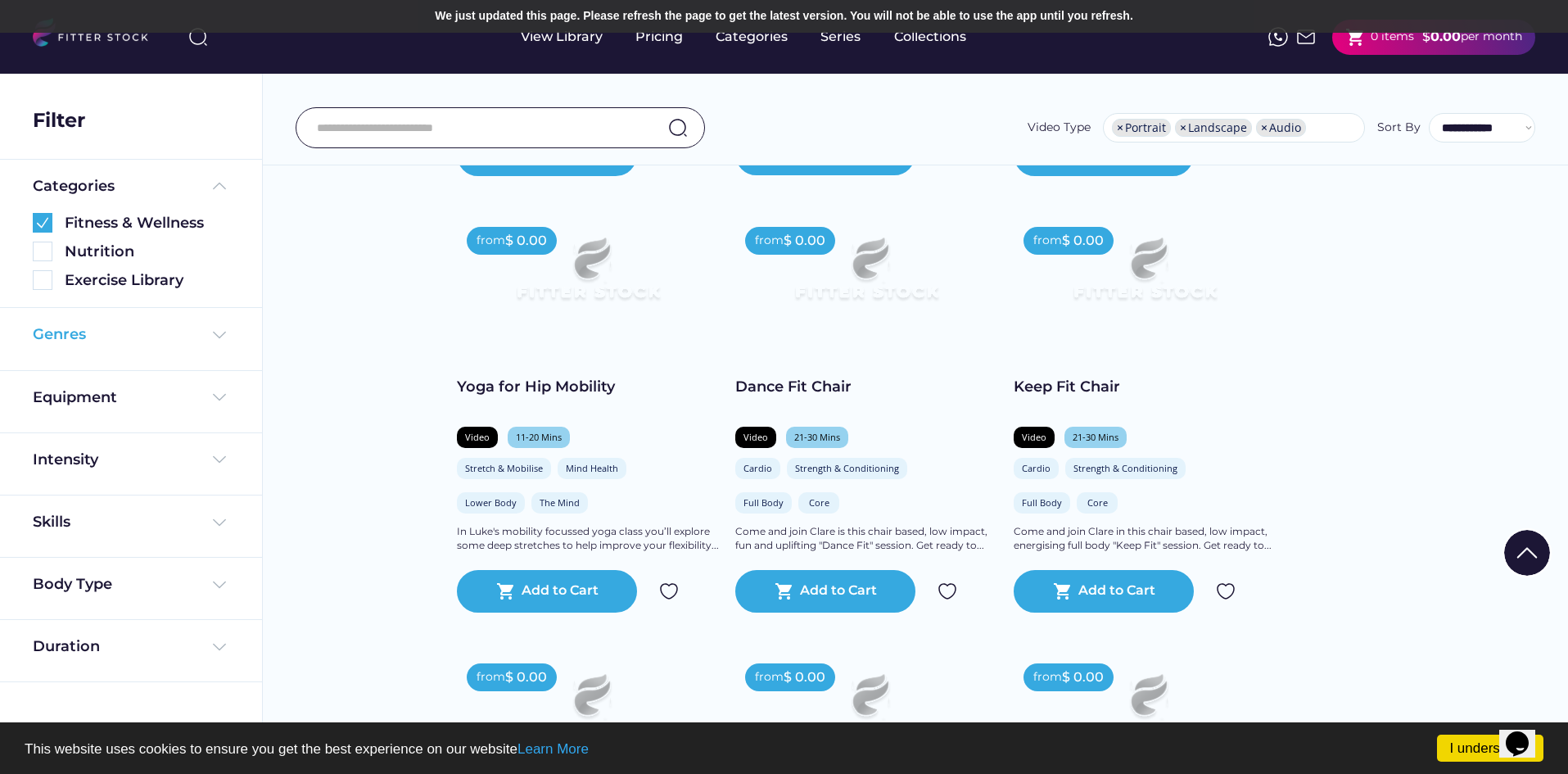 click at bounding box center (219, 335) 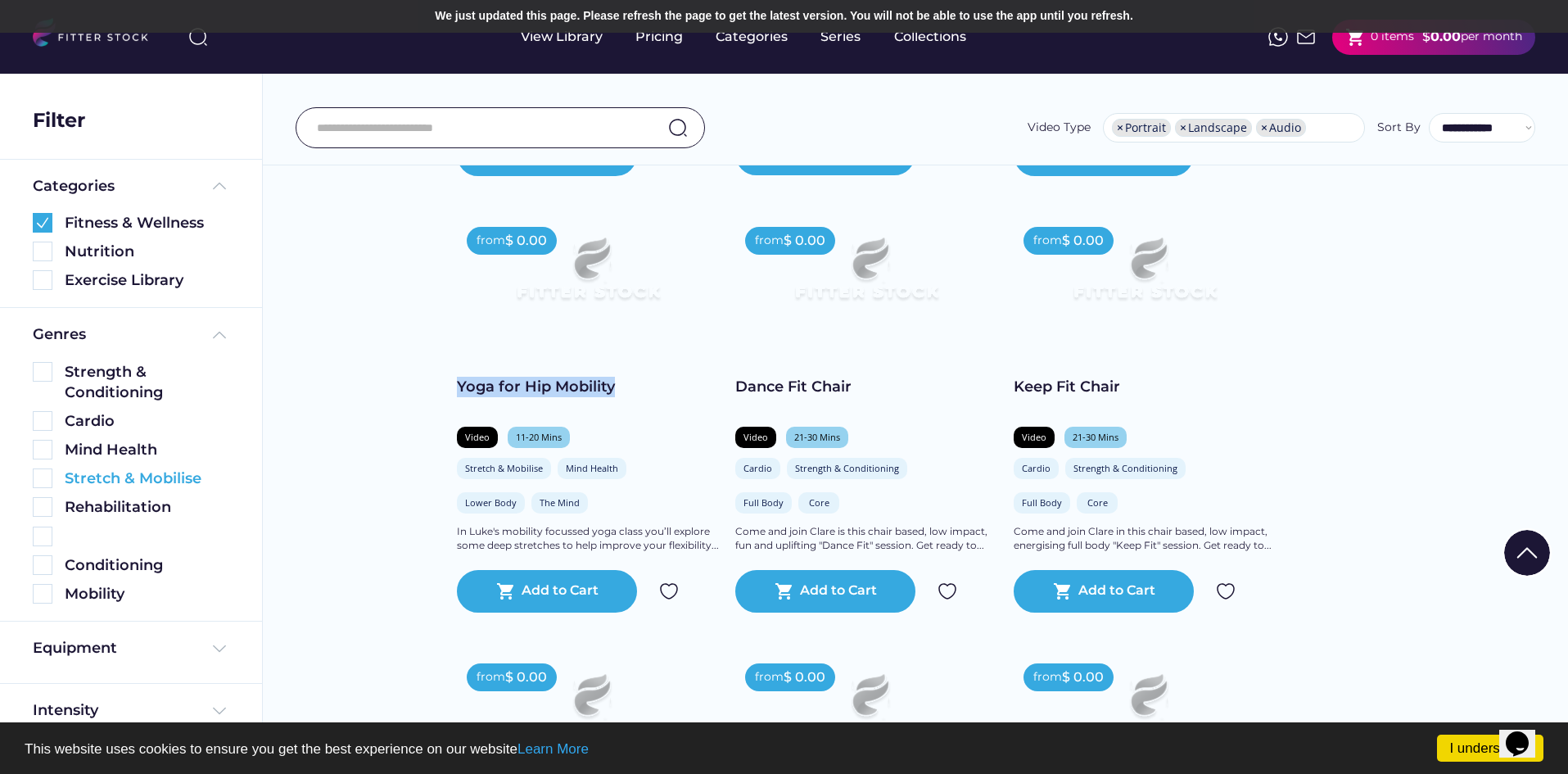 click at bounding box center (43, 478) 